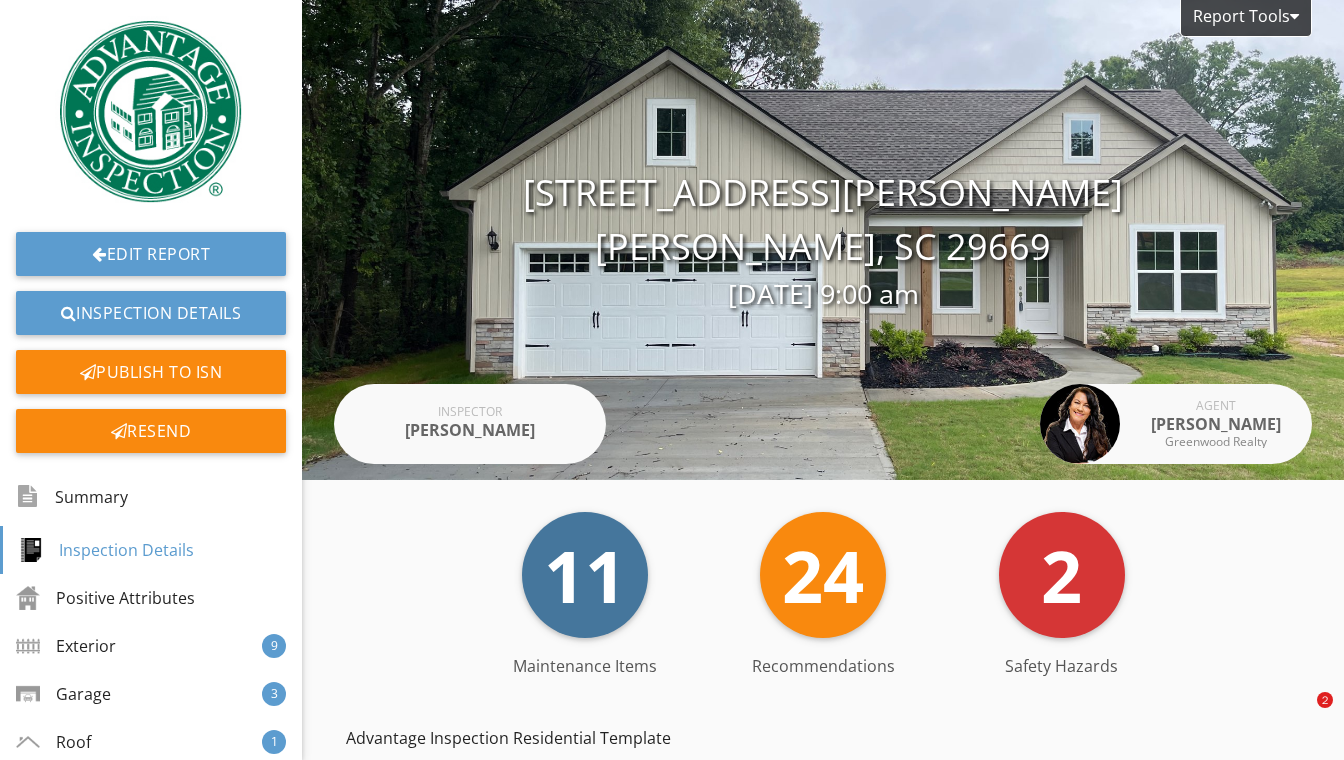 scroll, scrollTop: 0, scrollLeft: 0, axis: both 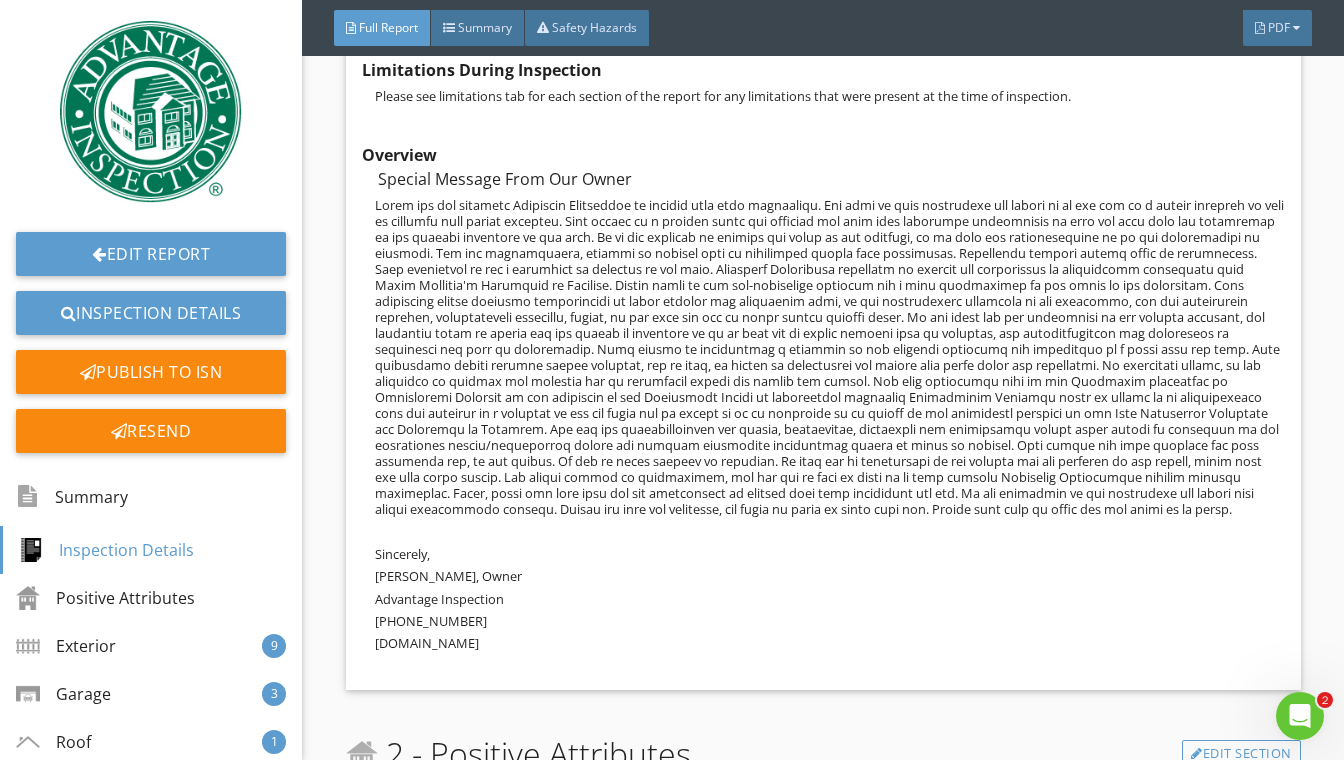 click at bounding box center (151, 112) 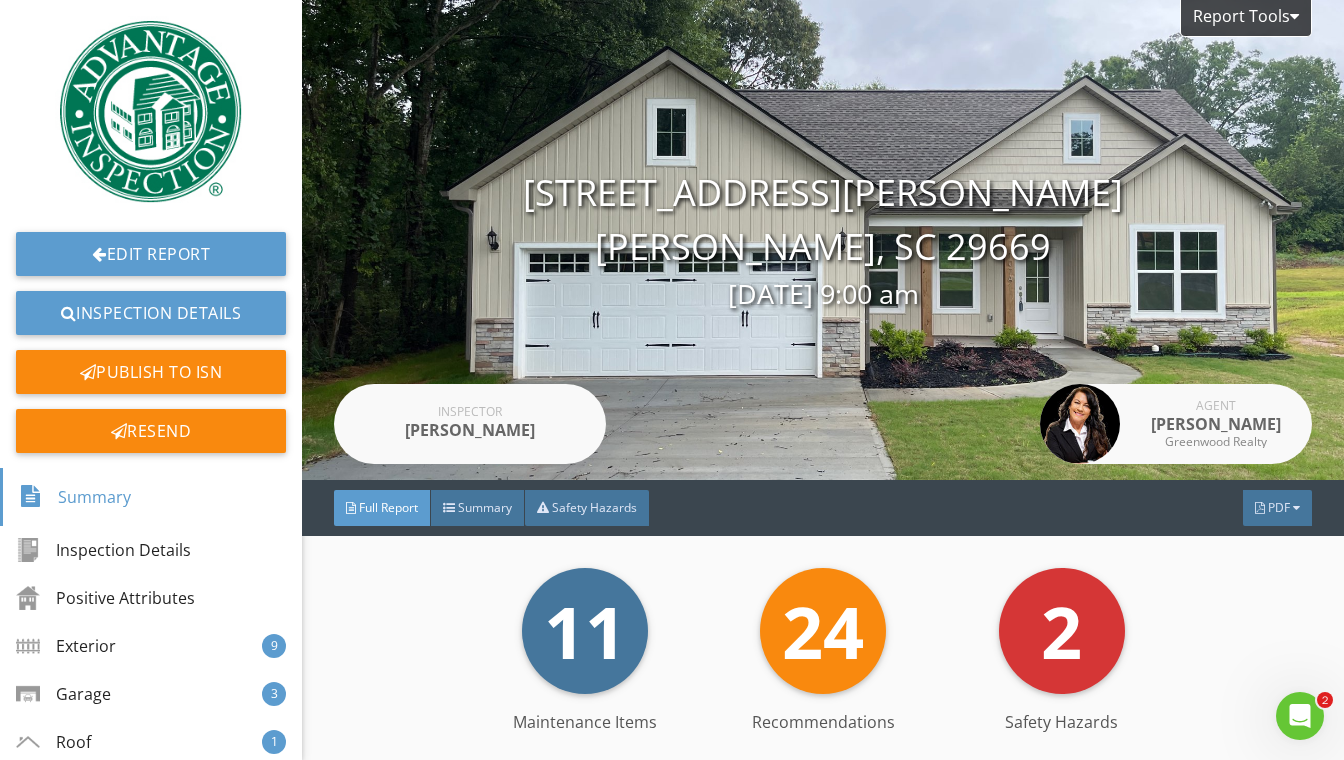 scroll, scrollTop: 0, scrollLeft: 0, axis: both 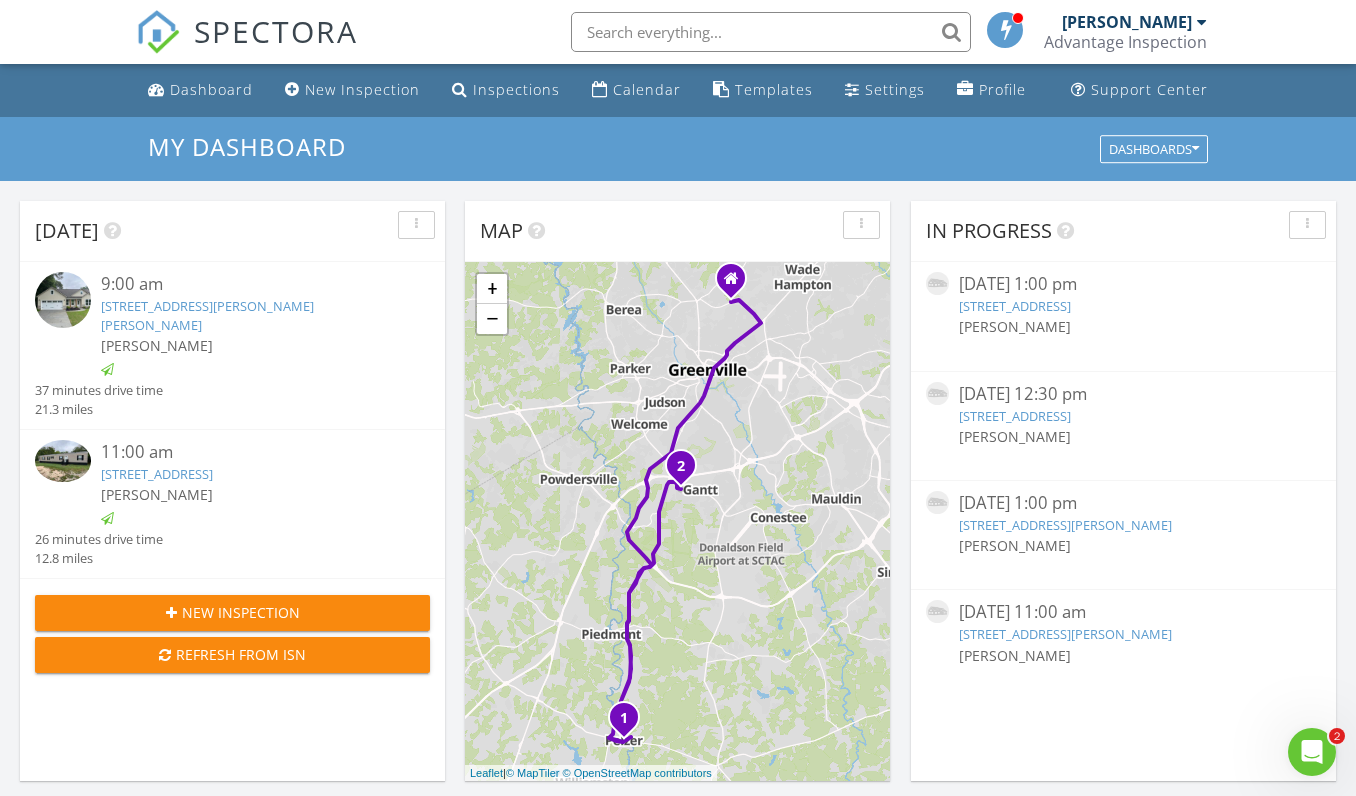 click on "107 A W Stewart St, Pelzer, SC 29669" at bounding box center (207, 315) 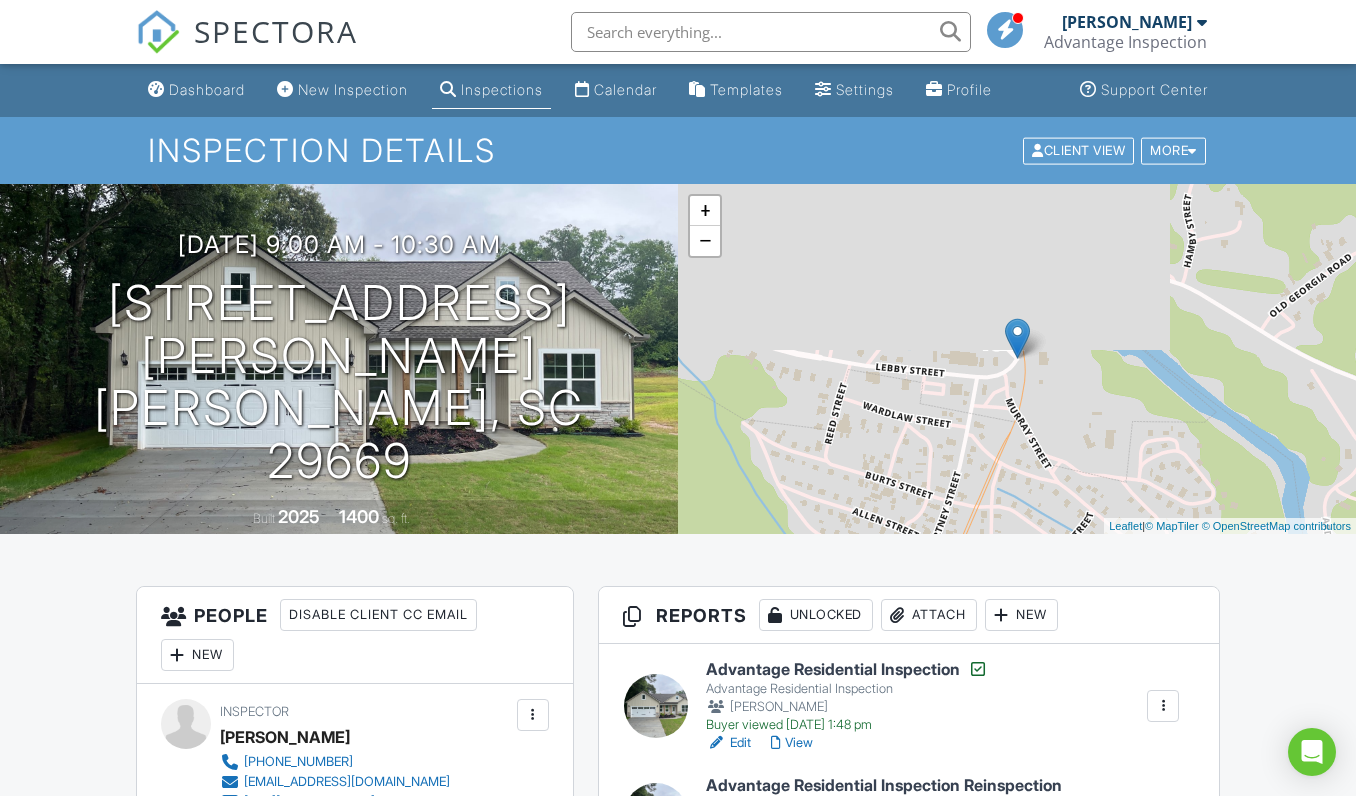 scroll, scrollTop: 150, scrollLeft: 0, axis: vertical 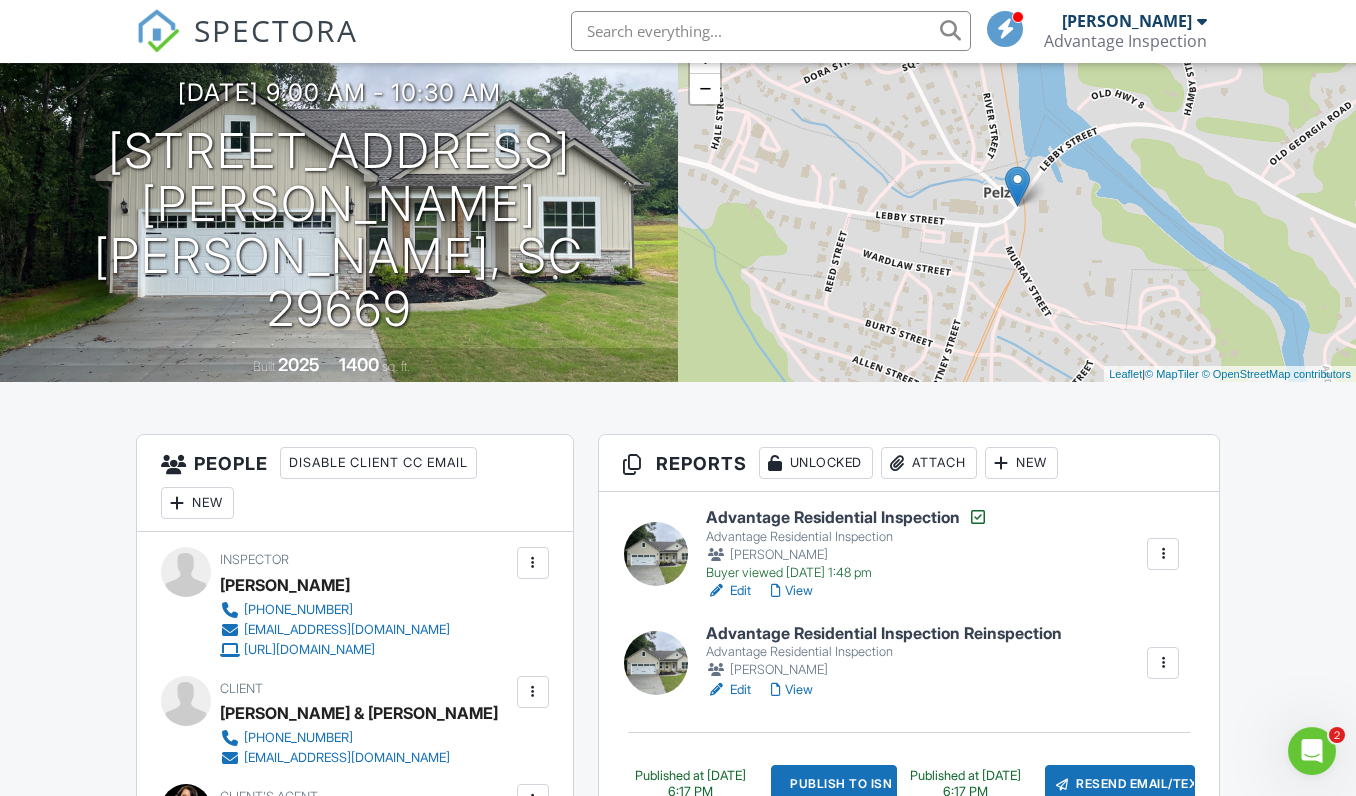 click on "Edit" at bounding box center (728, 691) 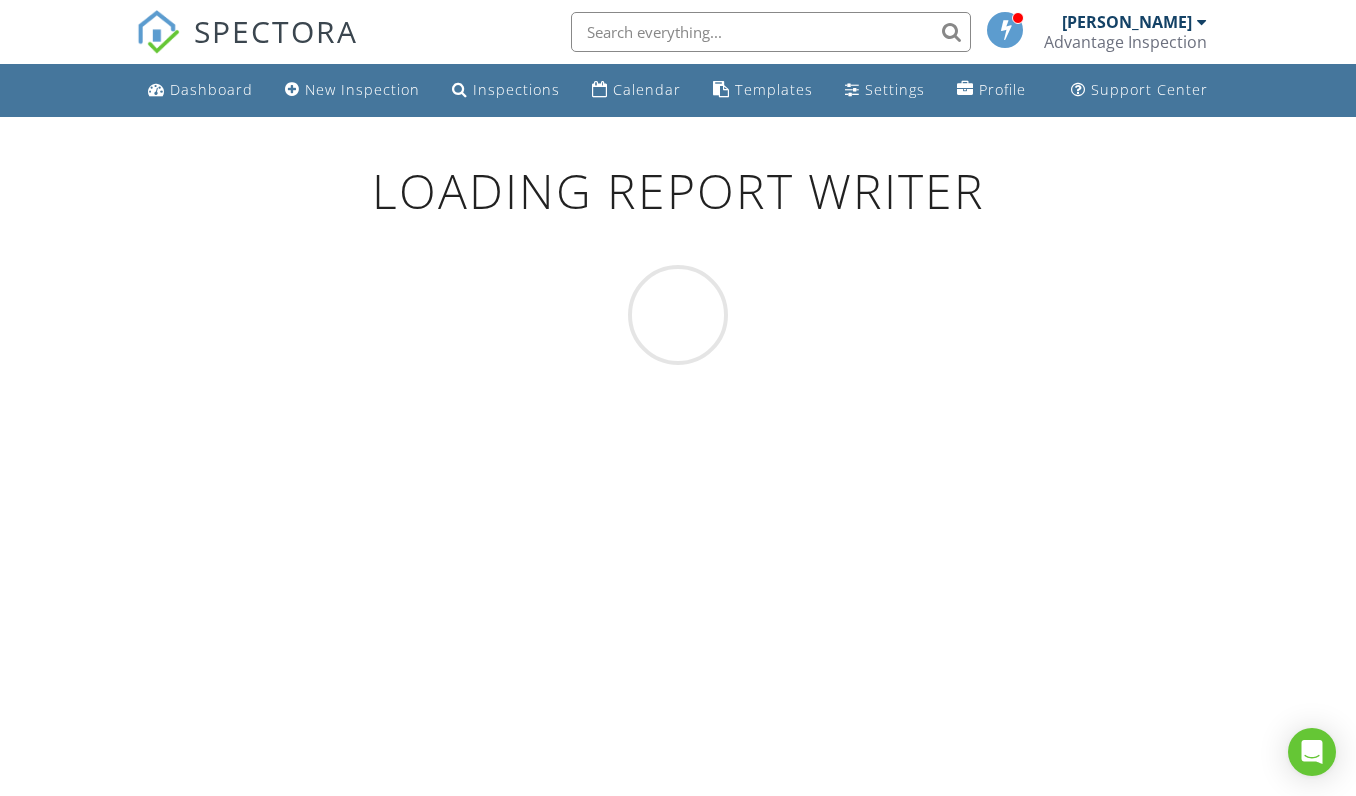 scroll, scrollTop: 0, scrollLeft: 0, axis: both 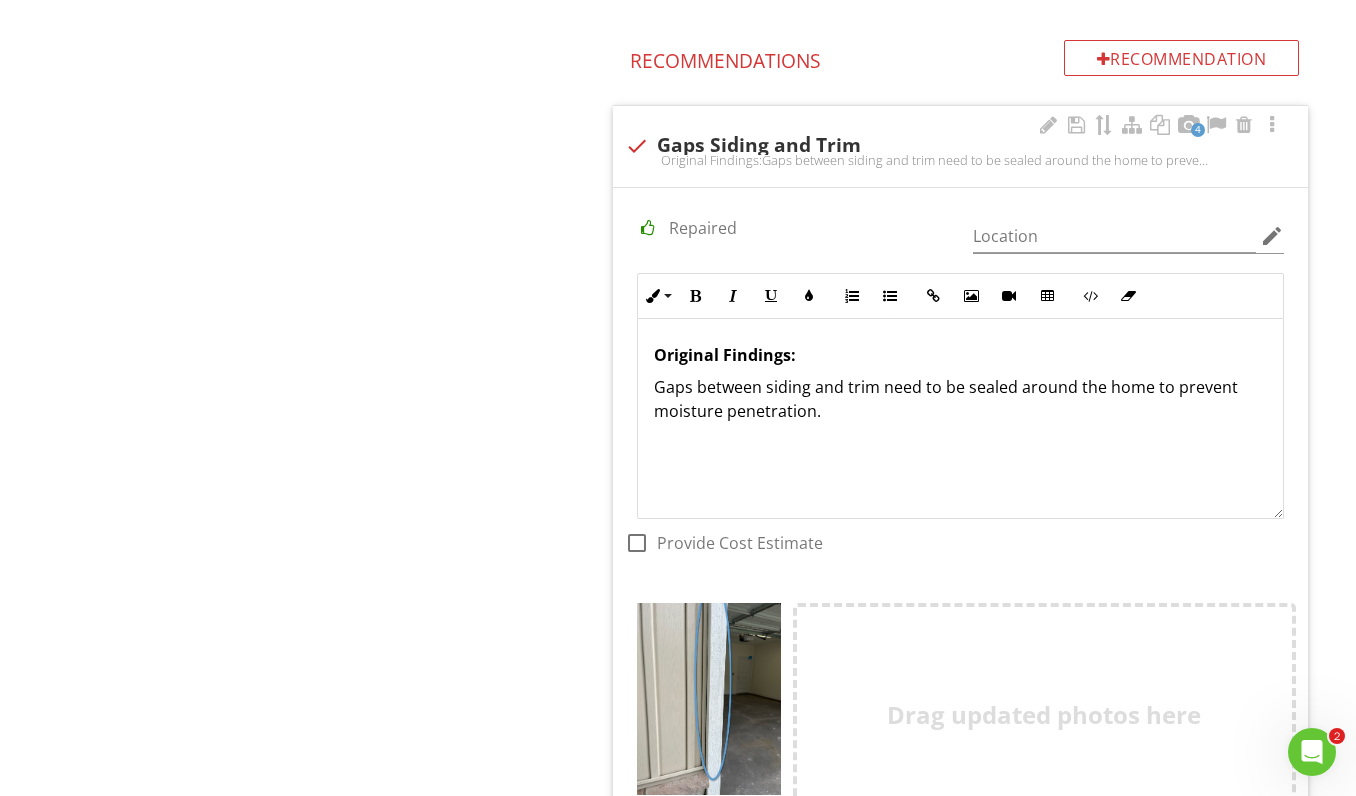 click on "Gaps between siding and trim need to be sealed around the home to prevent moisture penetration." at bounding box center (960, 399) 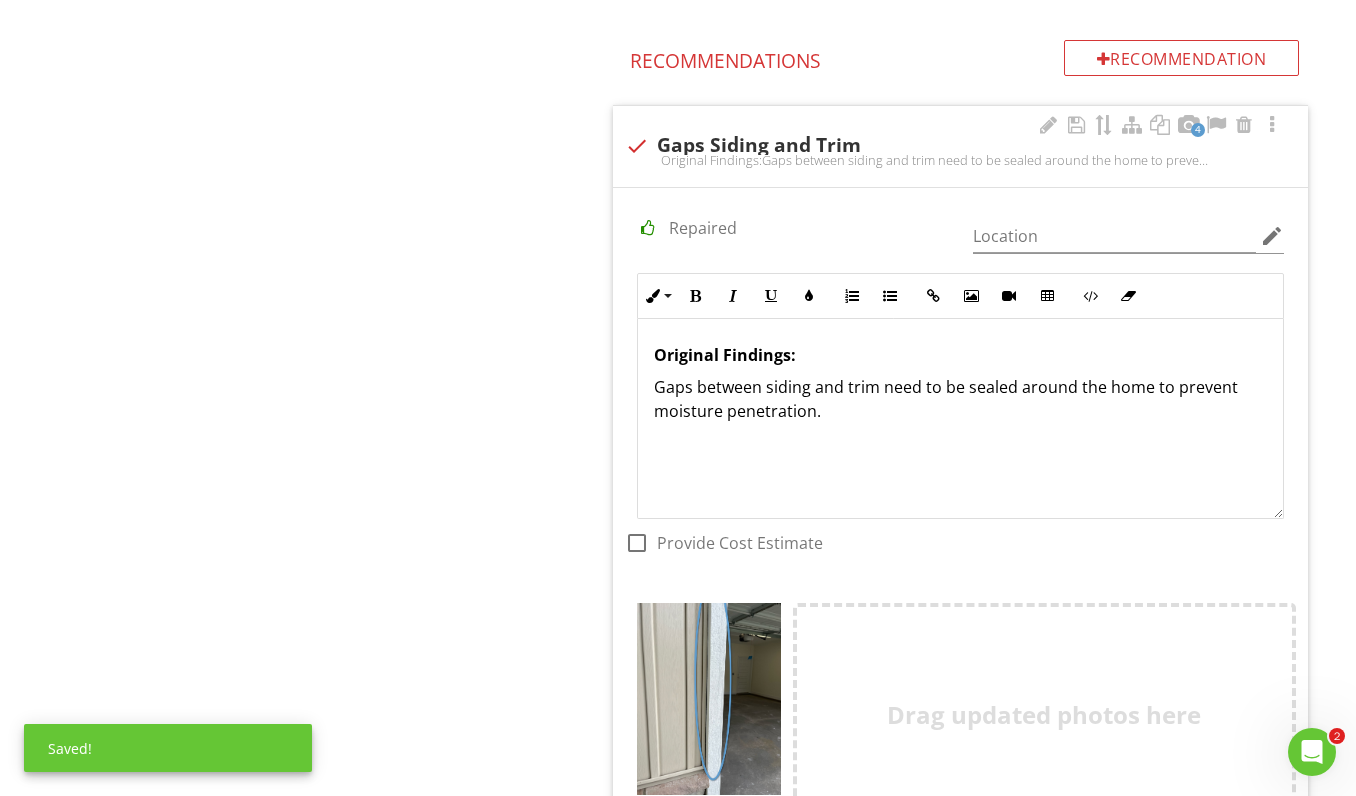 type 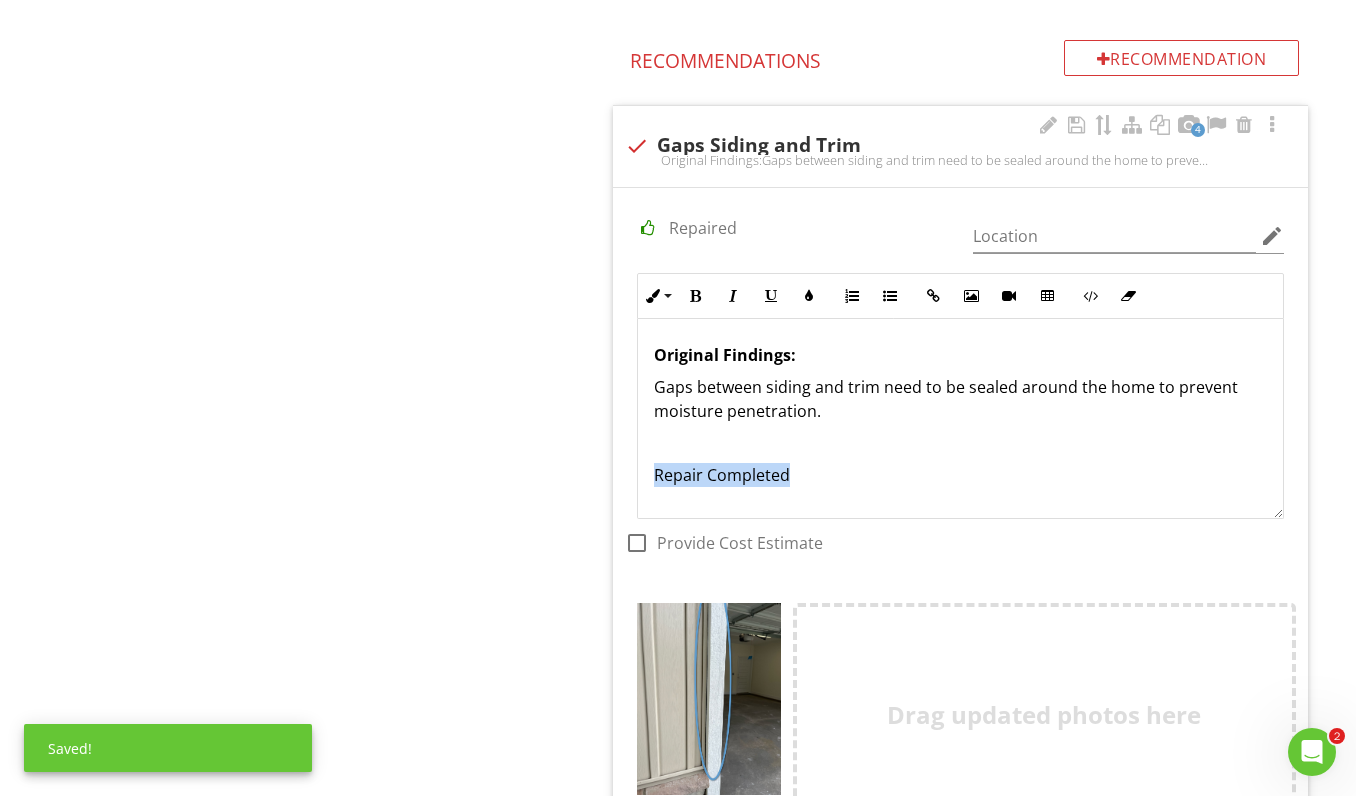 drag, startPoint x: 653, startPoint y: 453, endPoint x: 787, endPoint y: 454, distance: 134.00374 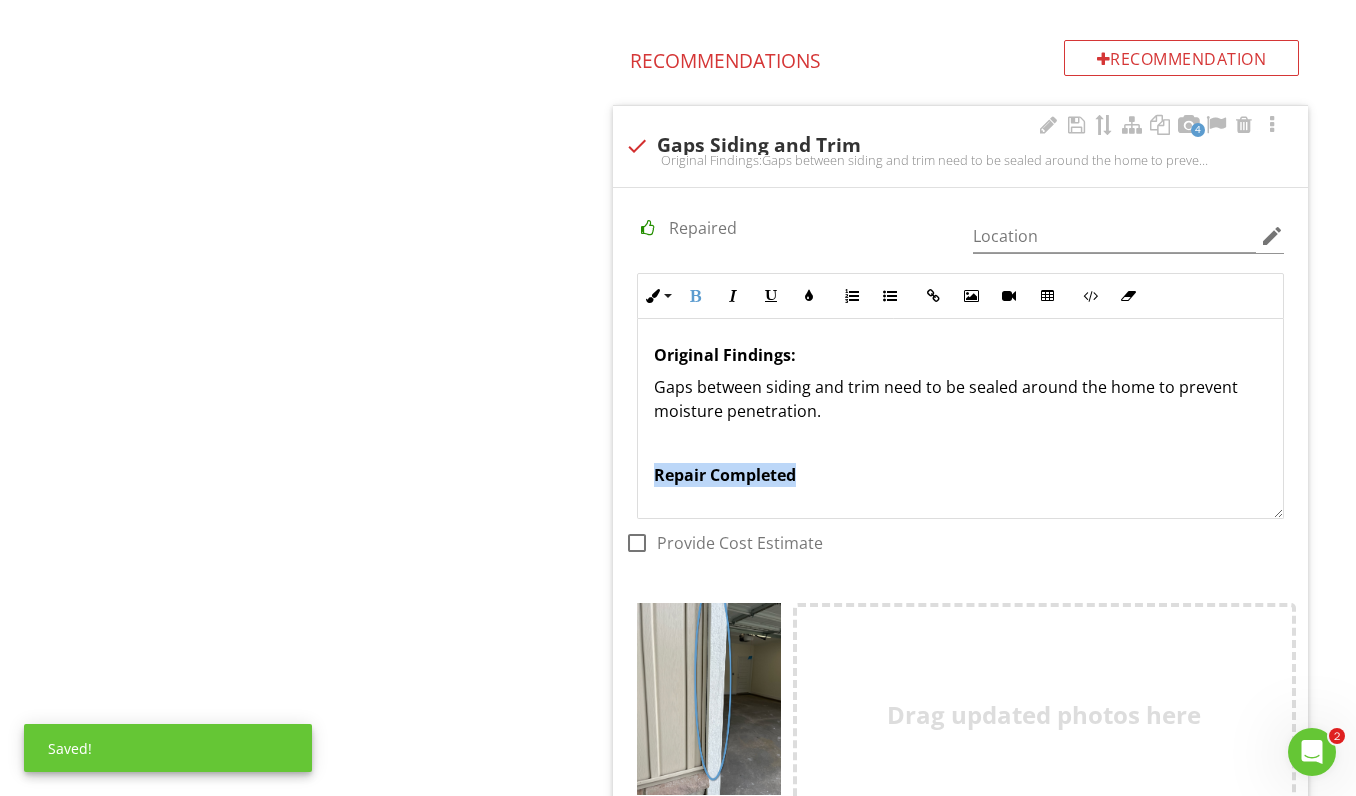 click on "Repair Completed" at bounding box center [960, 475] 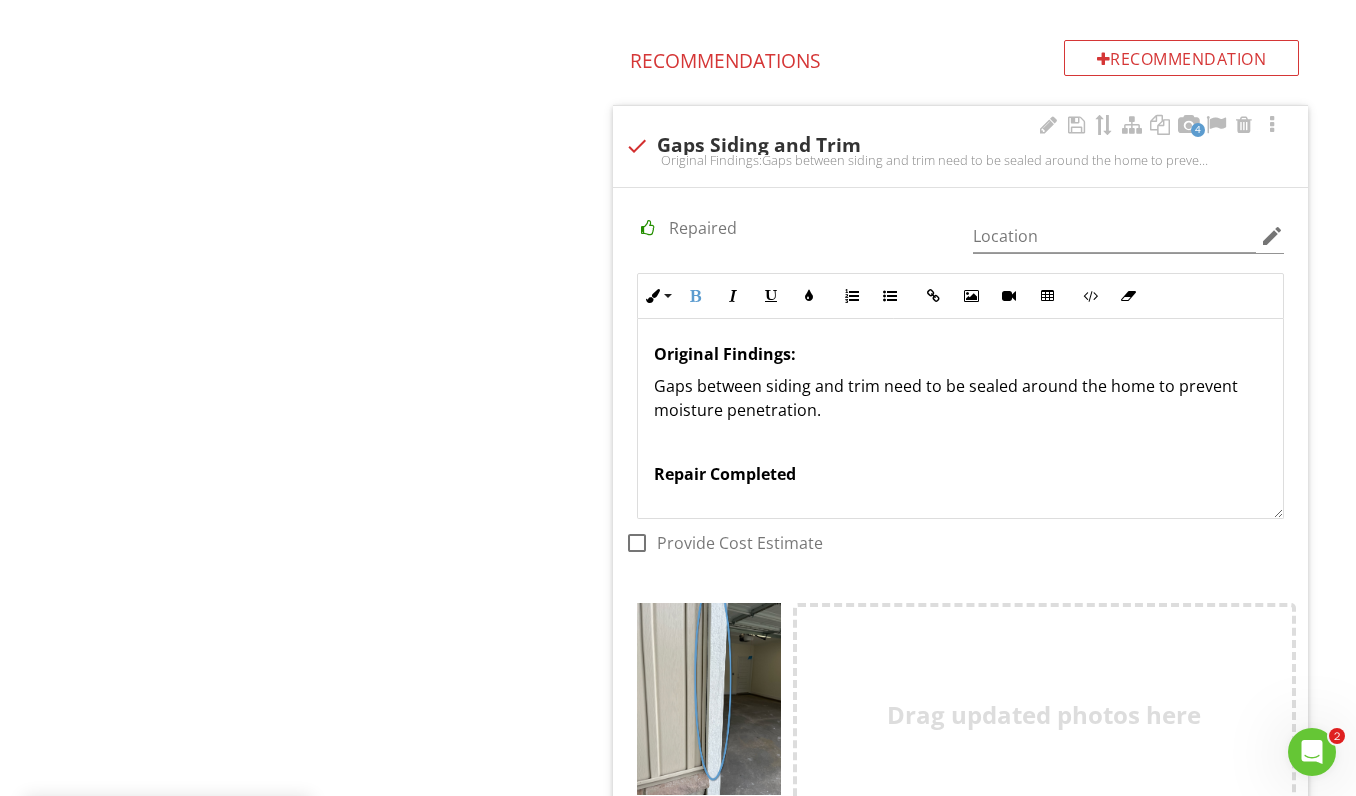 scroll, scrollTop: 1, scrollLeft: 0, axis: vertical 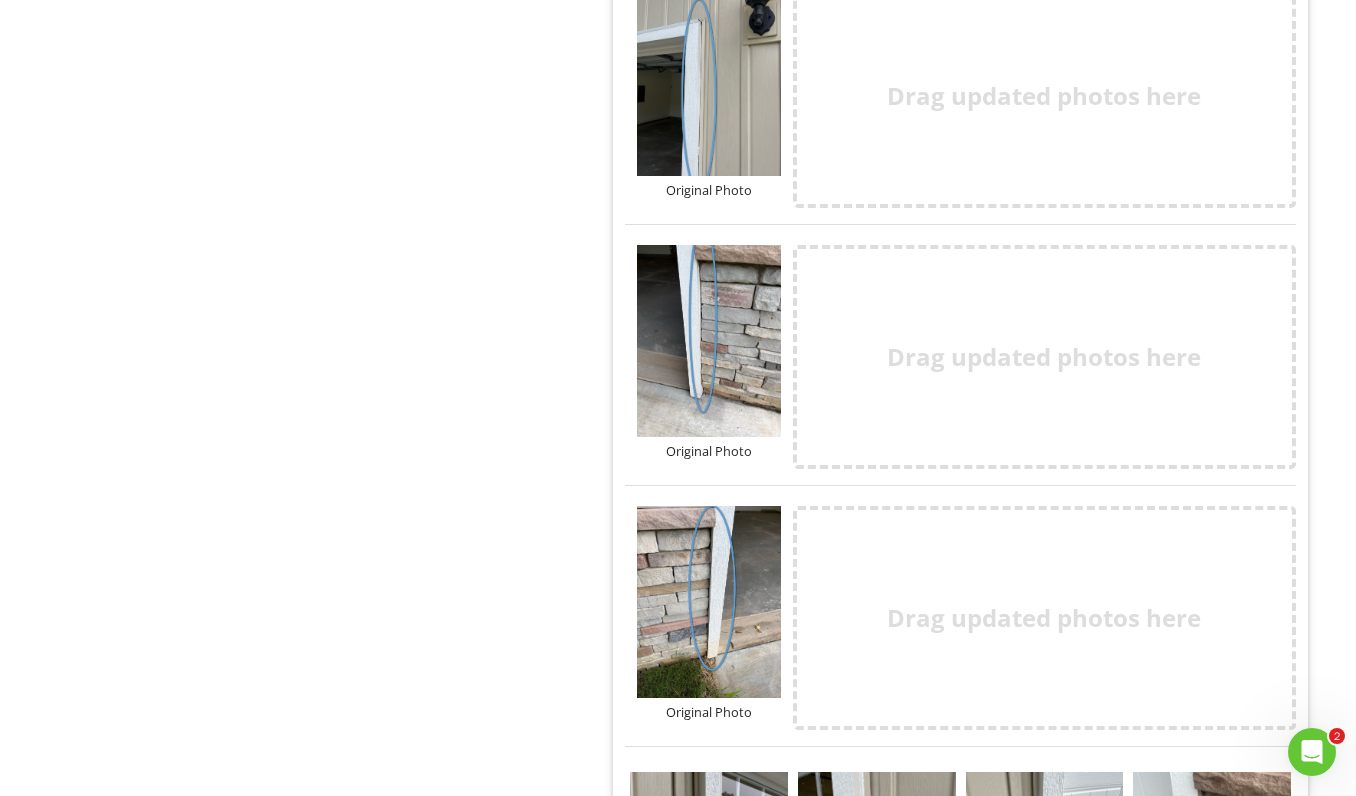 drag, startPoint x: 740, startPoint y: 764, endPoint x: 874, endPoint y: 196, distance: 583.59235 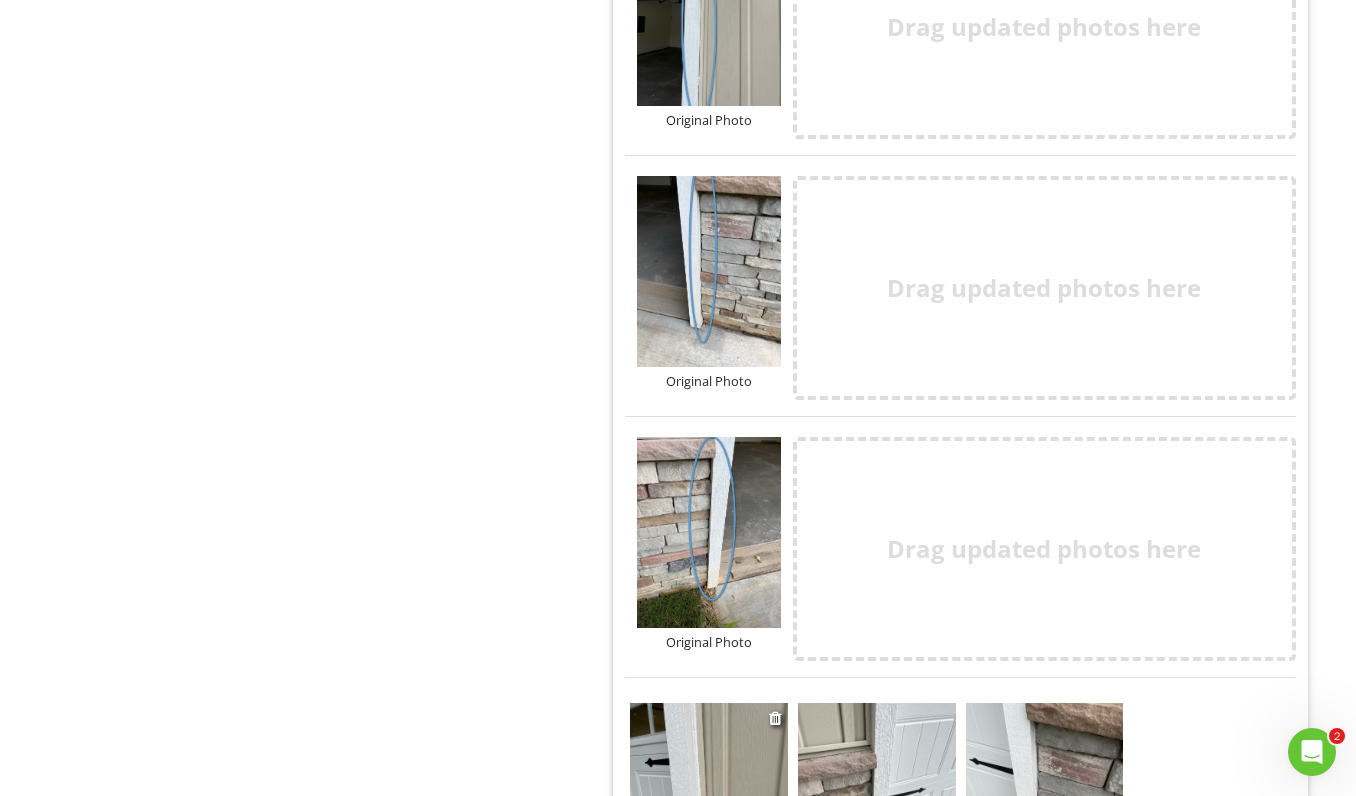 scroll, scrollTop: 2641, scrollLeft: 0, axis: vertical 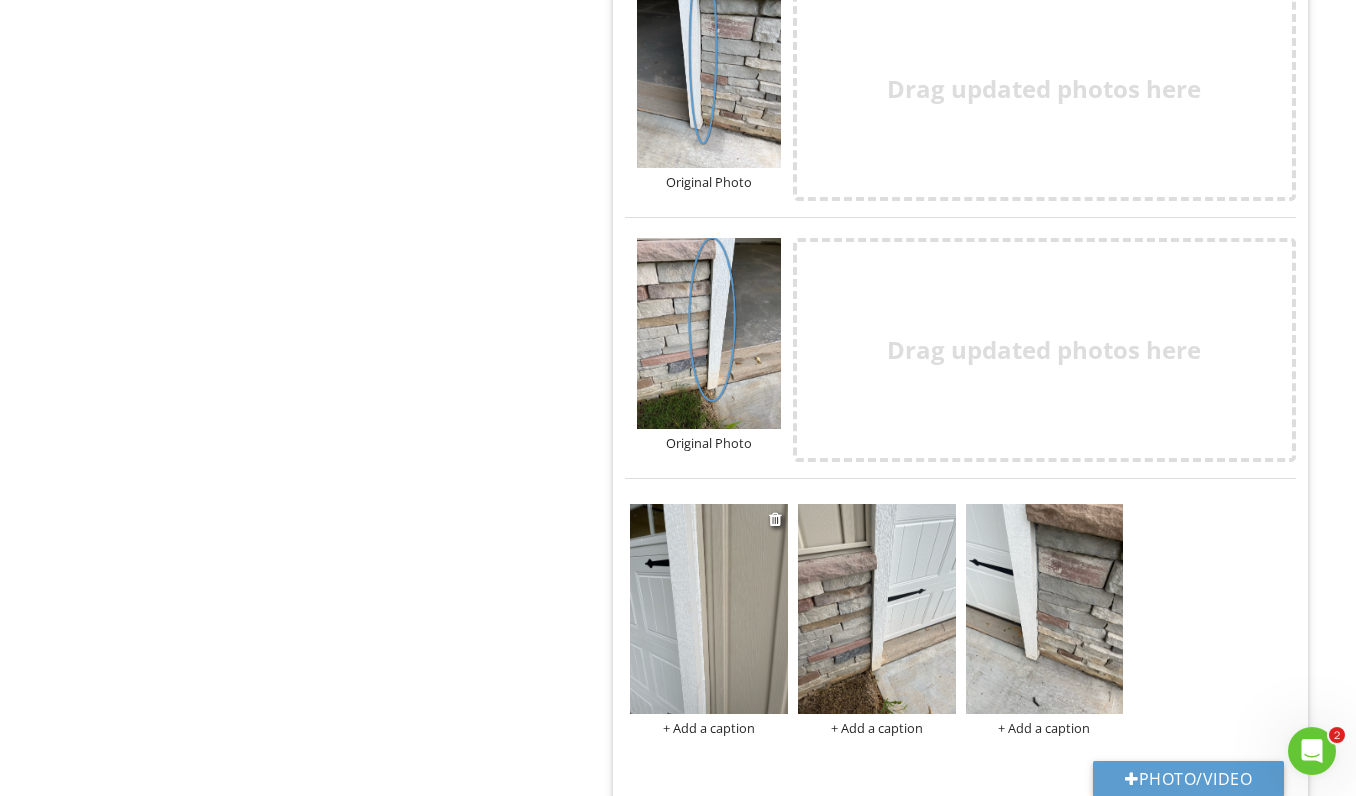 click at bounding box center [709, 610] 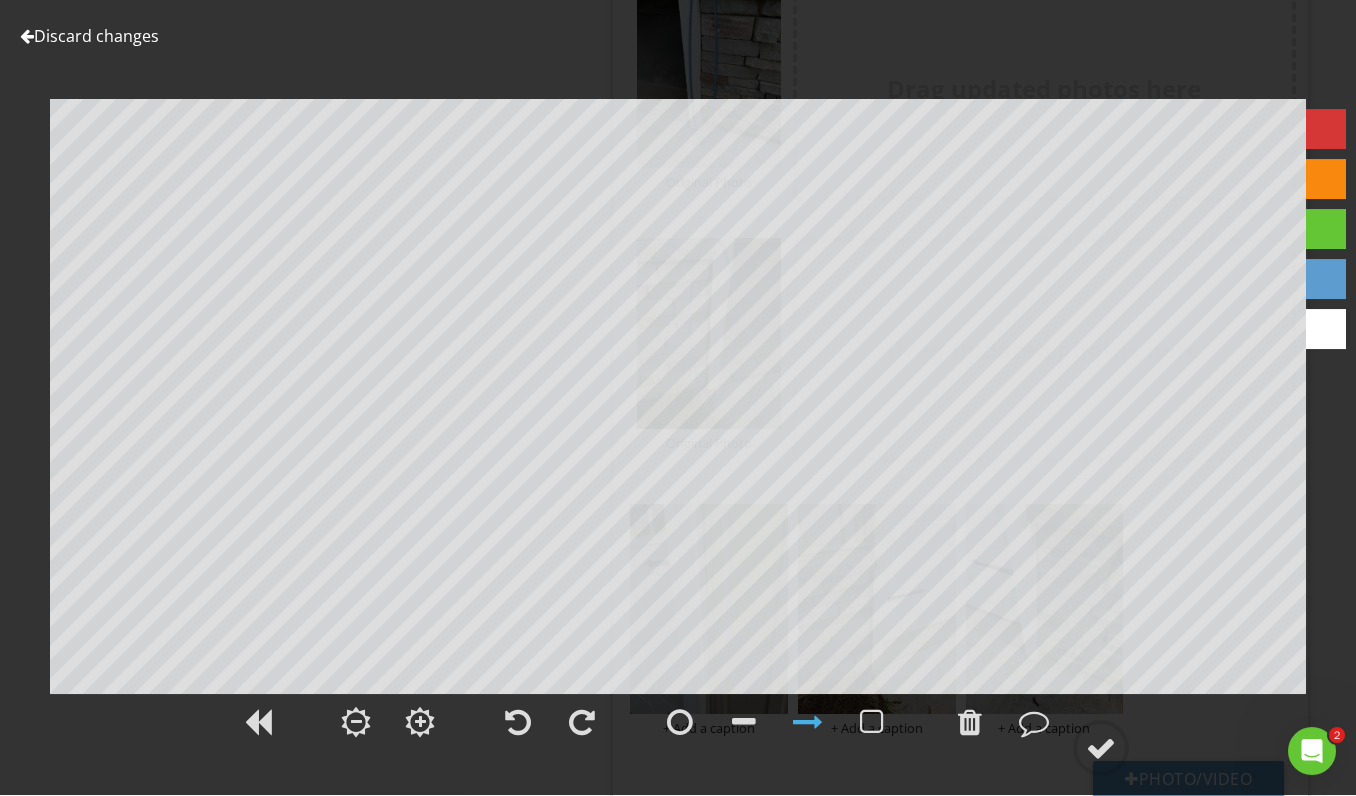 click at bounding box center (27, 37) 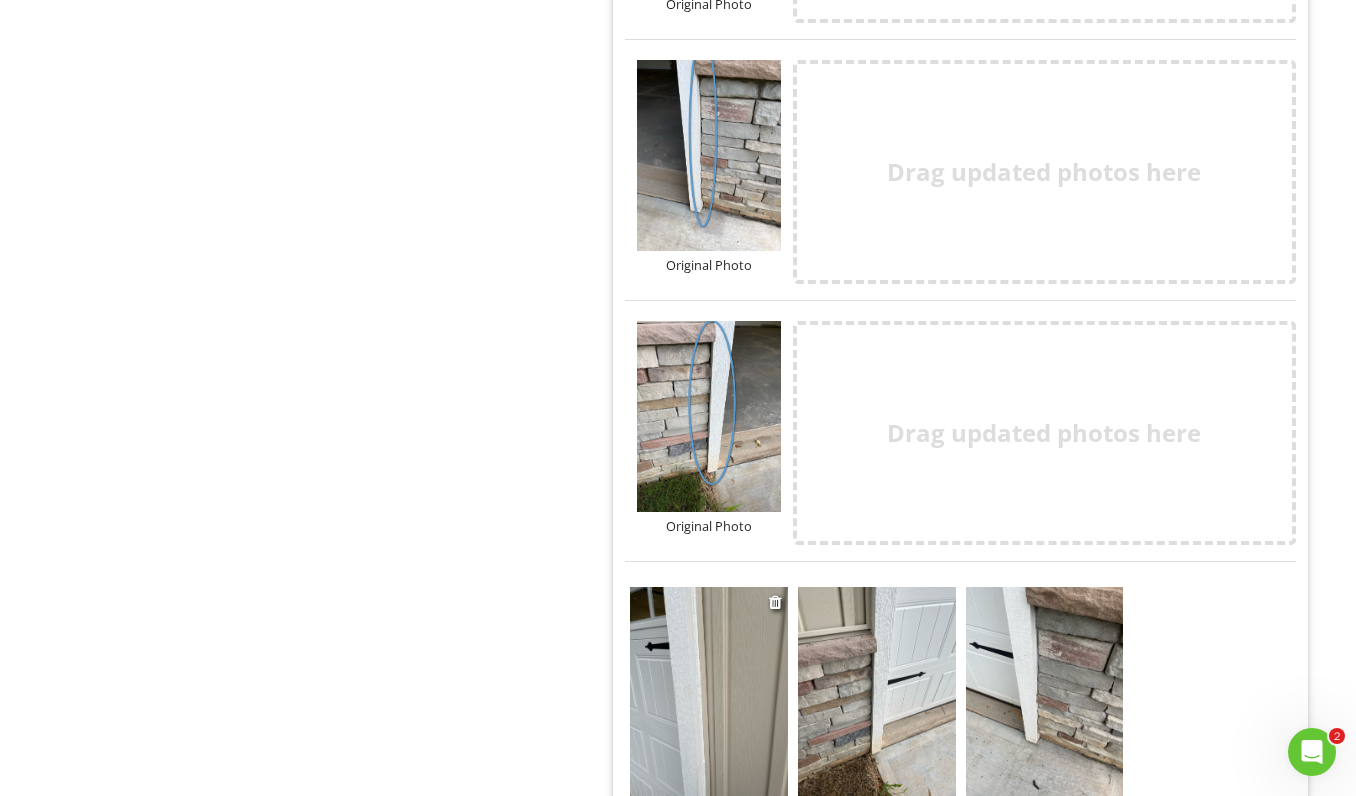 scroll, scrollTop: 2762, scrollLeft: 0, axis: vertical 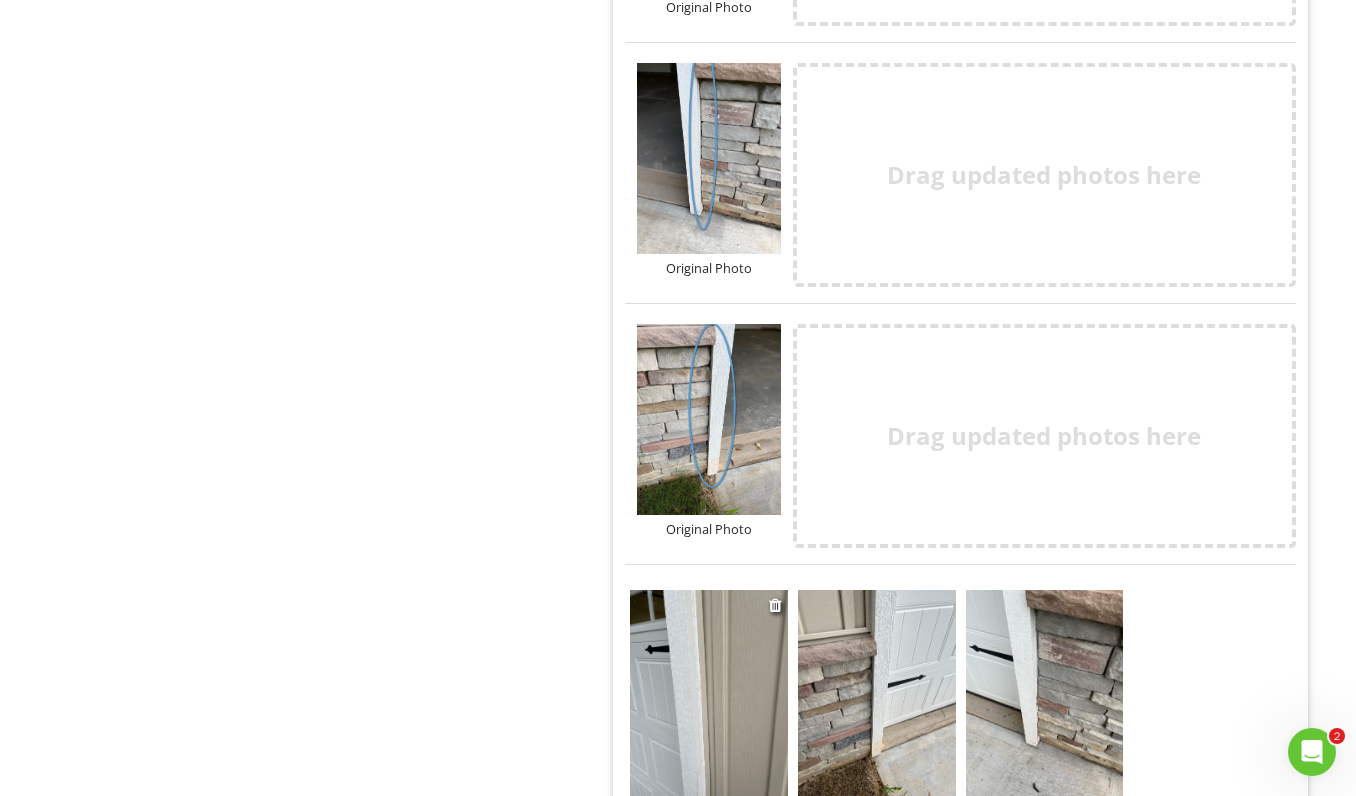 click at bounding box center (709, 695) 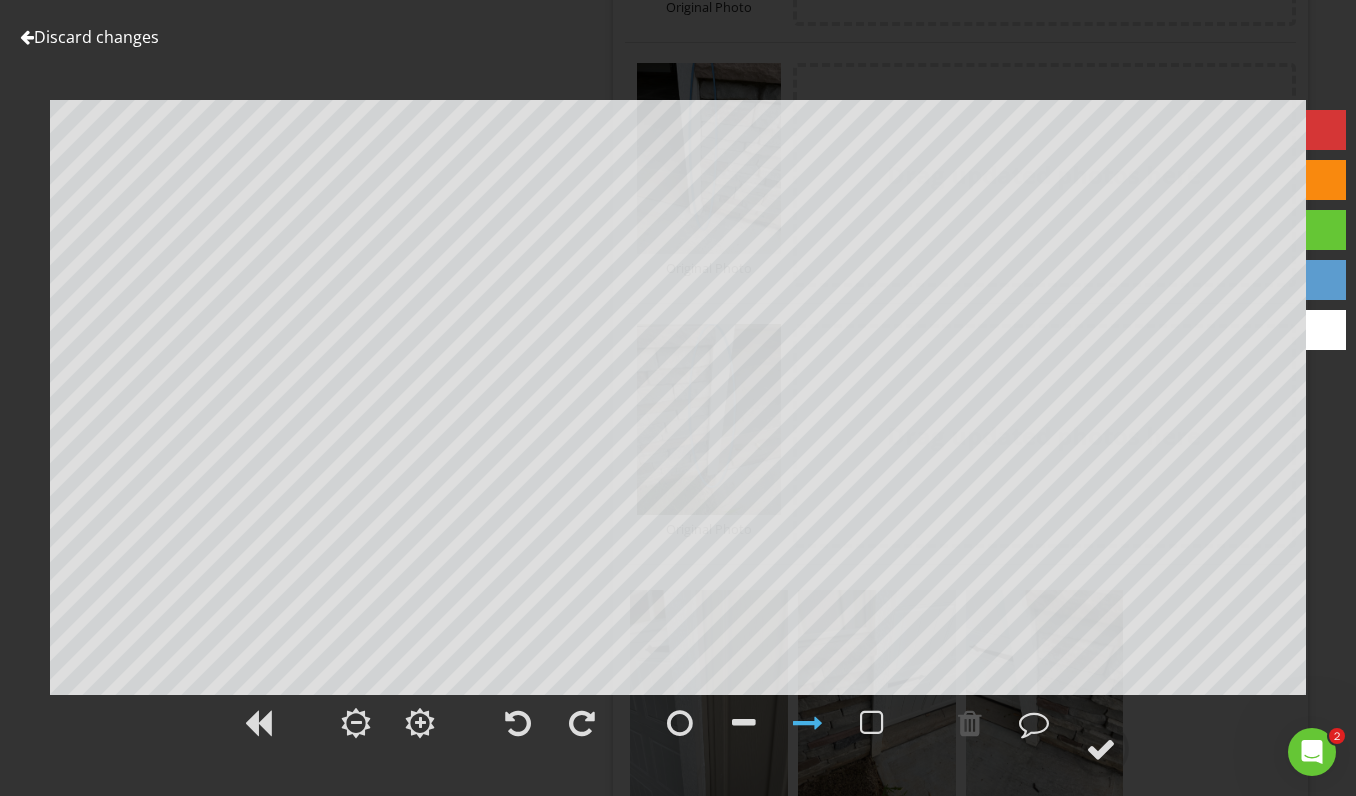 click at bounding box center [27, 37] 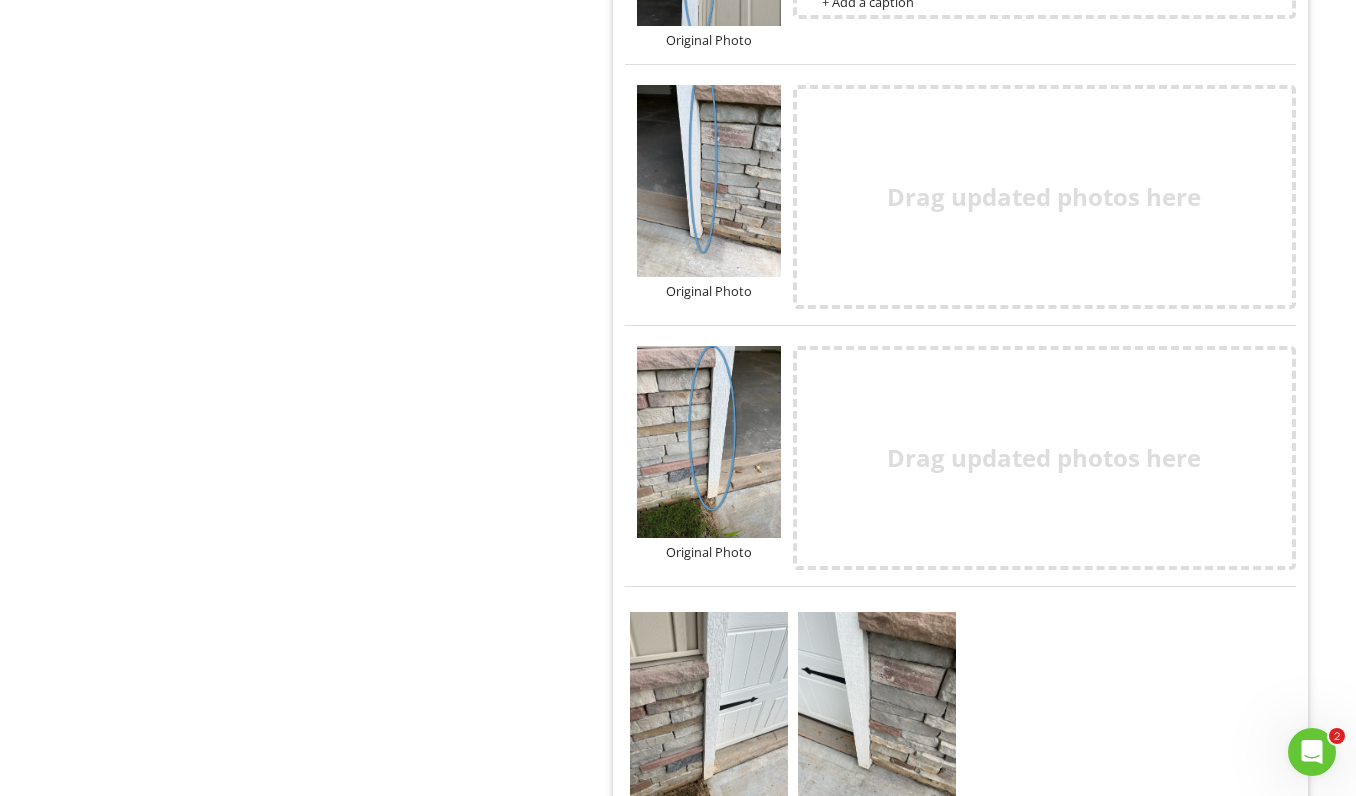 scroll, scrollTop: 2729, scrollLeft: 0, axis: vertical 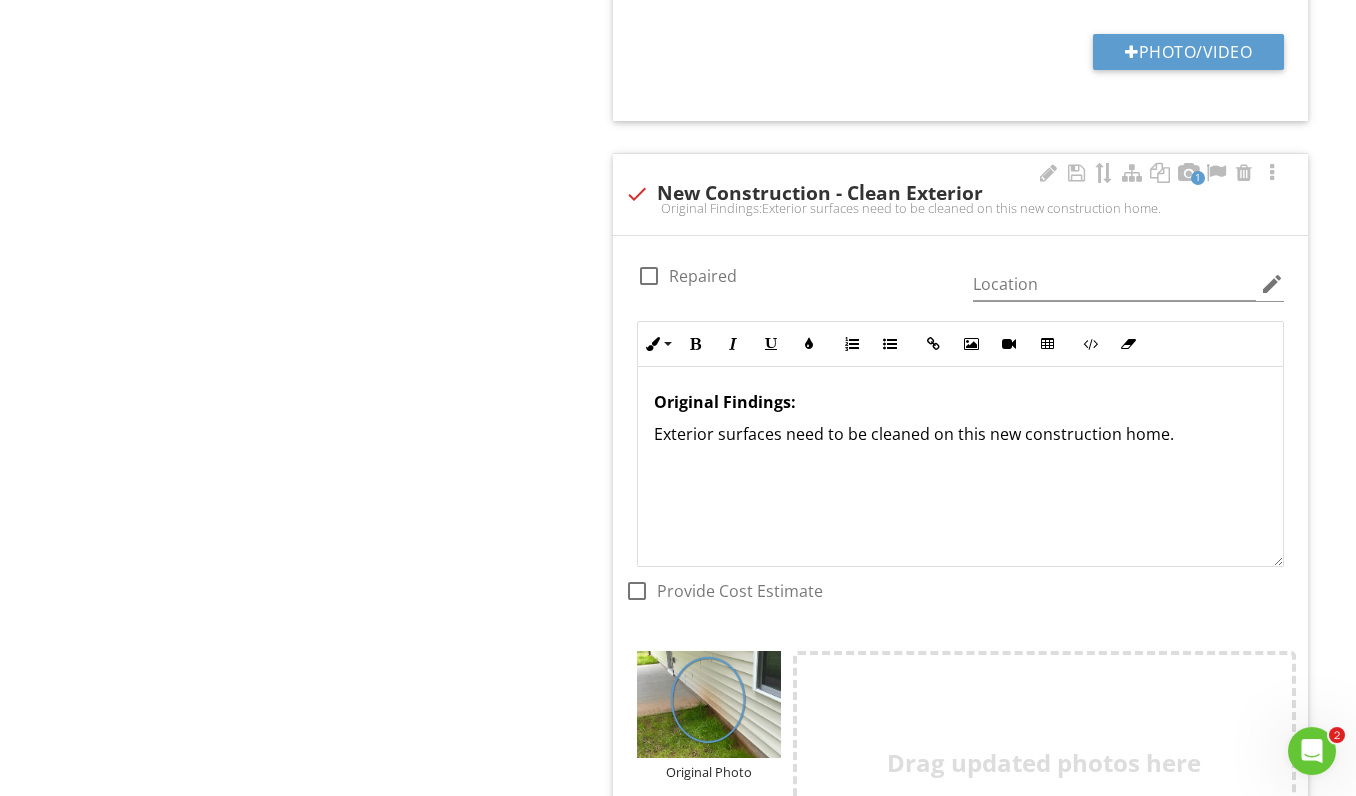 click on "Original Findings: Exterior surfaces need to be cleaned on this new construction home." at bounding box center [960, 467] 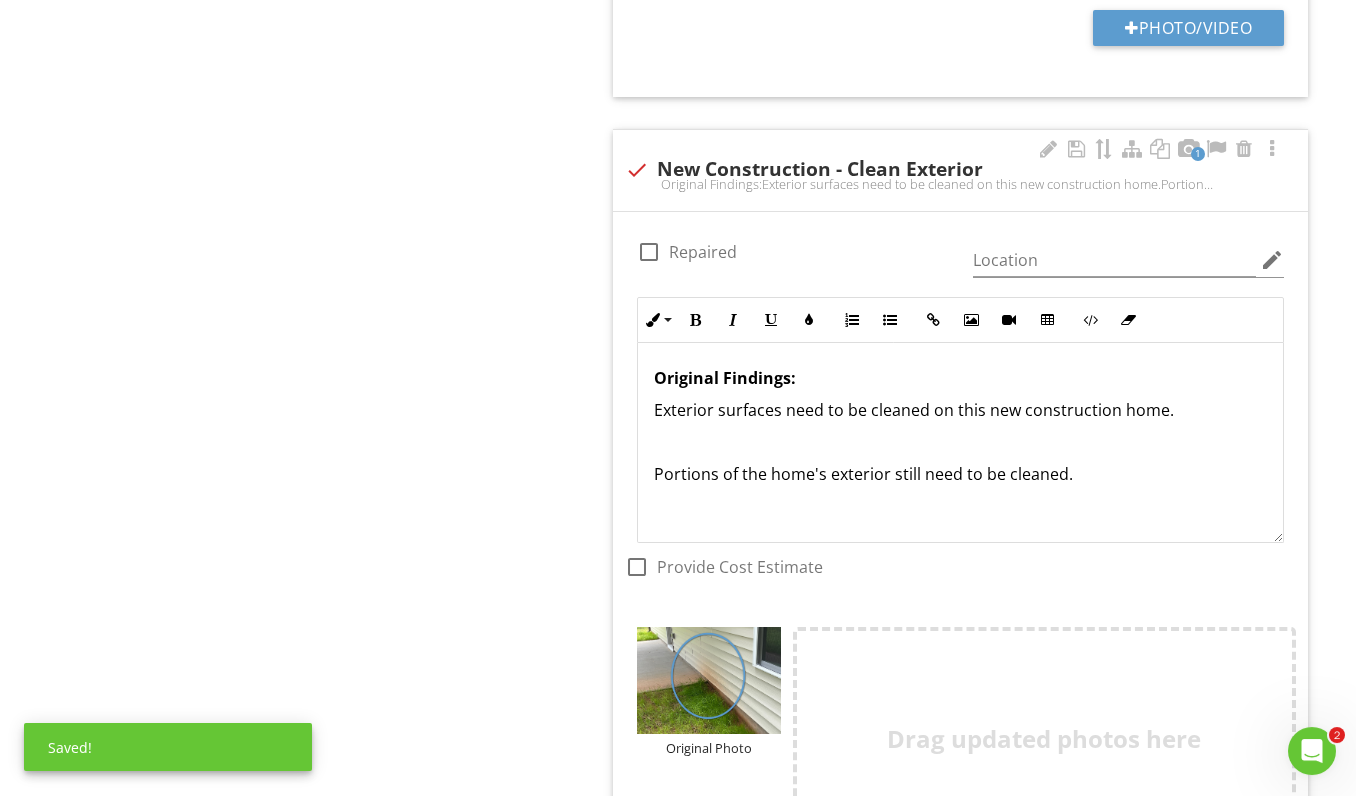 scroll, scrollTop: 3328, scrollLeft: 0, axis: vertical 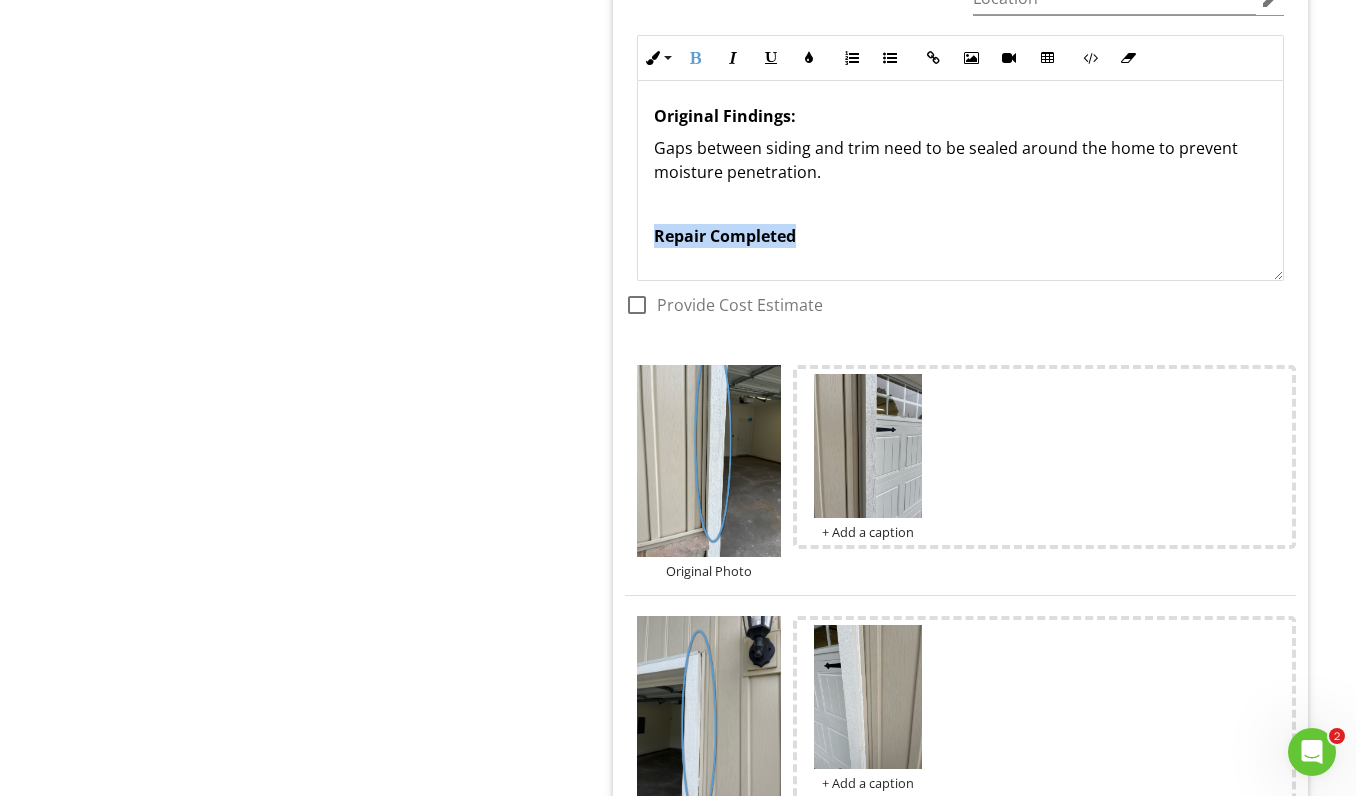 drag, startPoint x: 654, startPoint y: 216, endPoint x: 802, endPoint y: 215, distance: 148.00337 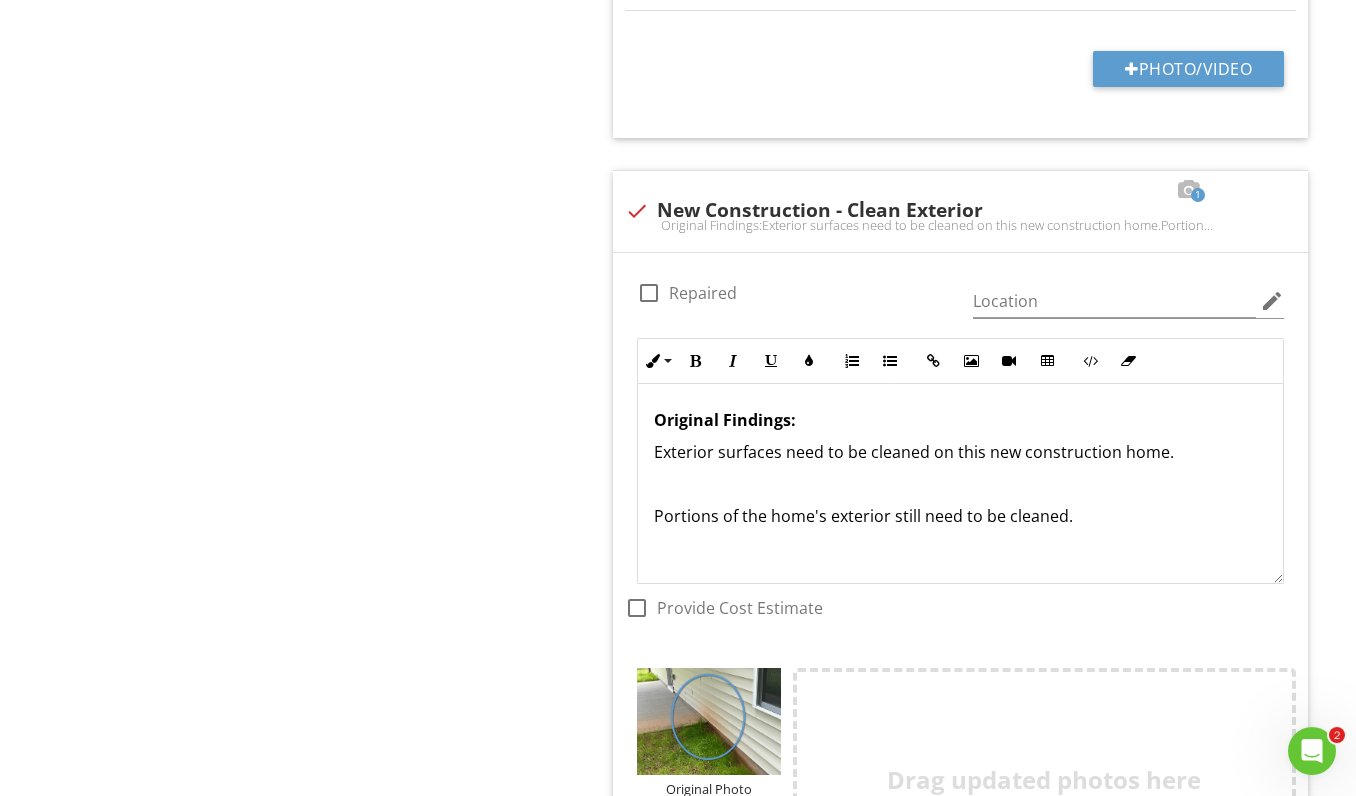 scroll, scrollTop: 3338, scrollLeft: 0, axis: vertical 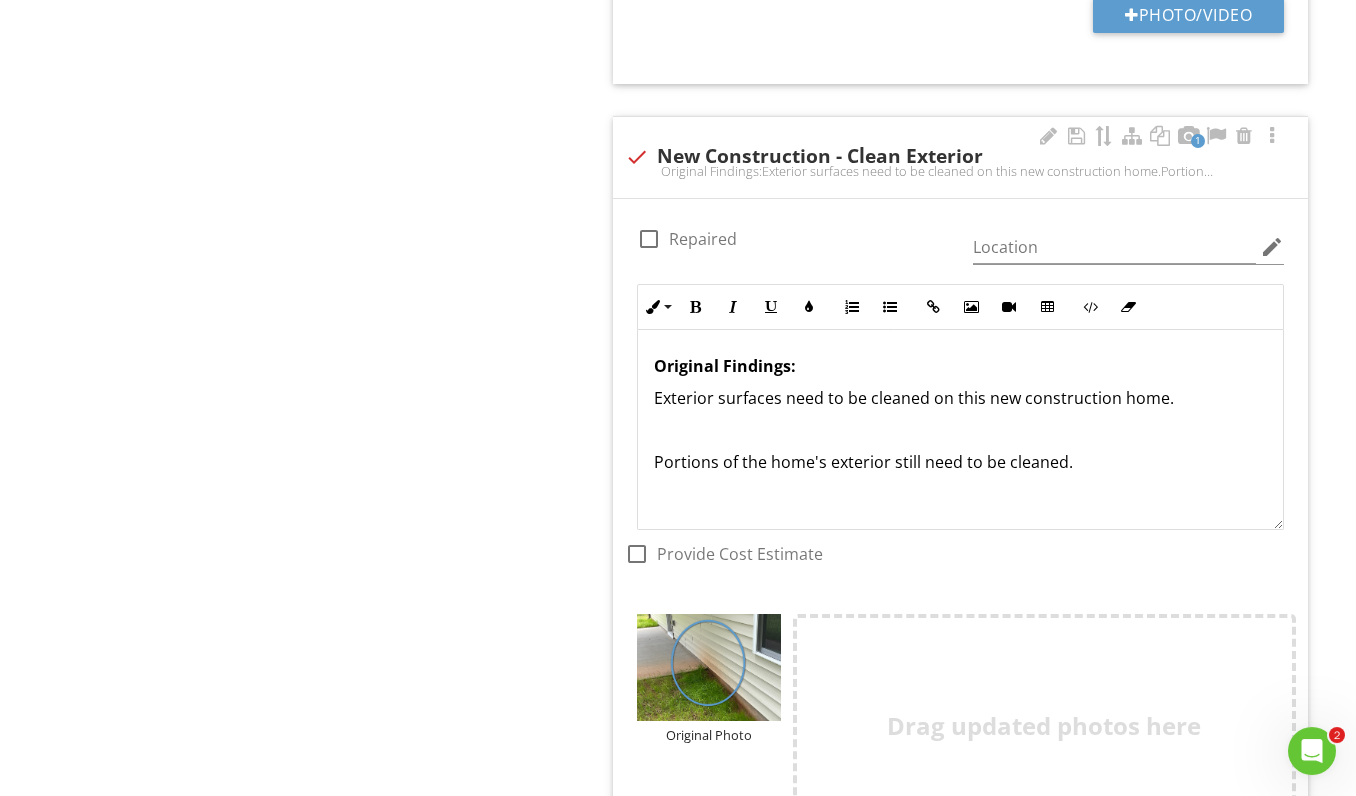 click on "Original Findings: Exterior surfaces need to be cleaned on this new construction home. Portions of the home's exterior still need to be cleaned." at bounding box center [960, 431] 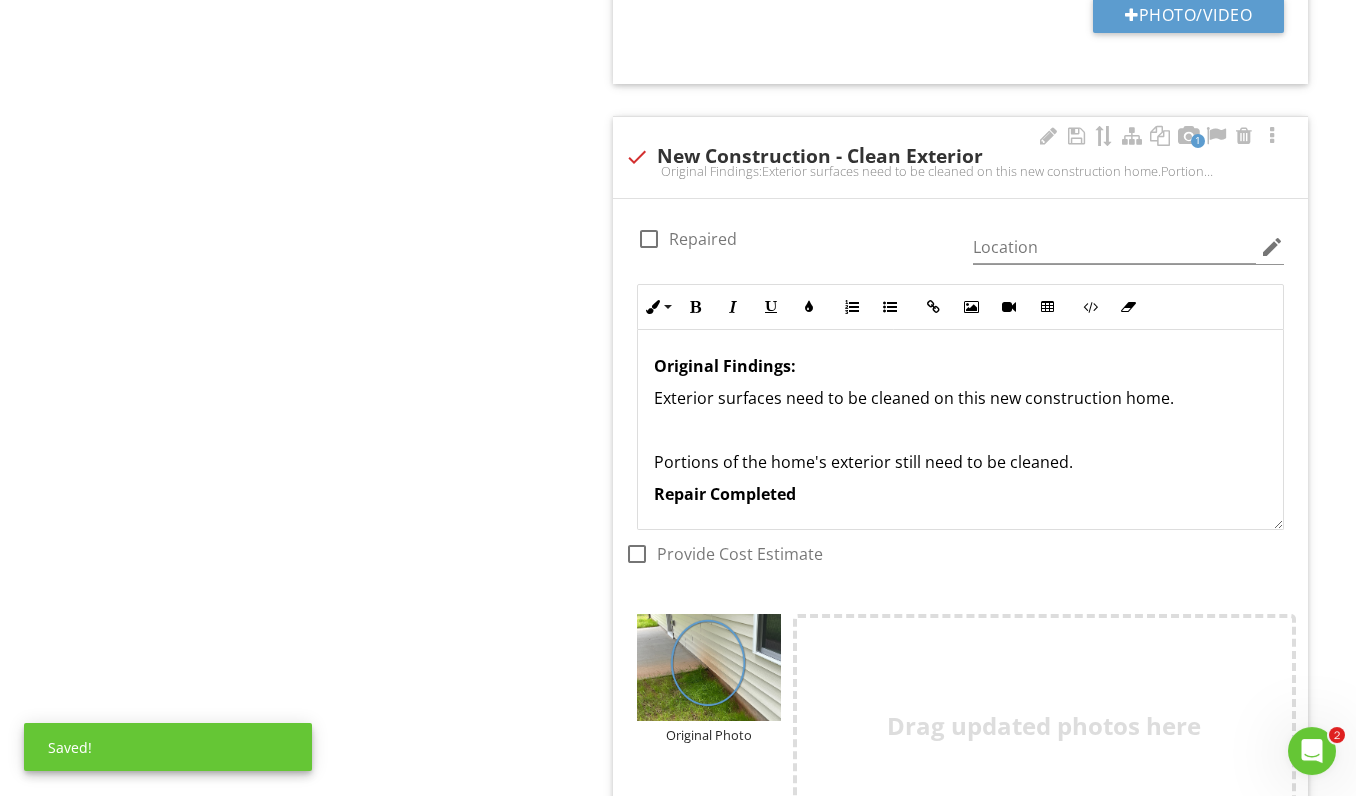 click on "Repair Completed" at bounding box center (725, 495) 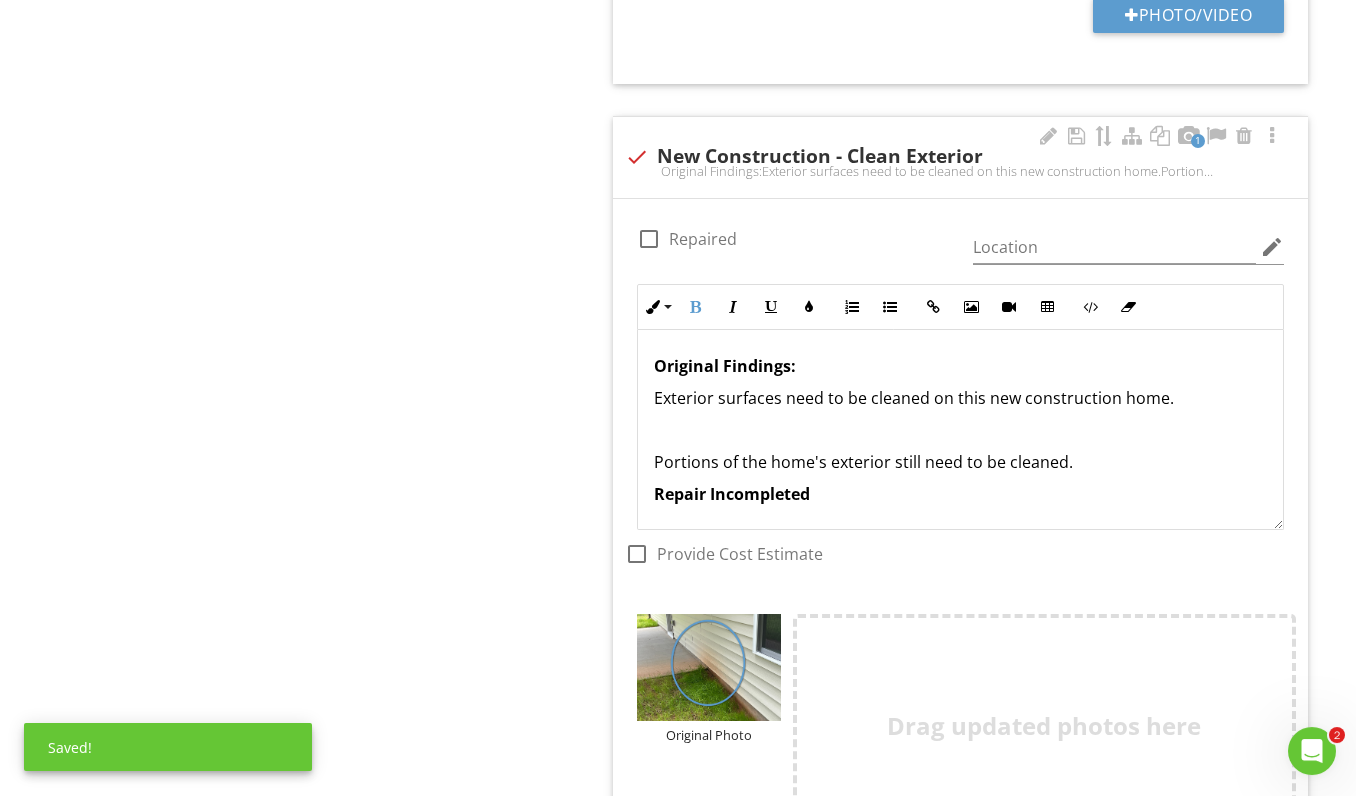 click on "Repair Incompleted" at bounding box center (960, 495) 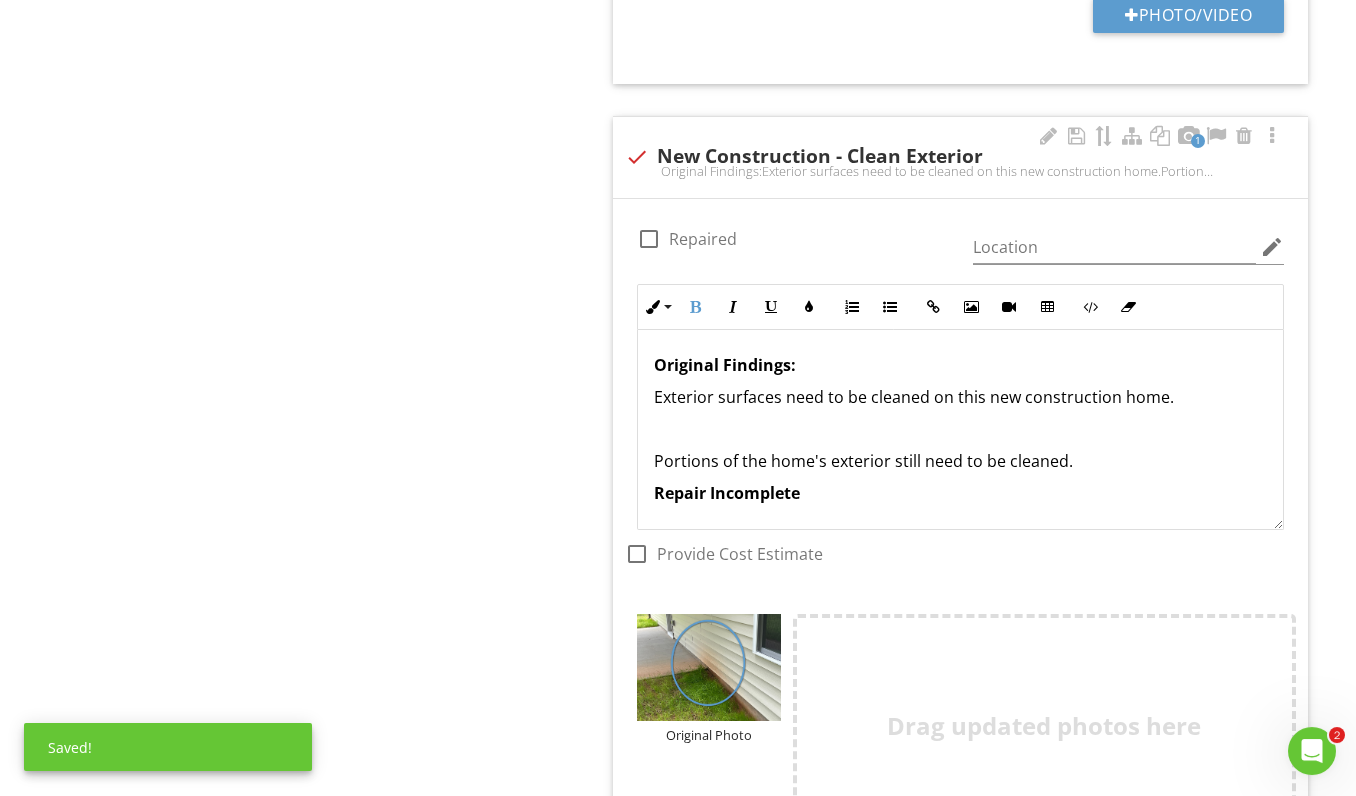 scroll, scrollTop: 1, scrollLeft: 0, axis: vertical 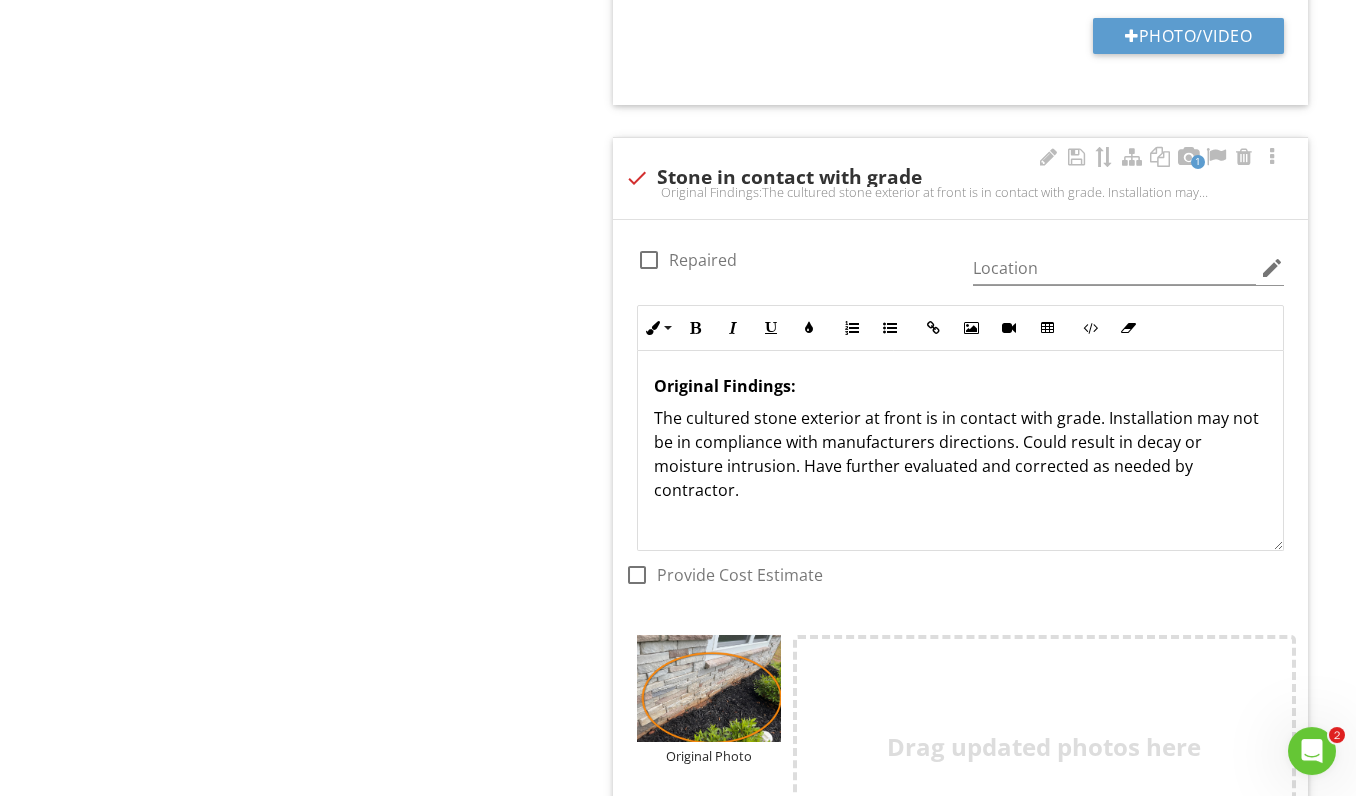 click on "Original Findings: The cultured stone exterior at front is in contact with grade. Installation may not be in compliance with manufacturers directions. Could result in decay or moisture intrusion. Have further evaluated and corrected as needed by contractor." at bounding box center [960, 451] 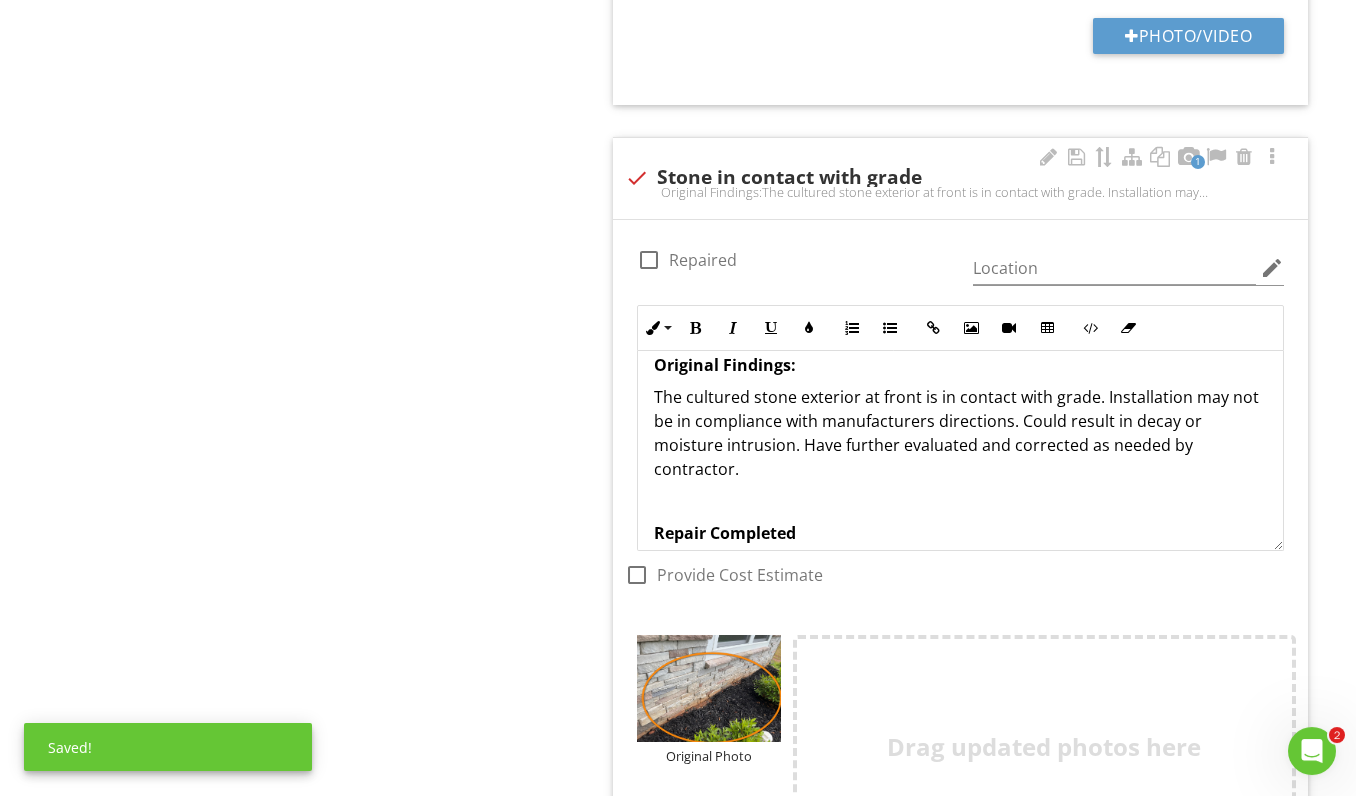click on "Repair Completed" at bounding box center [725, 534] 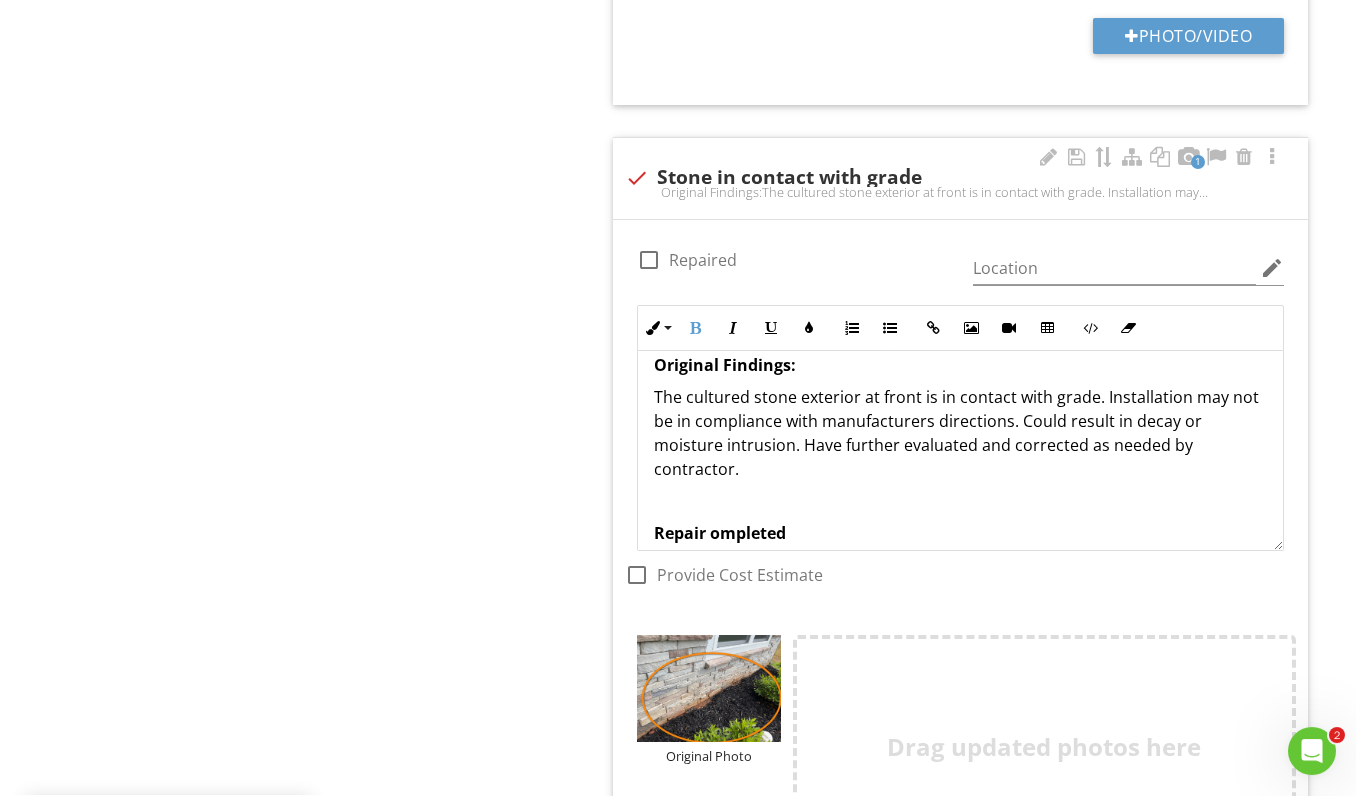type 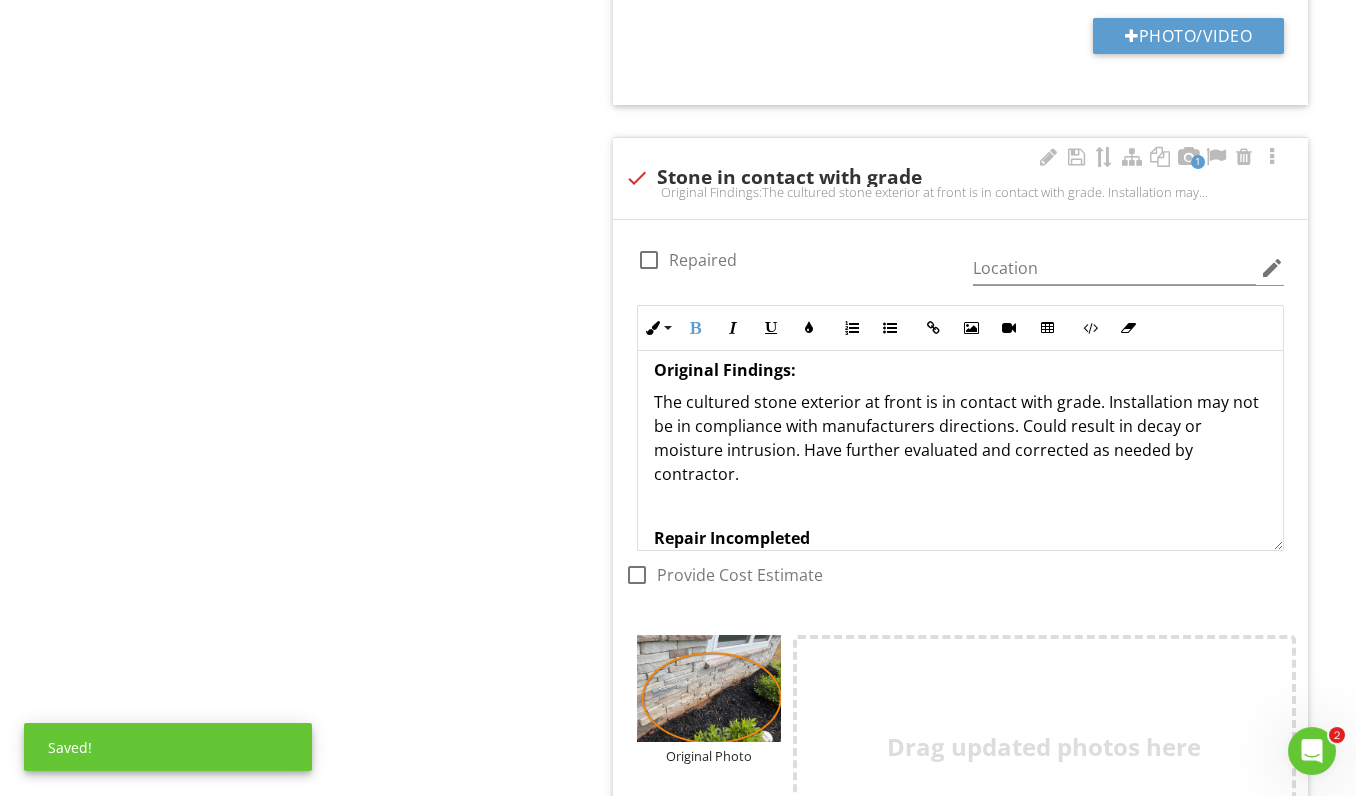 click on "Repair Incompleted" at bounding box center (960, 539) 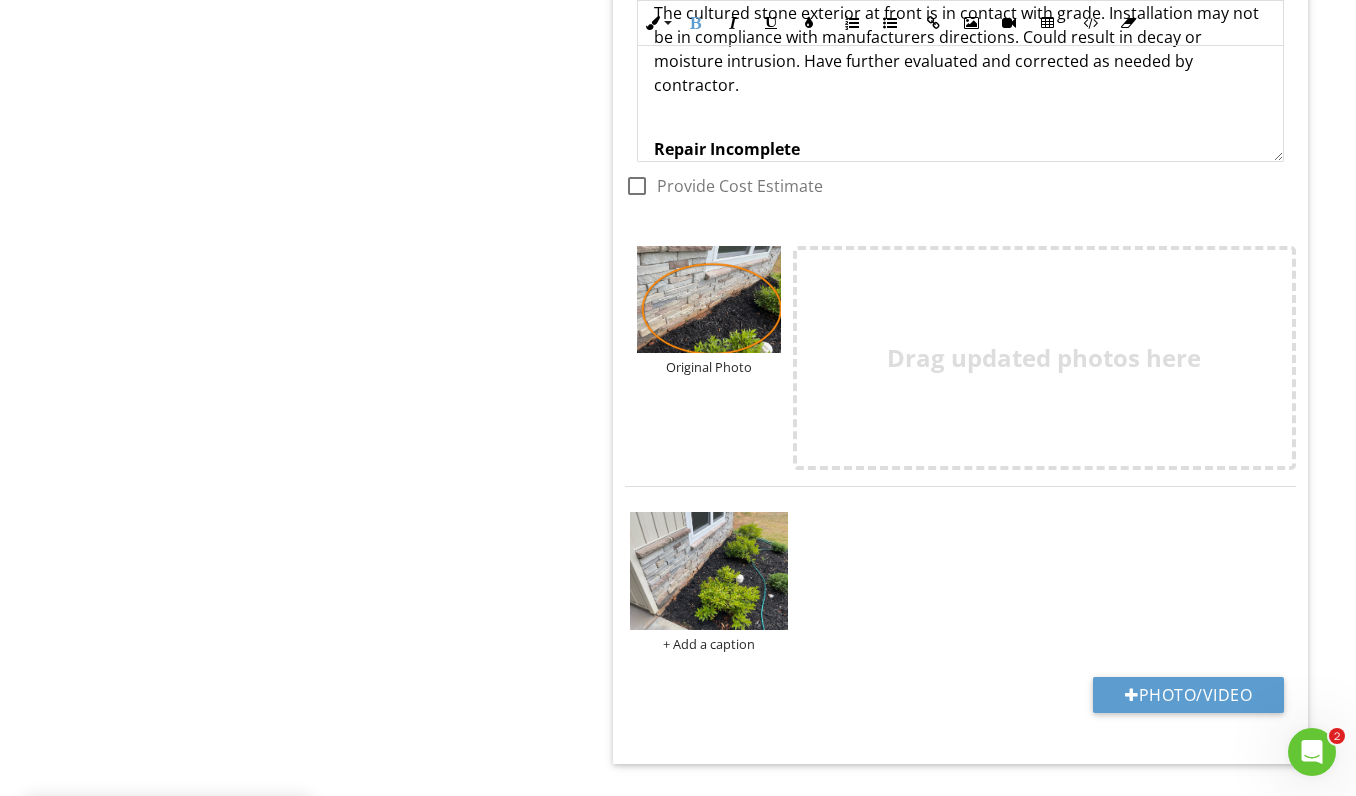 scroll, scrollTop: 4802, scrollLeft: 0, axis: vertical 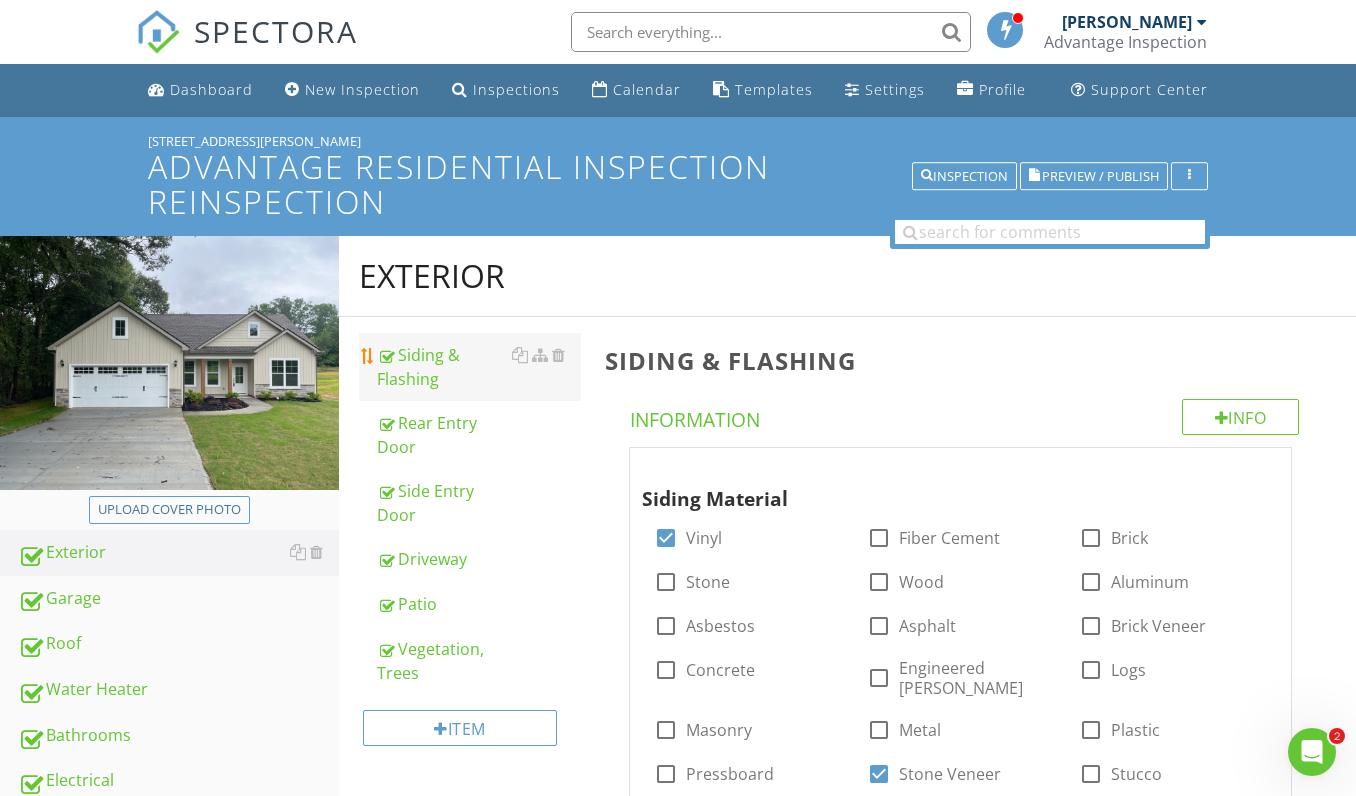 click on "Siding & Flashing" at bounding box center [479, 367] 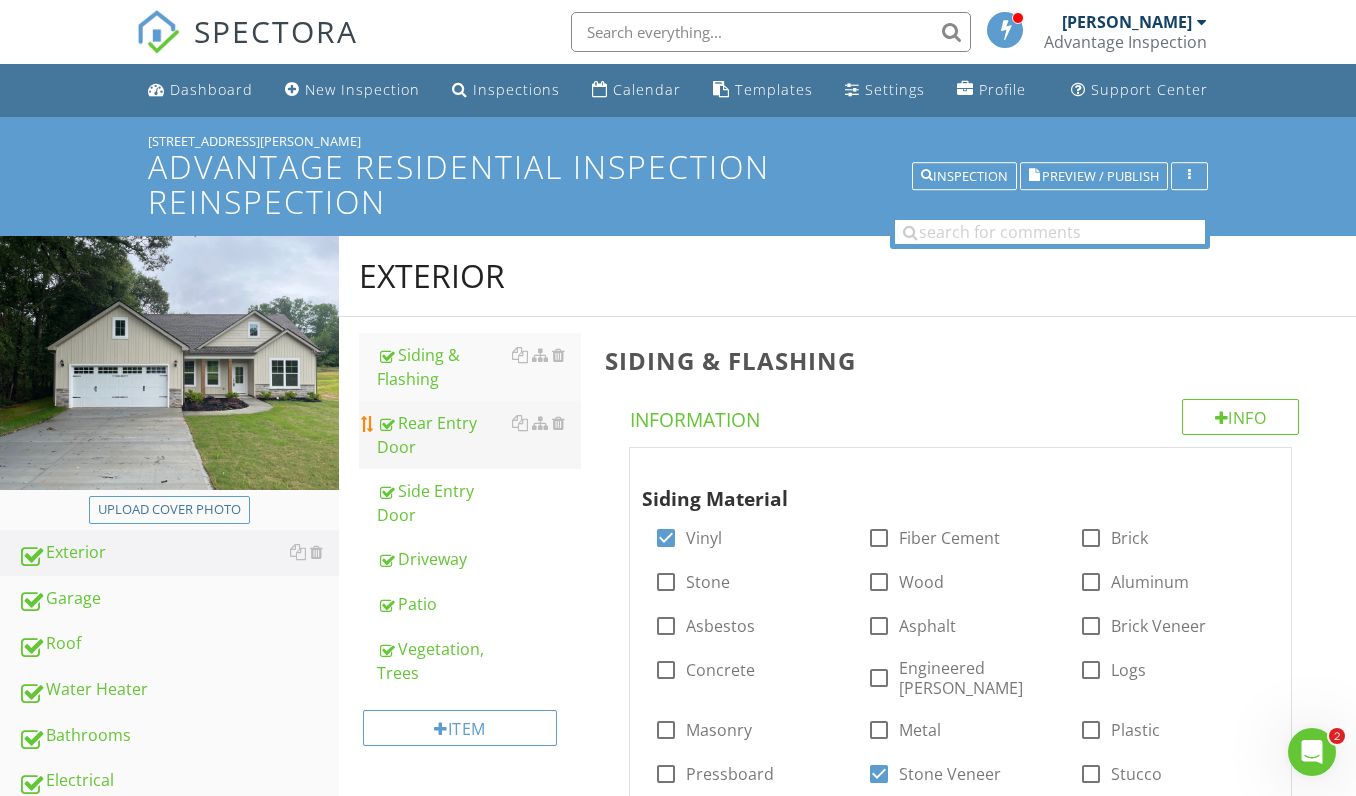click on "Rear Entry Door" at bounding box center (479, 435) 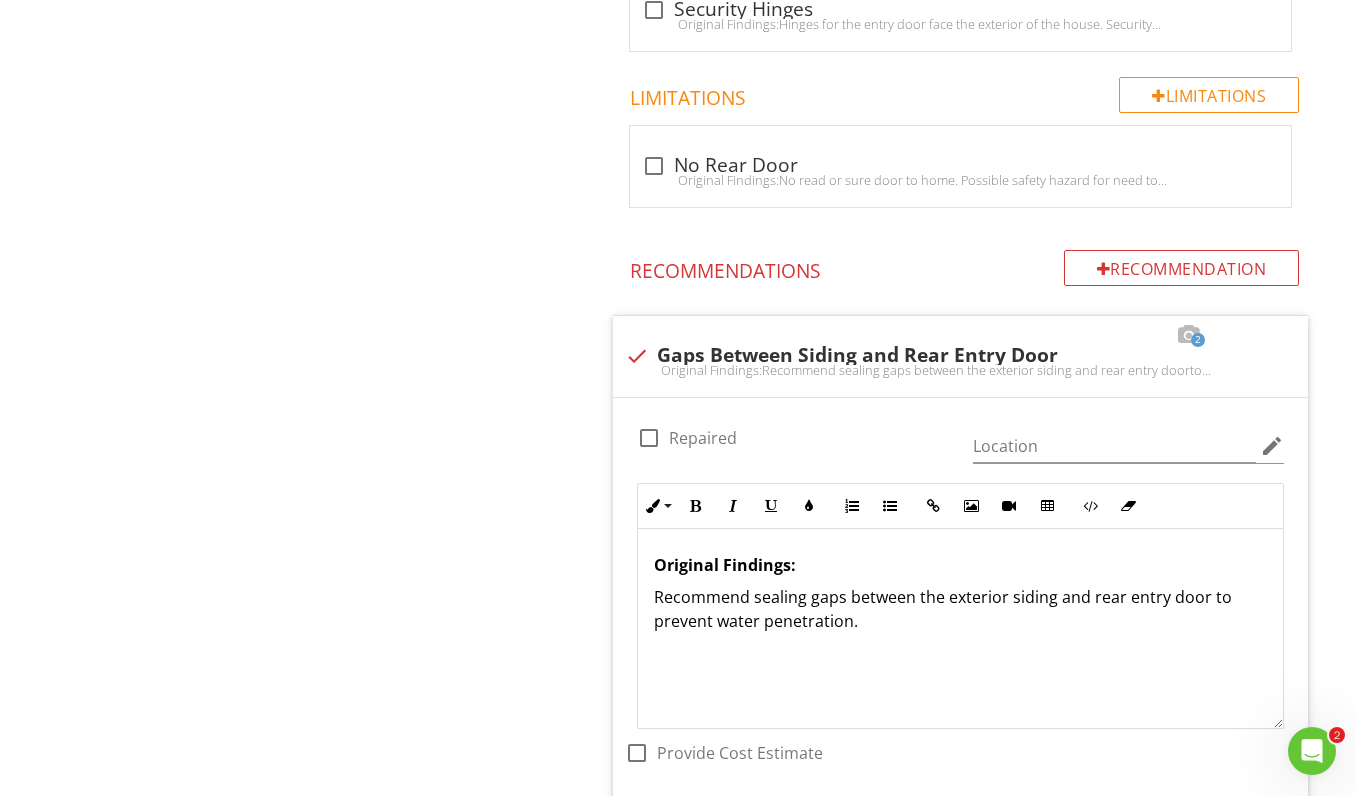 scroll, scrollTop: 1117, scrollLeft: 0, axis: vertical 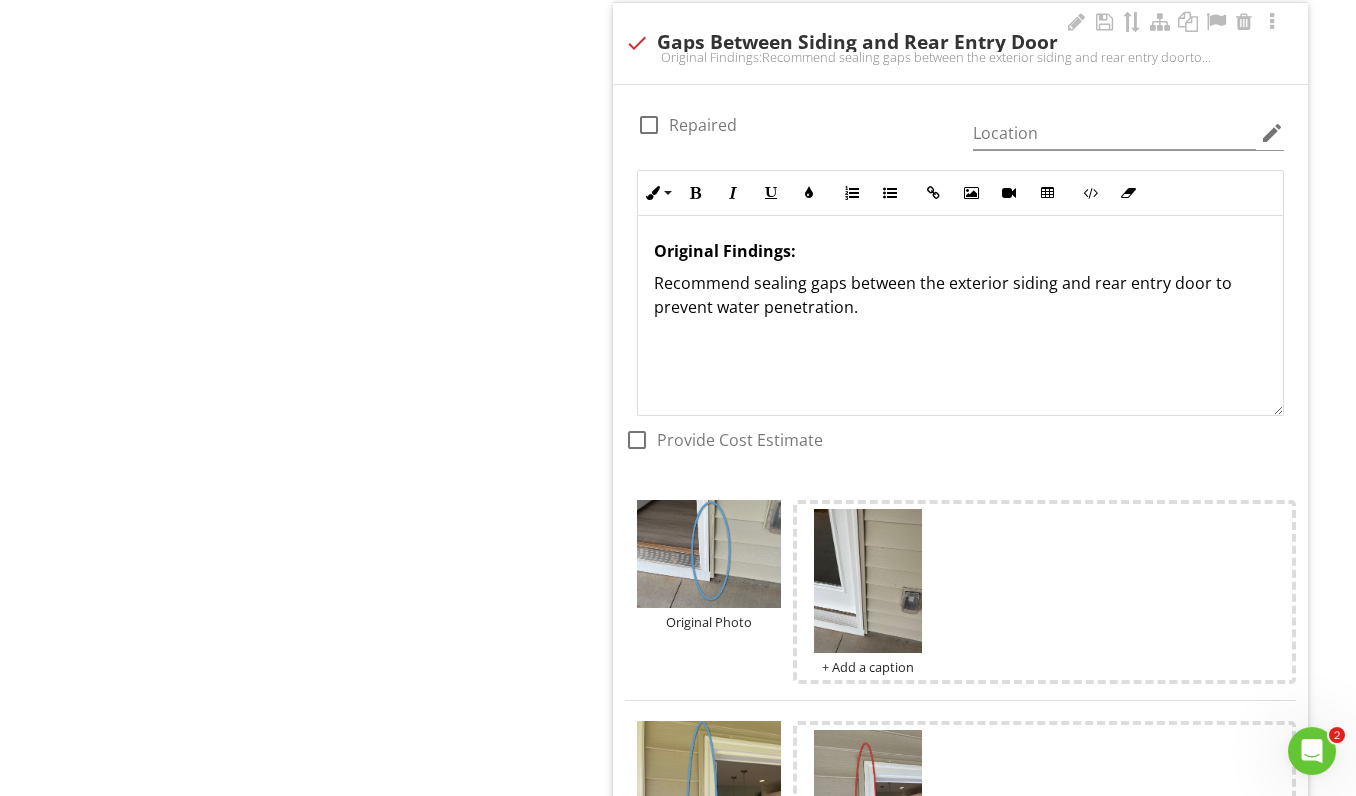 click on "Recommend sealing gaps between the exterior siding and rear entry door to prevent water penetration." at bounding box center (960, 296) 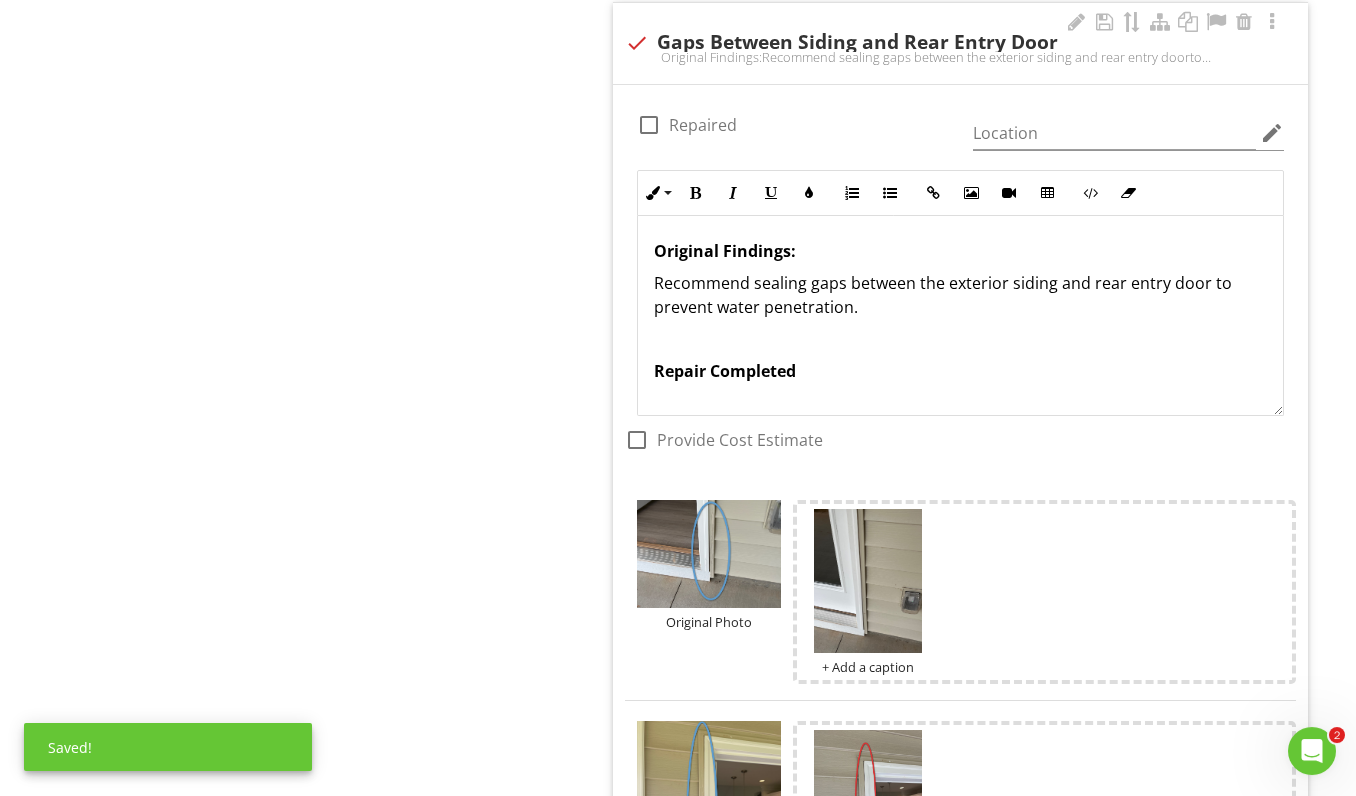 click on "Repair Completed" at bounding box center [725, 372] 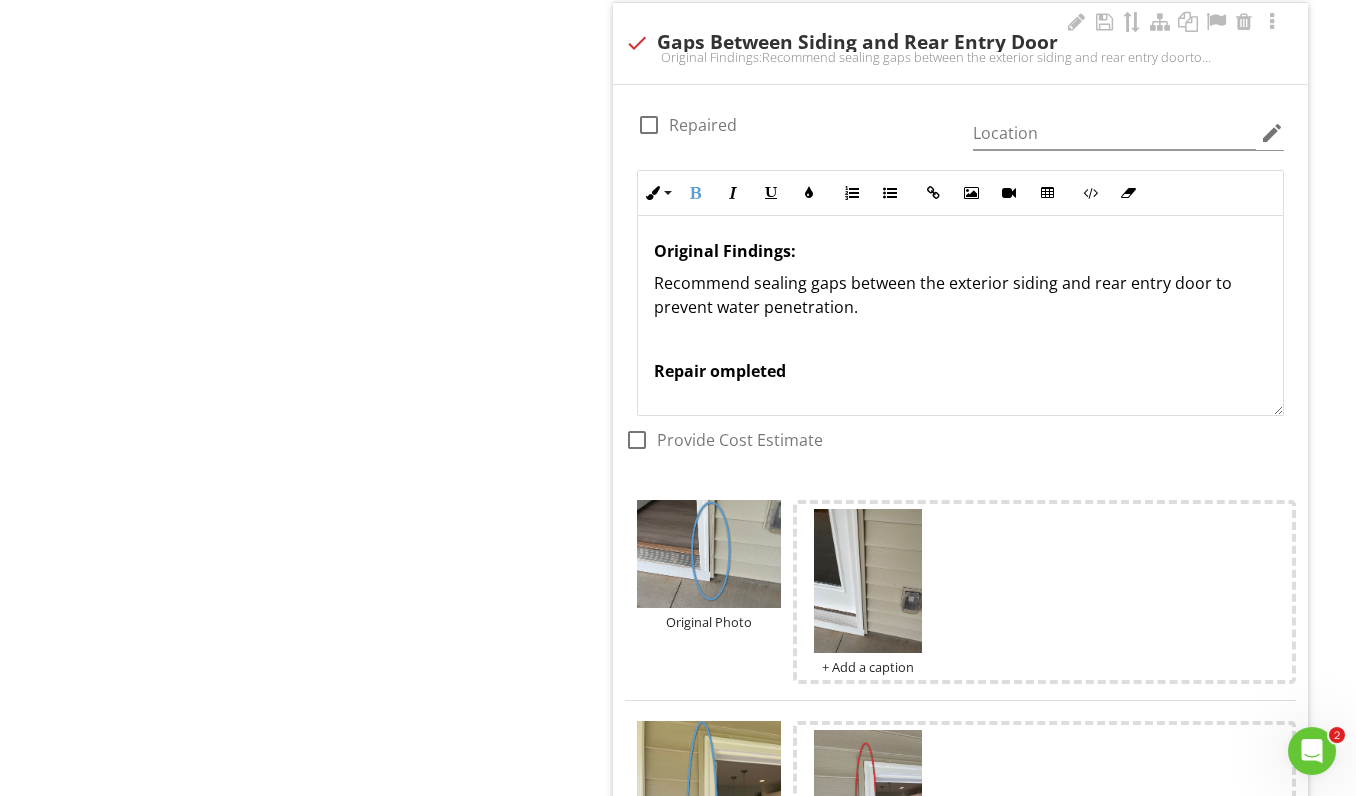type 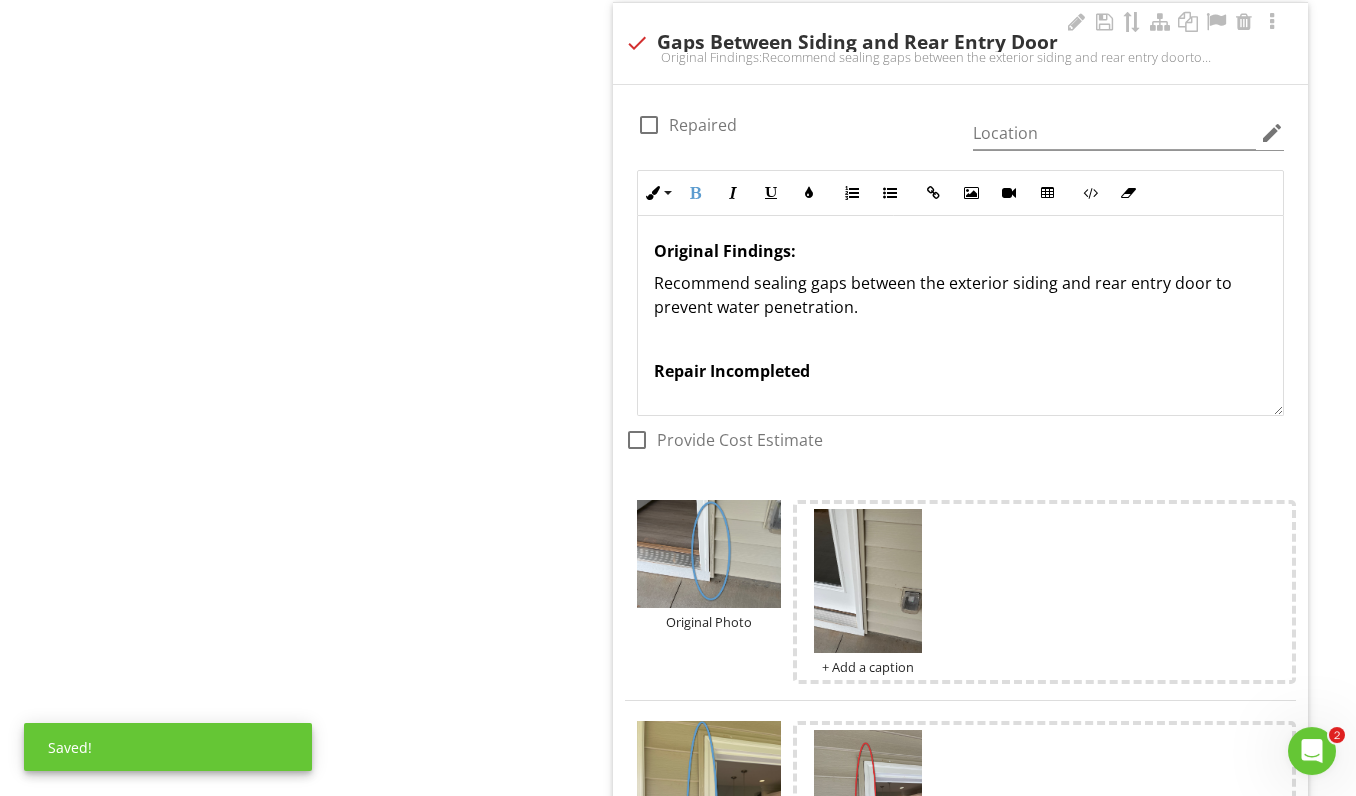 click on "Repair Incompleted" at bounding box center [960, 372] 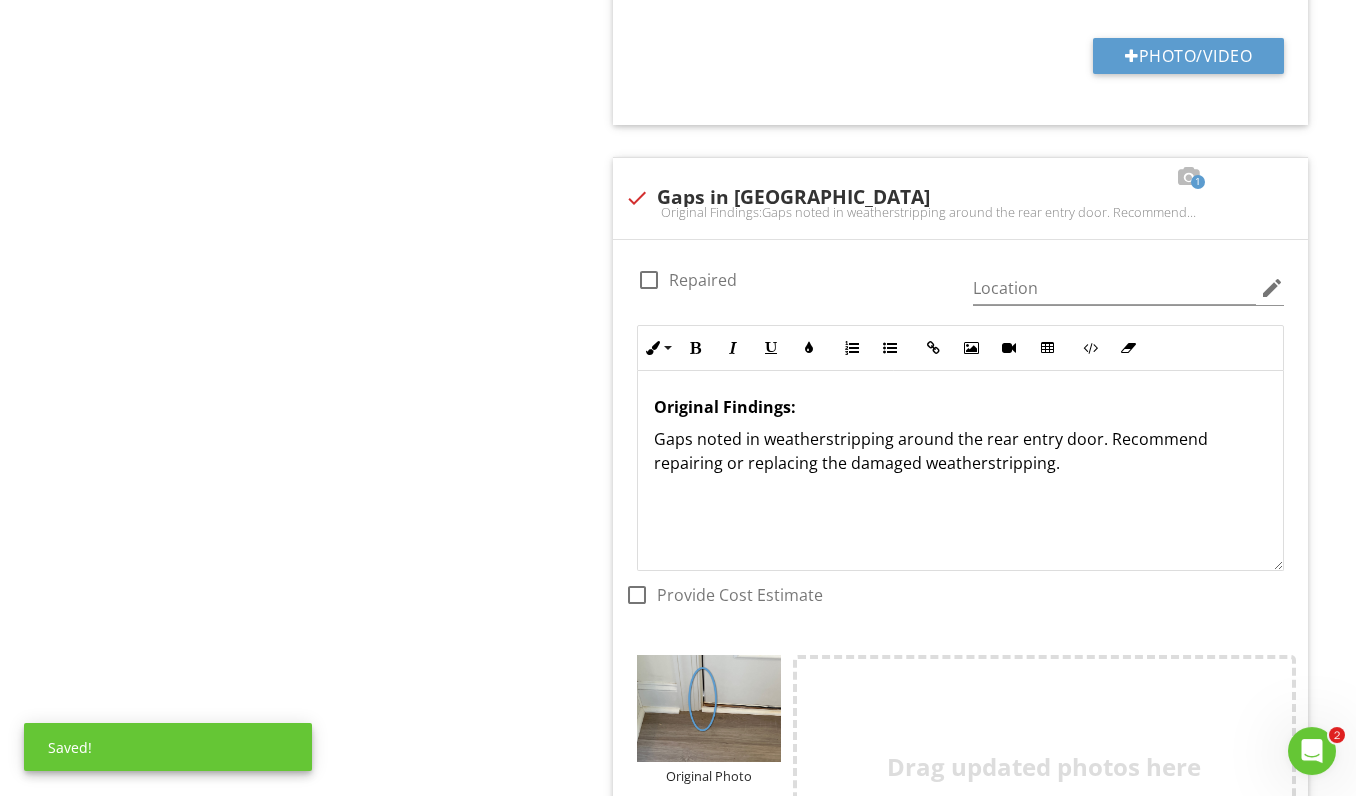 scroll, scrollTop: 2373, scrollLeft: 0, axis: vertical 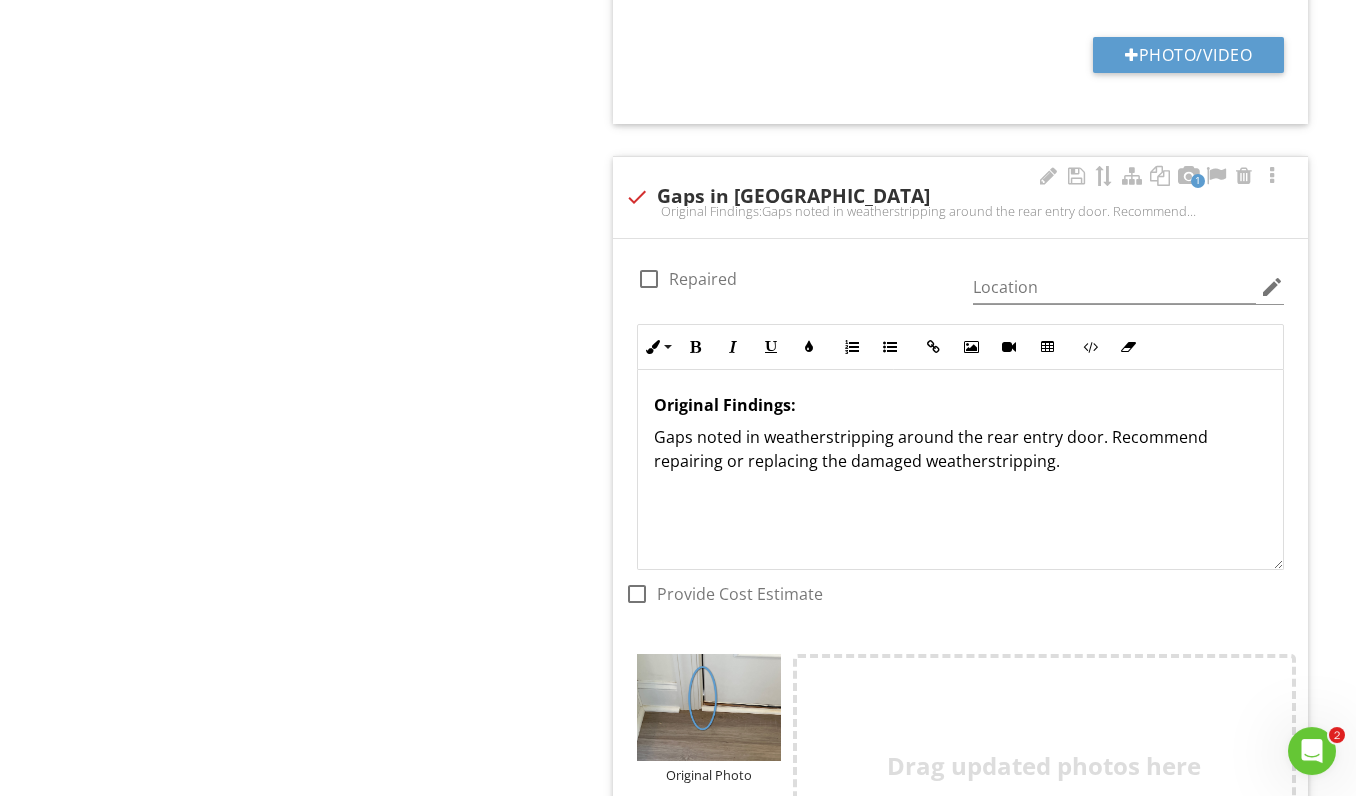 click on "Original Findings: Gaps noted in weatherstripping around the rear entry door. Recommend repairing or replacing the damaged weatherstripping." at bounding box center (960, 470) 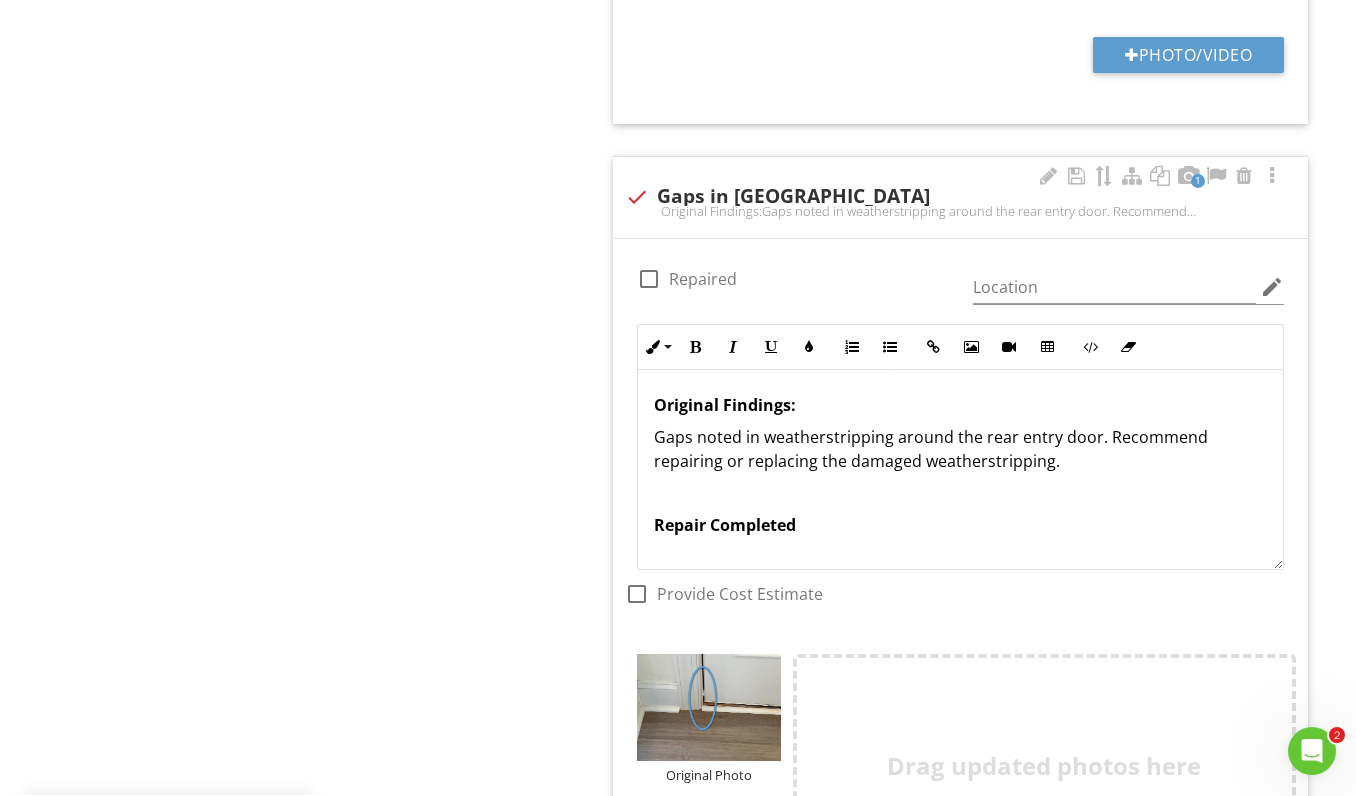 click on "Repair Completed" at bounding box center (725, 526) 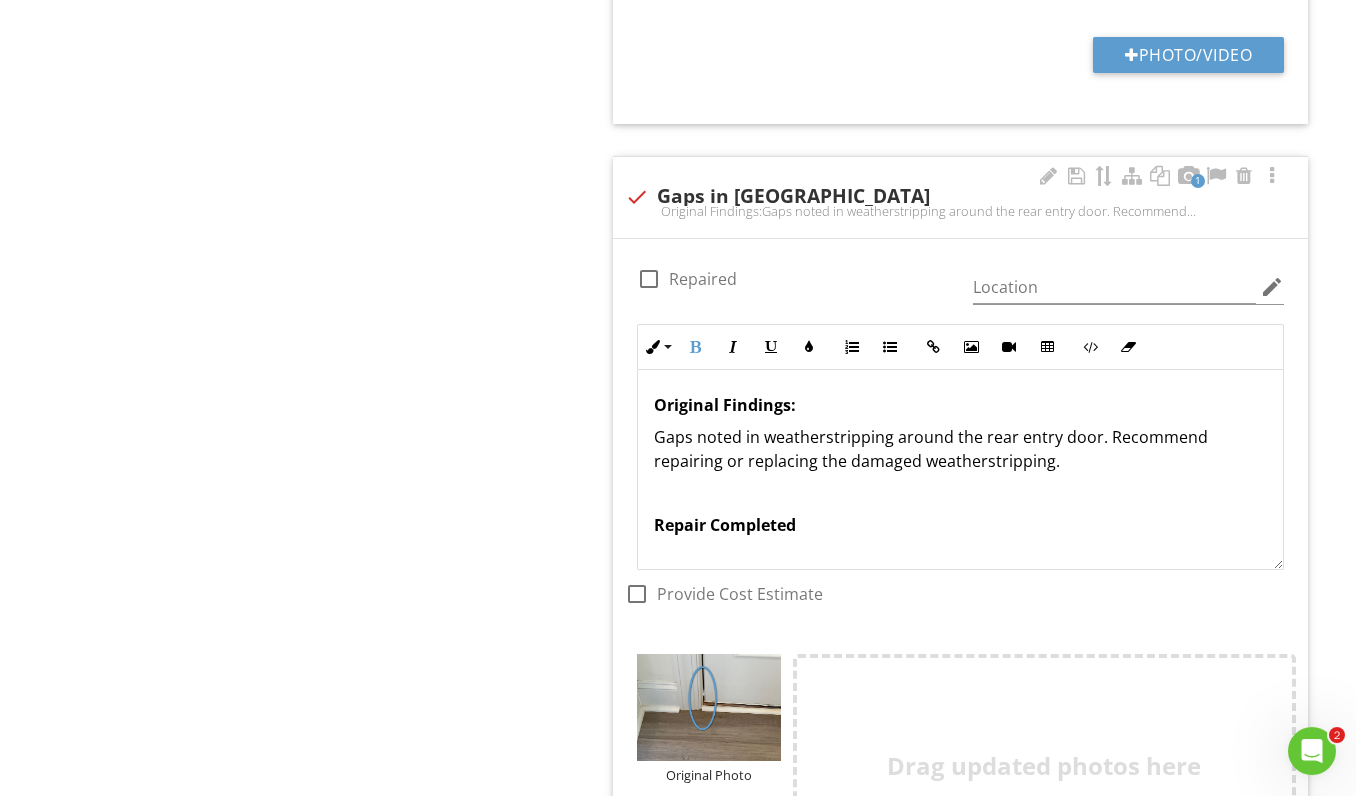 click on "Repair Completed" at bounding box center (725, 526) 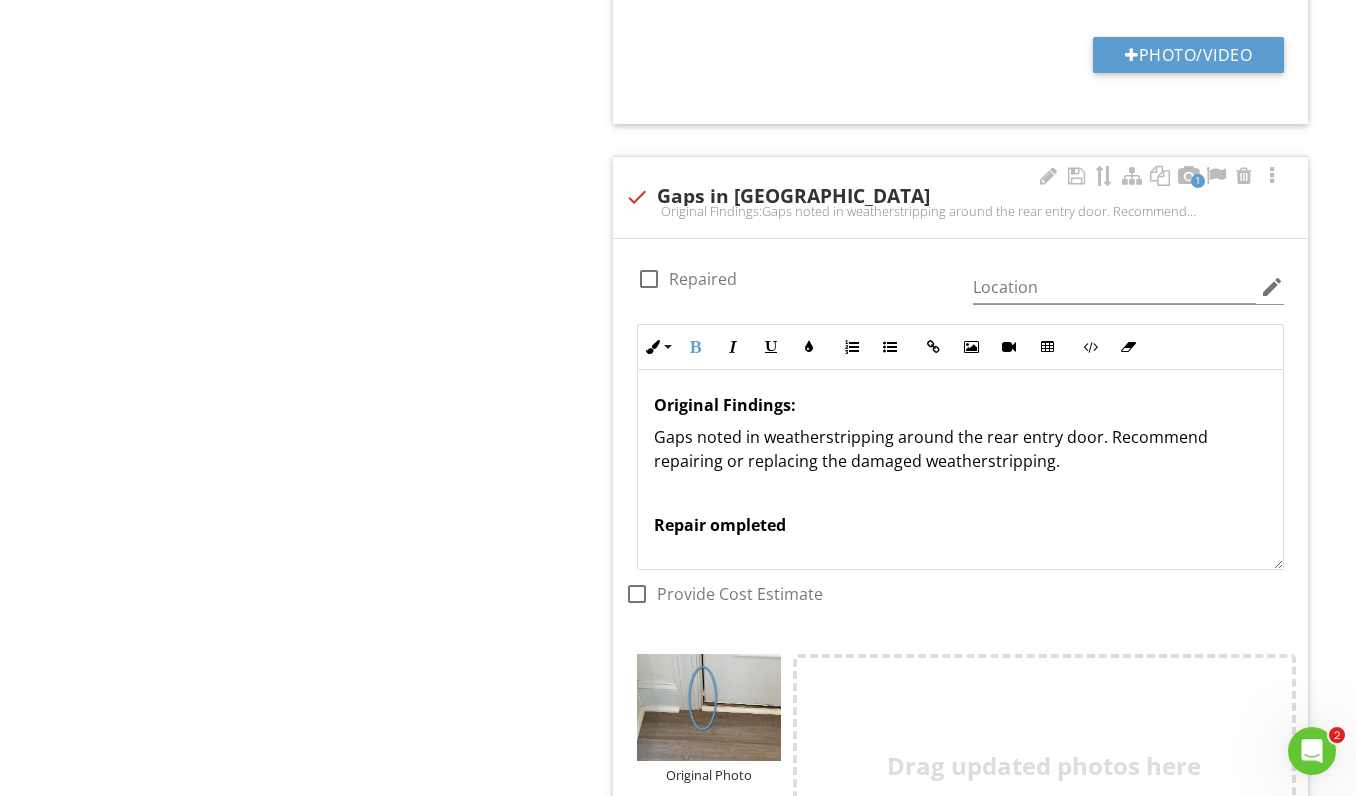 type 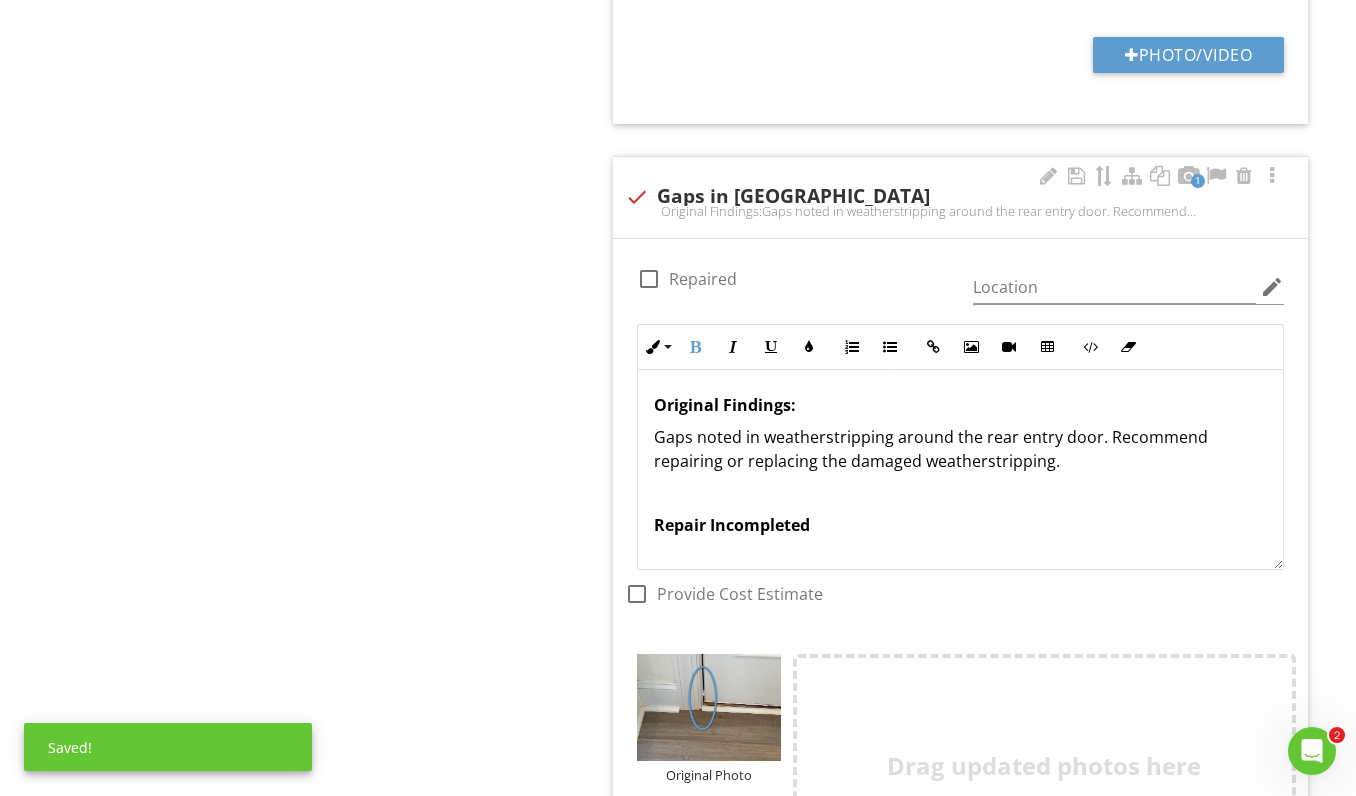 click on "Repair Incompleted" at bounding box center [960, 526] 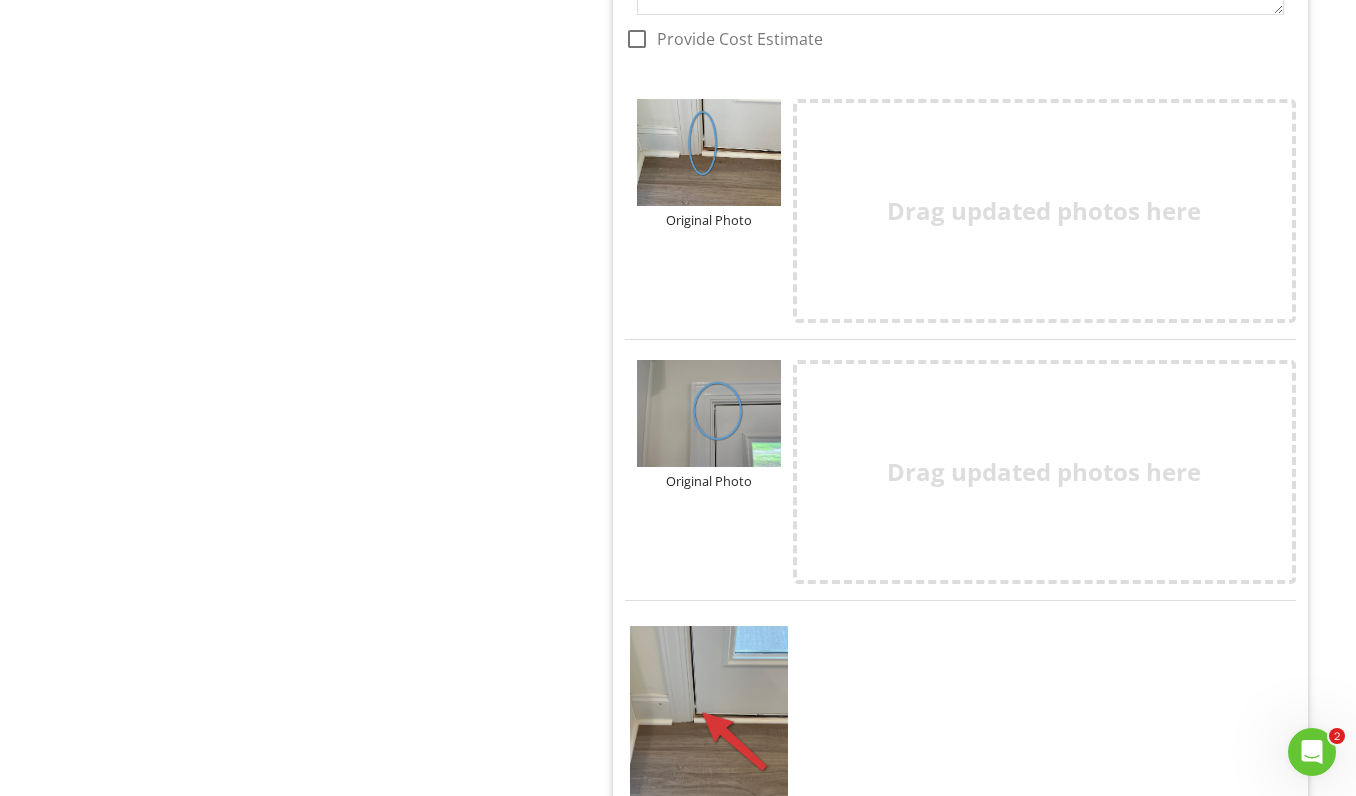 scroll, scrollTop: 2926, scrollLeft: 0, axis: vertical 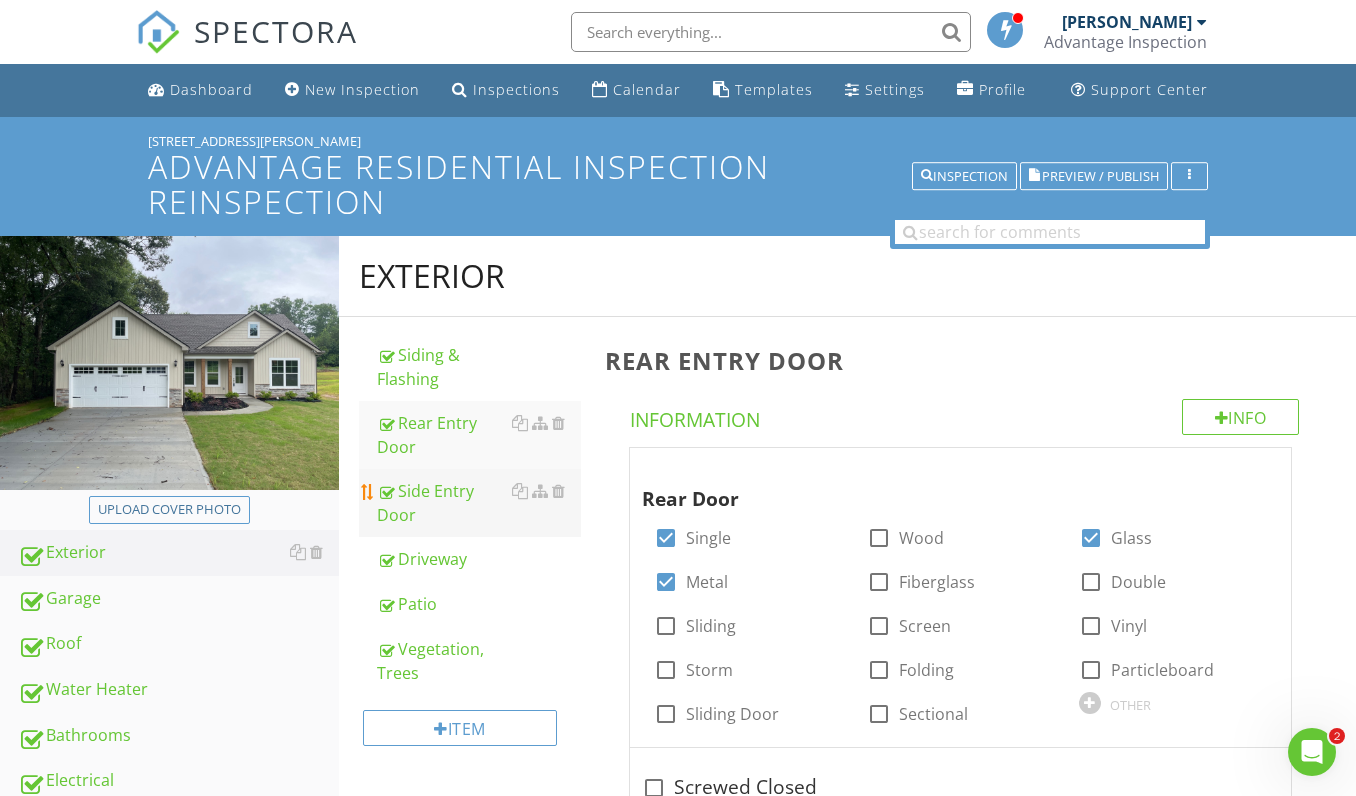 click on "Side Entry Door" at bounding box center (479, 503) 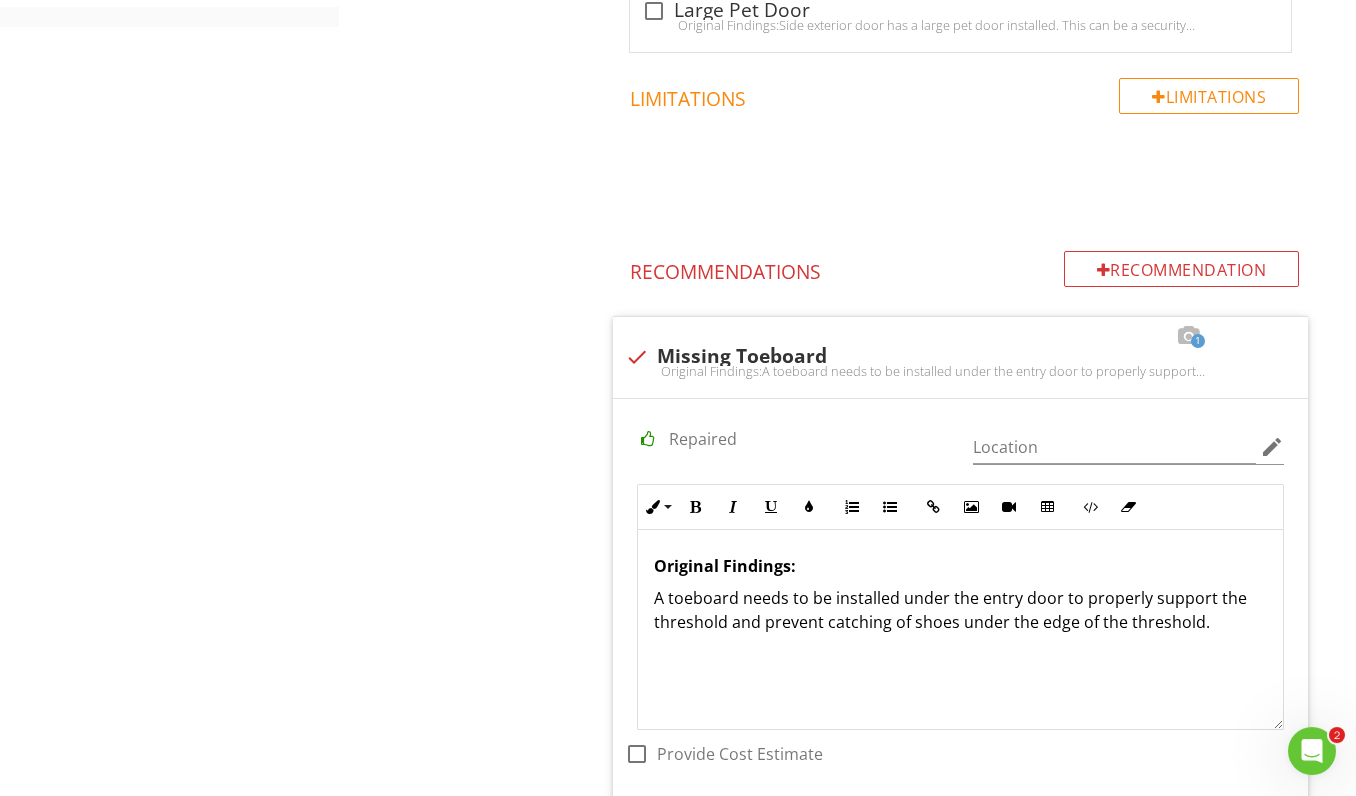 scroll, scrollTop: 1066, scrollLeft: 0, axis: vertical 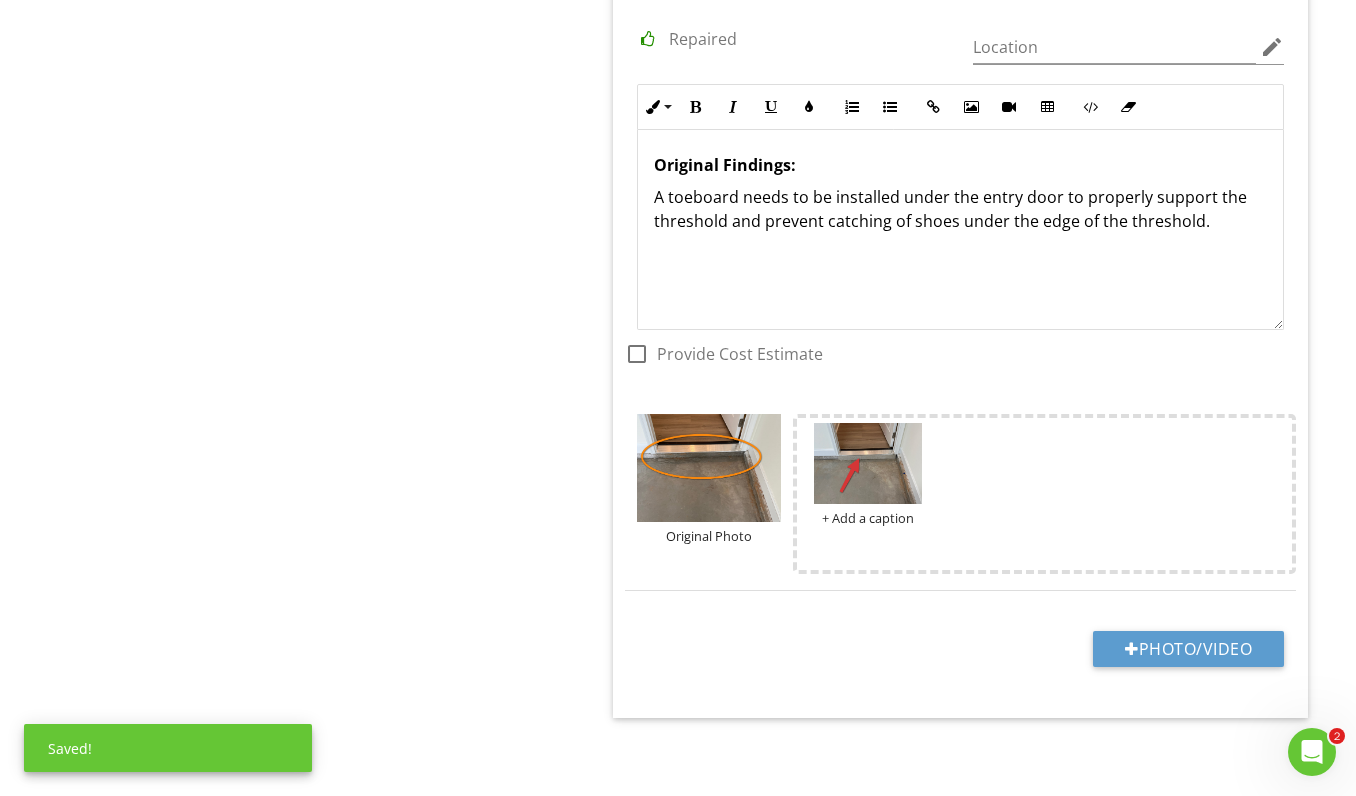 click on "Original Findings: A toeboard needs to be installed under the entry door to properly support the threshold and prevent catching of shoes under the edge of the threshold." at bounding box center [960, 229] 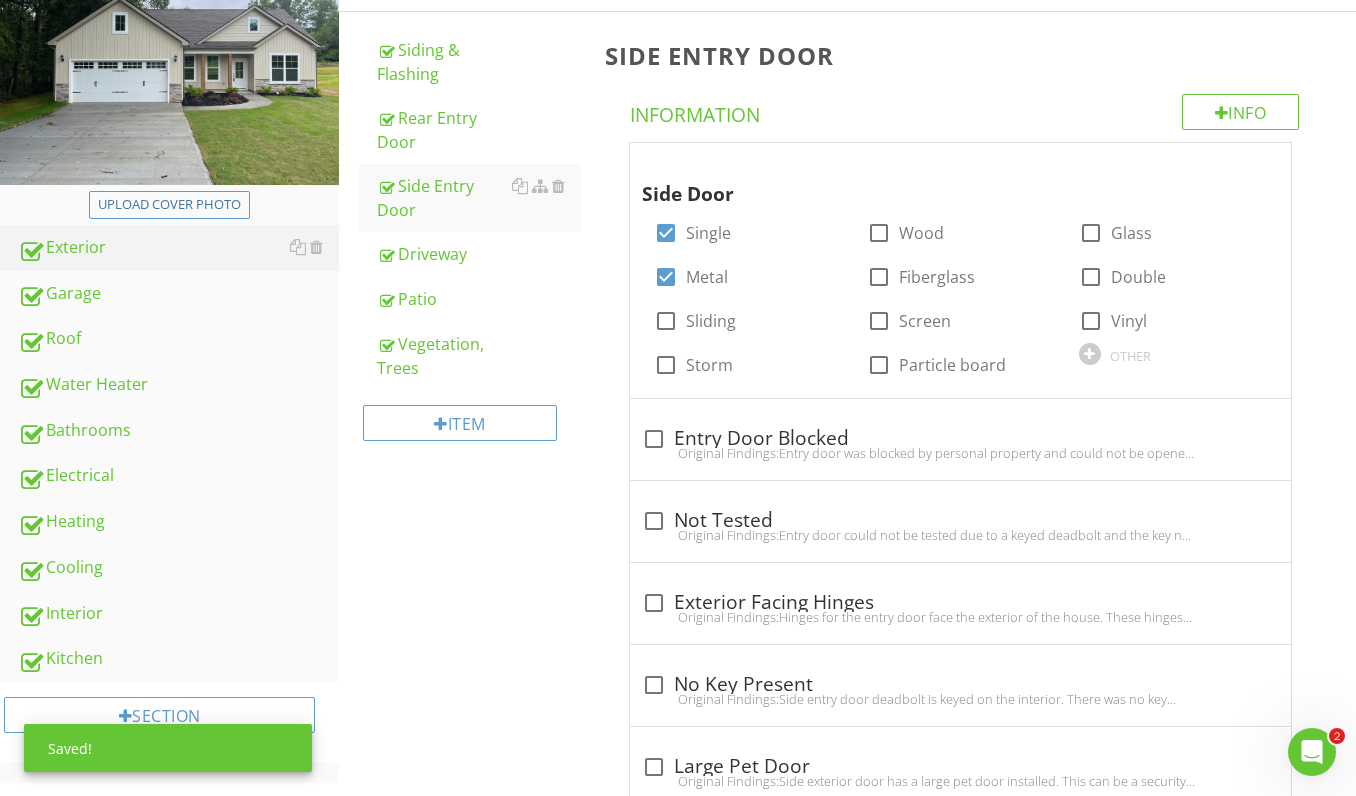 scroll, scrollTop: 300, scrollLeft: 0, axis: vertical 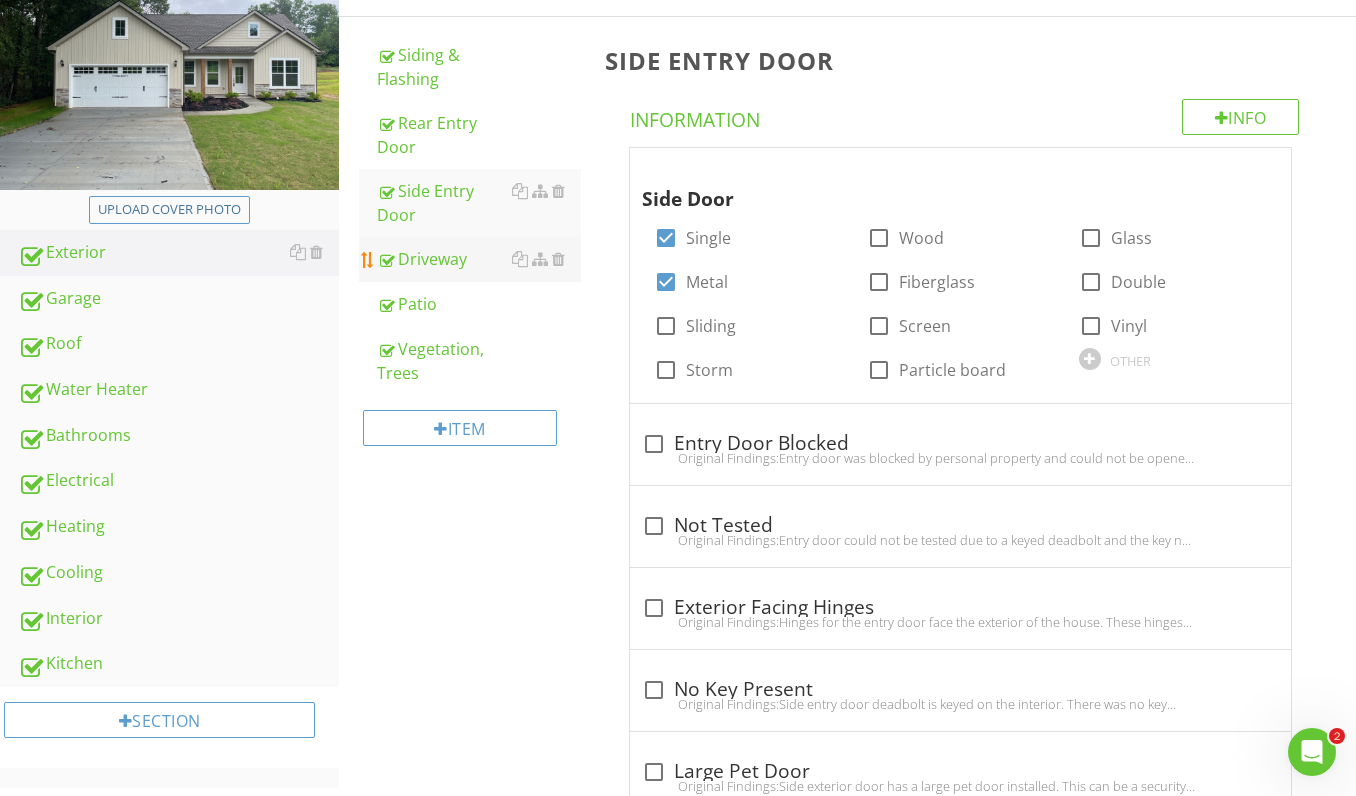 click on "Driveway" at bounding box center (479, 259) 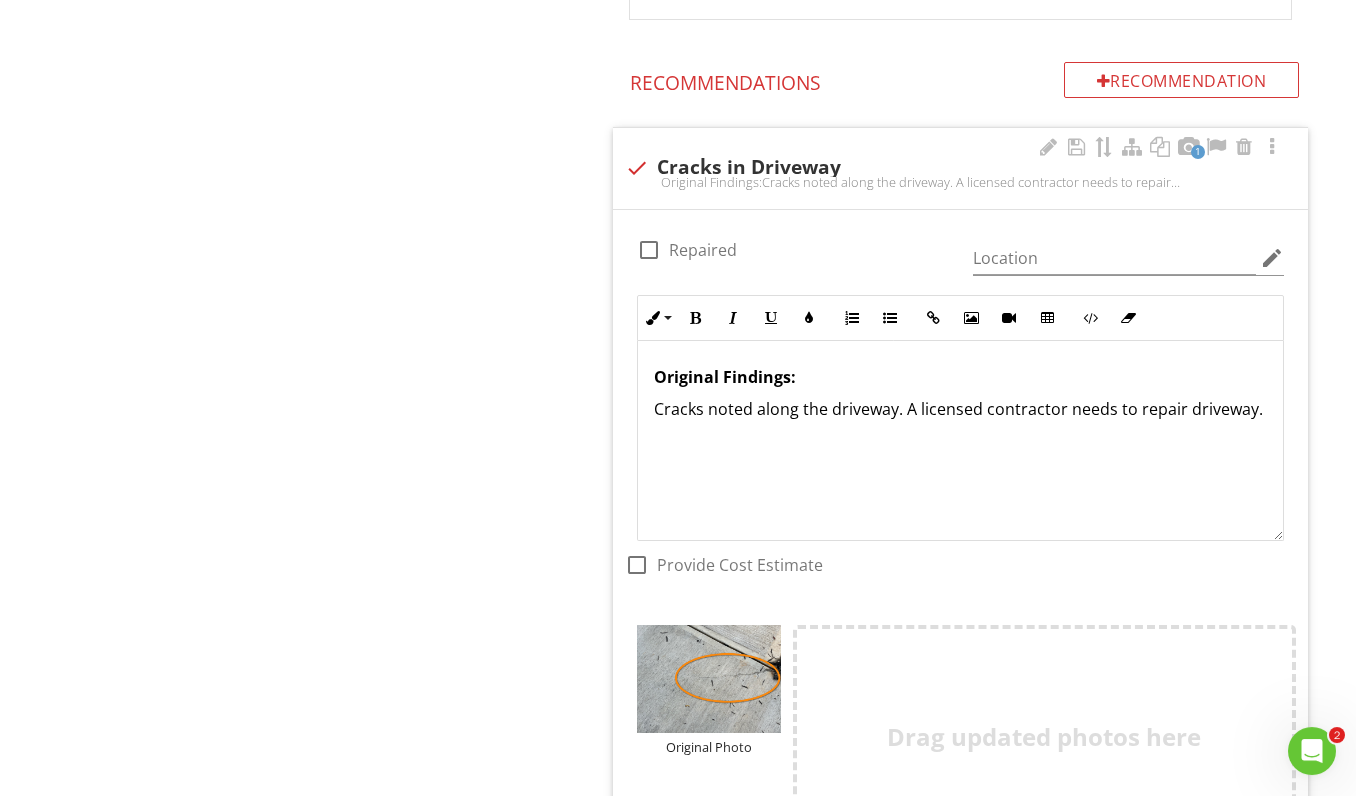 scroll, scrollTop: 1150, scrollLeft: 0, axis: vertical 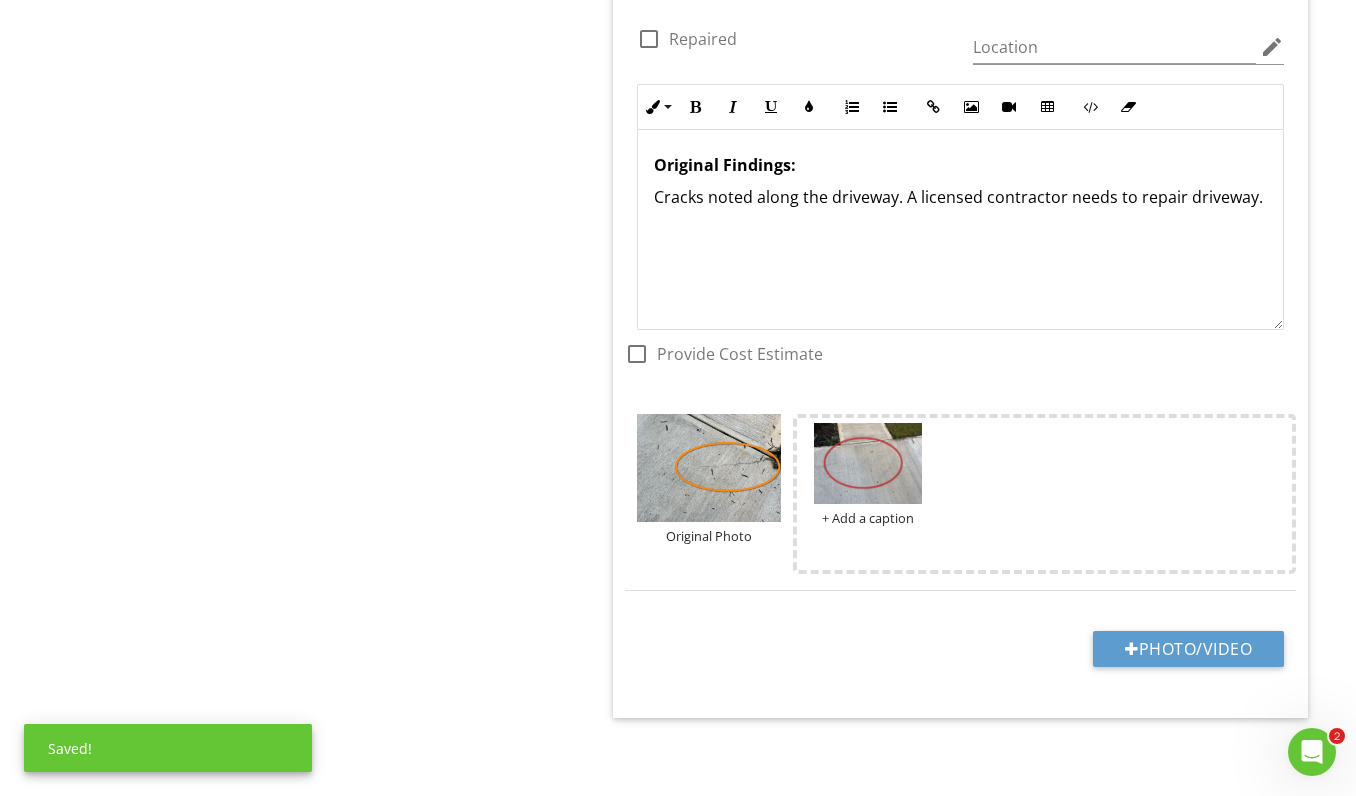 click on "Original Findings: Cracks noted along the driveway. A licensed contractor needs to repair driveway." at bounding box center (960, 229) 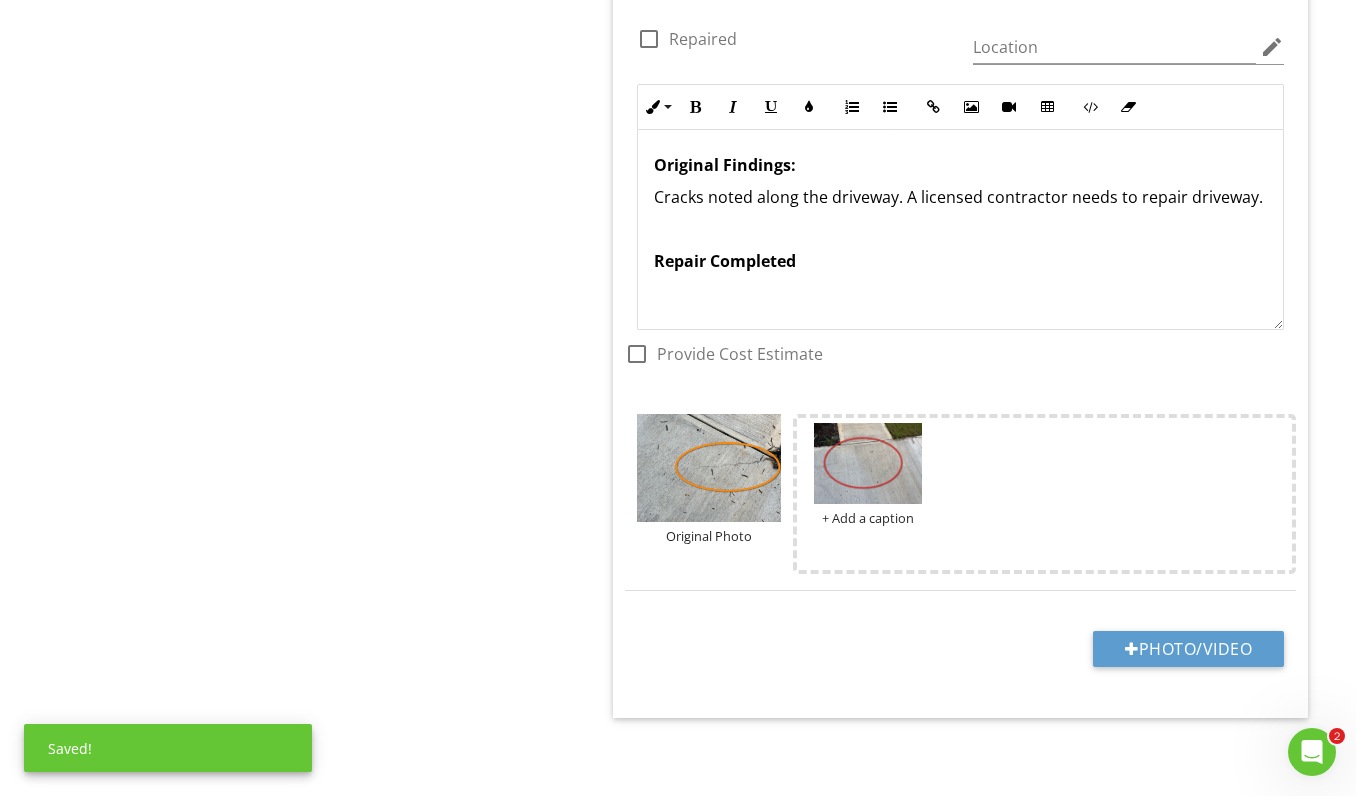 click on "Repair Completed" at bounding box center (725, 261) 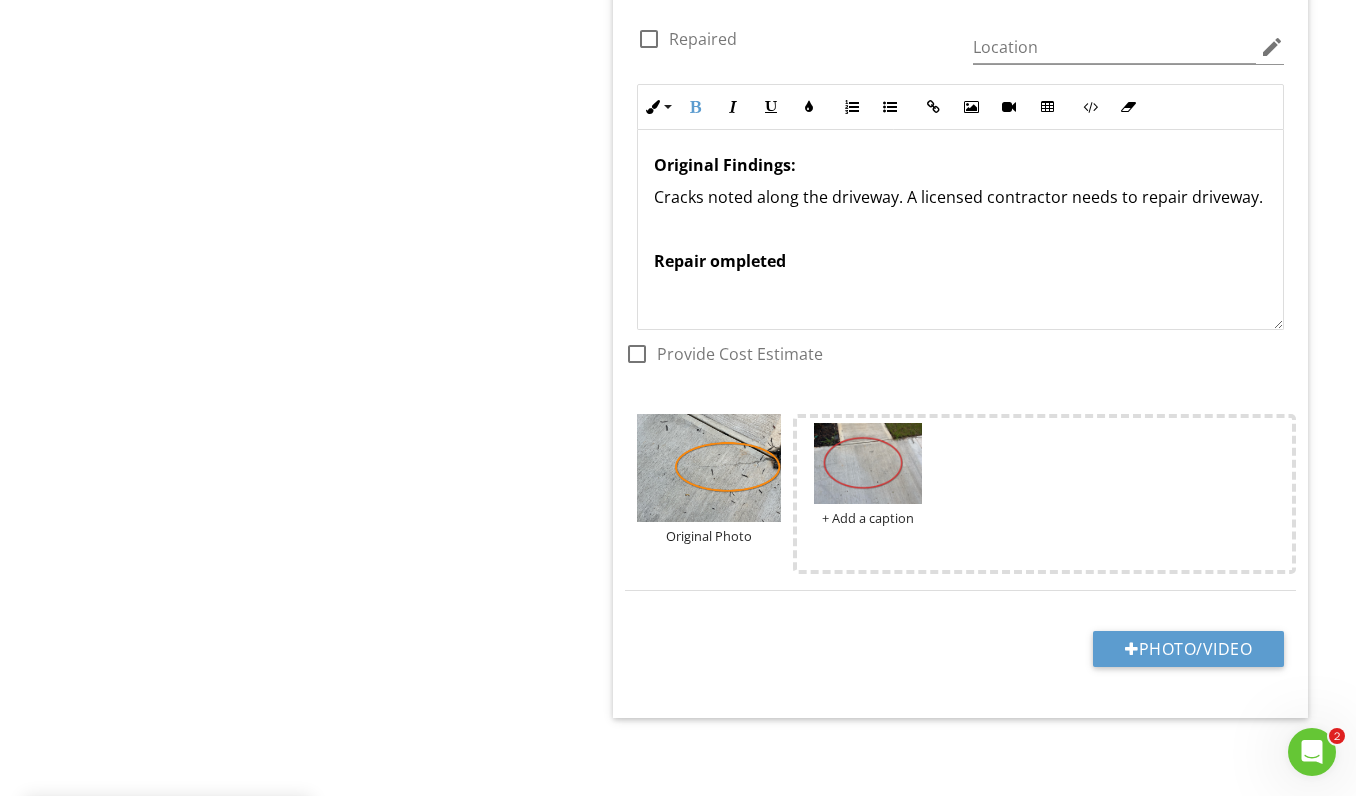 type 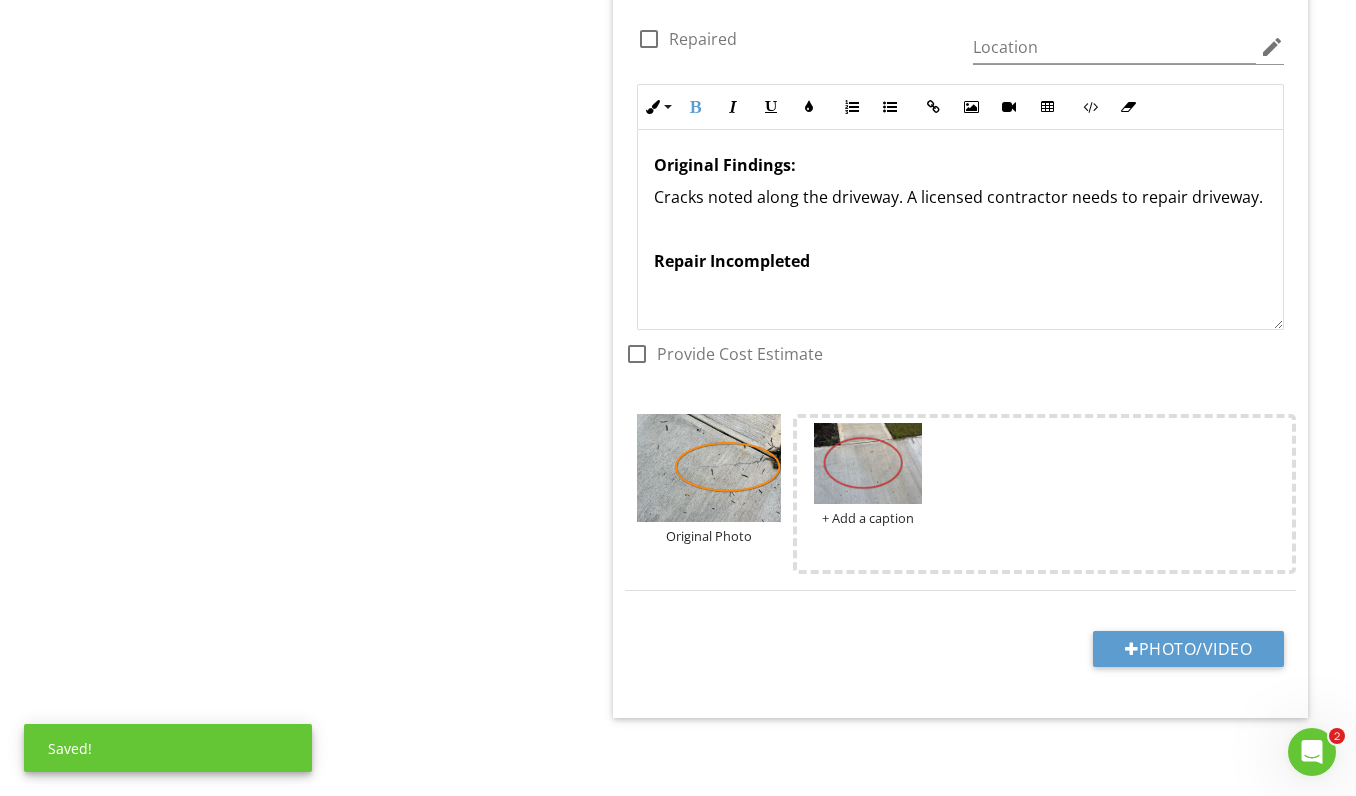 click on "Repair Incompleted" at bounding box center (960, 261) 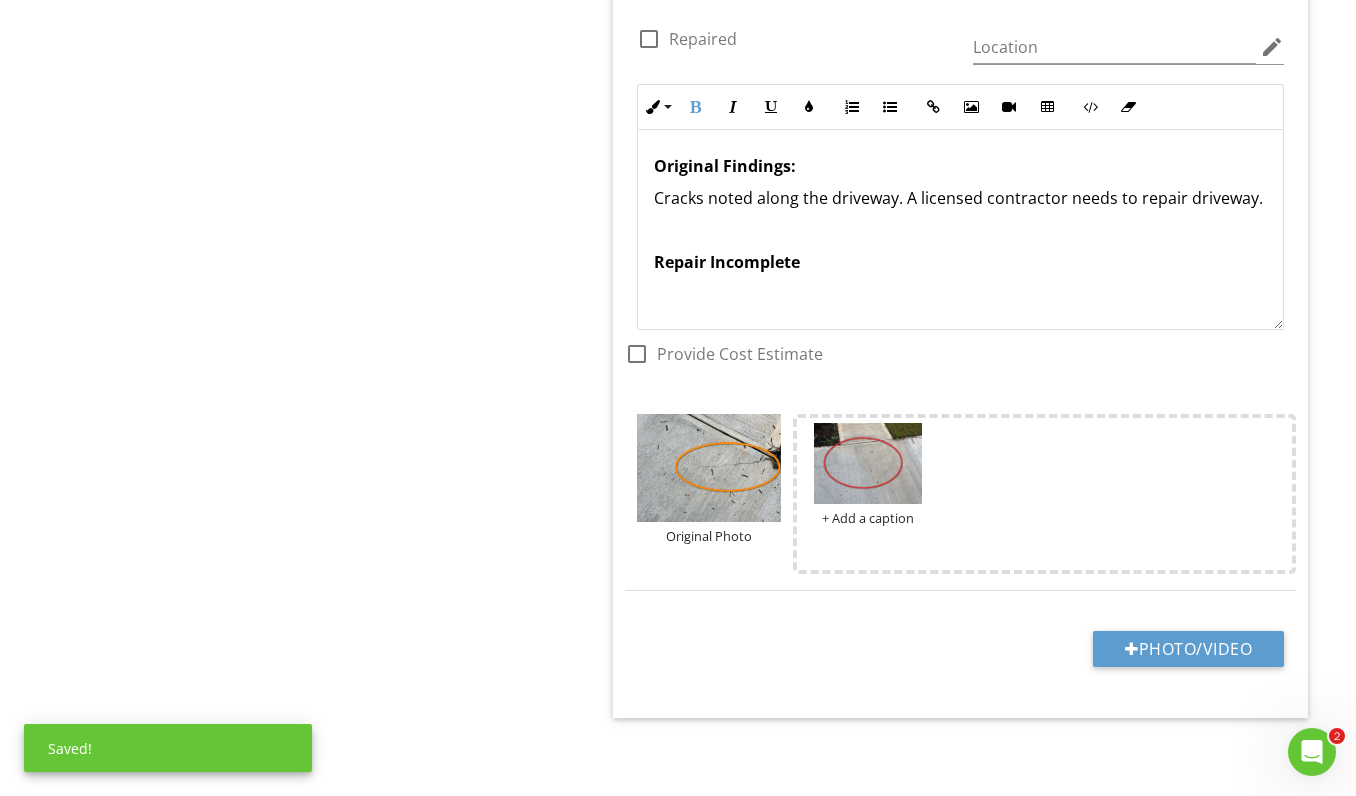 scroll, scrollTop: 0, scrollLeft: 0, axis: both 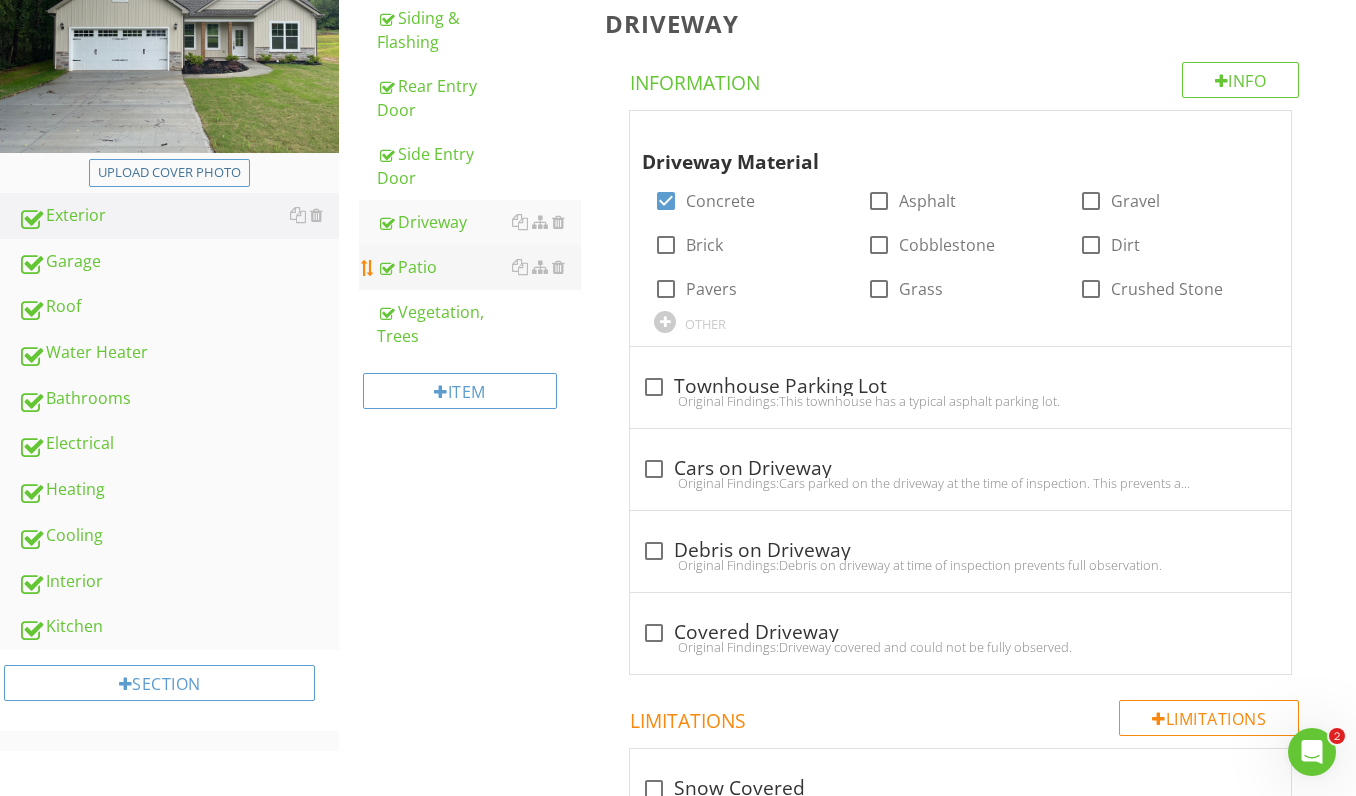 click on "Patio" at bounding box center (479, 267) 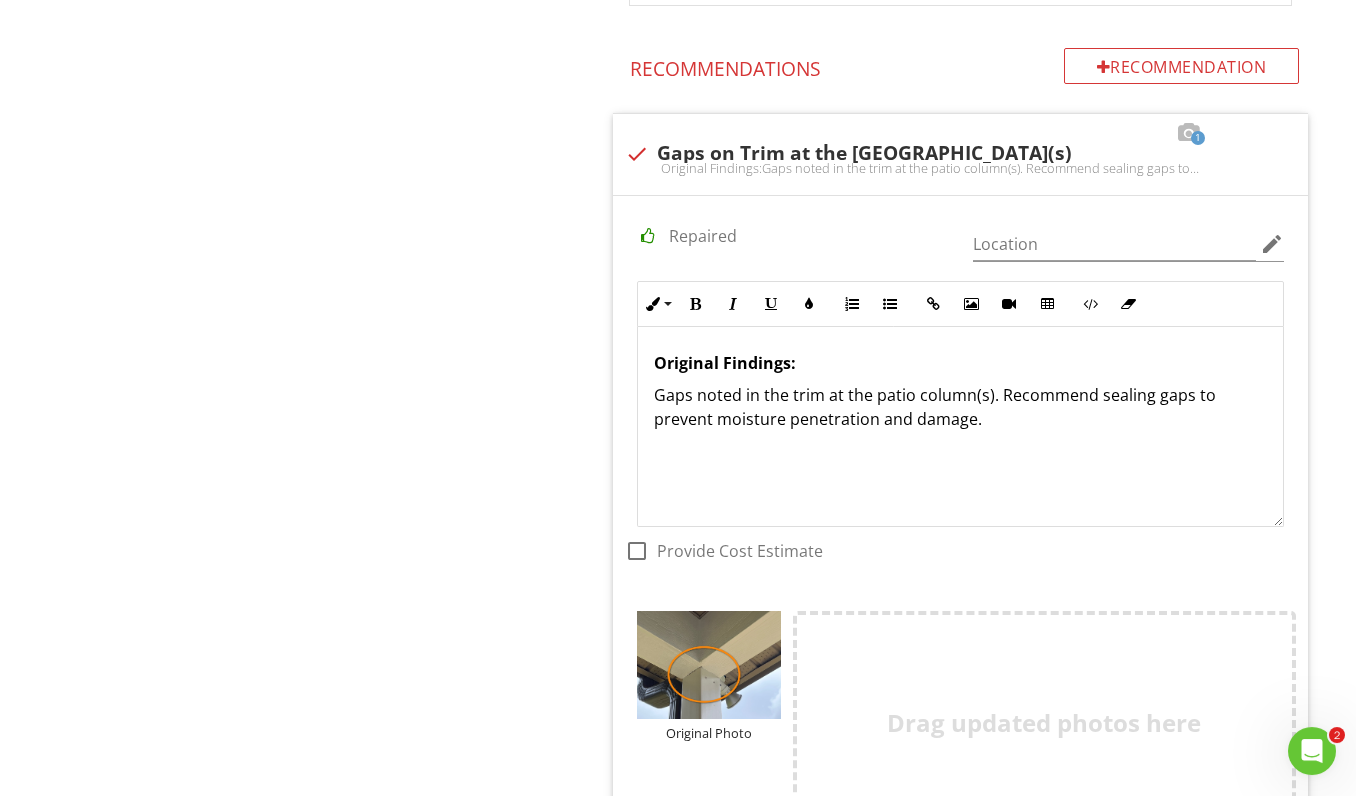 scroll, scrollTop: 1575, scrollLeft: 0, axis: vertical 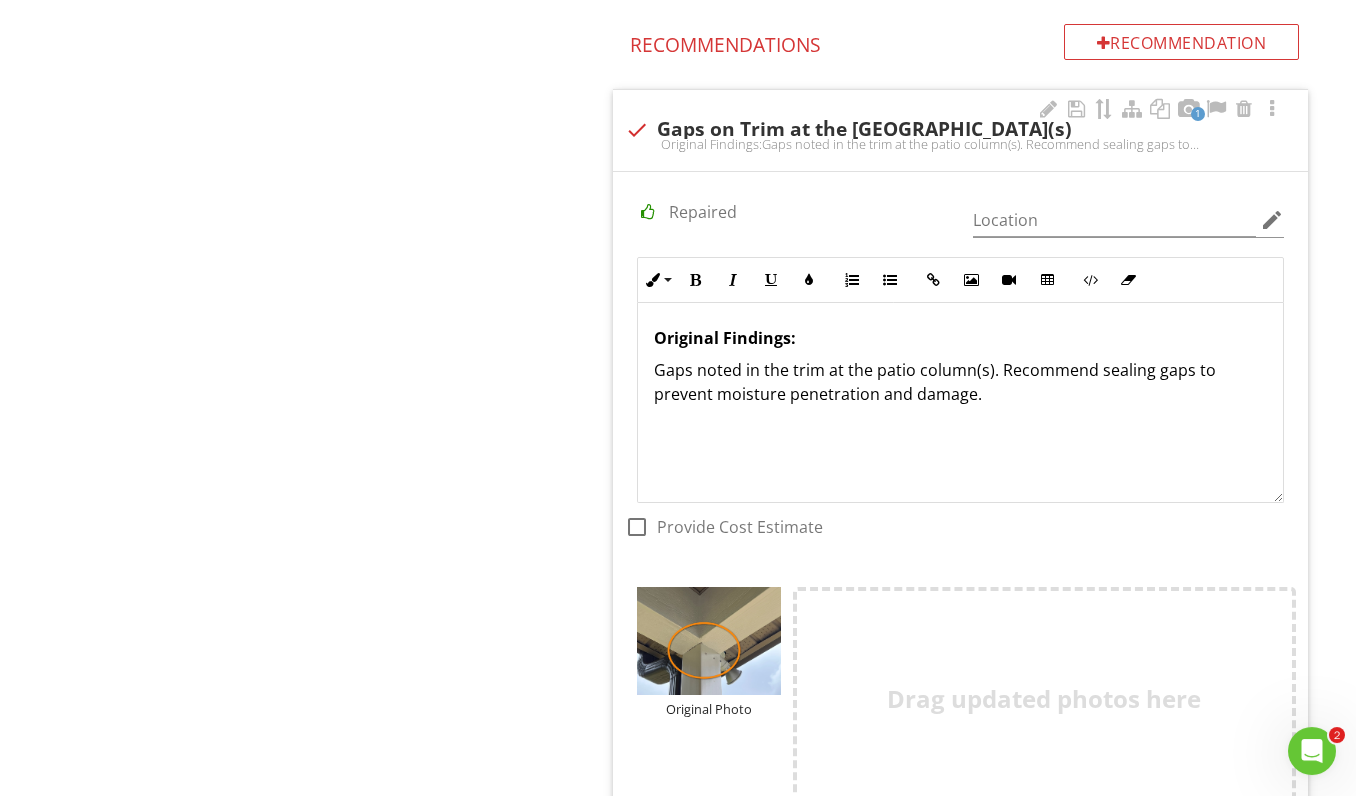 click on "Gaps noted in the trim at the patio column(s). Recommend sealing gaps to prevent moisture penetration and damage." at bounding box center (960, 383) 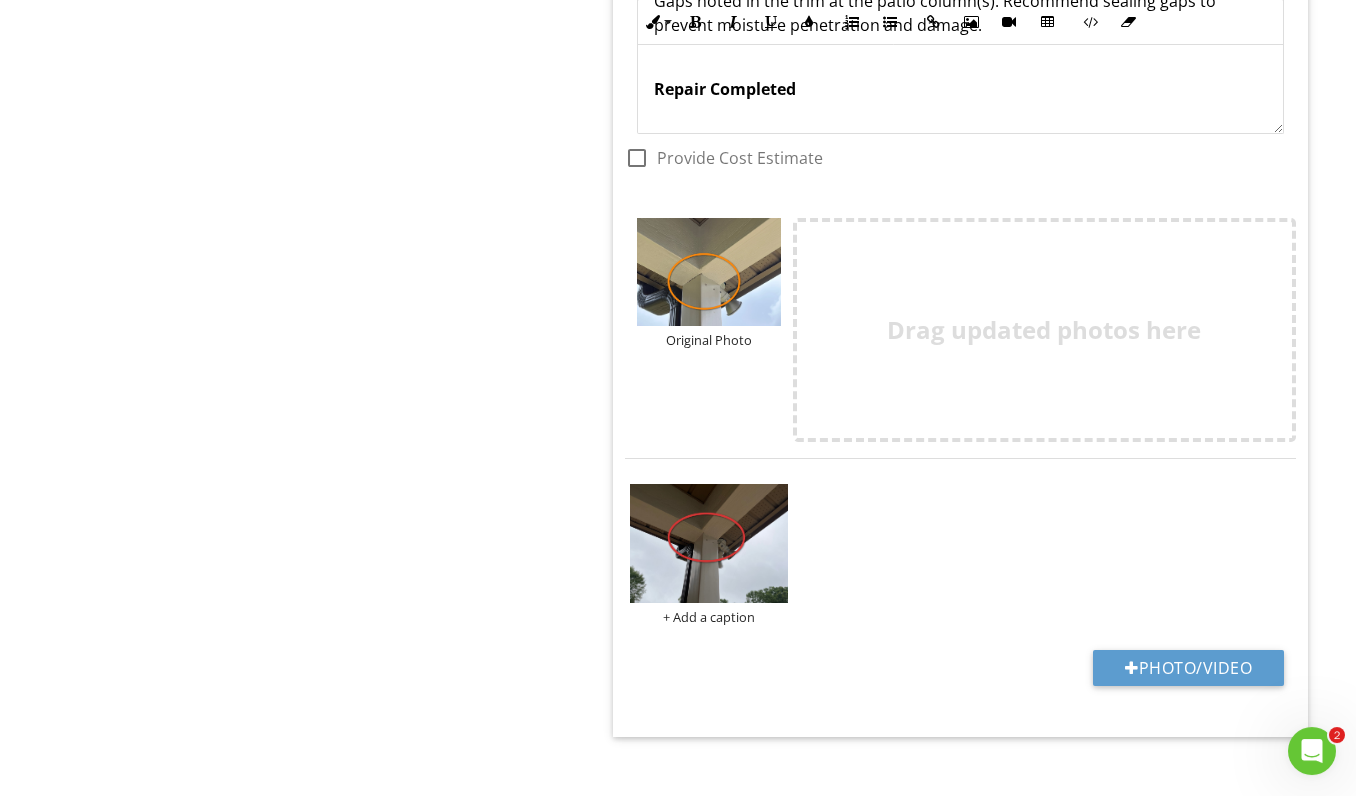 scroll, scrollTop: 1944, scrollLeft: 0, axis: vertical 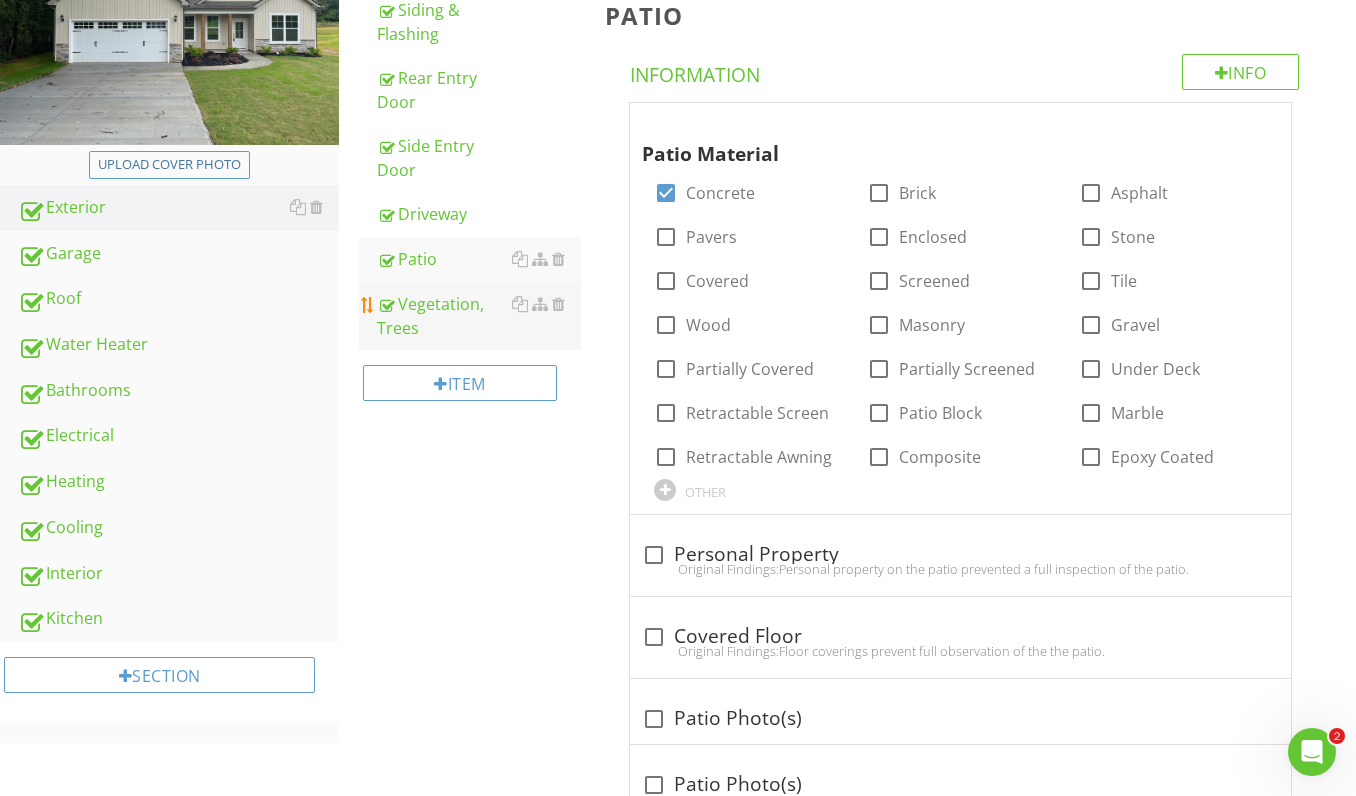 click on "Vegetation, Trees" at bounding box center (479, 316) 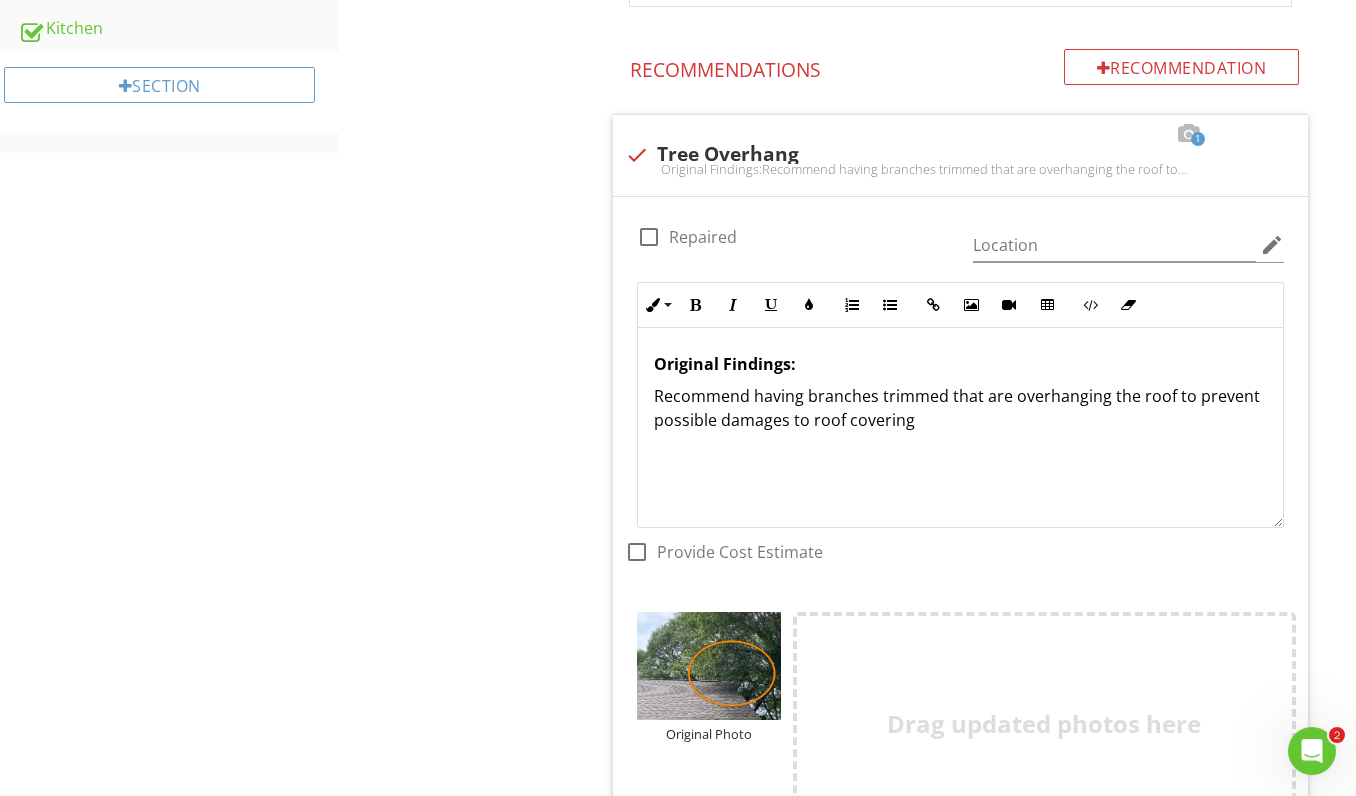 scroll, scrollTop: 935, scrollLeft: 0, axis: vertical 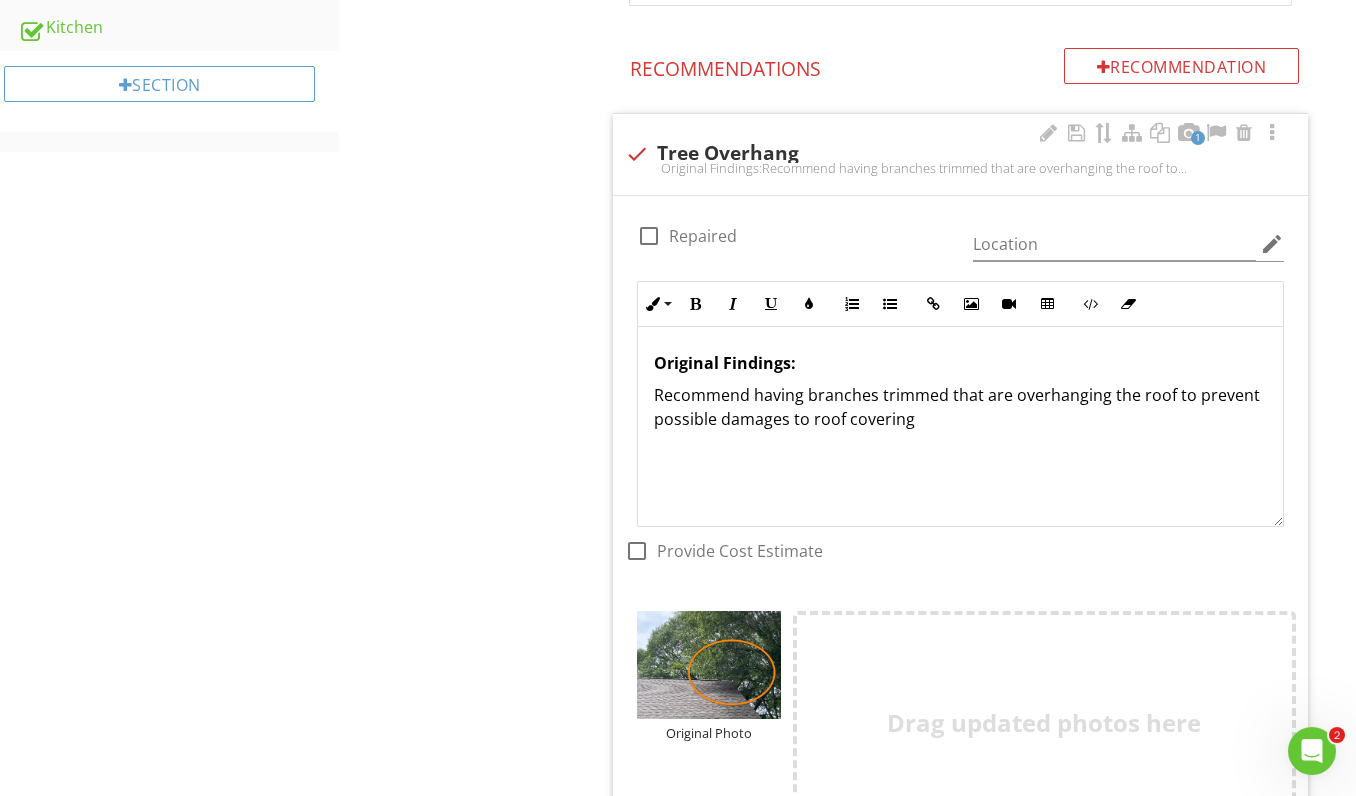 click on "Recommend having branches trimmed that are overhanging the roof to prevent possible damages to roof covering" at bounding box center [960, 408] 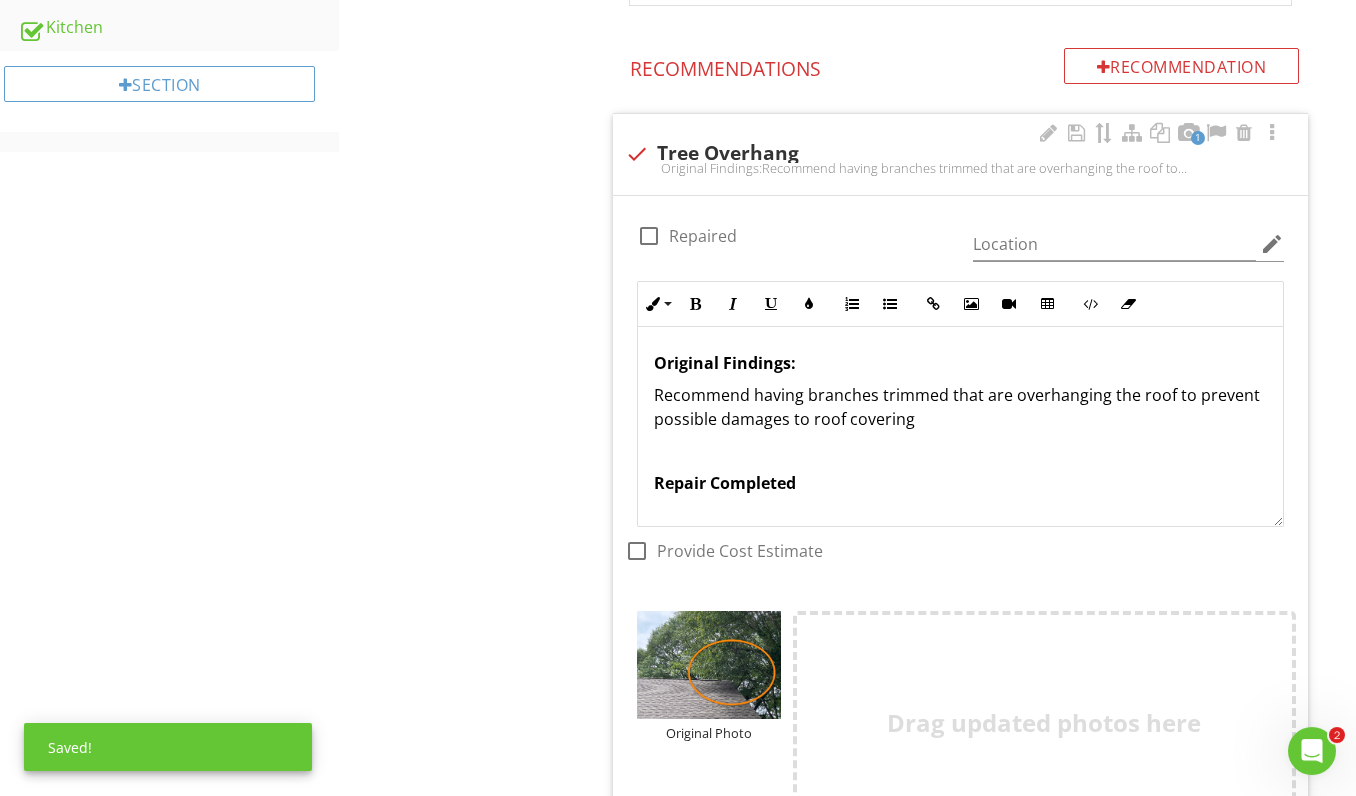 click on "Repair Completed" at bounding box center (725, 484) 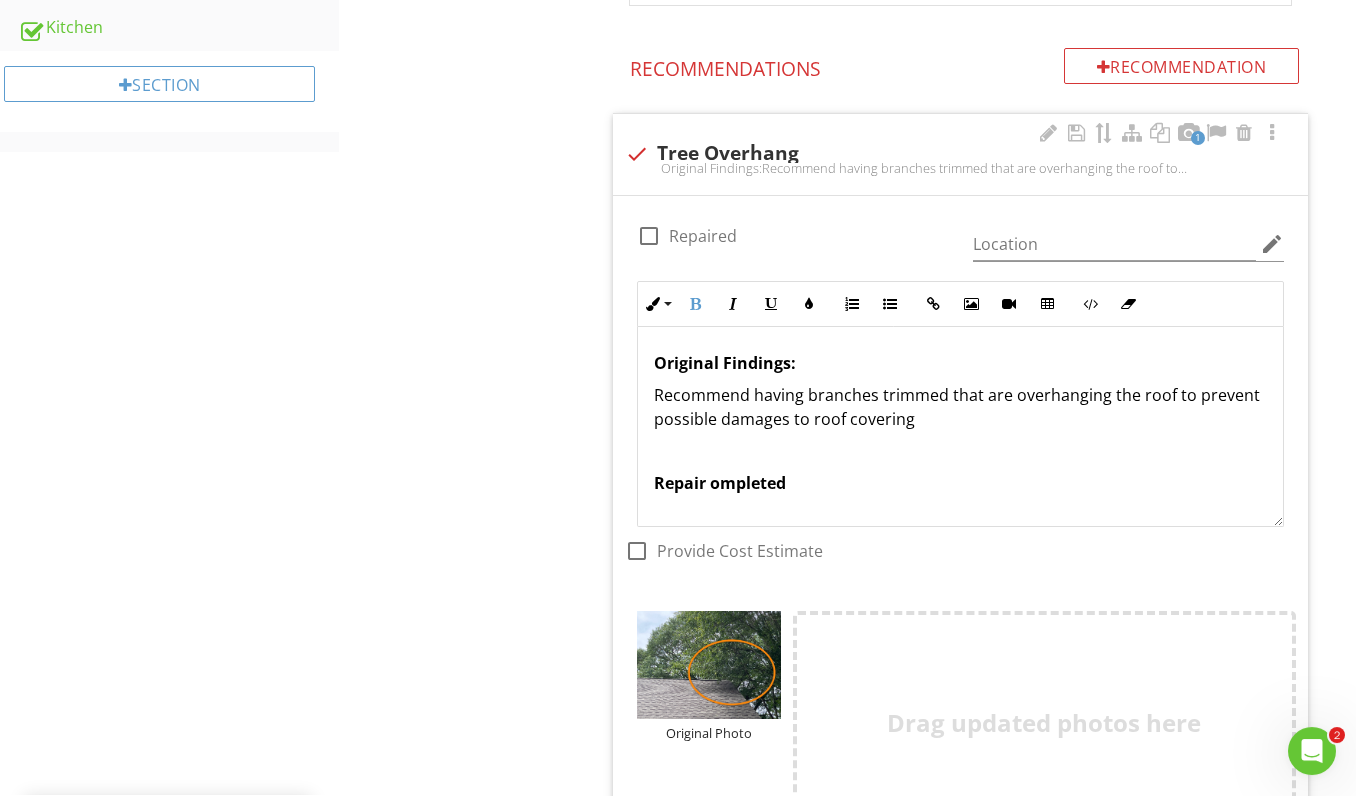type 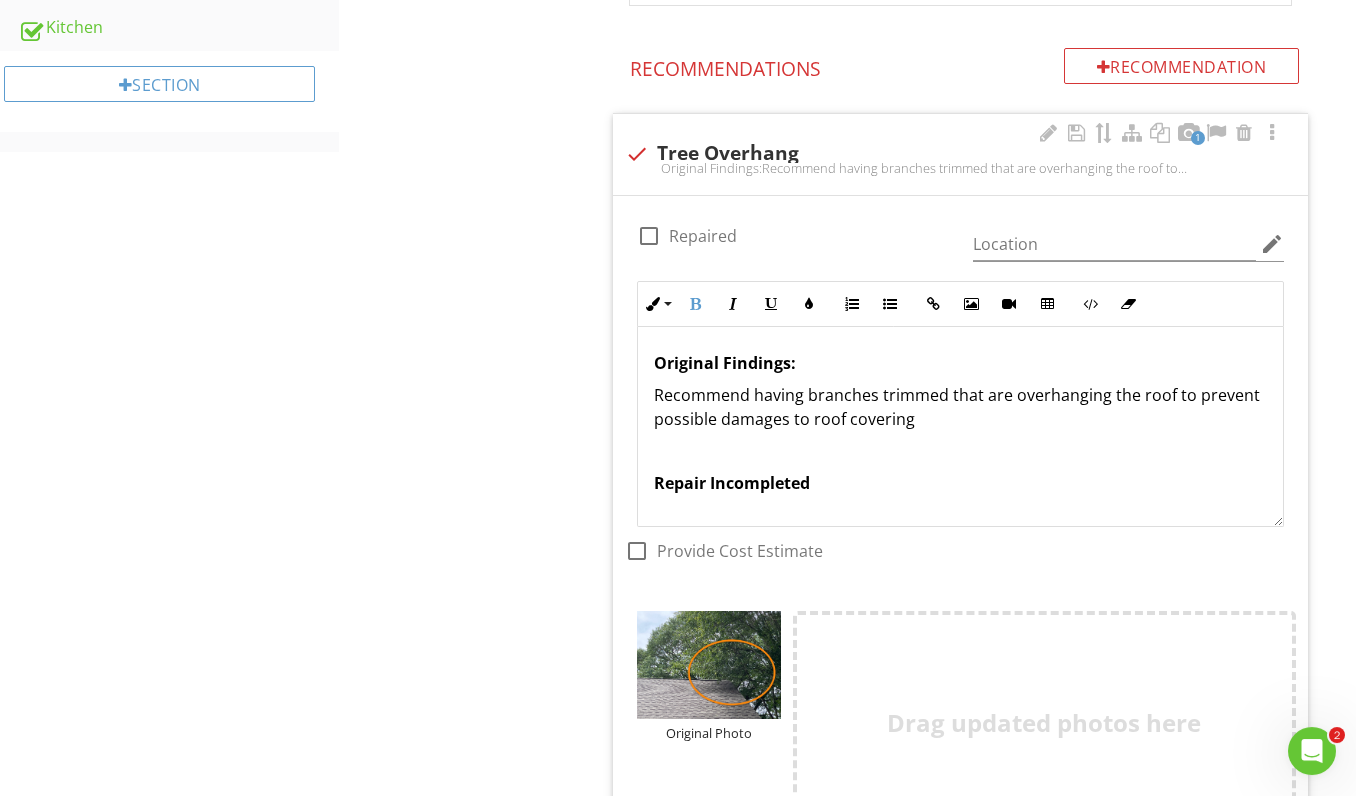 click on "Repair Incompleted" at bounding box center (960, 484) 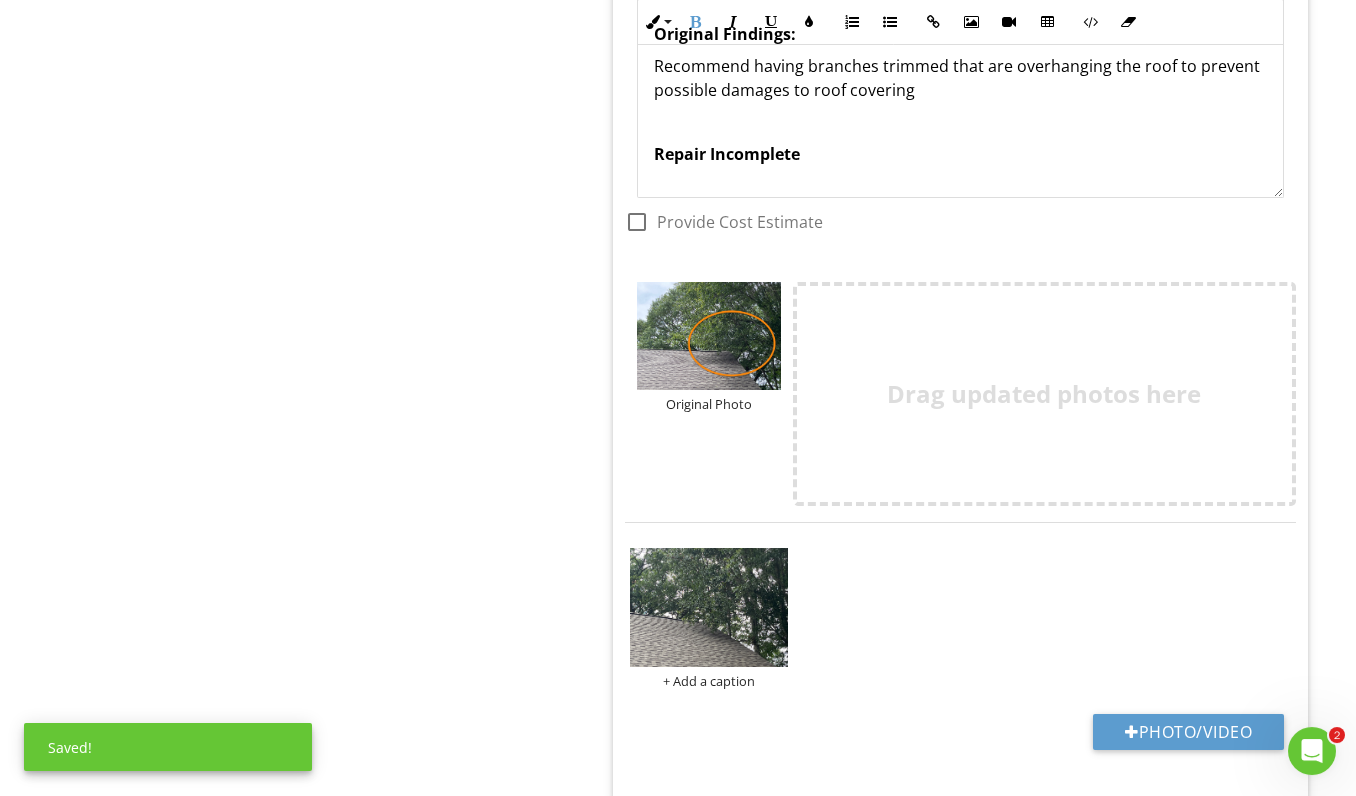 scroll, scrollTop: 1276, scrollLeft: 0, axis: vertical 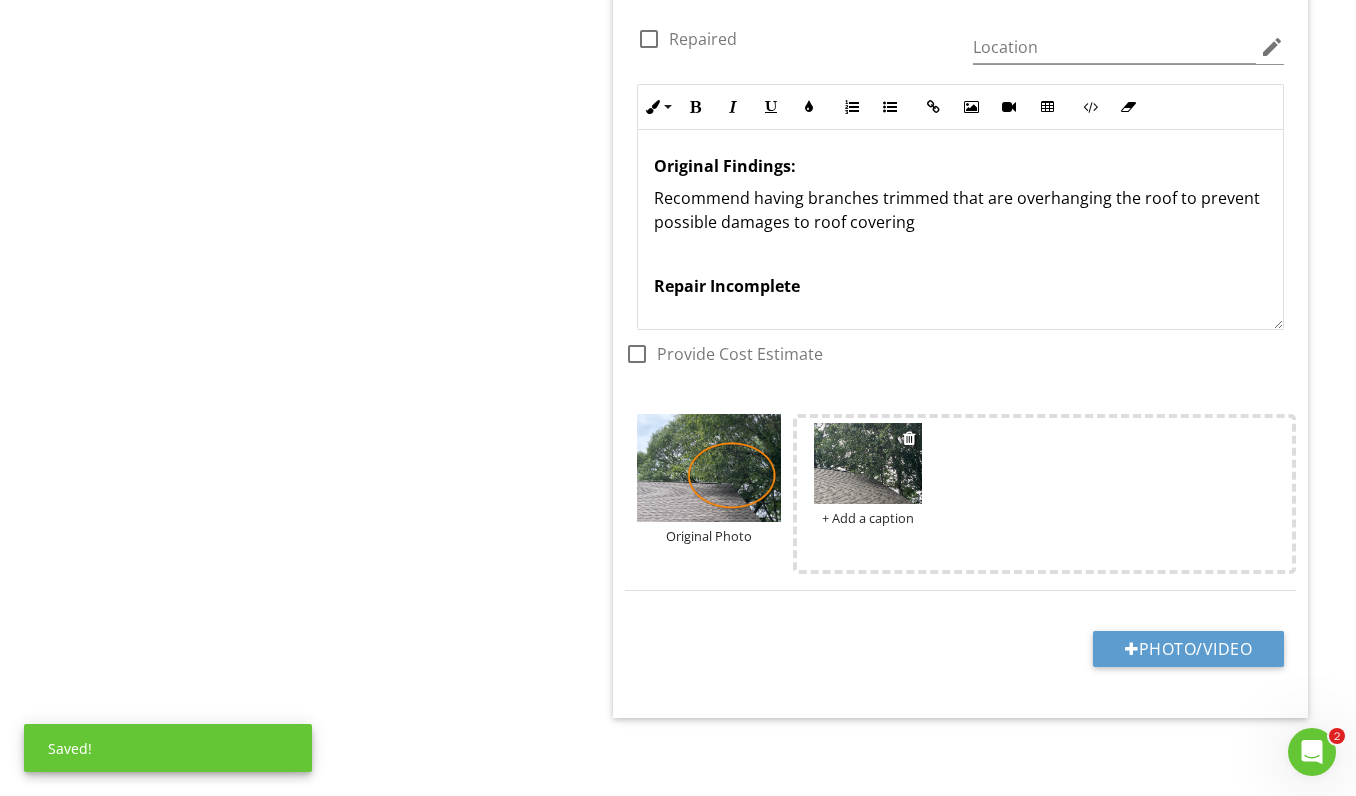 click at bounding box center (868, 463) 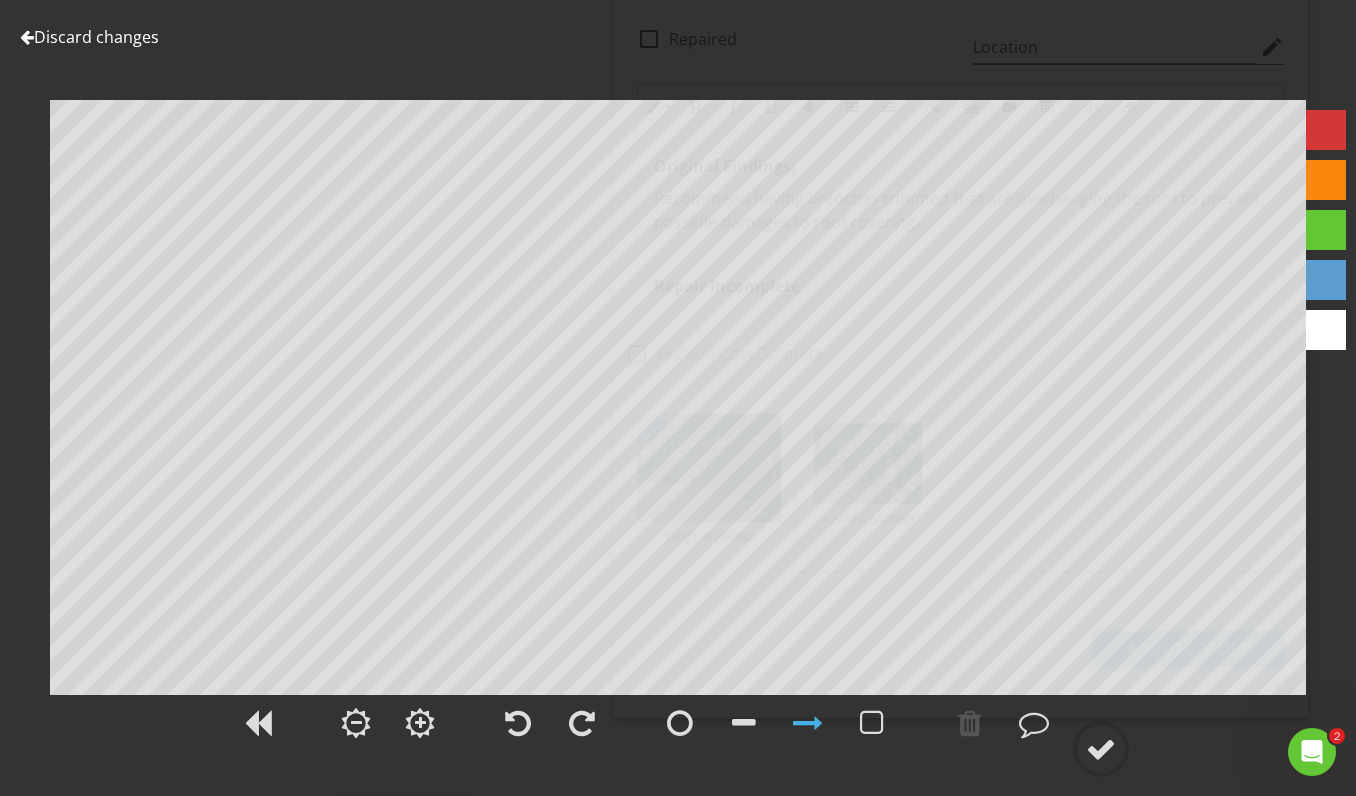 click at bounding box center (1326, 130) 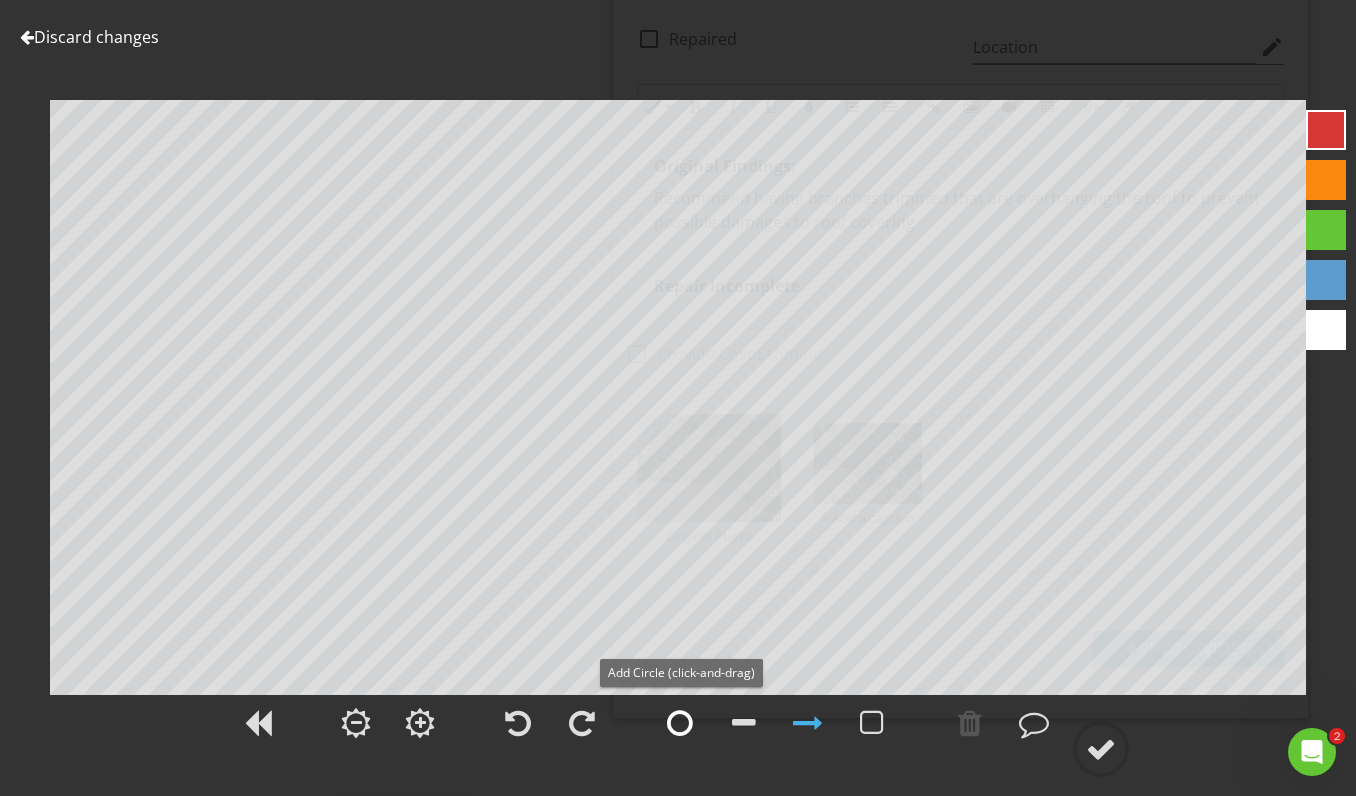 click at bounding box center (680, 723) 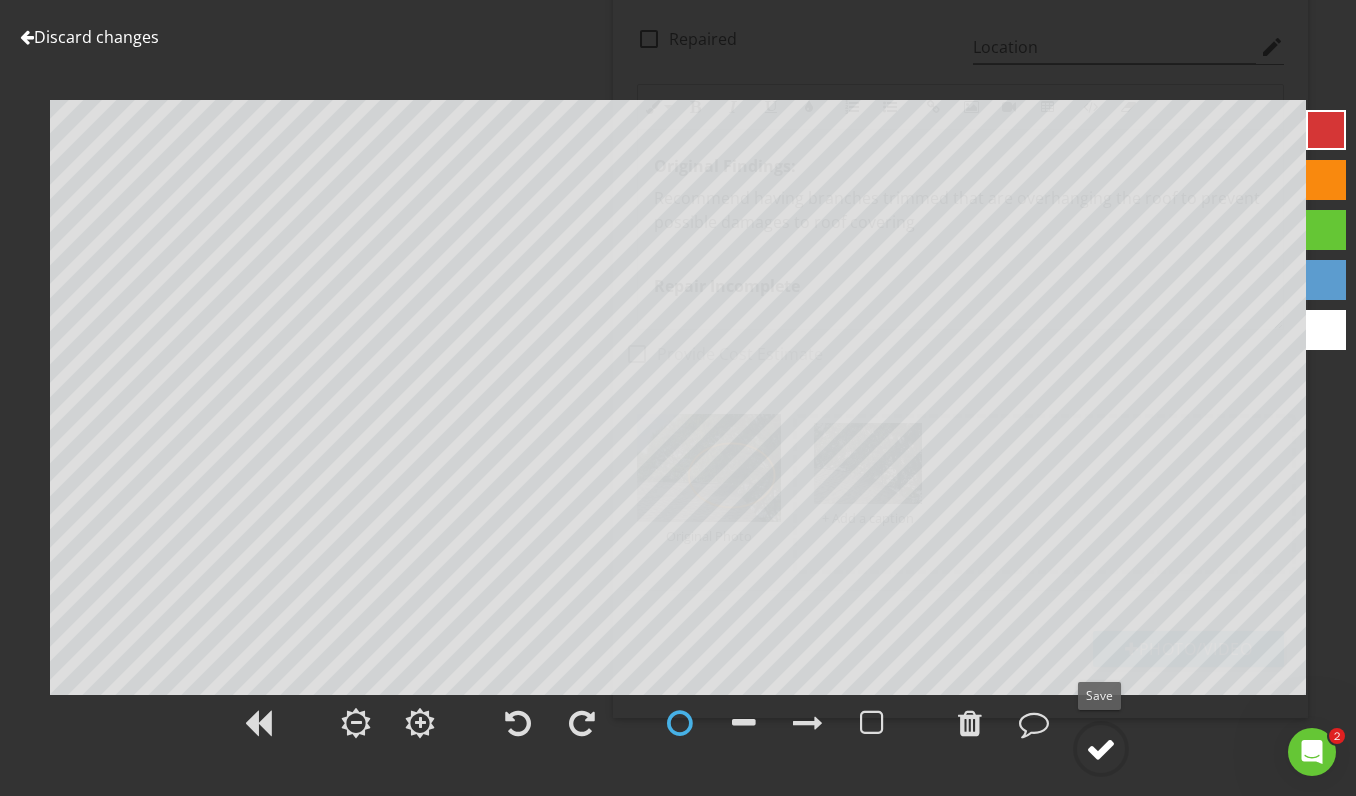 click at bounding box center [1101, 749] 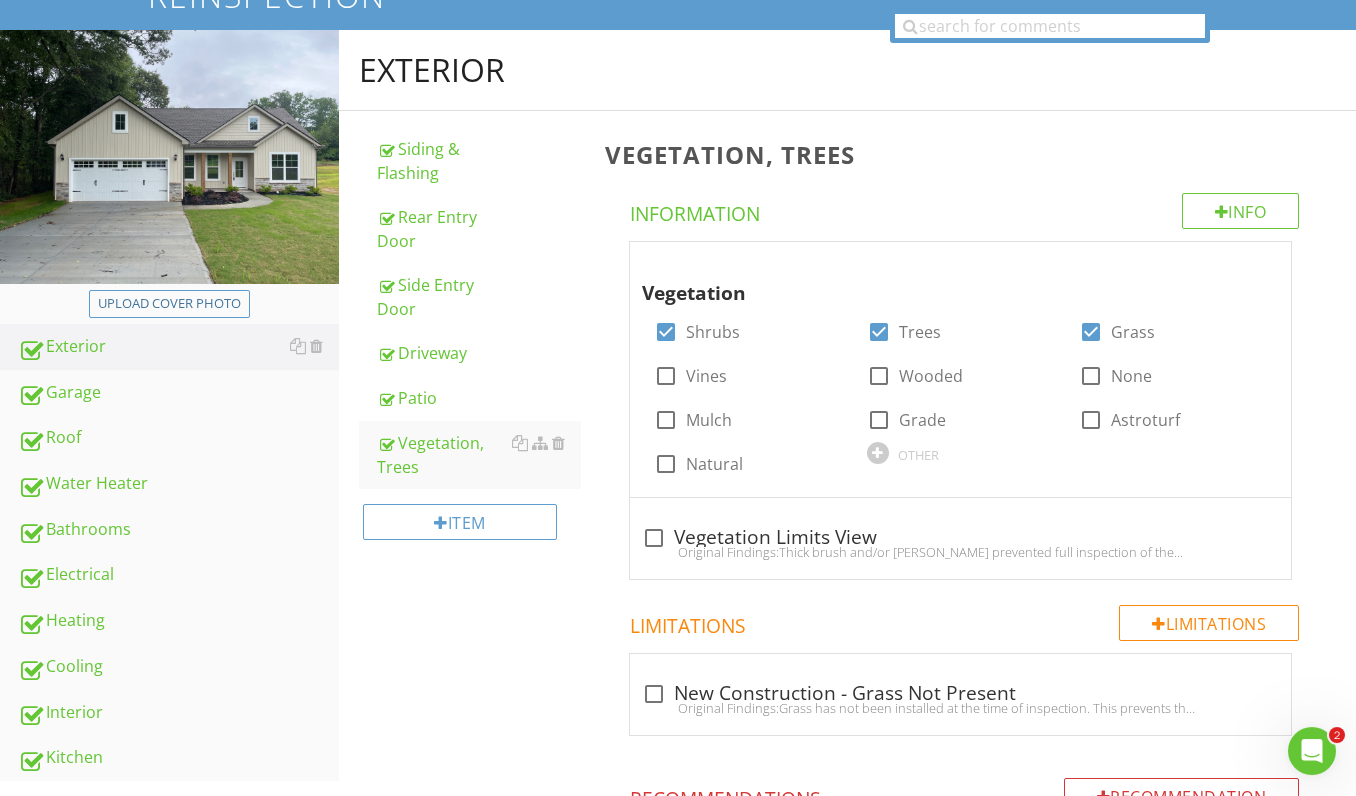 scroll, scrollTop: 238, scrollLeft: 0, axis: vertical 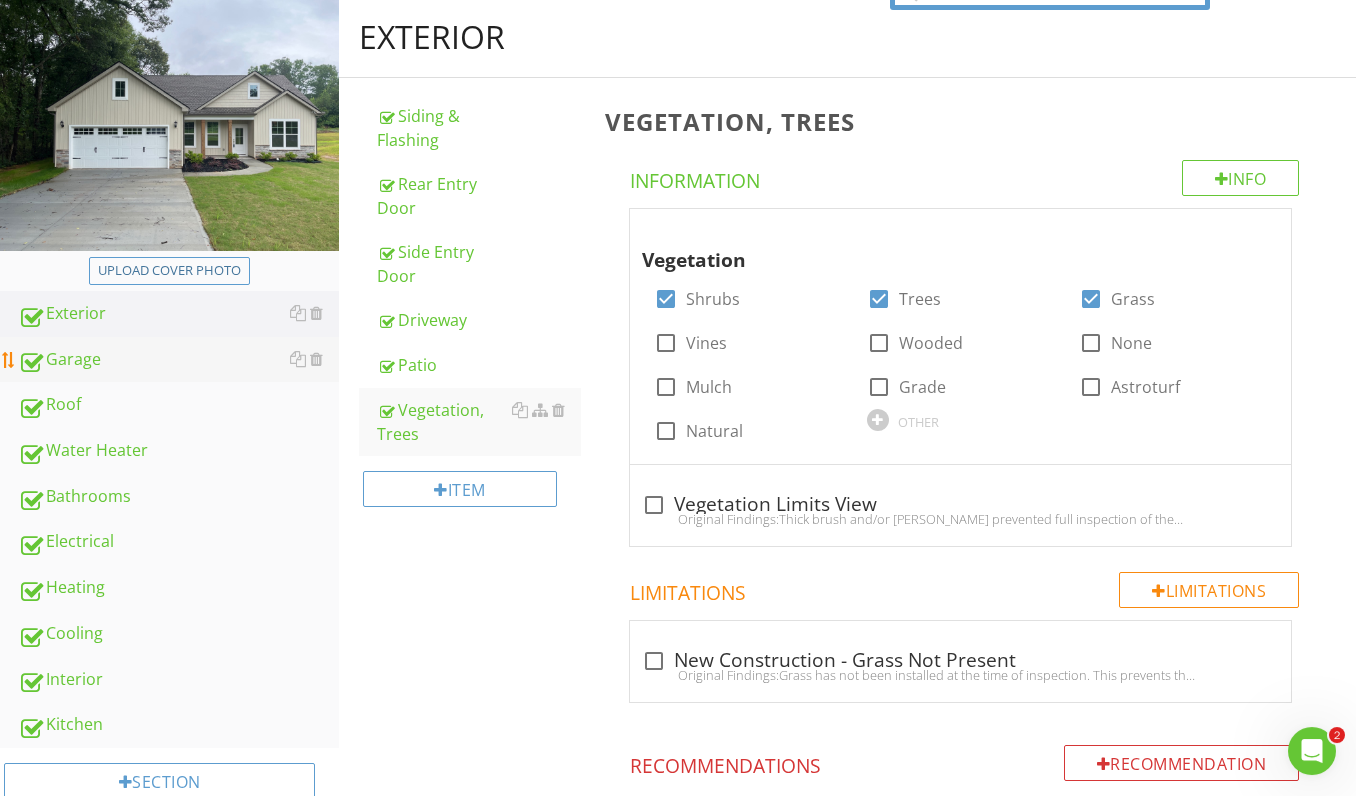 click on "Garage" at bounding box center (178, 361) 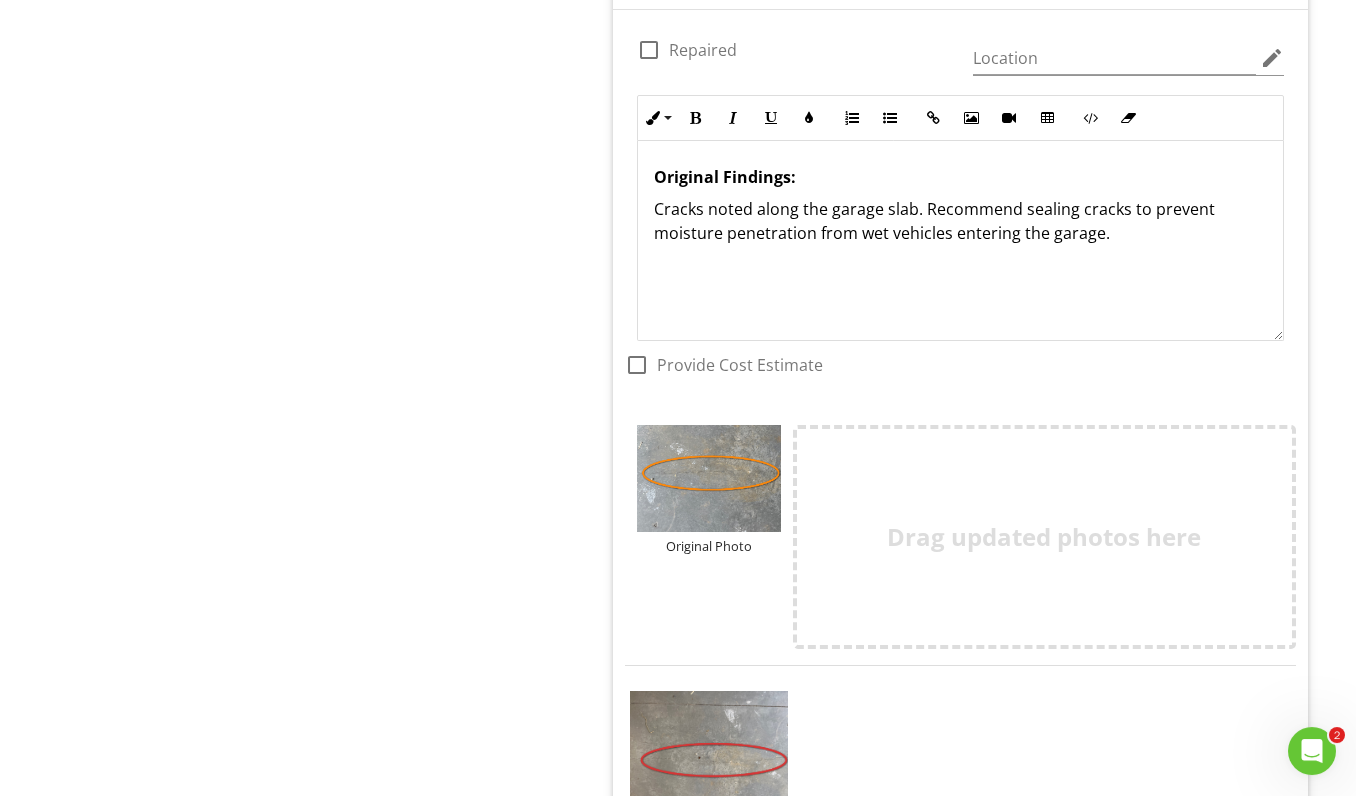 scroll, scrollTop: 1098, scrollLeft: 0, axis: vertical 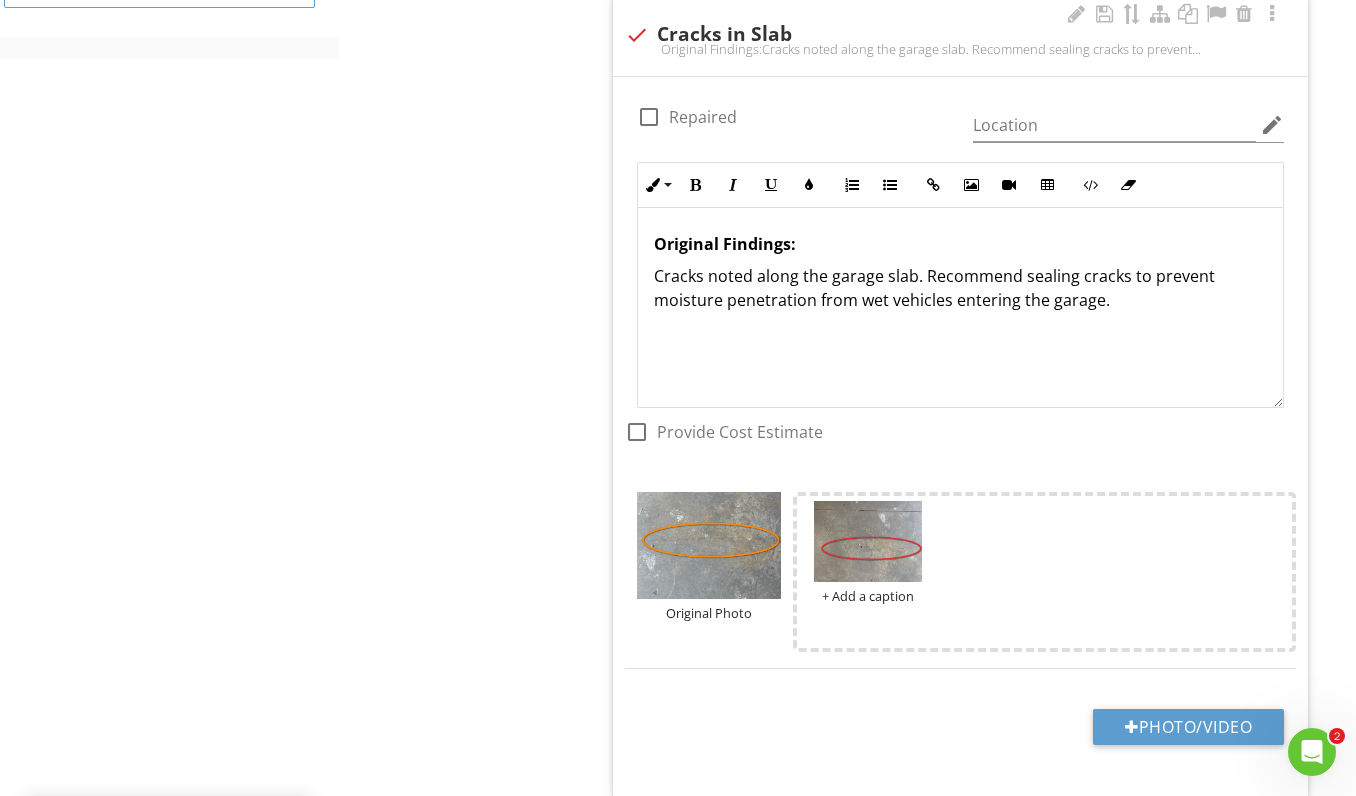 click on "Cracks noted along the garage slab. Recommend sealing cracks to prevent moisture penetration from wet vehicles entering the garage." at bounding box center [960, 288] 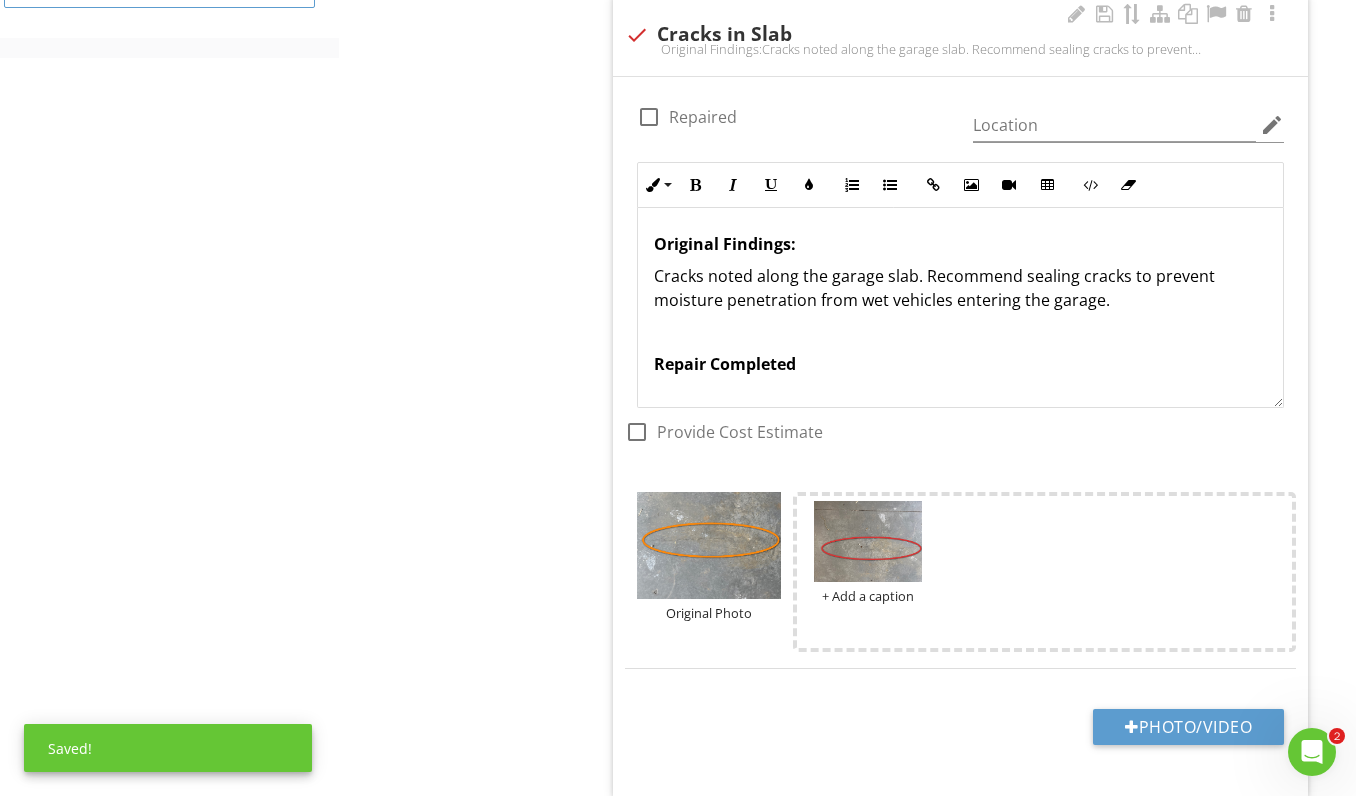 click on "Repair Completed" at bounding box center [725, 364] 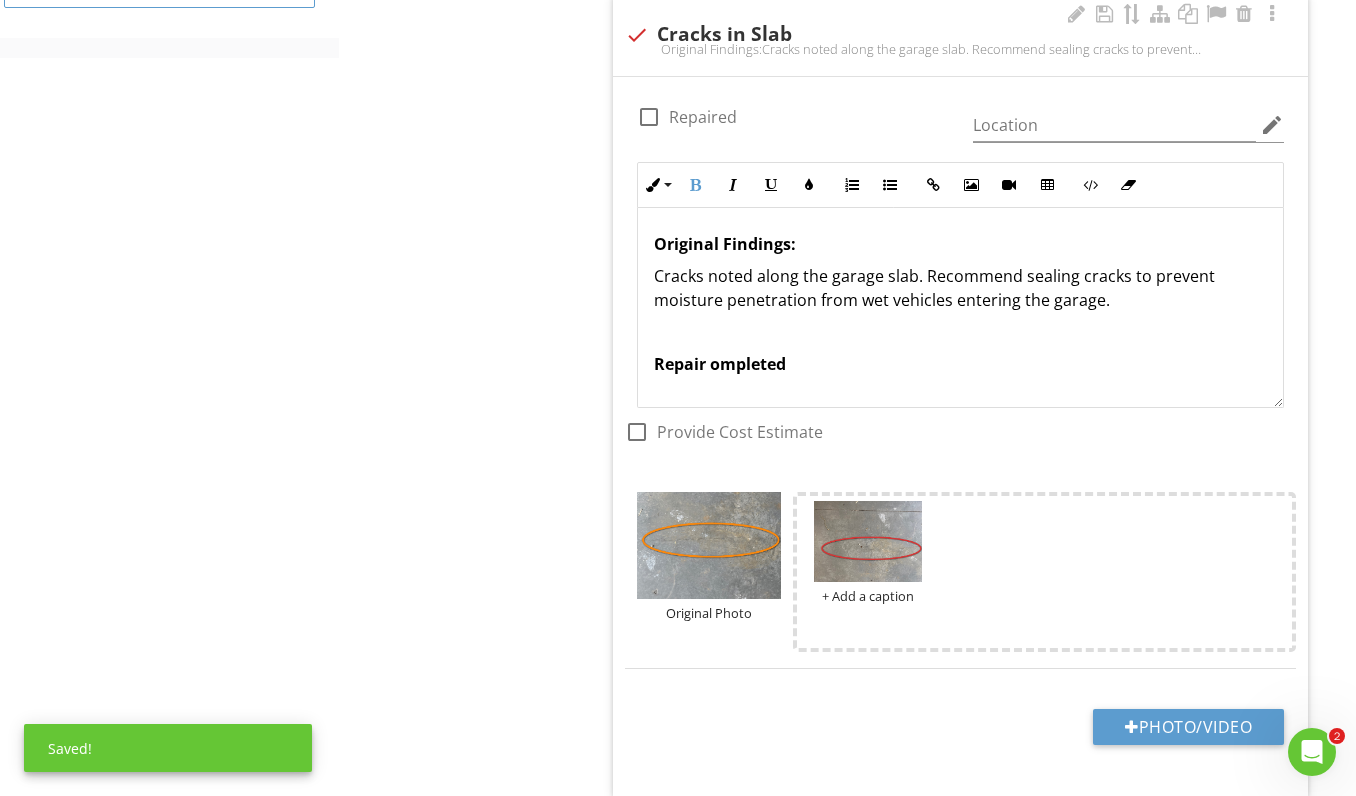type 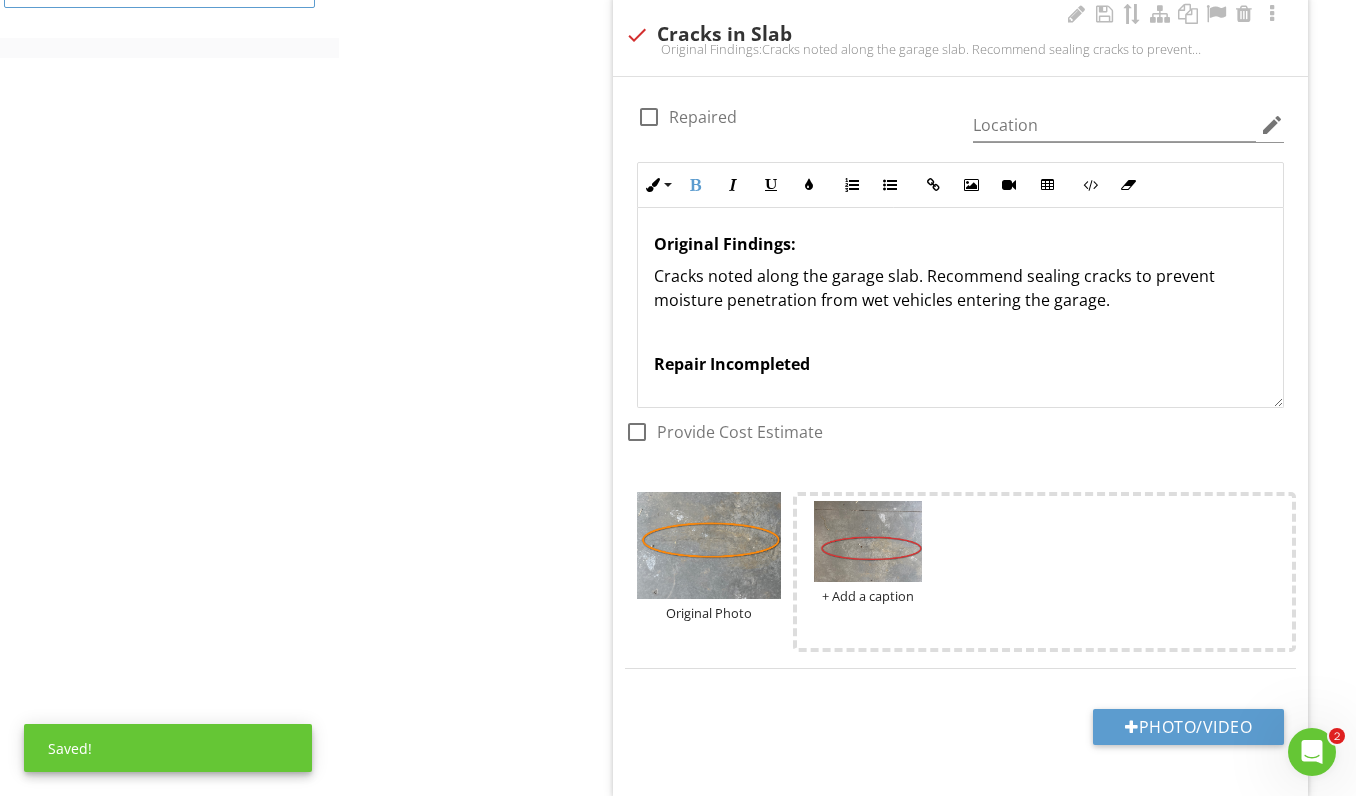 click on "Repair Incompleted" at bounding box center [960, 364] 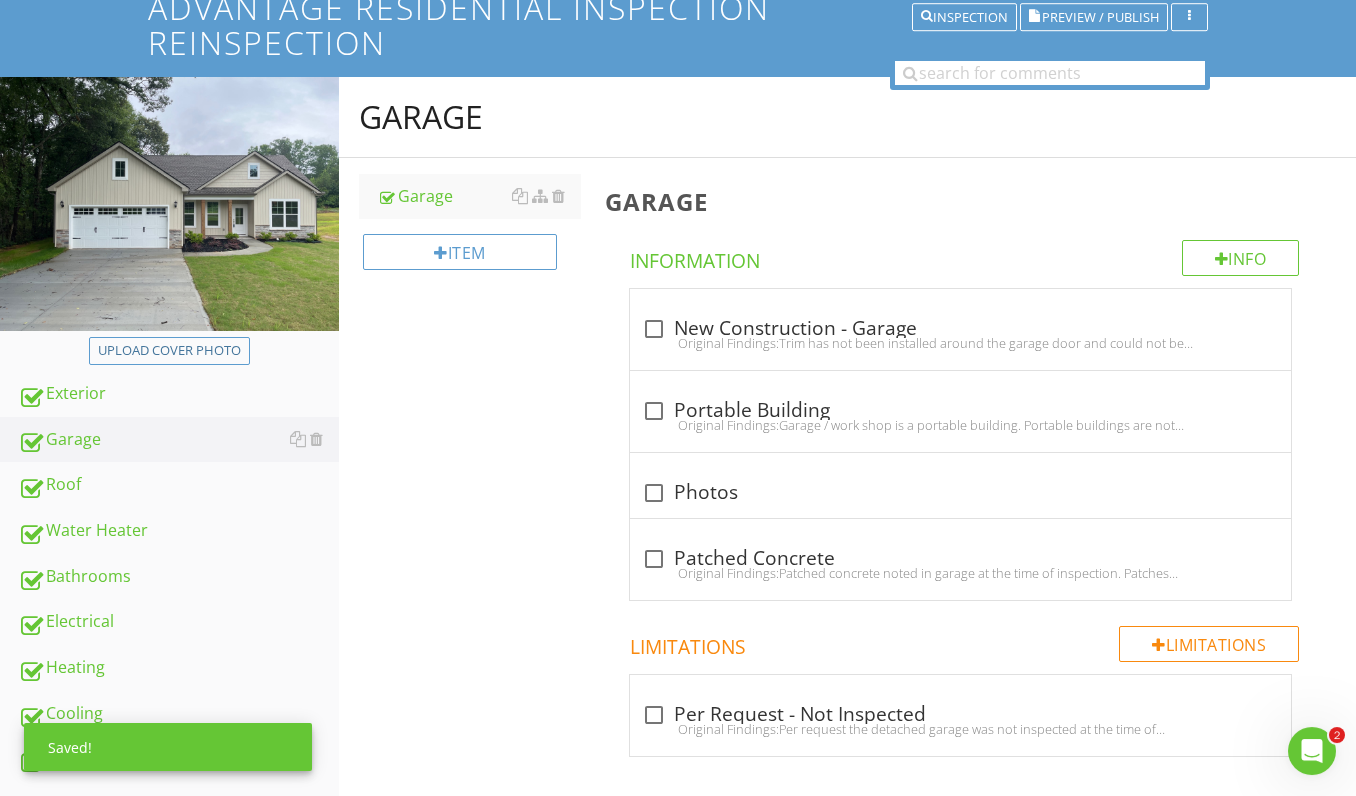 scroll, scrollTop: 158, scrollLeft: 0, axis: vertical 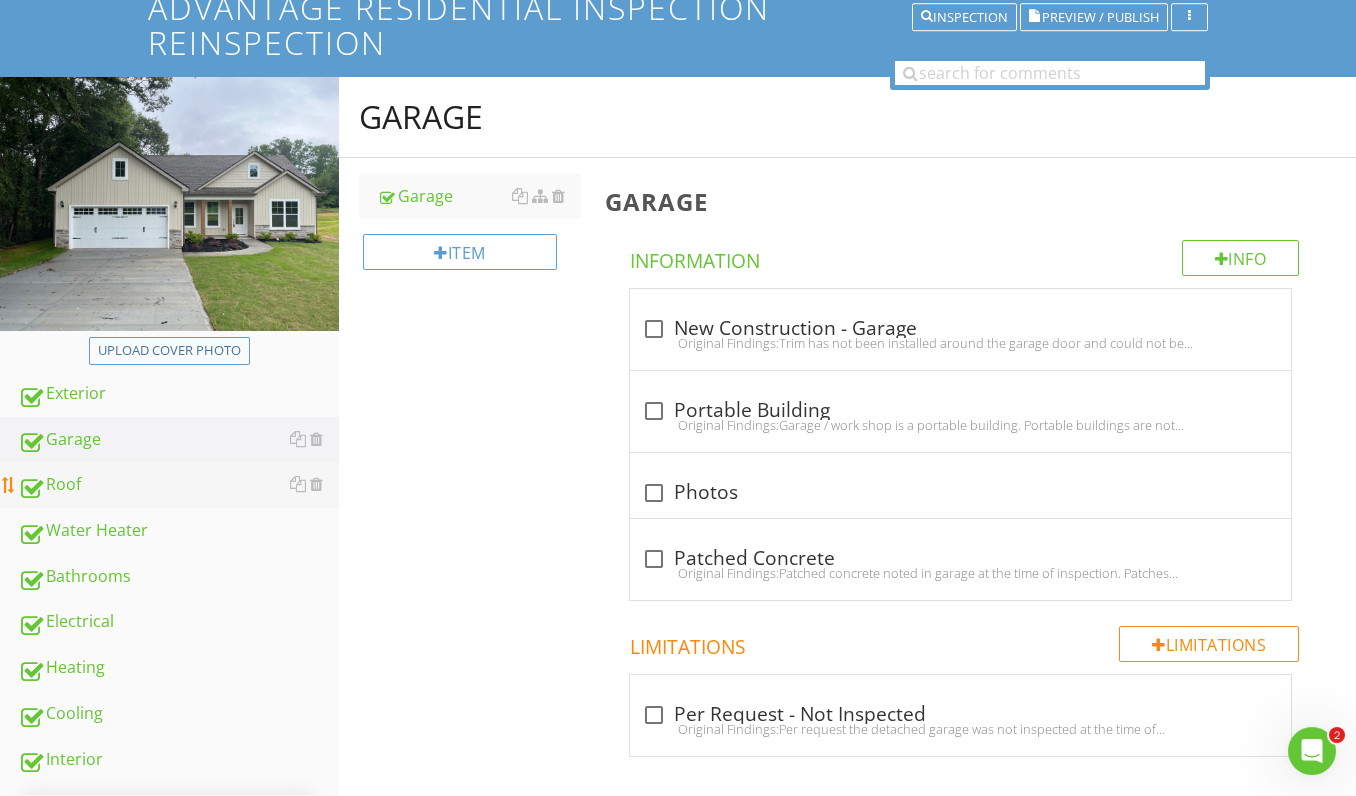 click on "Roof" at bounding box center (178, 486) 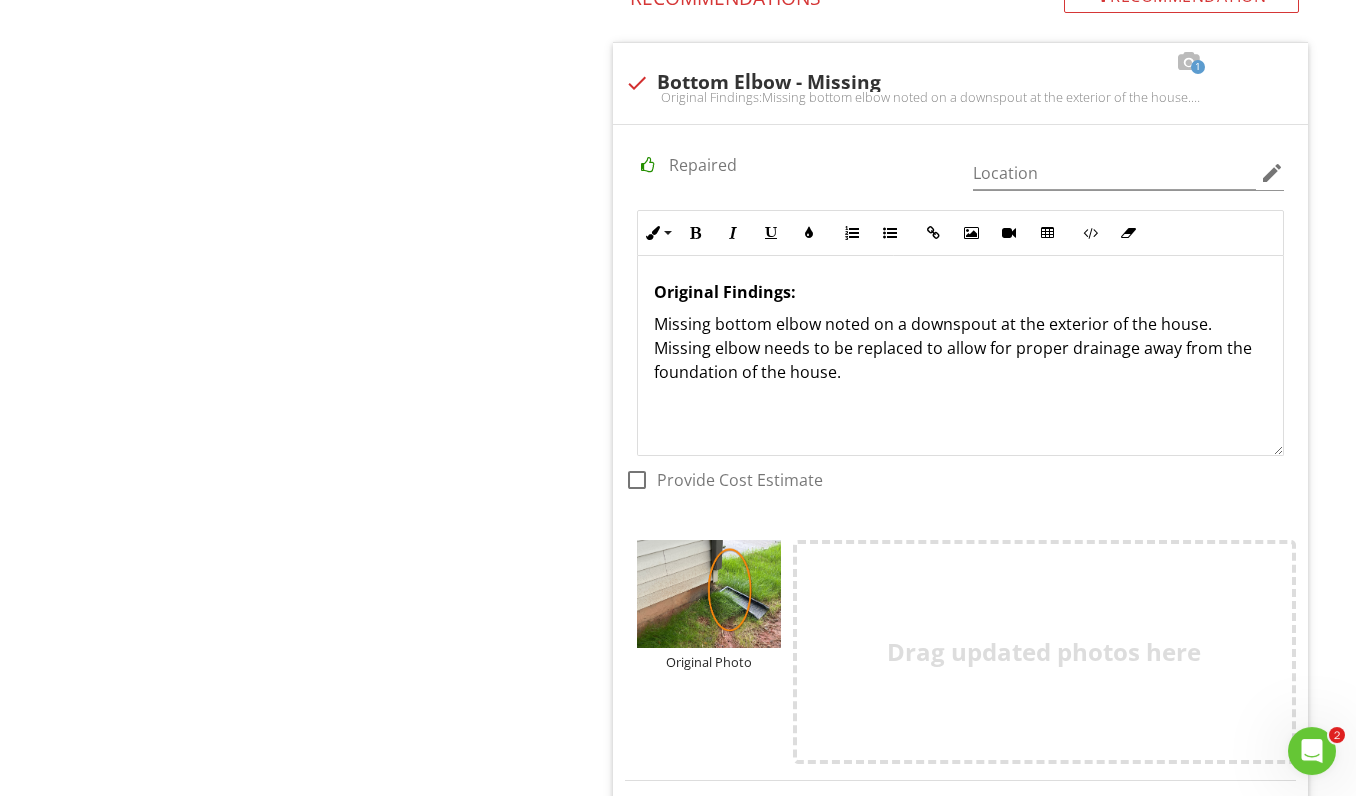 scroll, scrollTop: 2039, scrollLeft: 0, axis: vertical 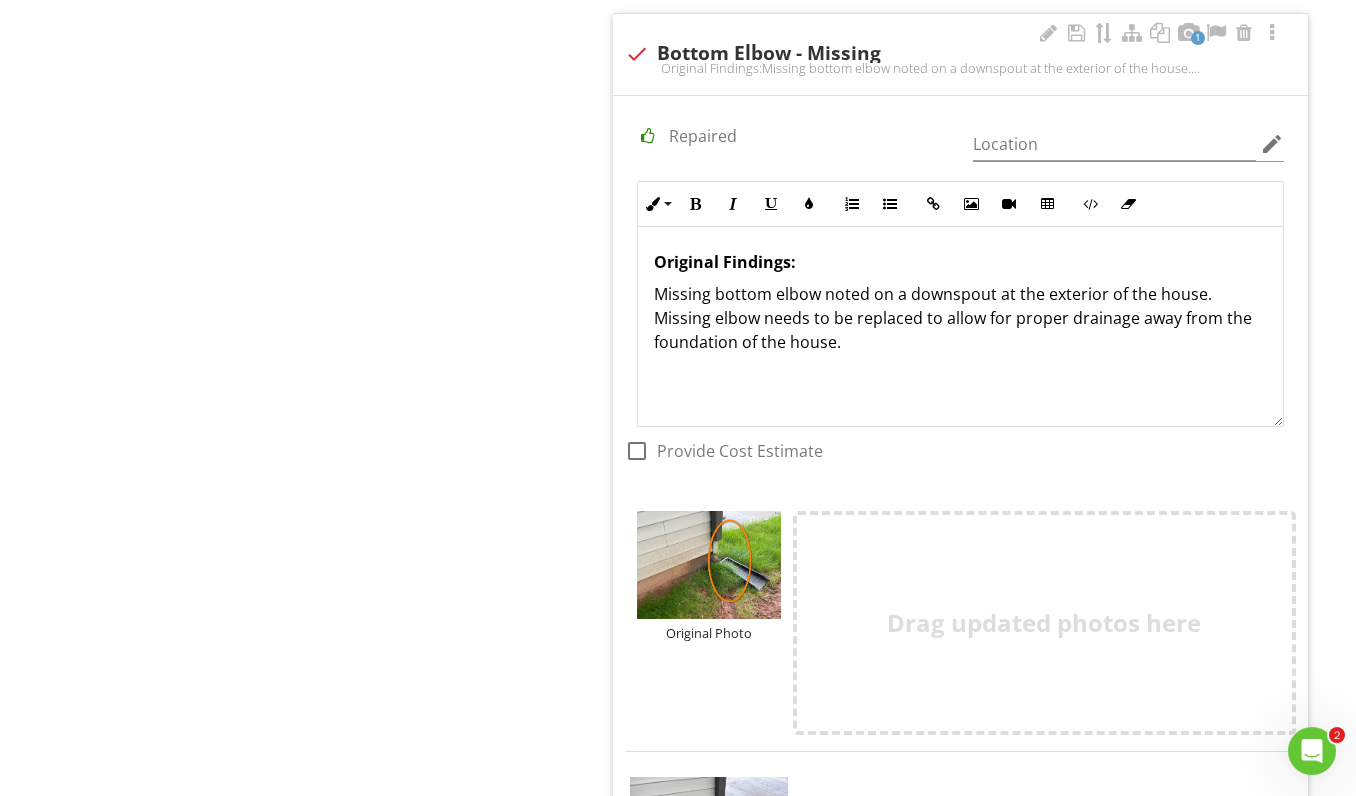 click on "Missing bottom elbow noted on a downspout at the exterior of the house. Missing elbow needs to be replaced to allow for proper drainage away from the foundation of the house." at bounding box center [960, 319] 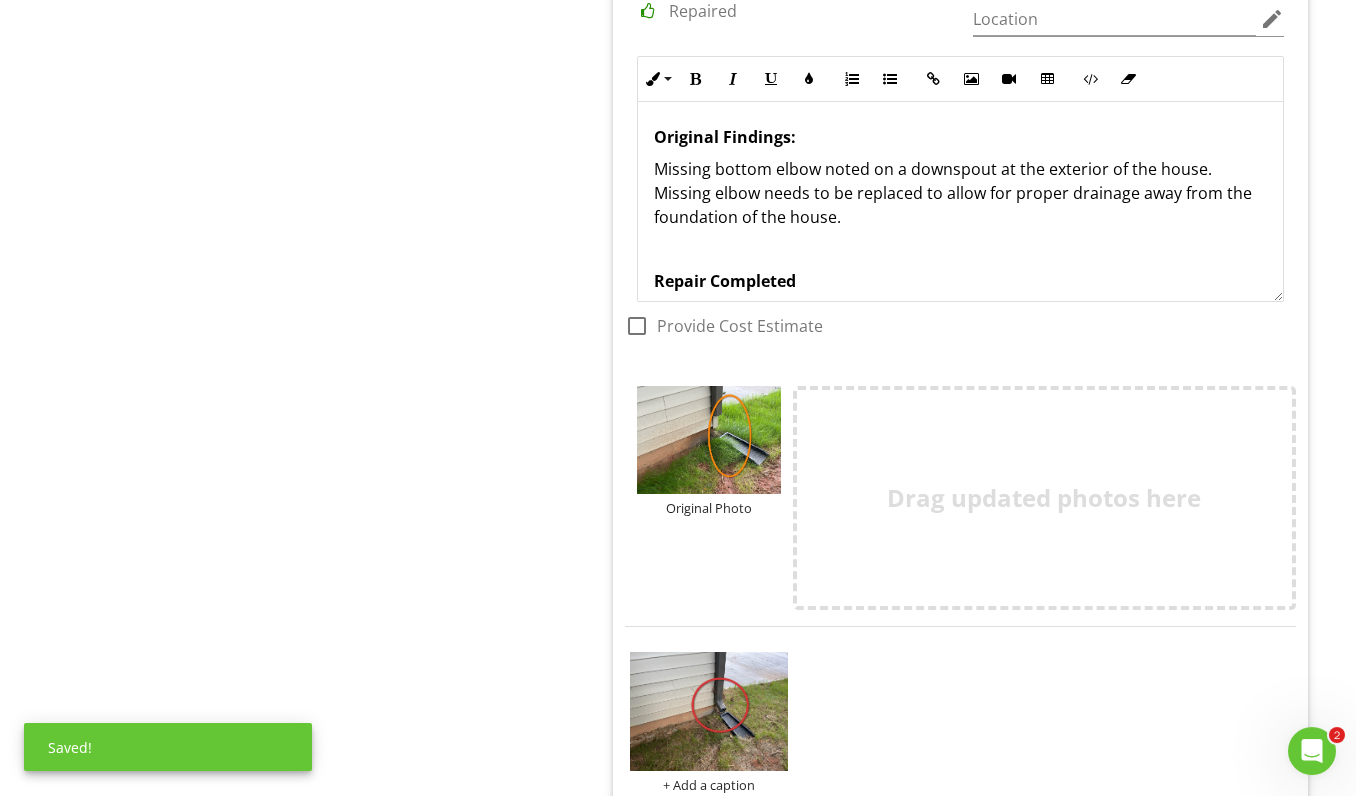scroll, scrollTop: 2168, scrollLeft: 0, axis: vertical 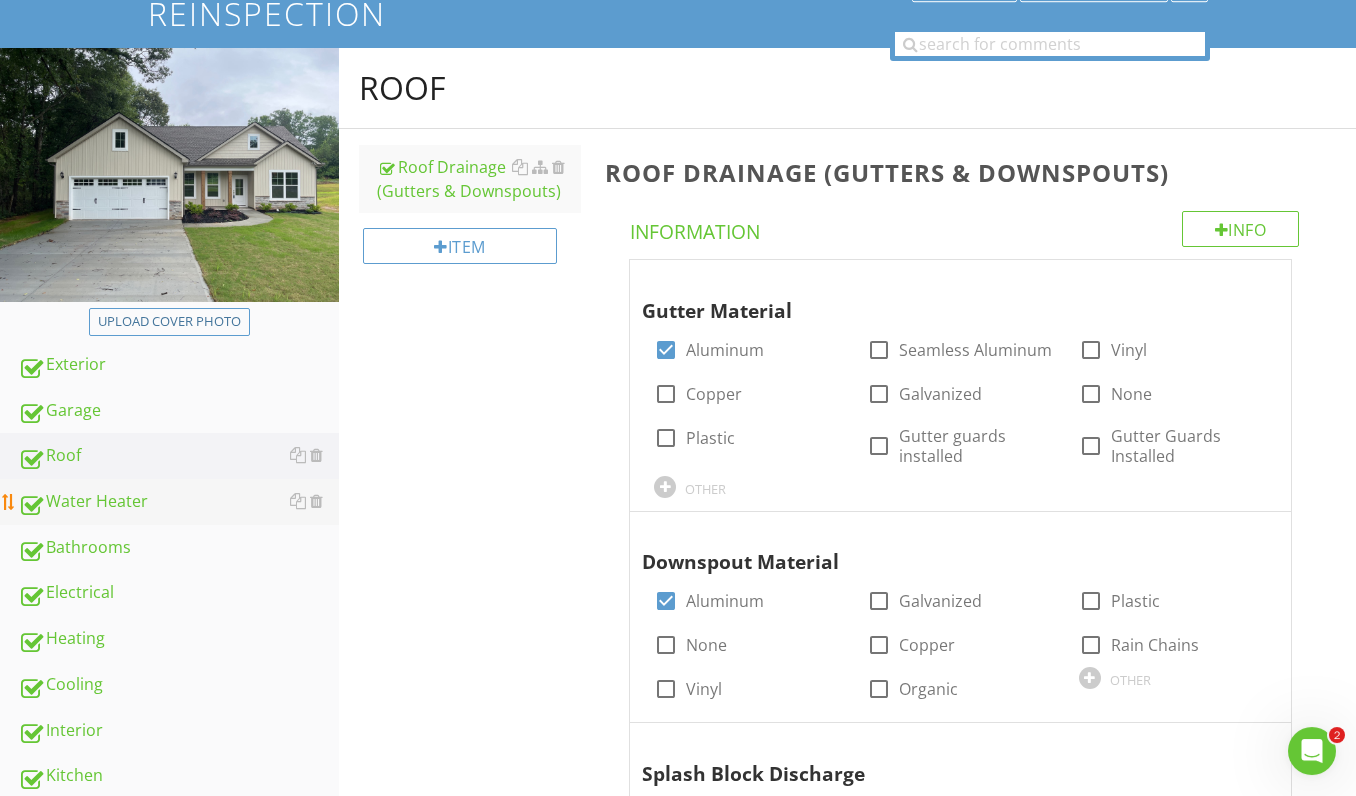 click on "Water Heater" at bounding box center (178, 503) 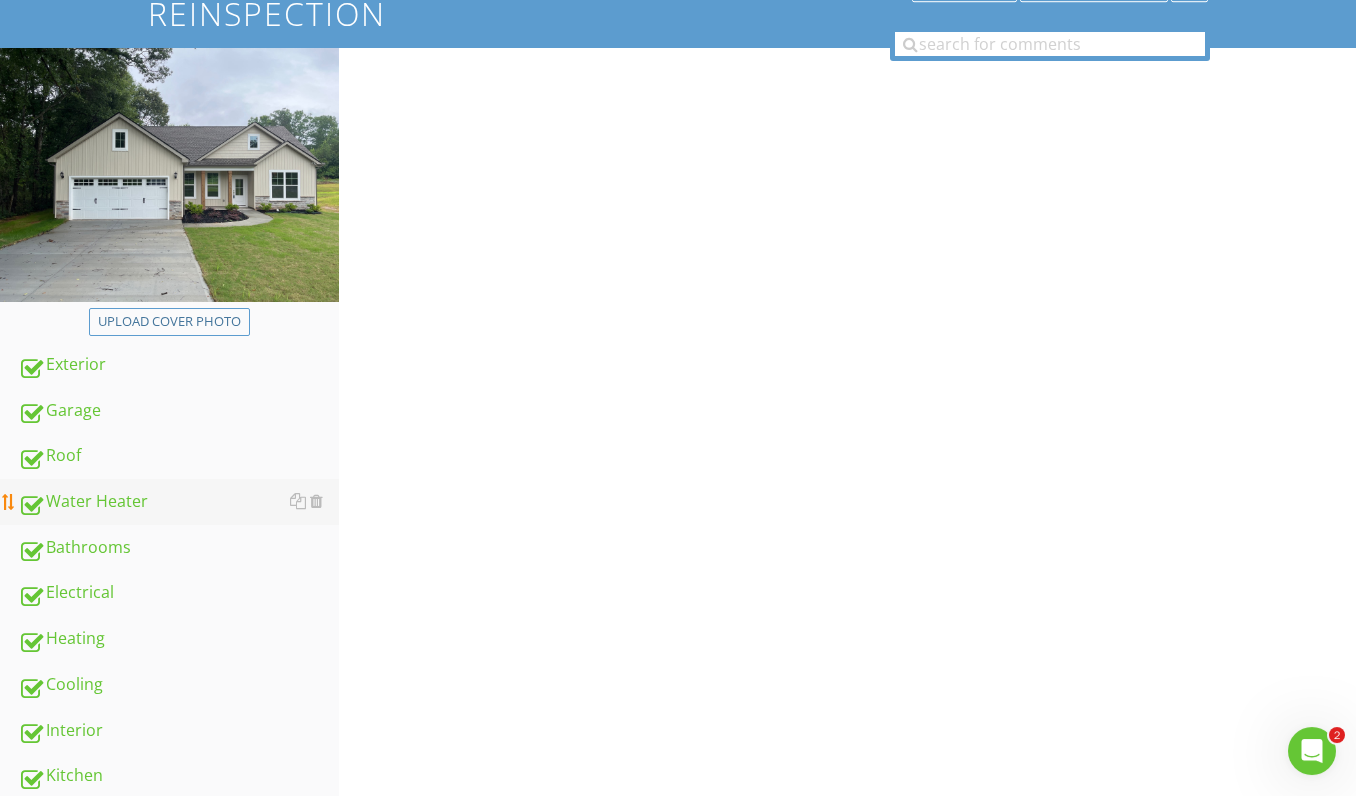 scroll, scrollTop: 184, scrollLeft: 0, axis: vertical 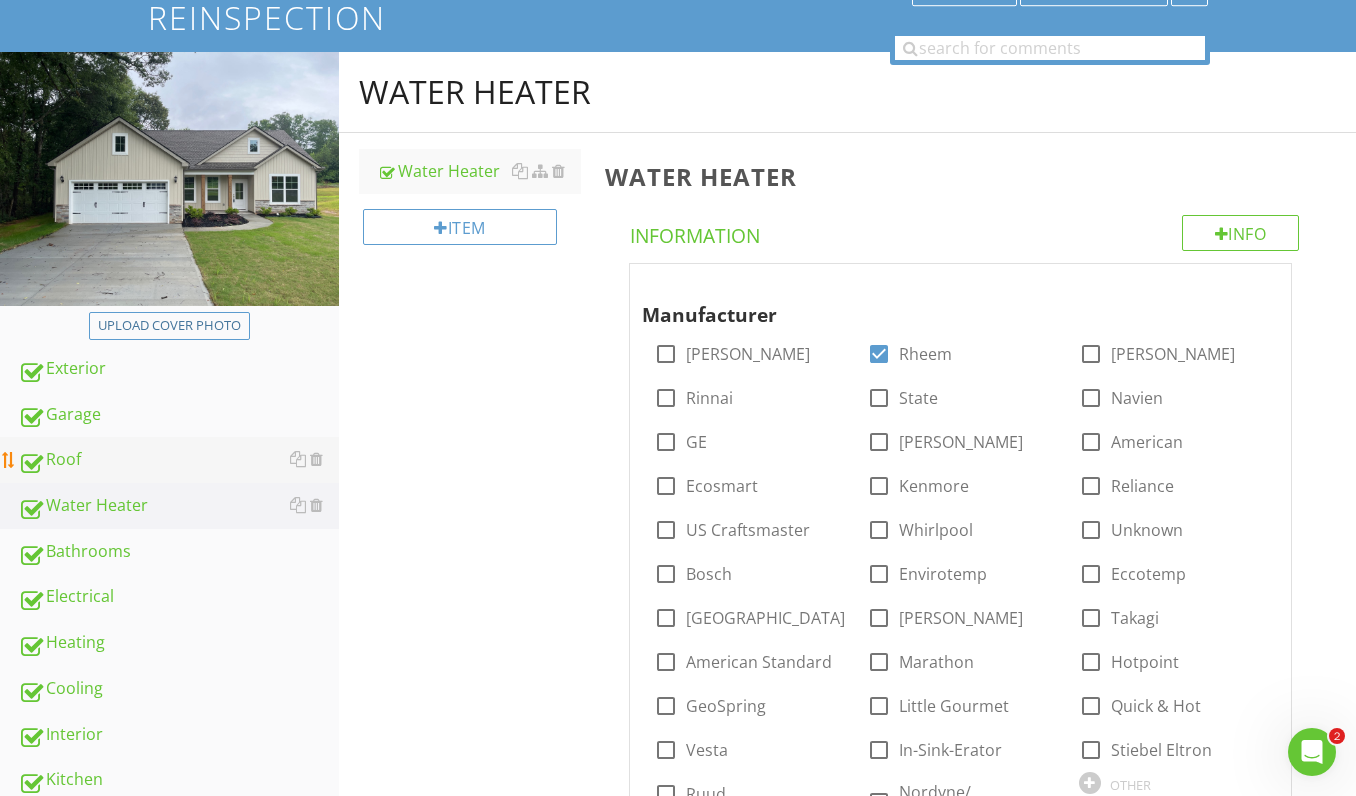 click on "Roof" at bounding box center (178, 460) 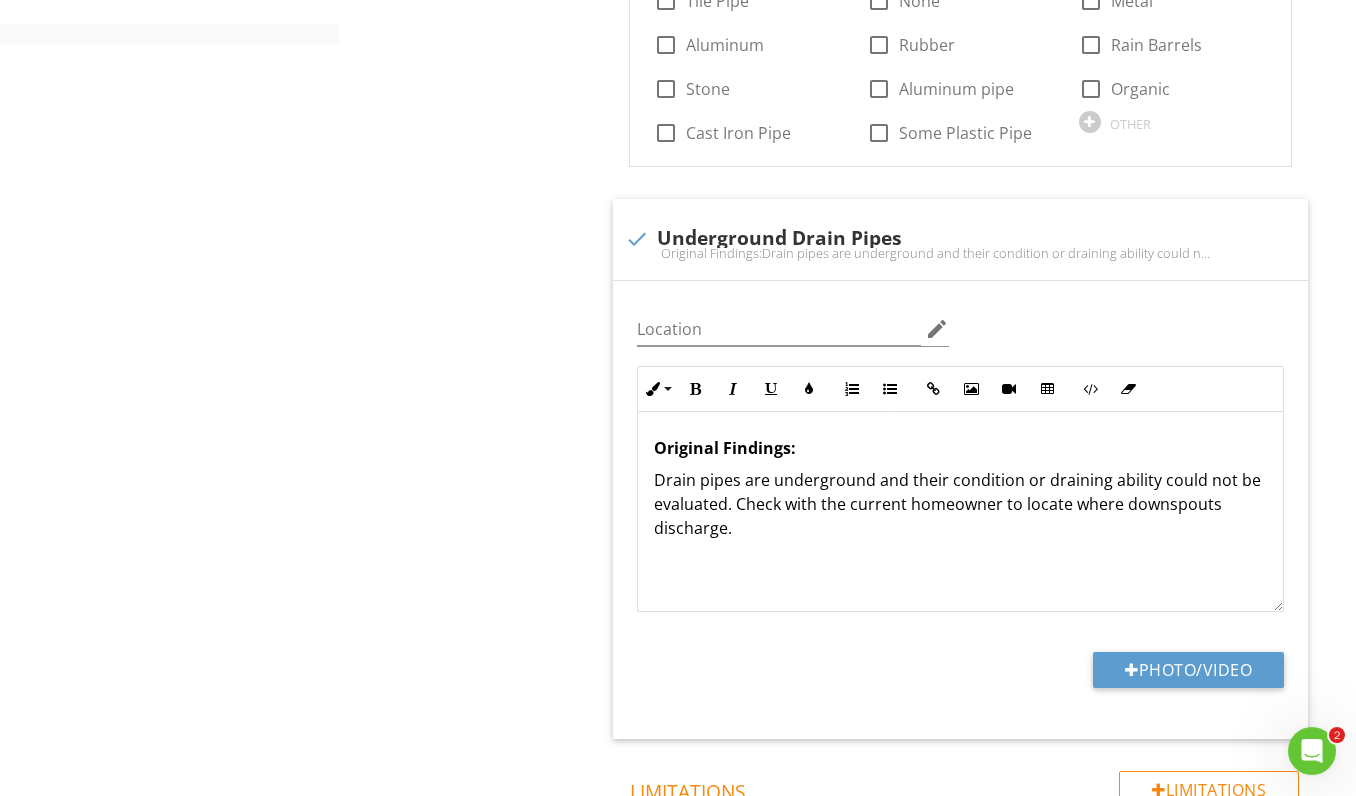 scroll, scrollTop: 1058, scrollLeft: 0, axis: vertical 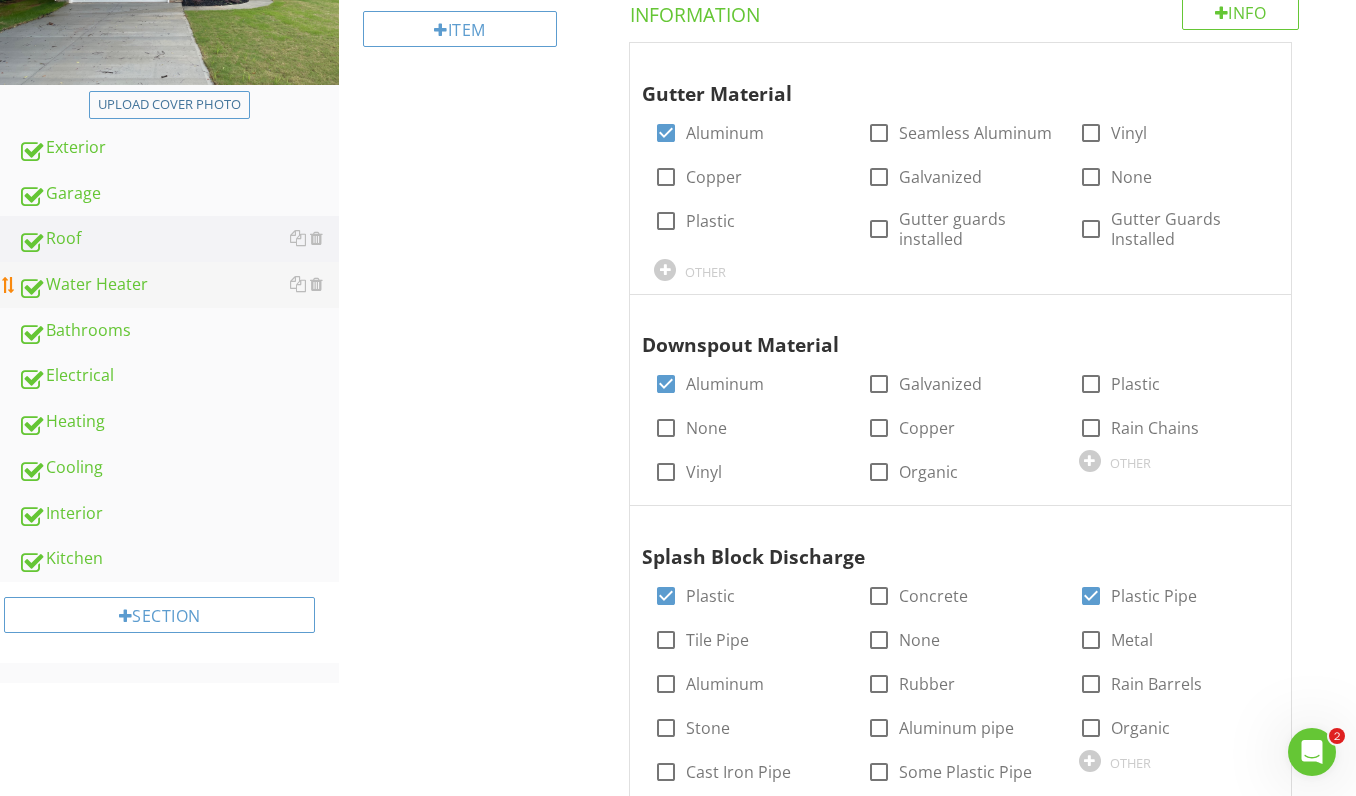 click on "Water Heater" at bounding box center [178, 285] 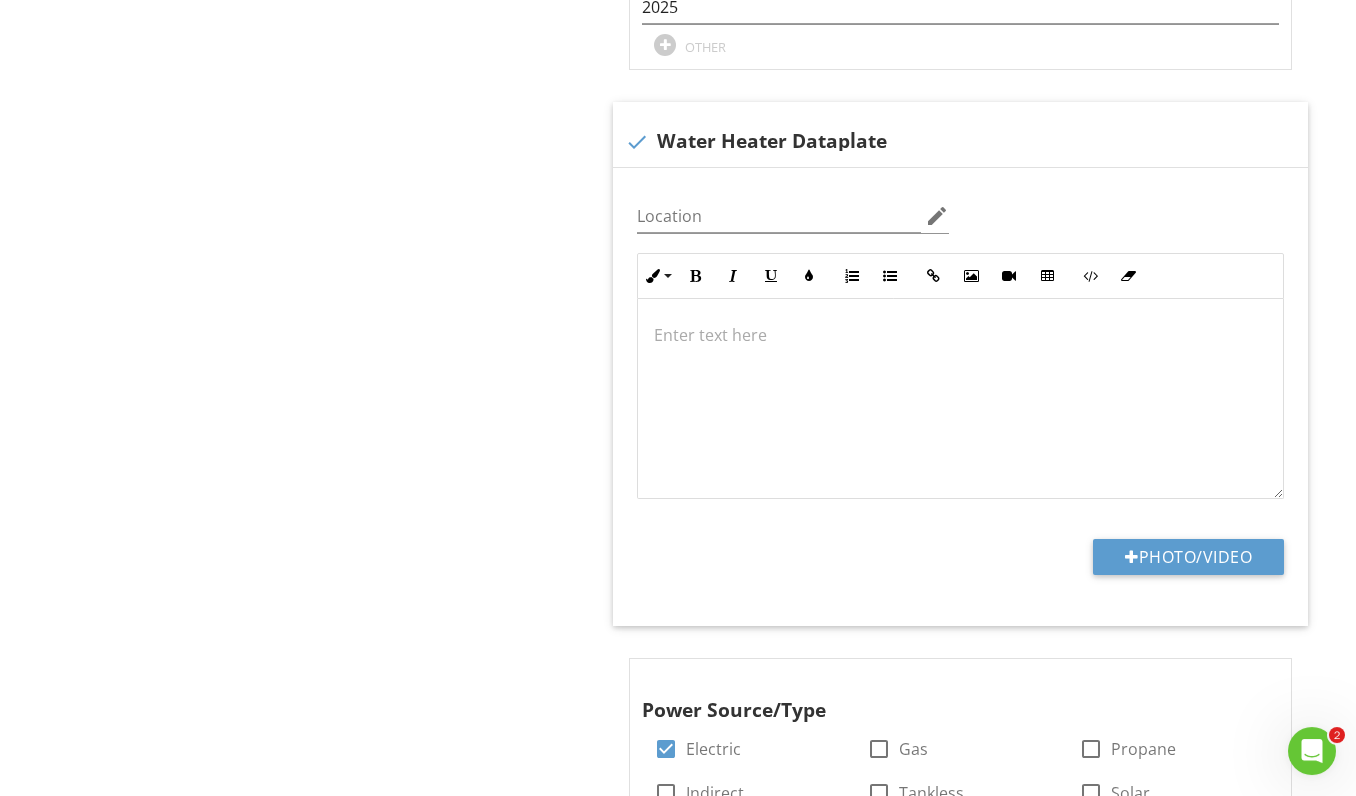 scroll, scrollTop: 2471, scrollLeft: 0, axis: vertical 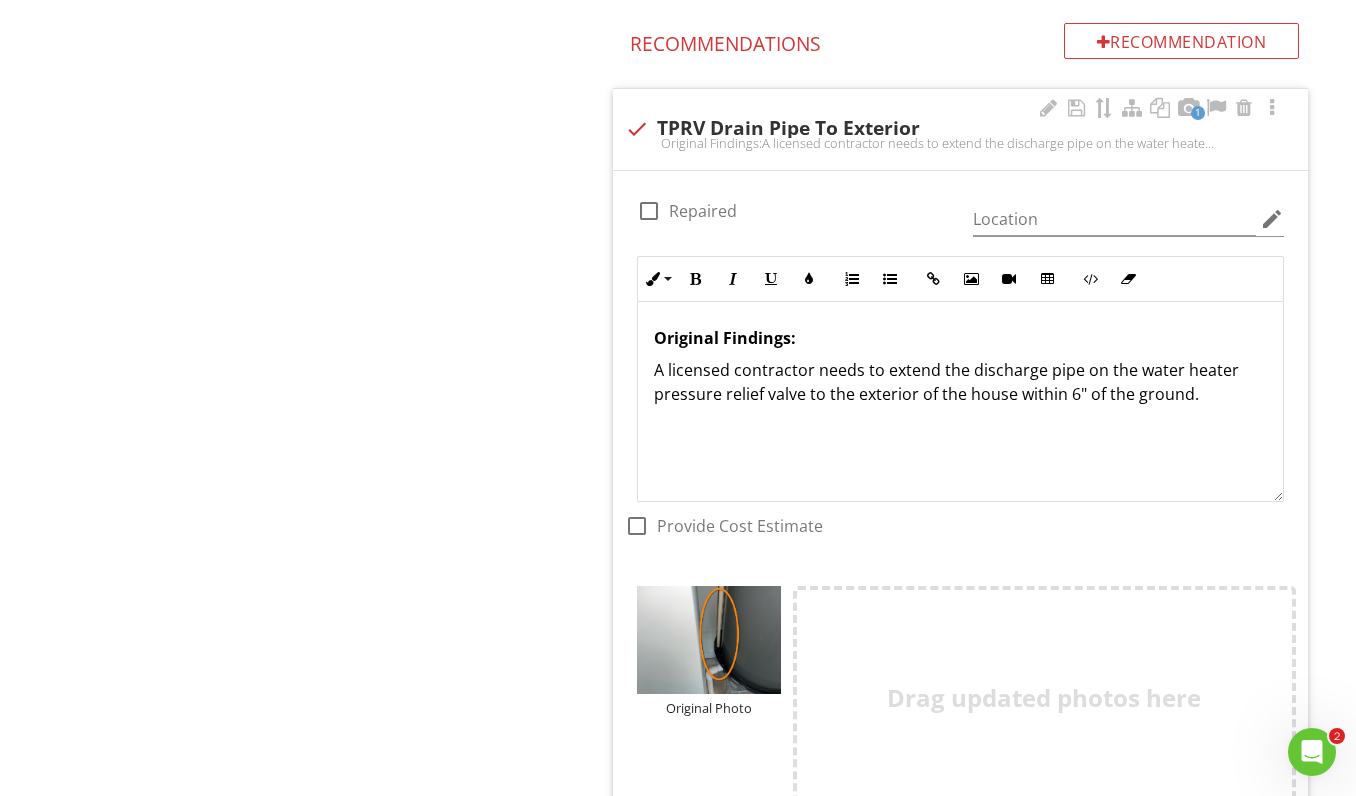 click on "Original Findings: A licensed contractor needs to extend the discharge pipe on the water heater pressure relief valve to the exterior of the house within 6" of the ground." at bounding box center [960, 402] 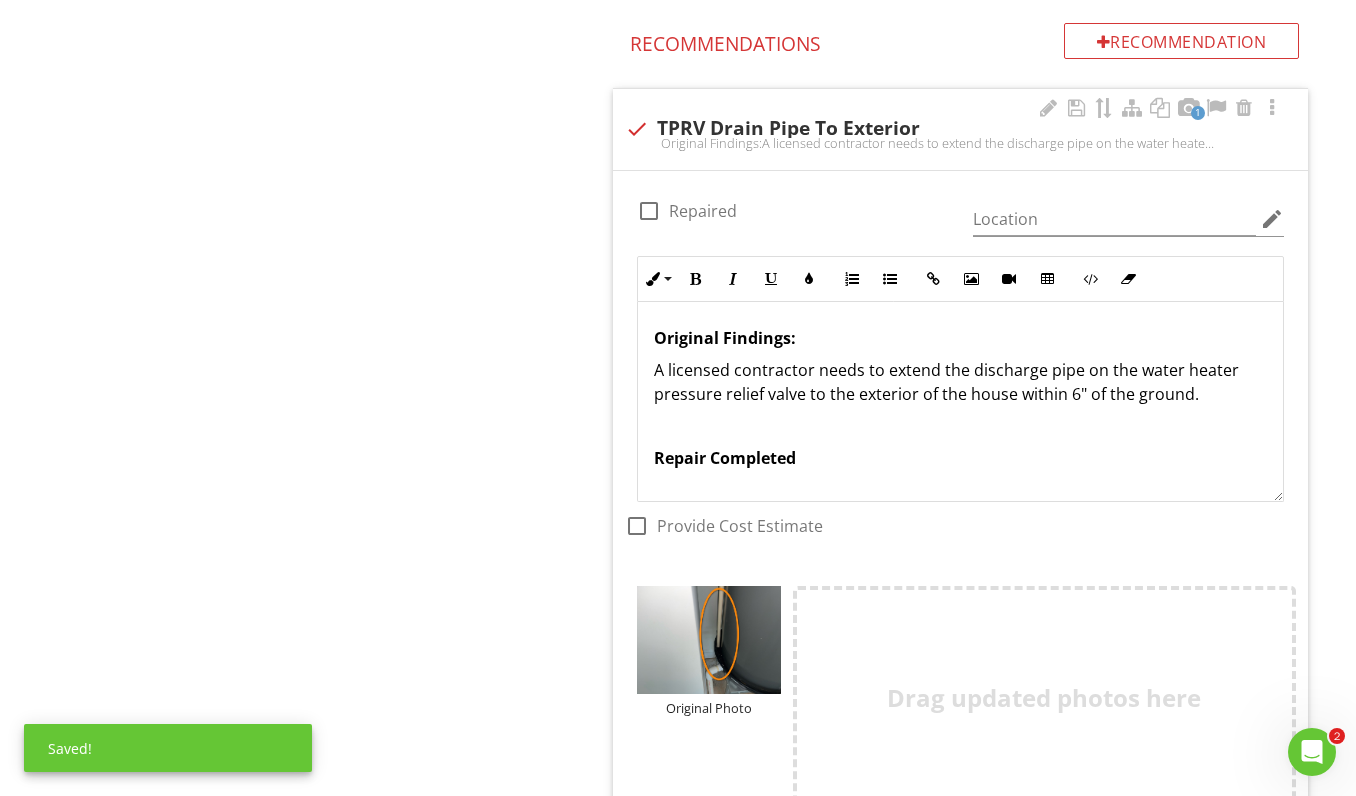 click on "Repair Completed" at bounding box center (725, 458) 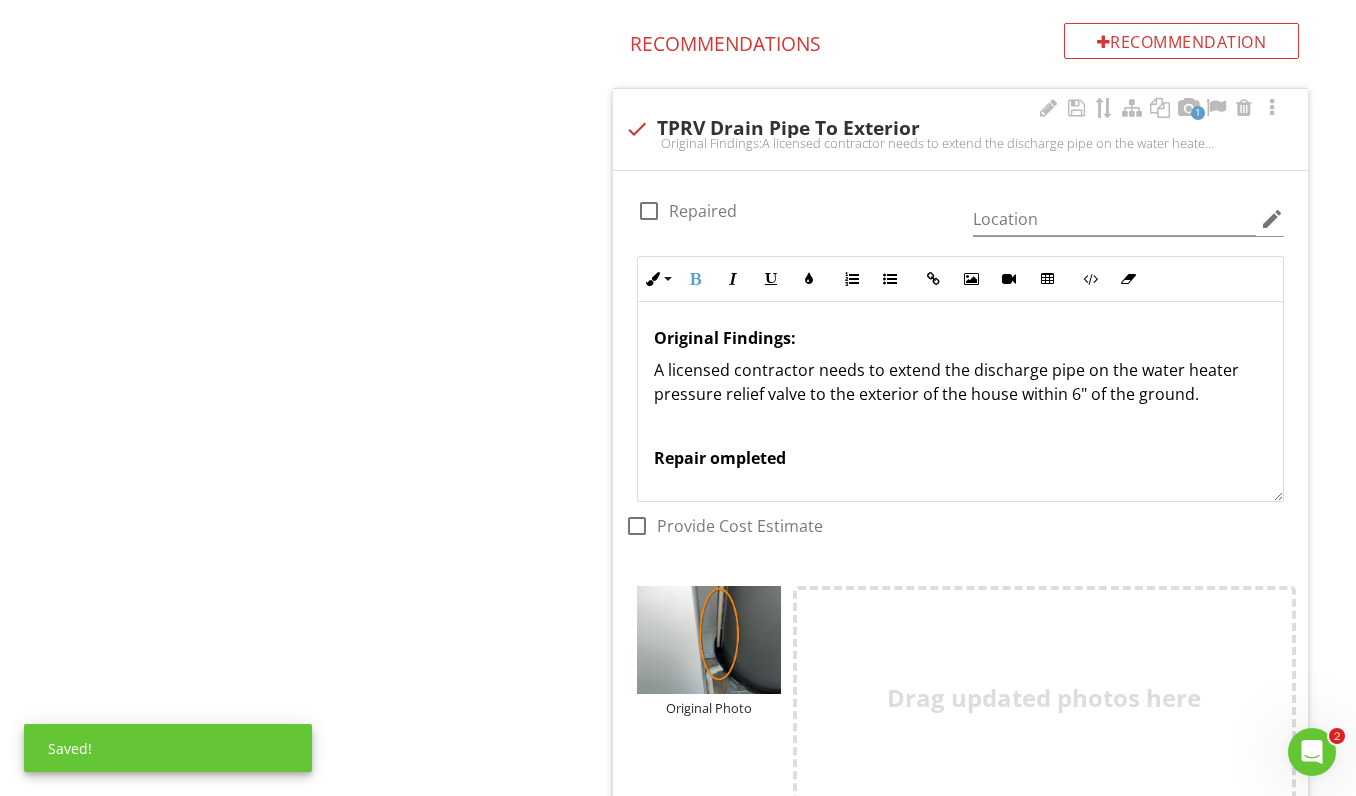 type 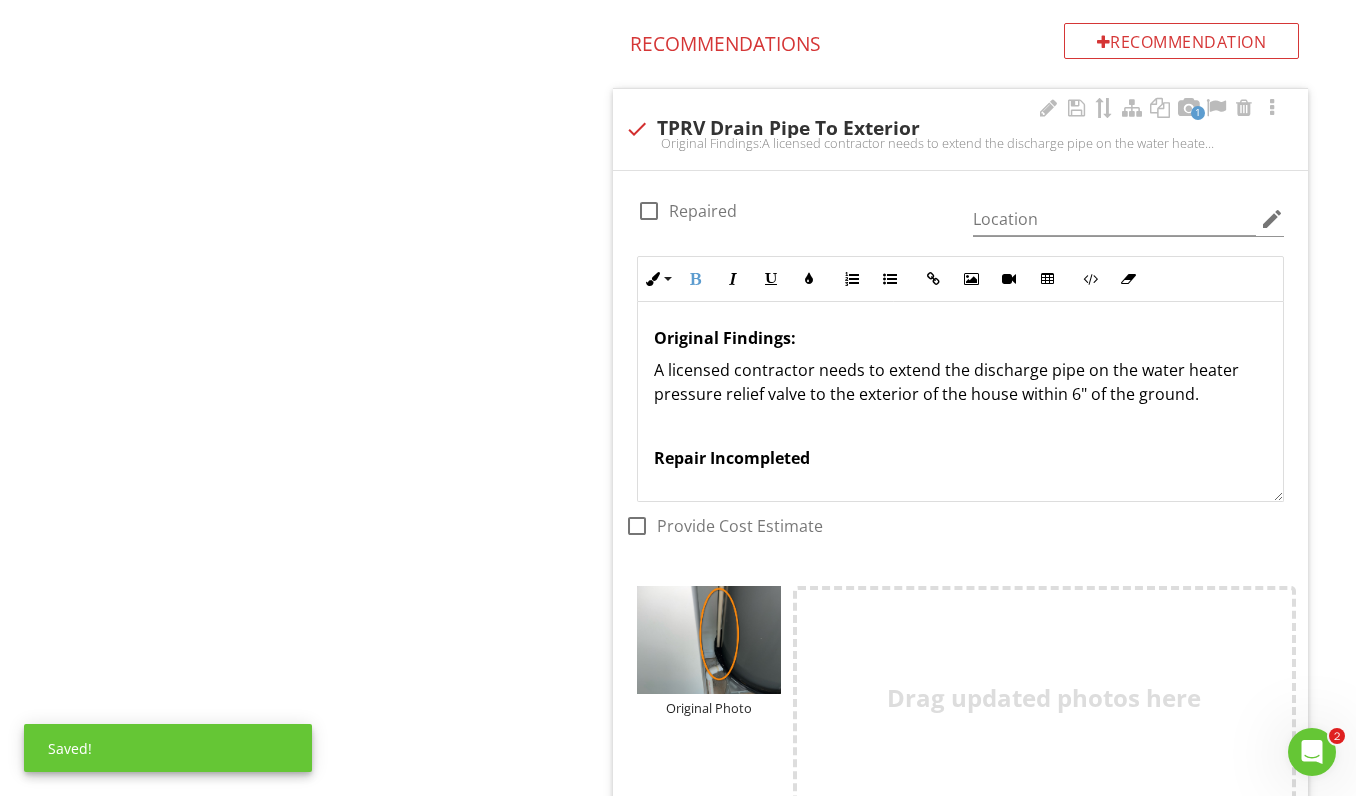 click on "Repair Incompleted" at bounding box center [960, 458] 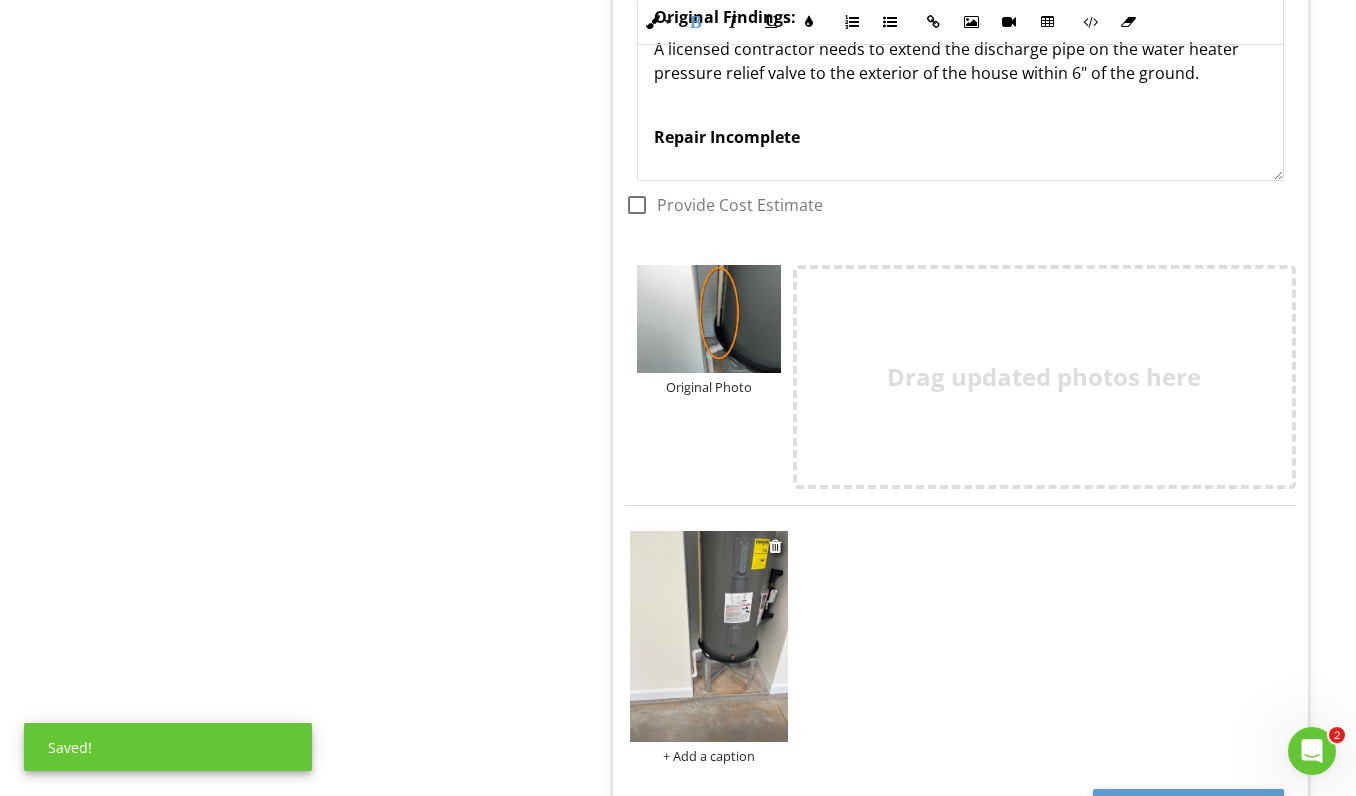 scroll, scrollTop: 7181, scrollLeft: 0, axis: vertical 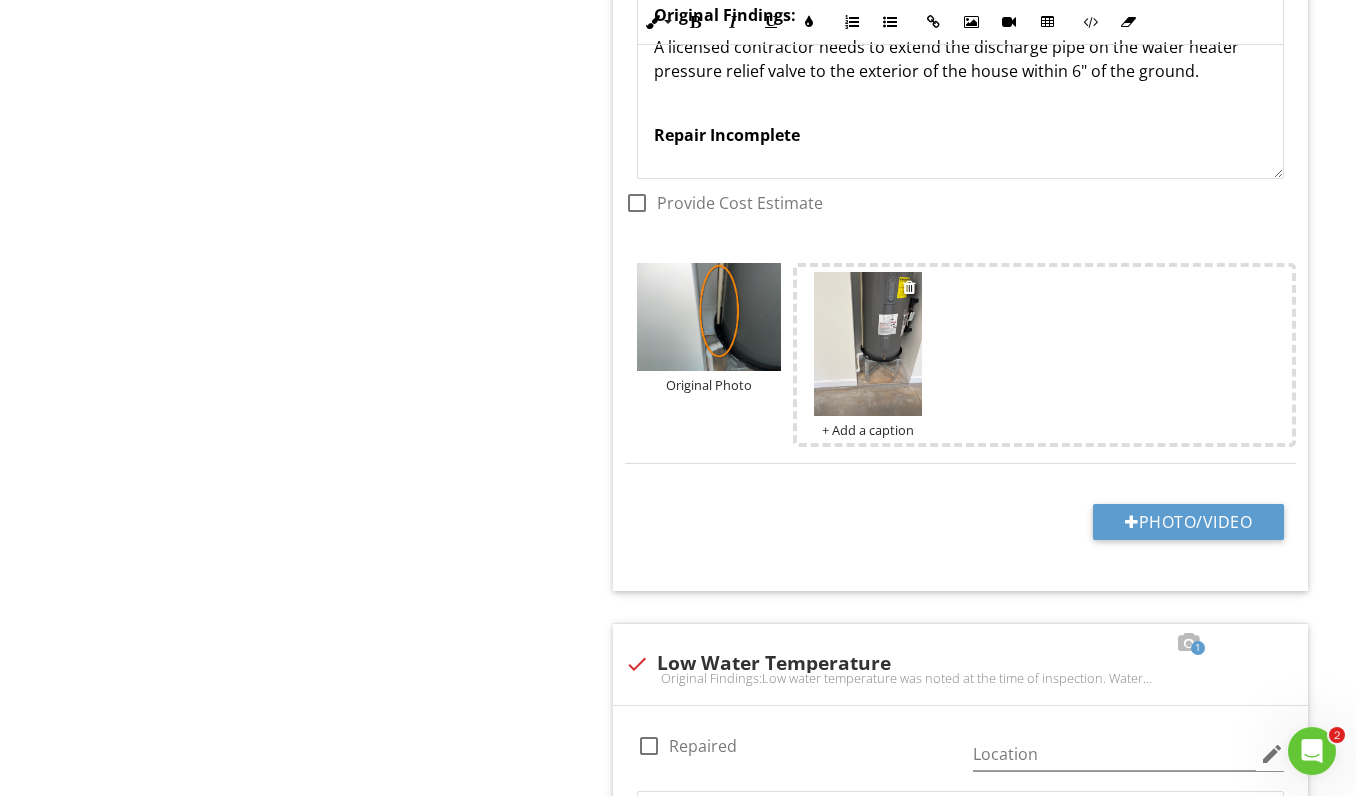 click at bounding box center (868, 345) 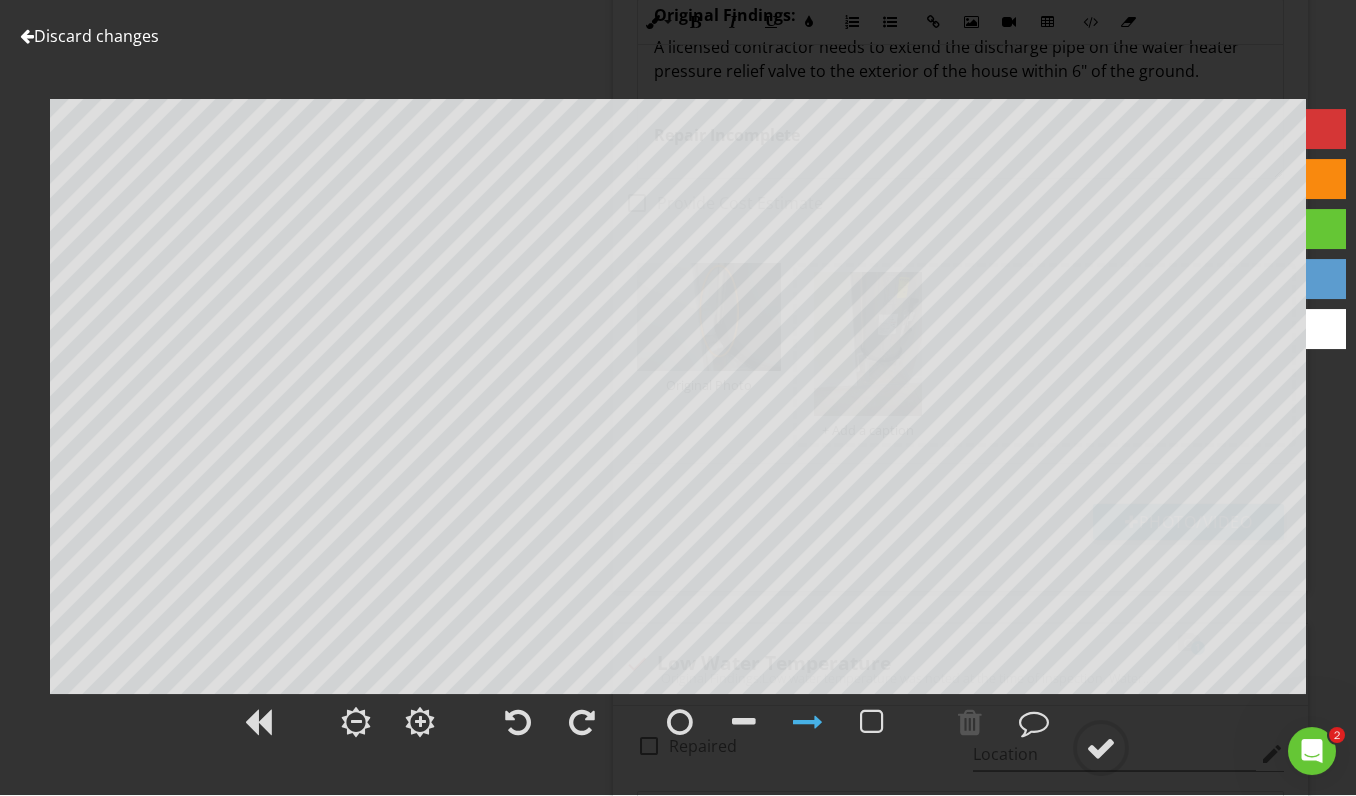 click at bounding box center [1326, 130] 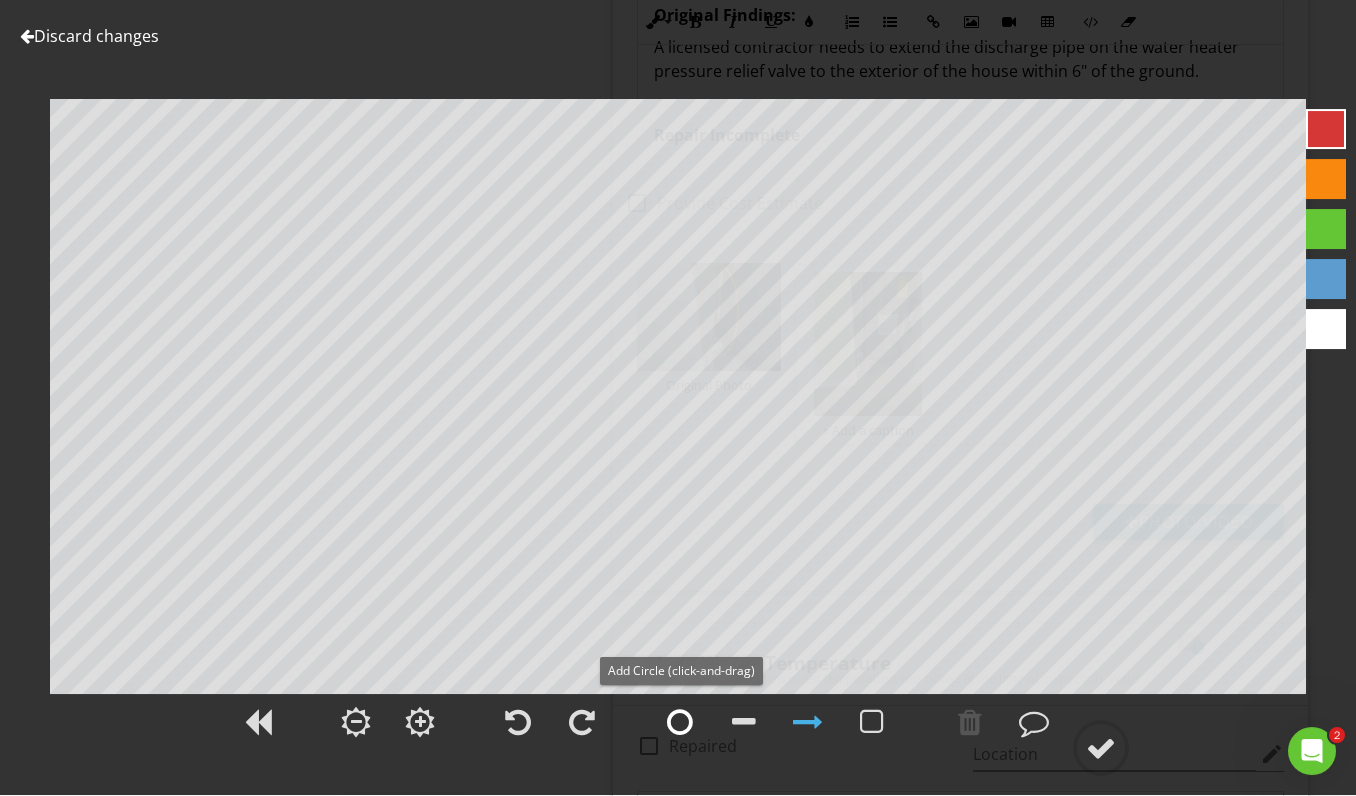 click at bounding box center [680, 723] 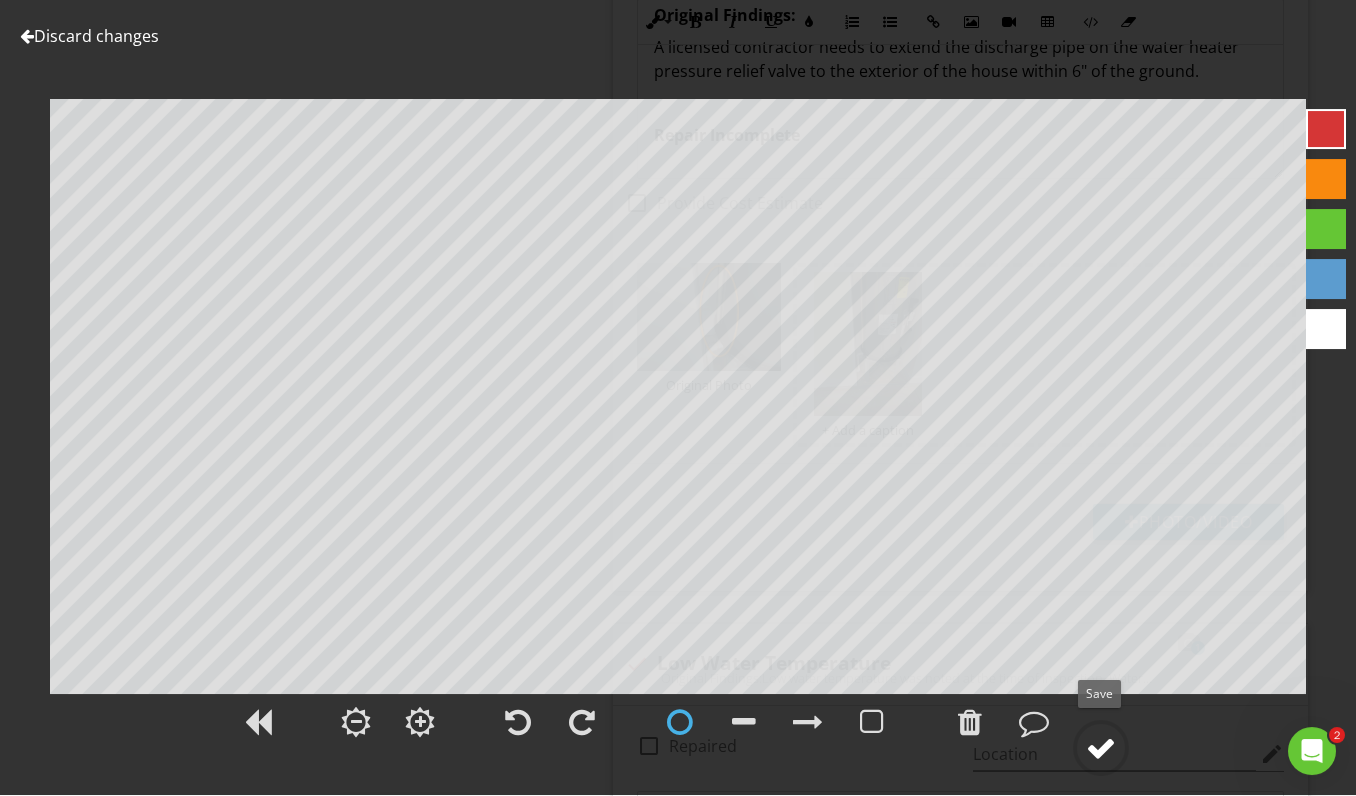 click at bounding box center (1101, 749) 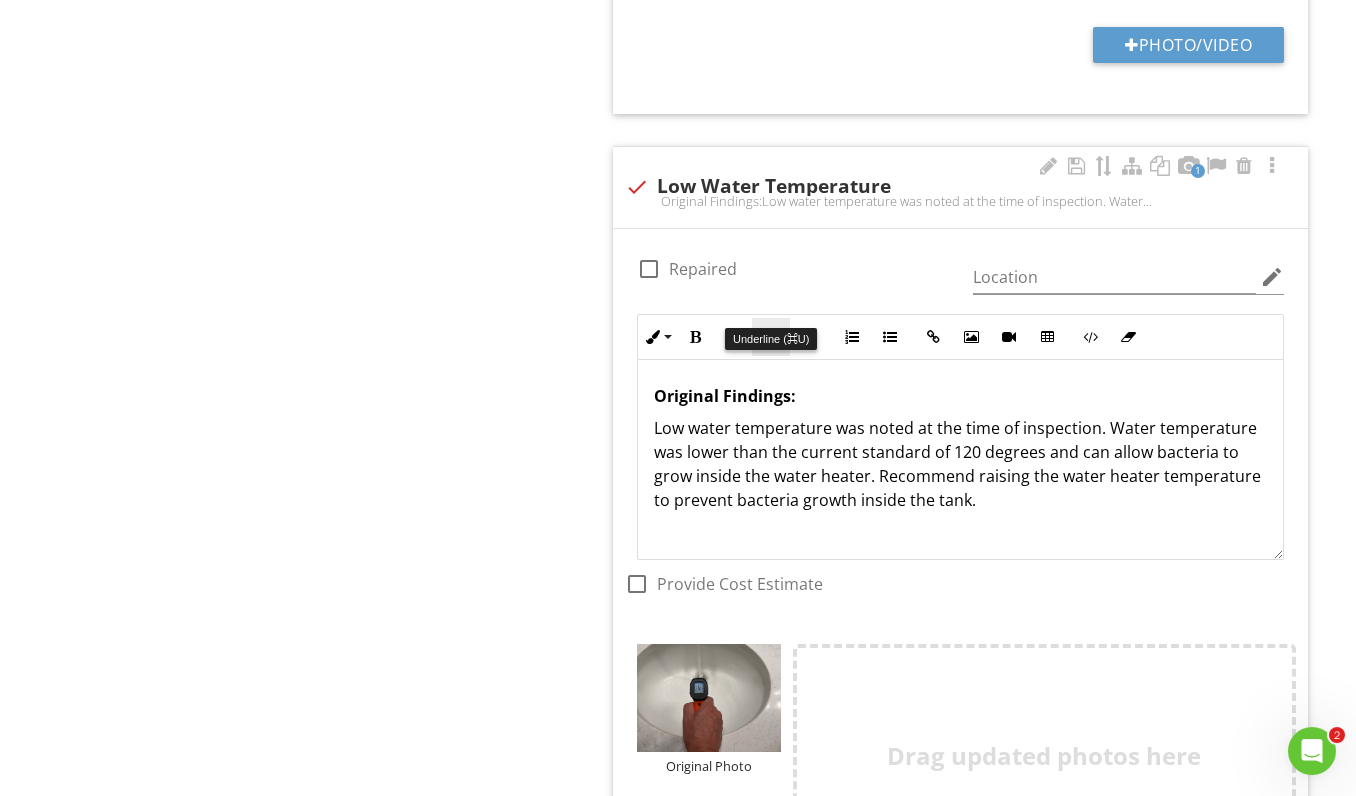 scroll, scrollTop: 7659, scrollLeft: 0, axis: vertical 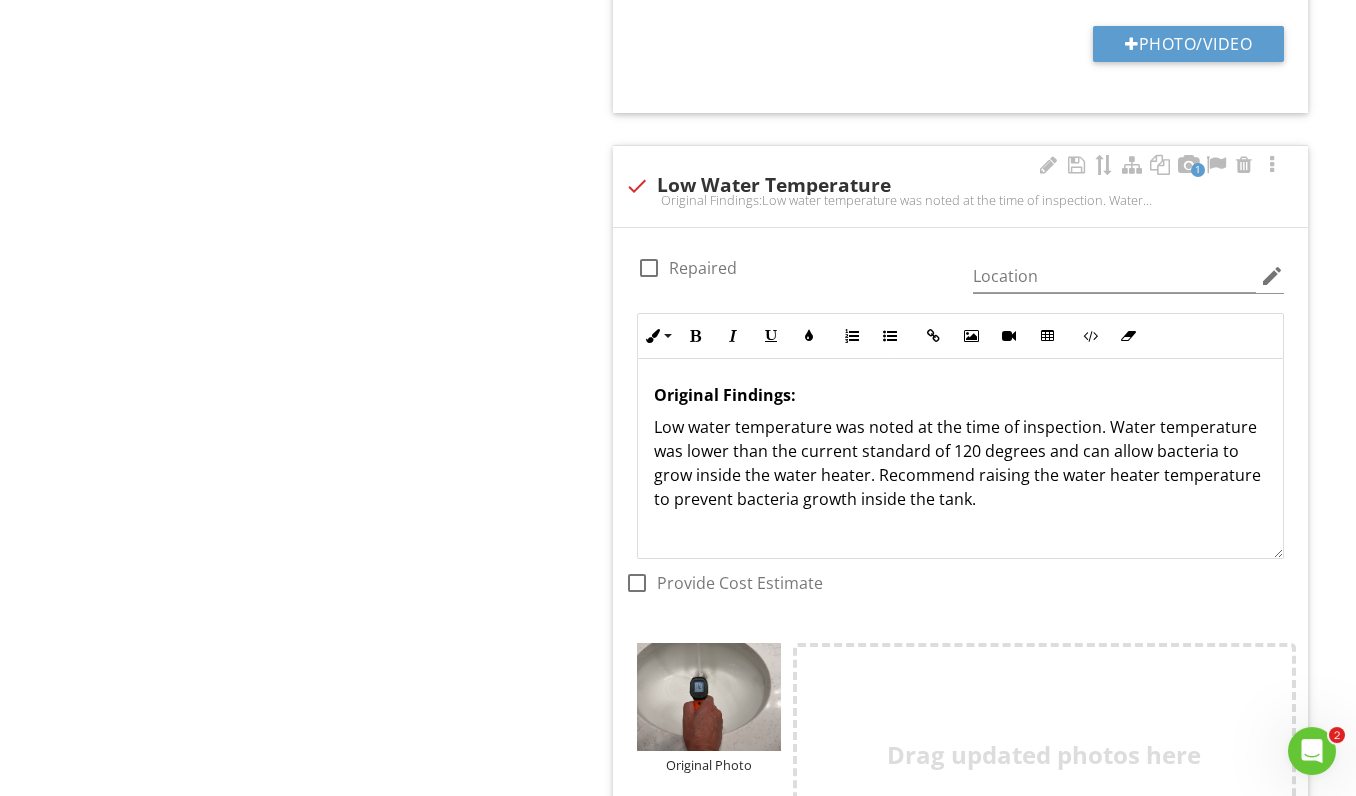 click on "Low water temperature was noted at the time of inspection. Water temperature was lower than the current standard of 120 degrees and can allow bacteria to grow inside the water heater. Recommend raising the water heater temperature to prevent bacteria growth inside the tank." at bounding box center (960, 464) 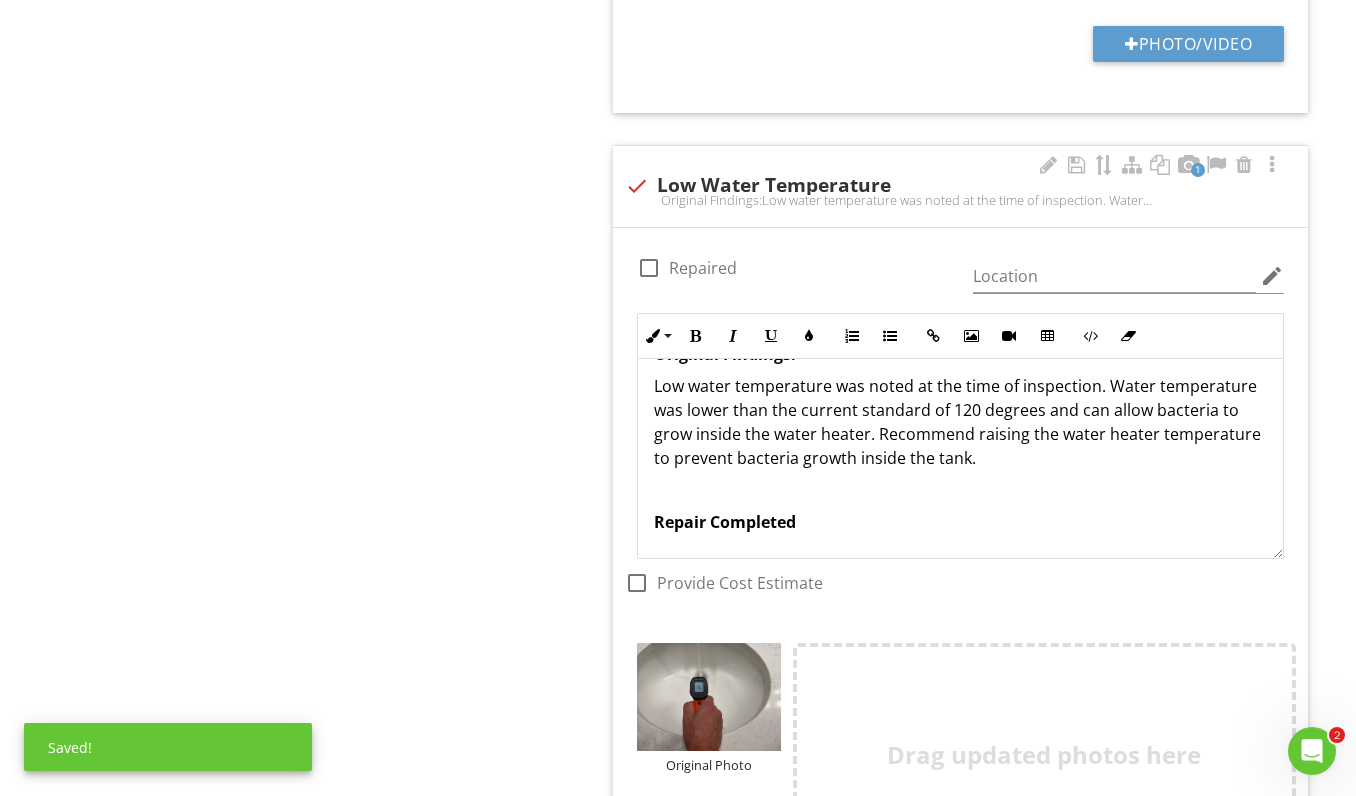 scroll, scrollTop: 41, scrollLeft: 0, axis: vertical 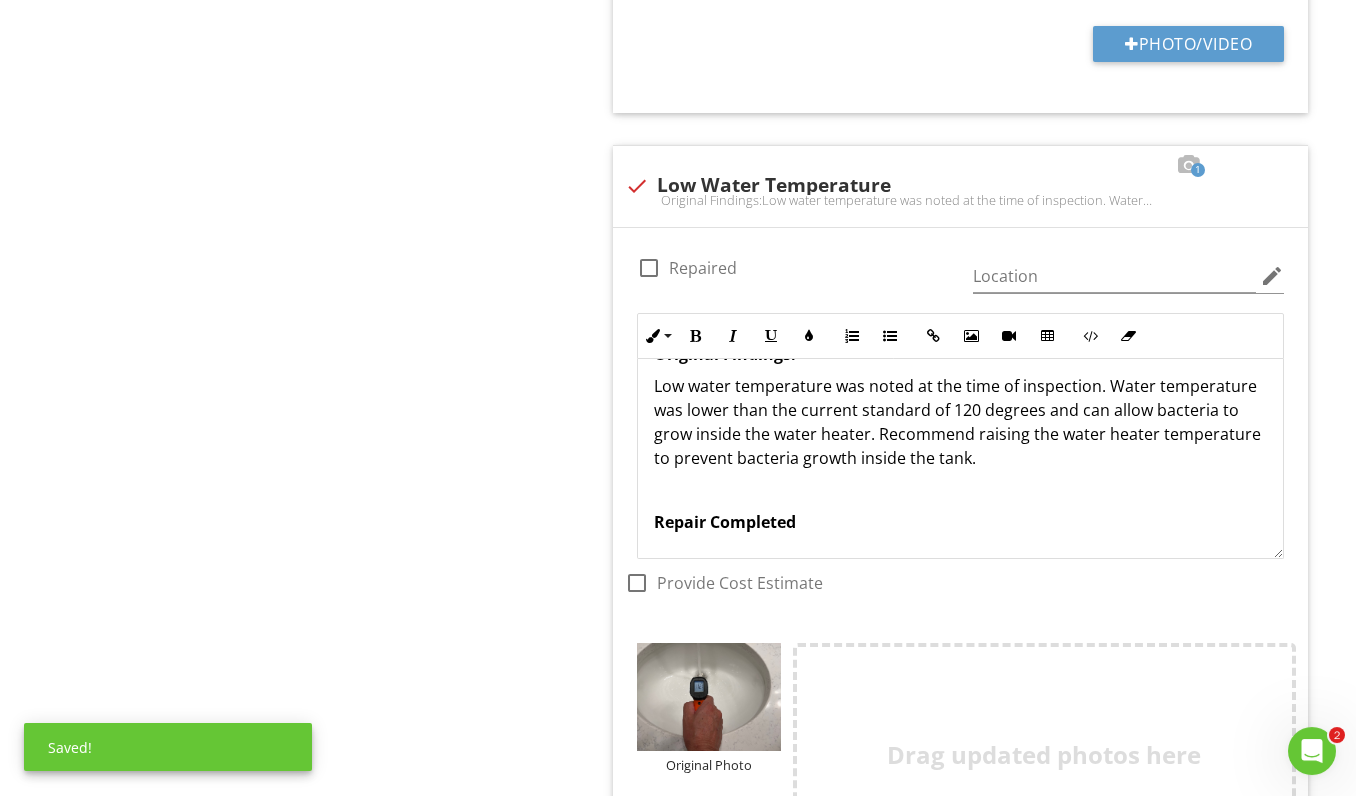 click on "Repair Completed" at bounding box center [725, 523] 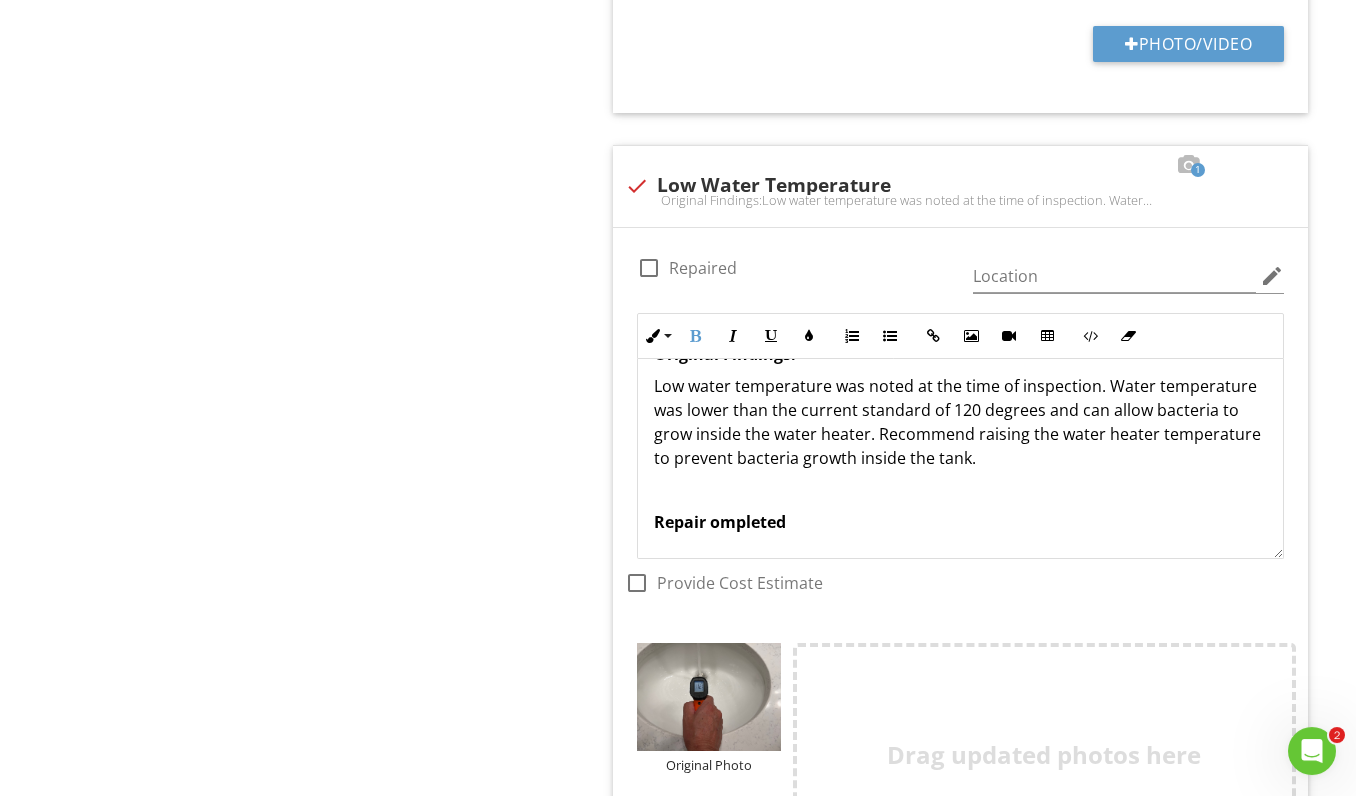 type 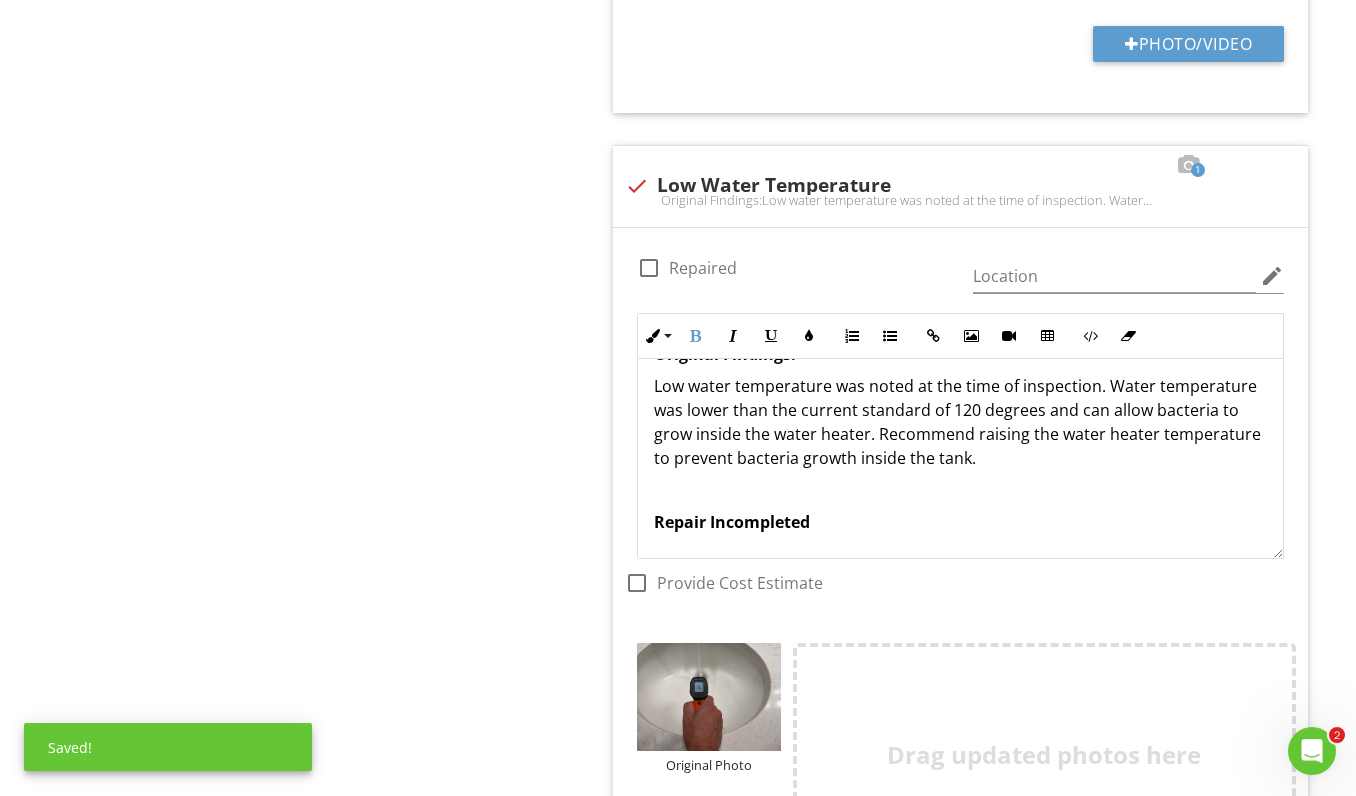 click on "Repair Incompleted" at bounding box center (960, 523) 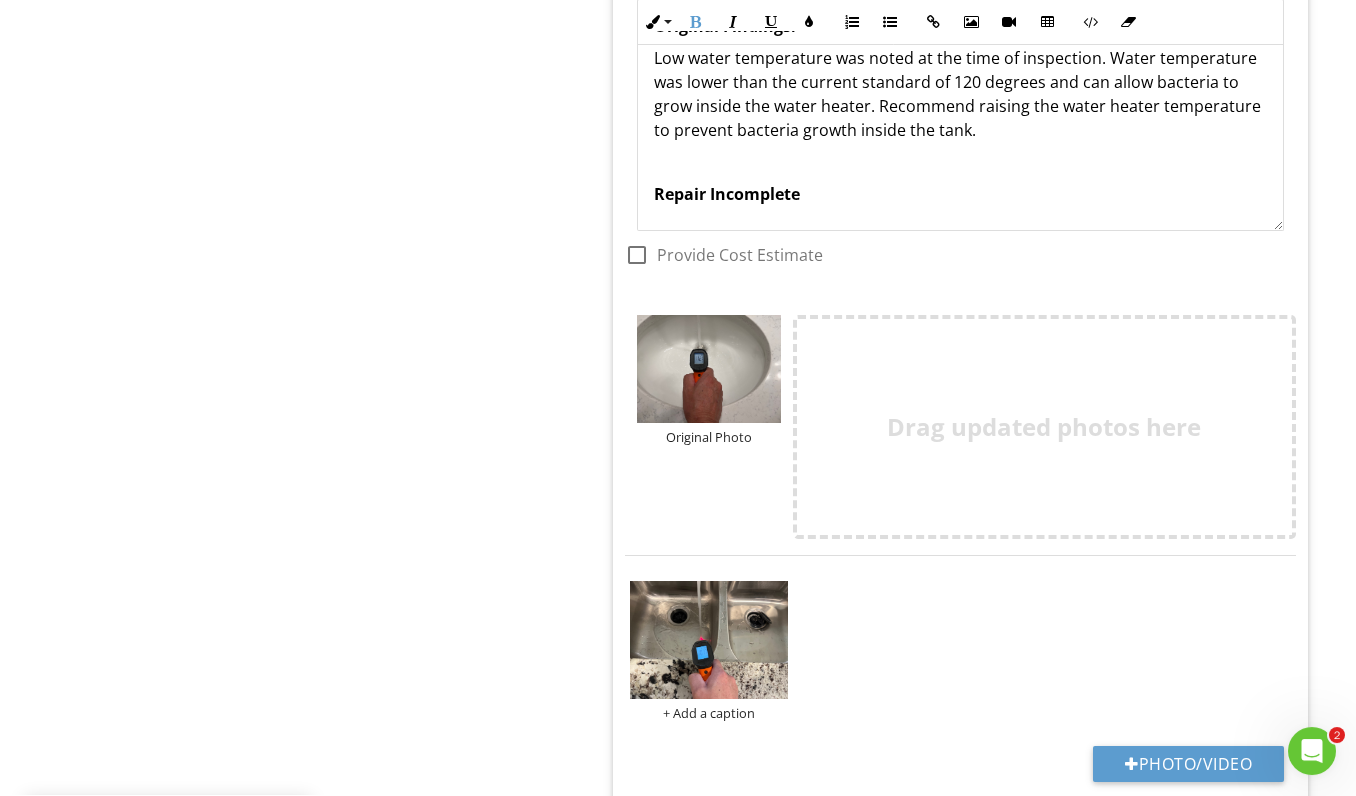 scroll, scrollTop: 7988, scrollLeft: 0, axis: vertical 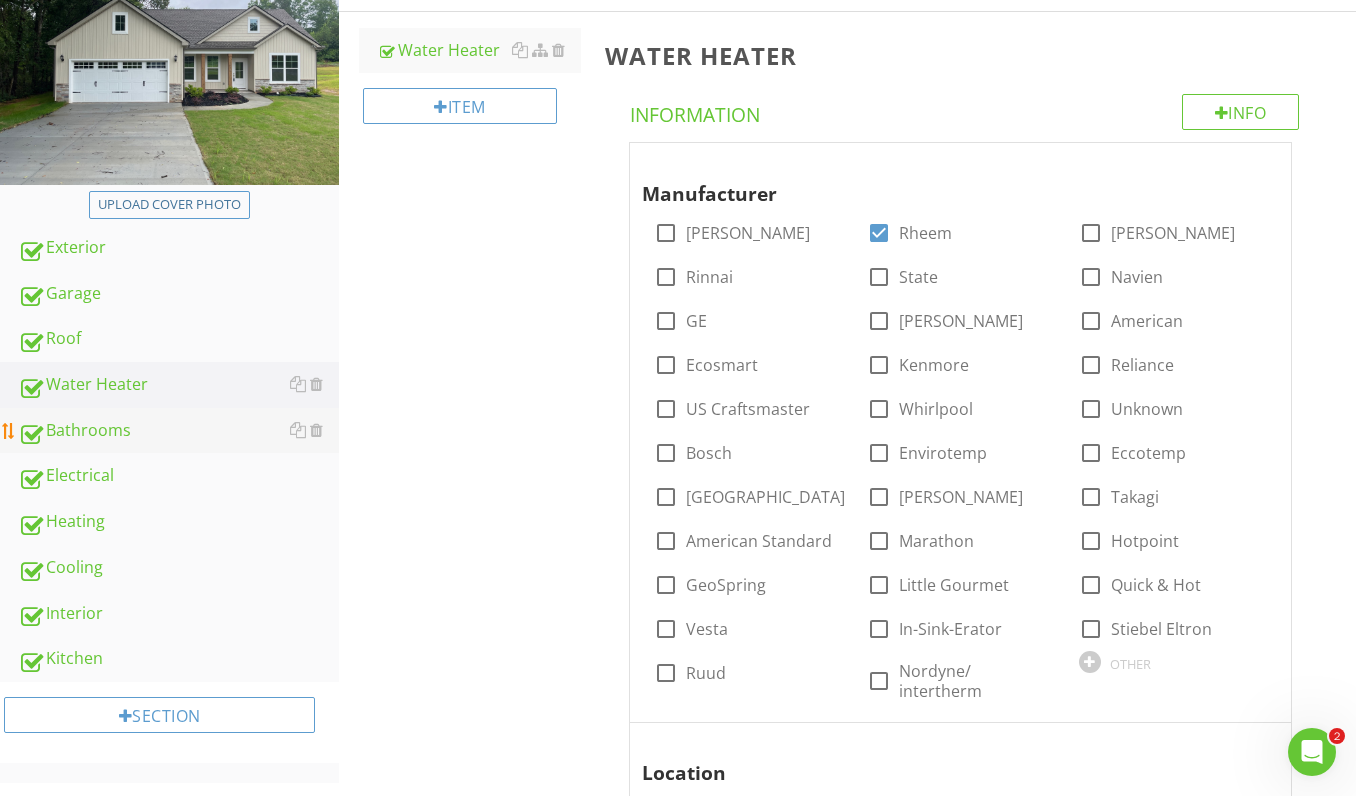 click on "Bathrooms" at bounding box center [178, 431] 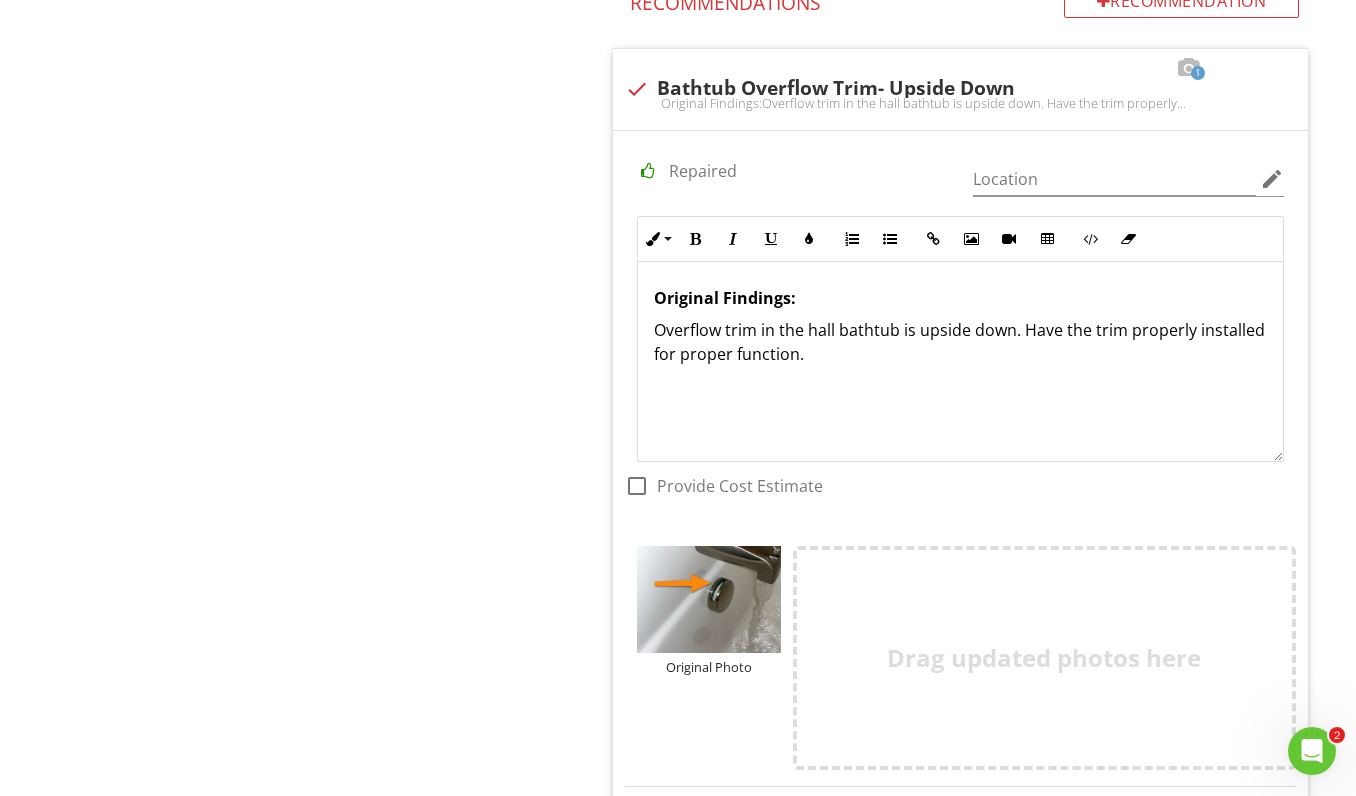 scroll, scrollTop: 1177, scrollLeft: 0, axis: vertical 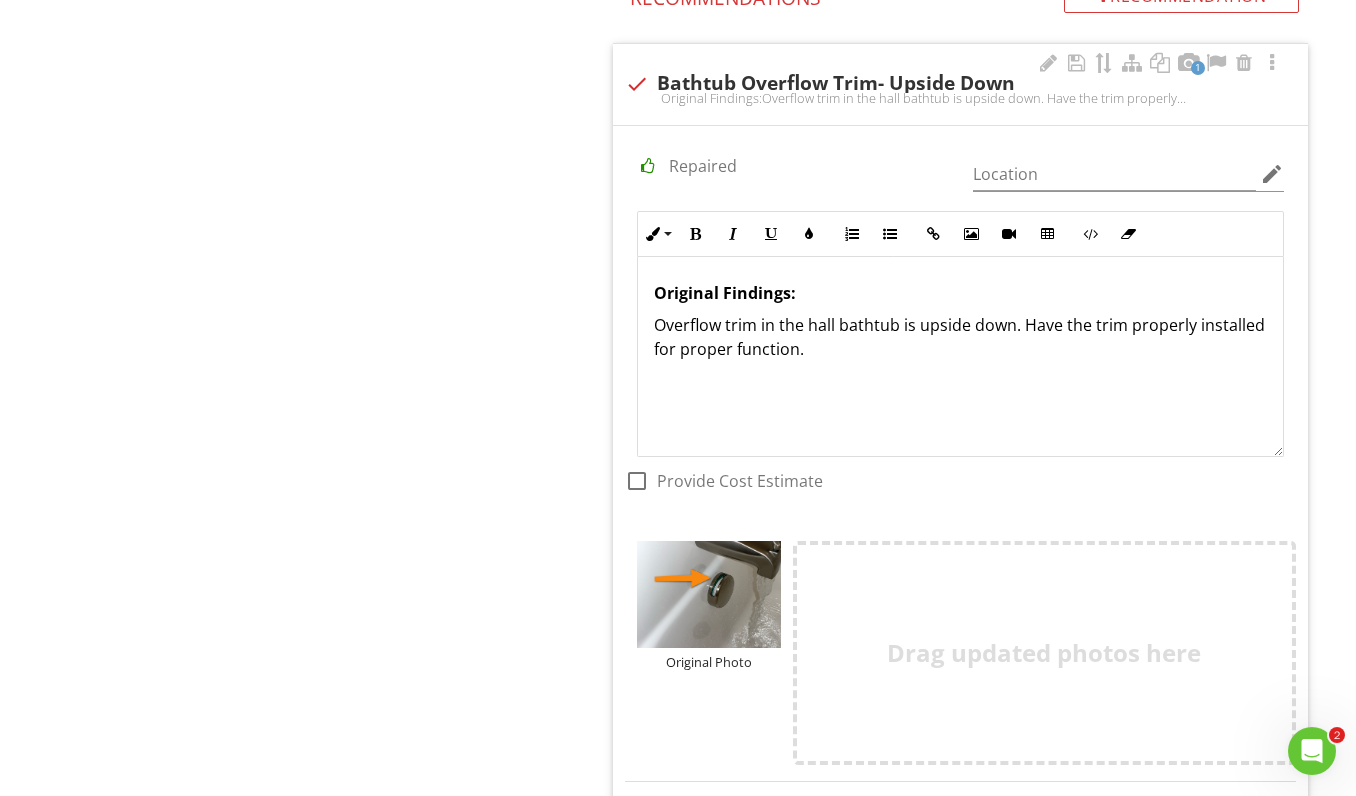click on "Overflow trim in the hall bathtub is upside down. Have the trim properly installed for proper function." at bounding box center [960, 338] 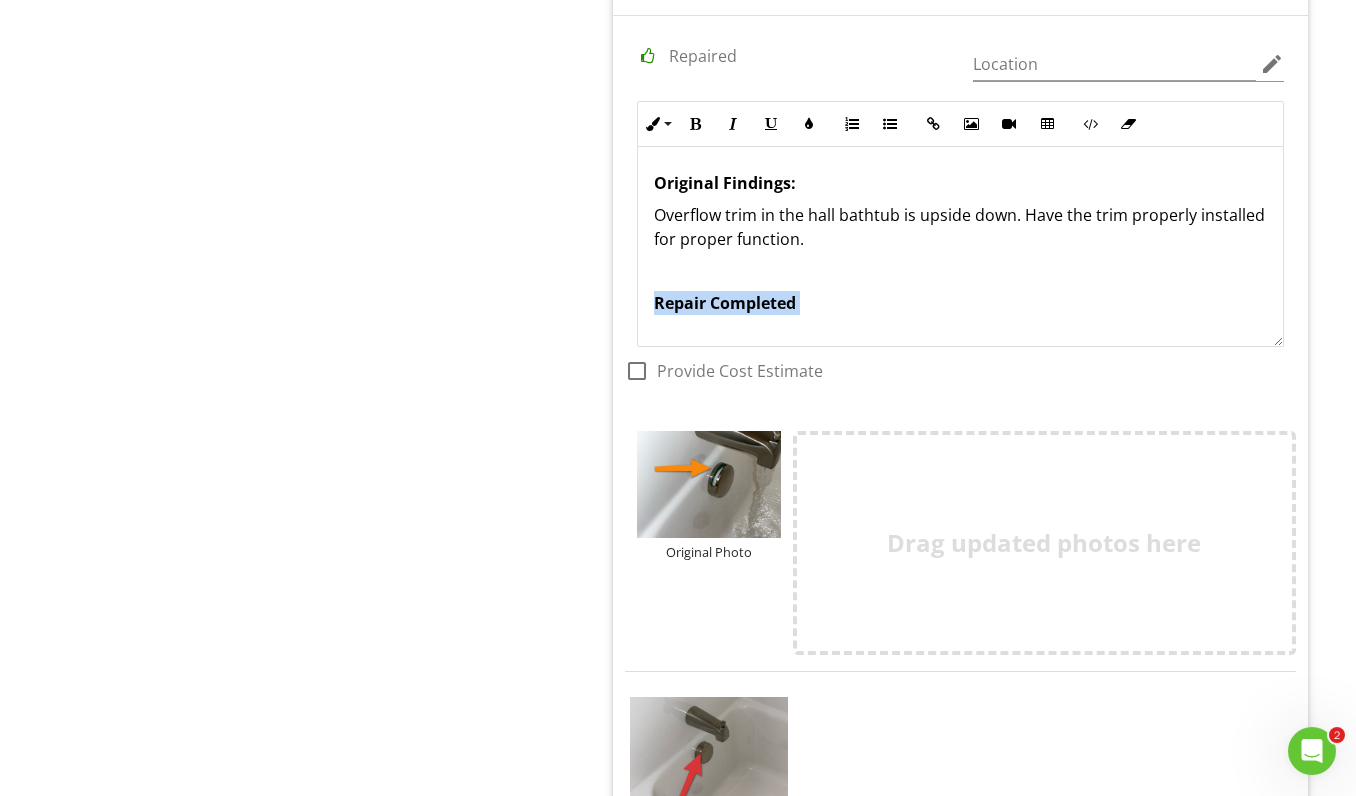 scroll, scrollTop: 1305, scrollLeft: 0, axis: vertical 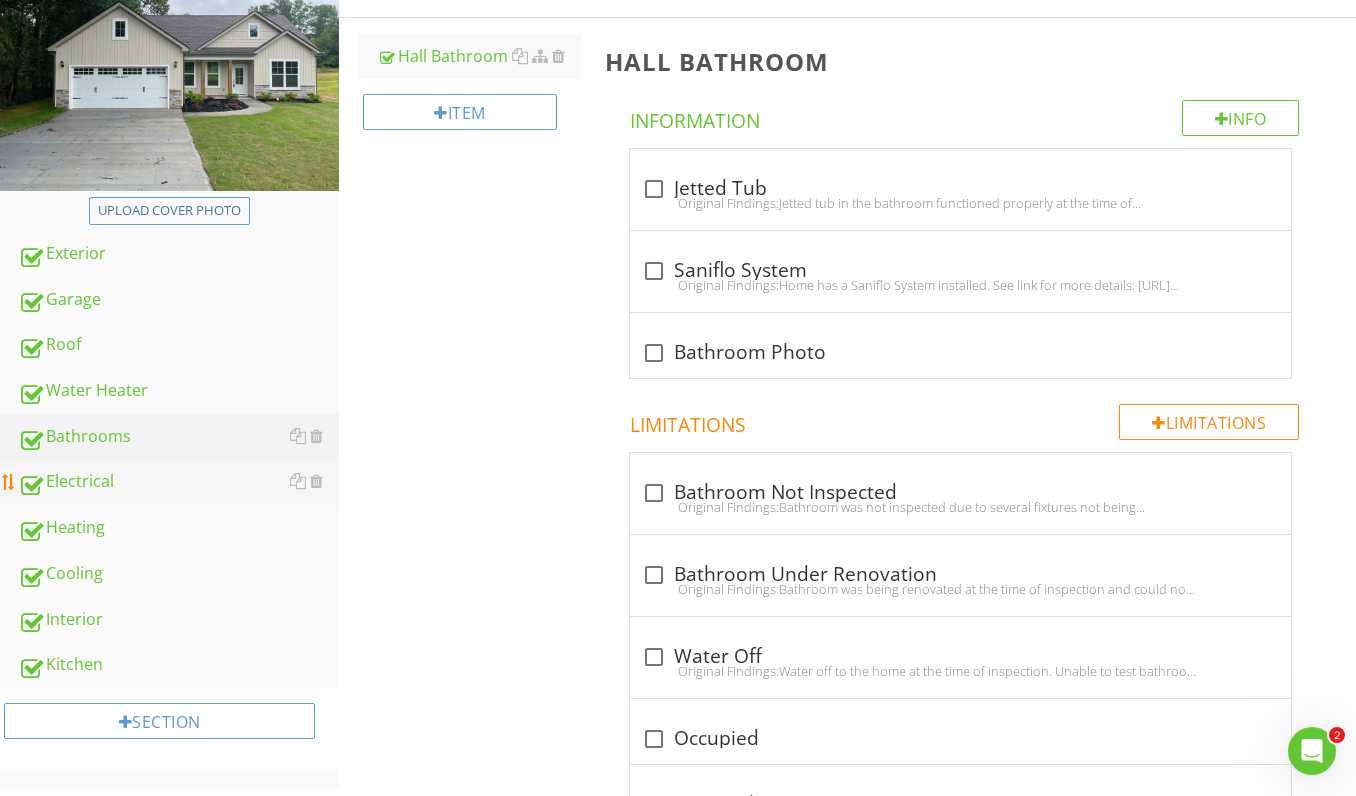 click on "Electrical" at bounding box center [178, 483] 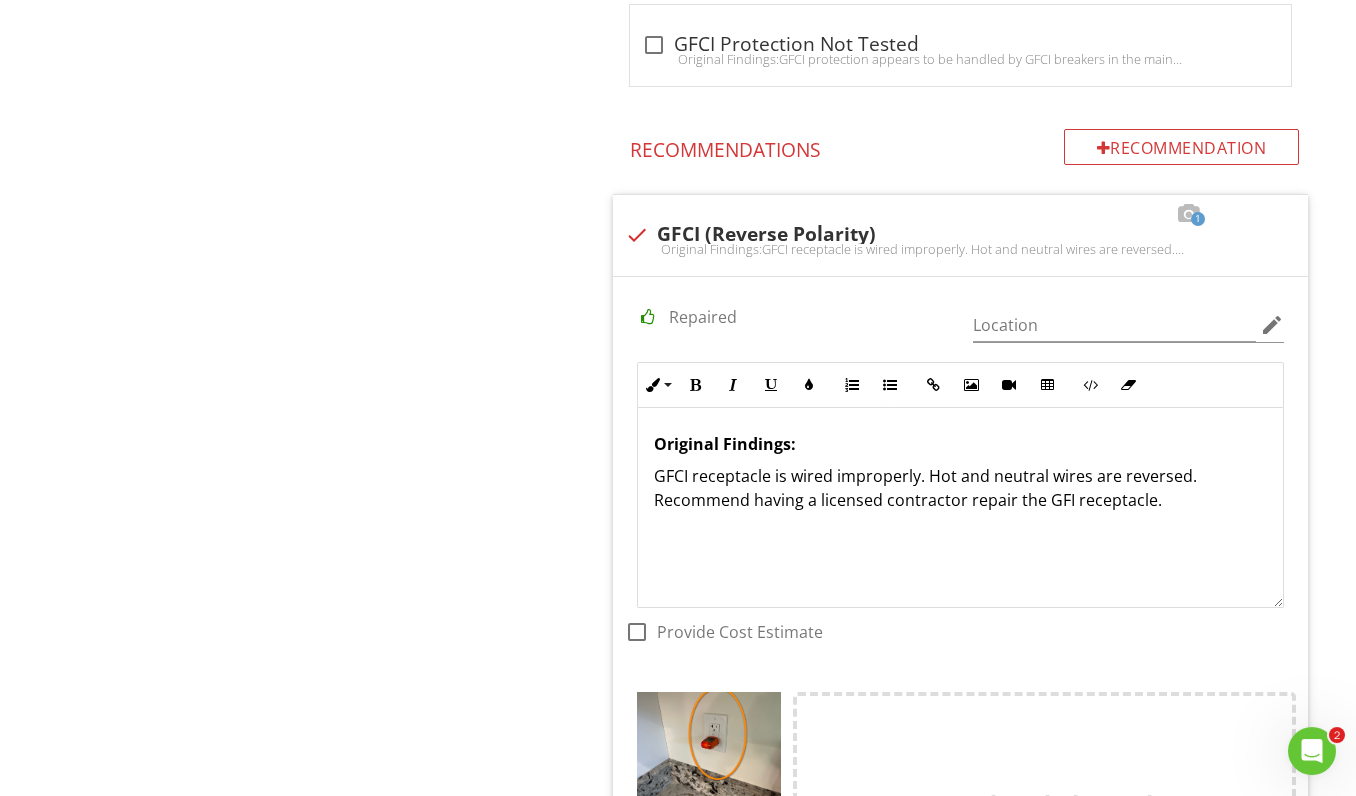 scroll, scrollTop: 1829, scrollLeft: 0, axis: vertical 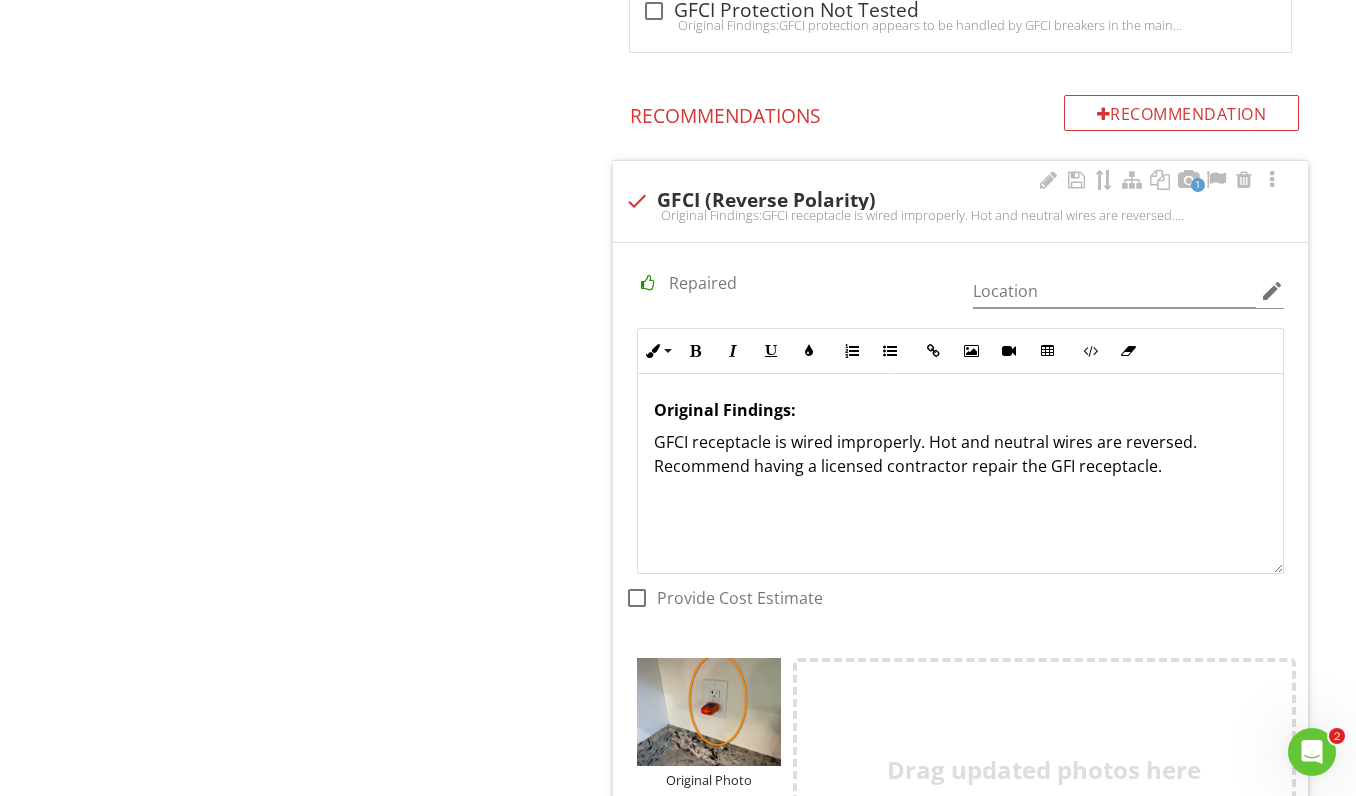 click on "Original Findings: GFCI receptacle is wired improperly. Hot and neutral wires are reversed. Recommend having a licensed contractor repair the GFI receptacle." at bounding box center [960, 474] 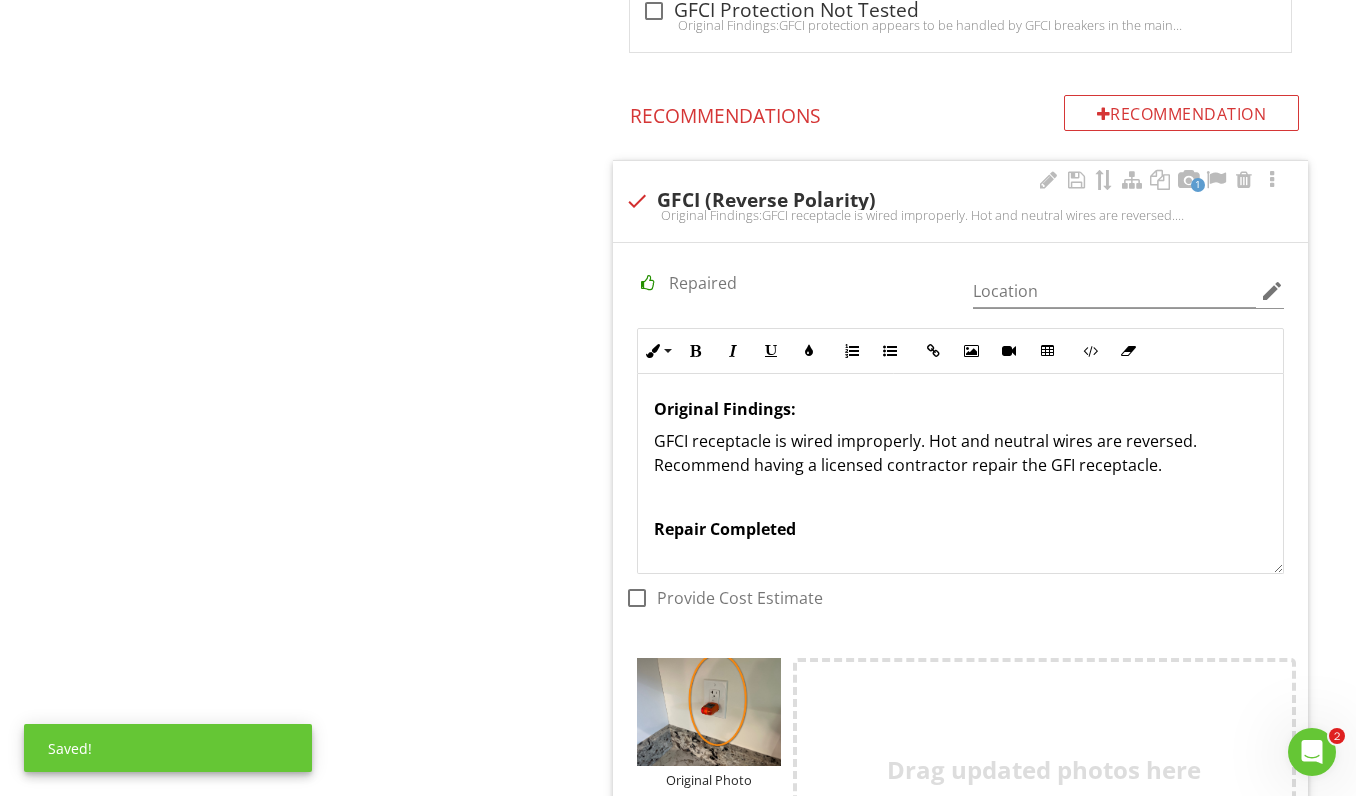 scroll, scrollTop: 1, scrollLeft: 0, axis: vertical 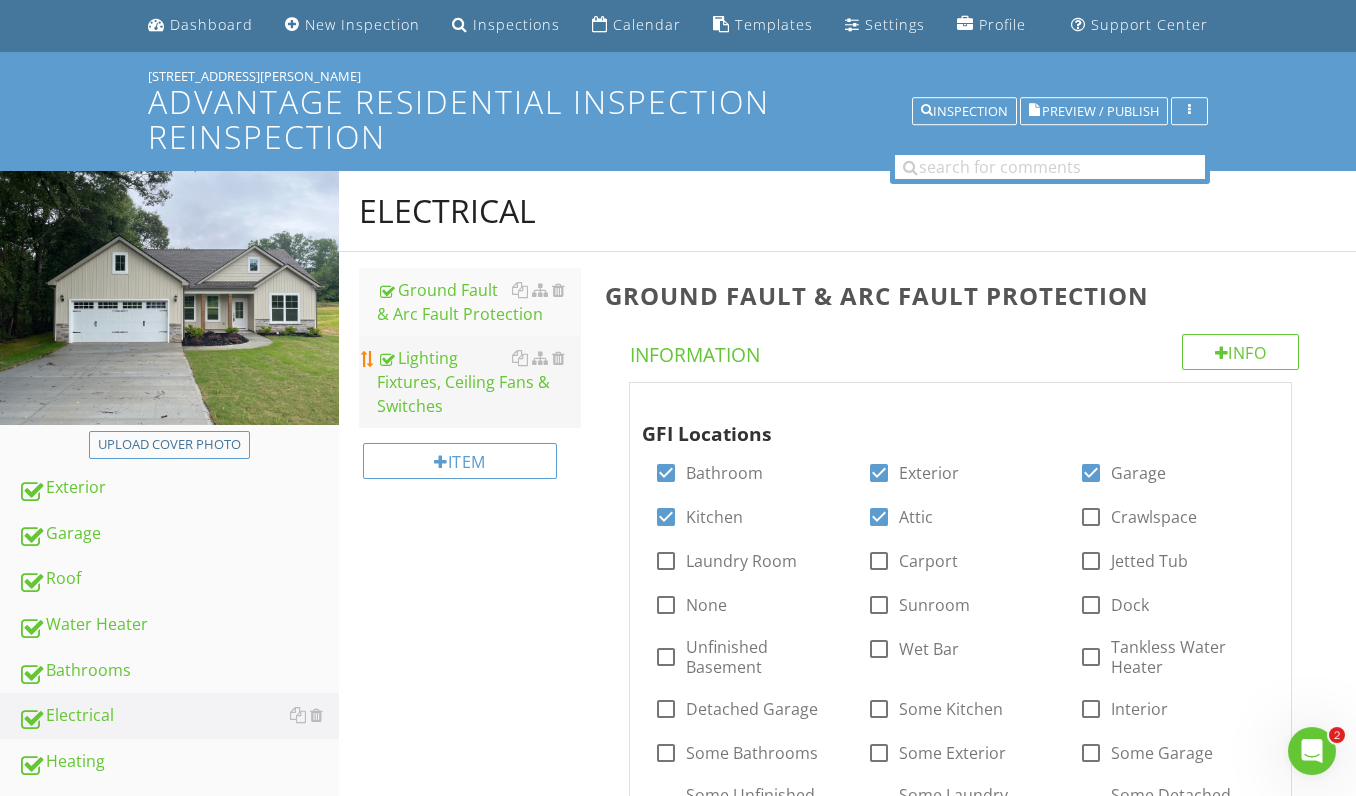 click on "Lighting Fixtures, Ceiling Fans & Switches" at bounding box center [479, 383] 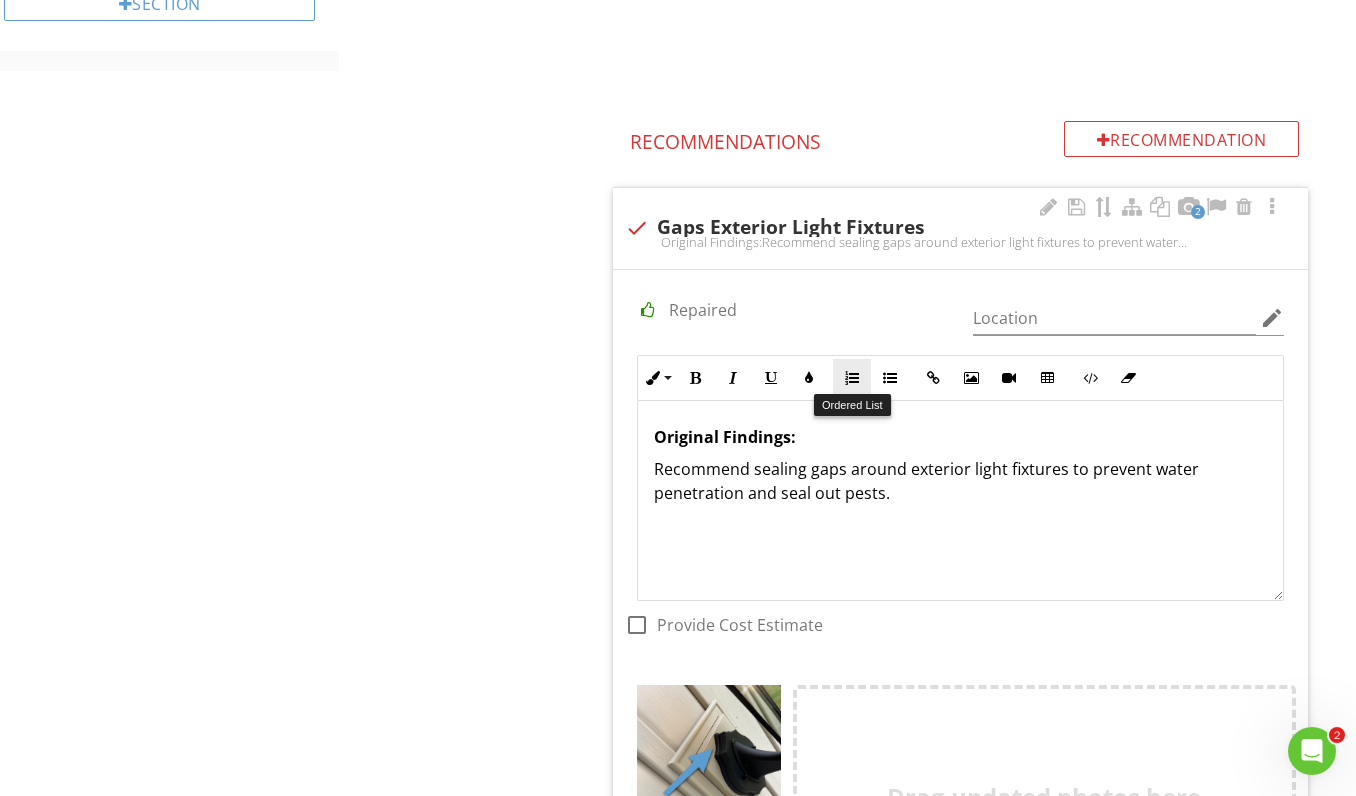 scroll, scrollTop: 1041, scrollLeft: 0, axis: vertical 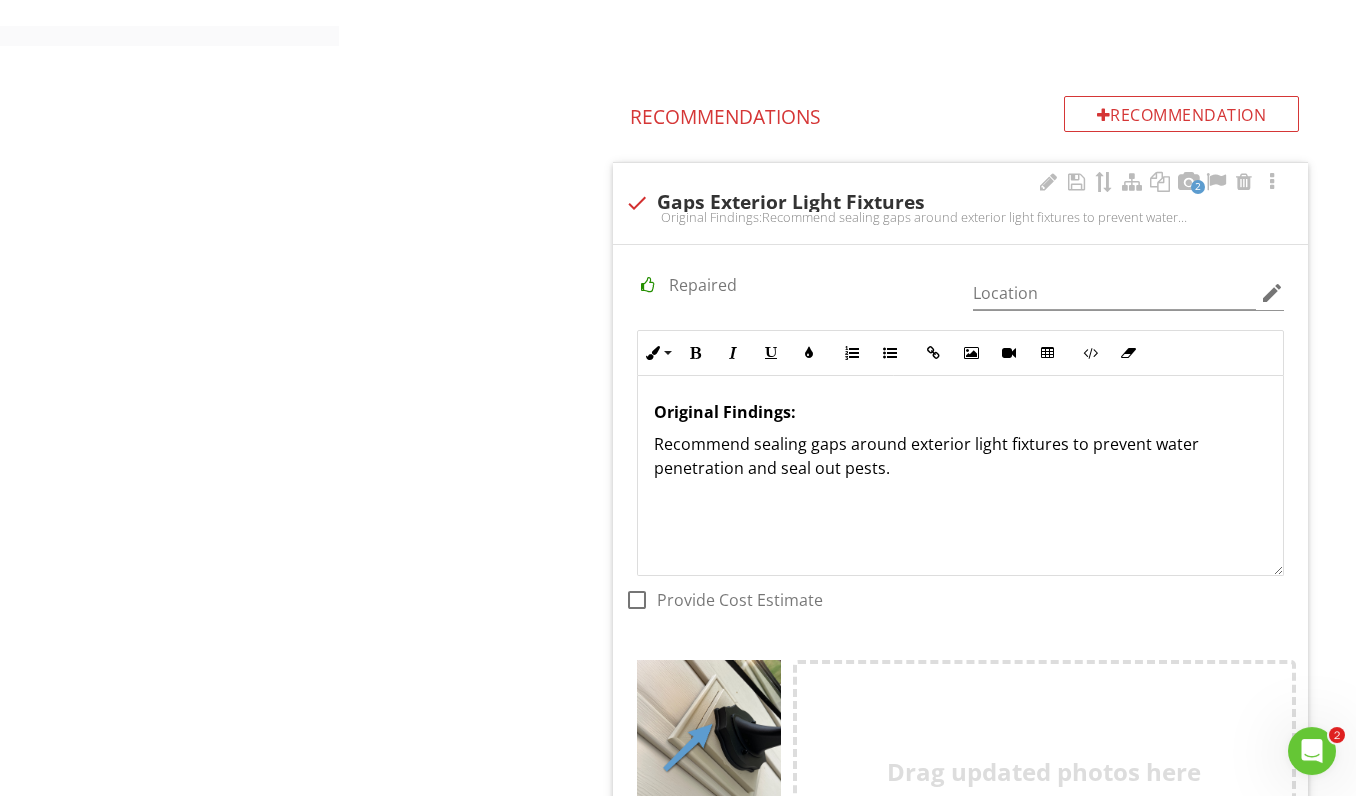 click on "Recommend sealing gaps around exterior light fixtures to prevent water penetration and seal out pests." at bounding box center (960, 457) 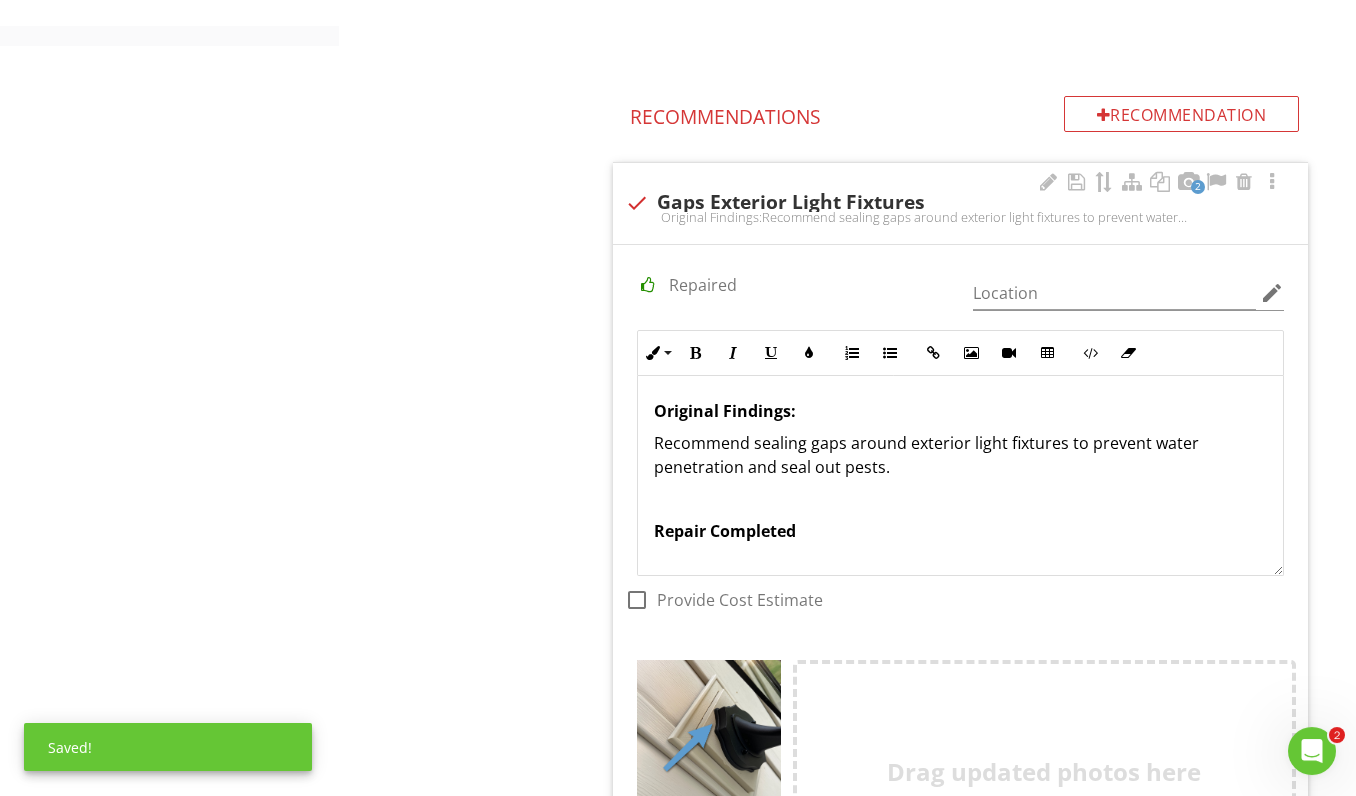 scroll, scrollTop: 1, scrollLeft: 0, axis: vertical 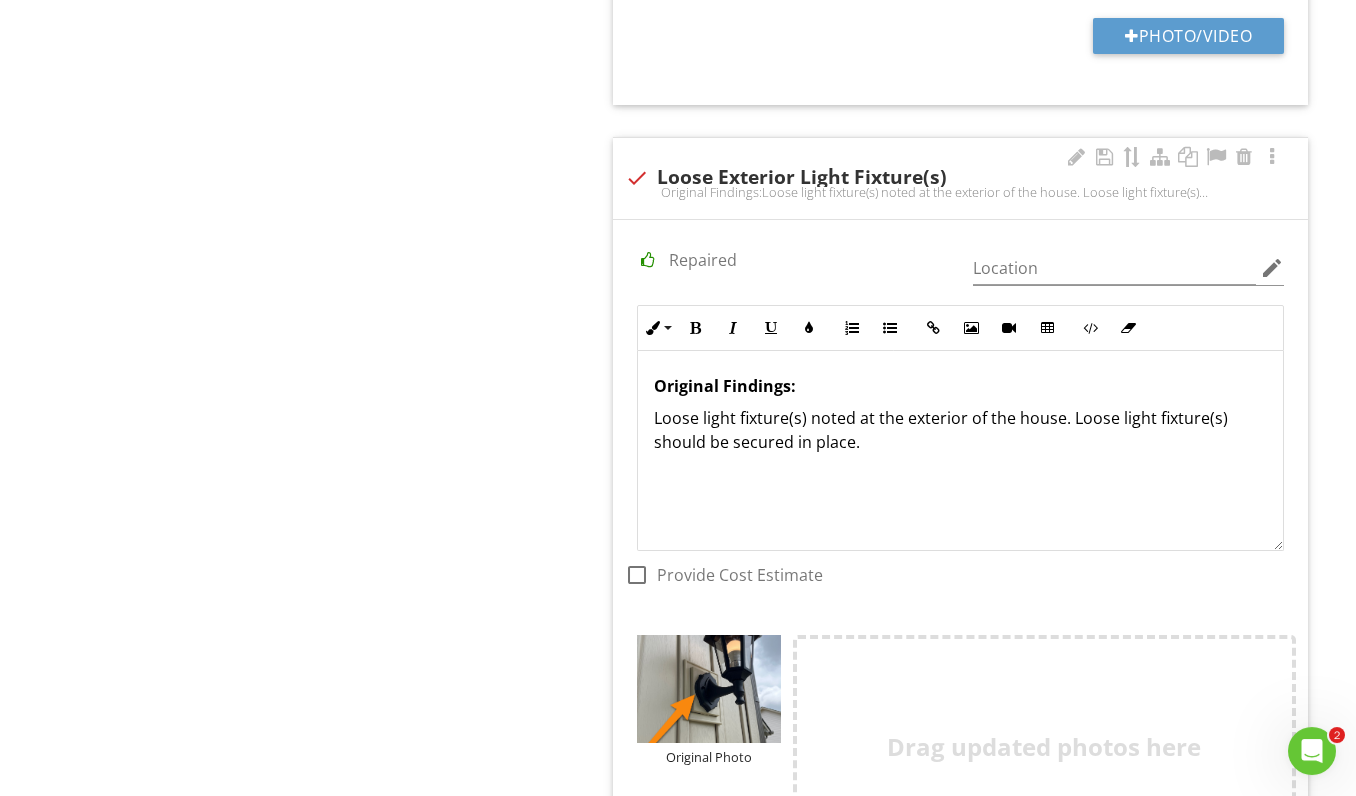 click on "Loose light fixture(s) noted at the exterior of the house. Loose light fixture(s) should be secured in place." at bounding box center [960, 443] 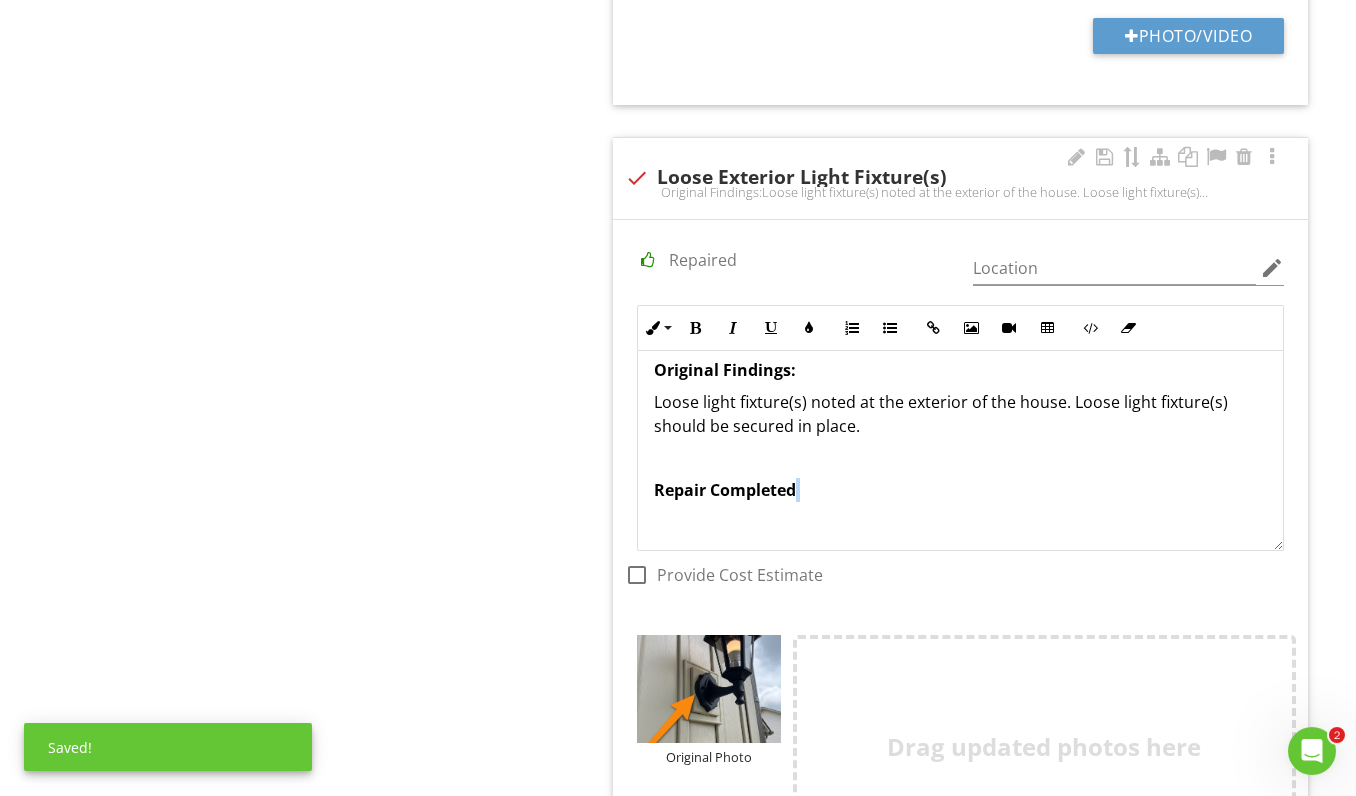 scroll, scrollTop: 17, scrollLeft: 0, axis: vertical 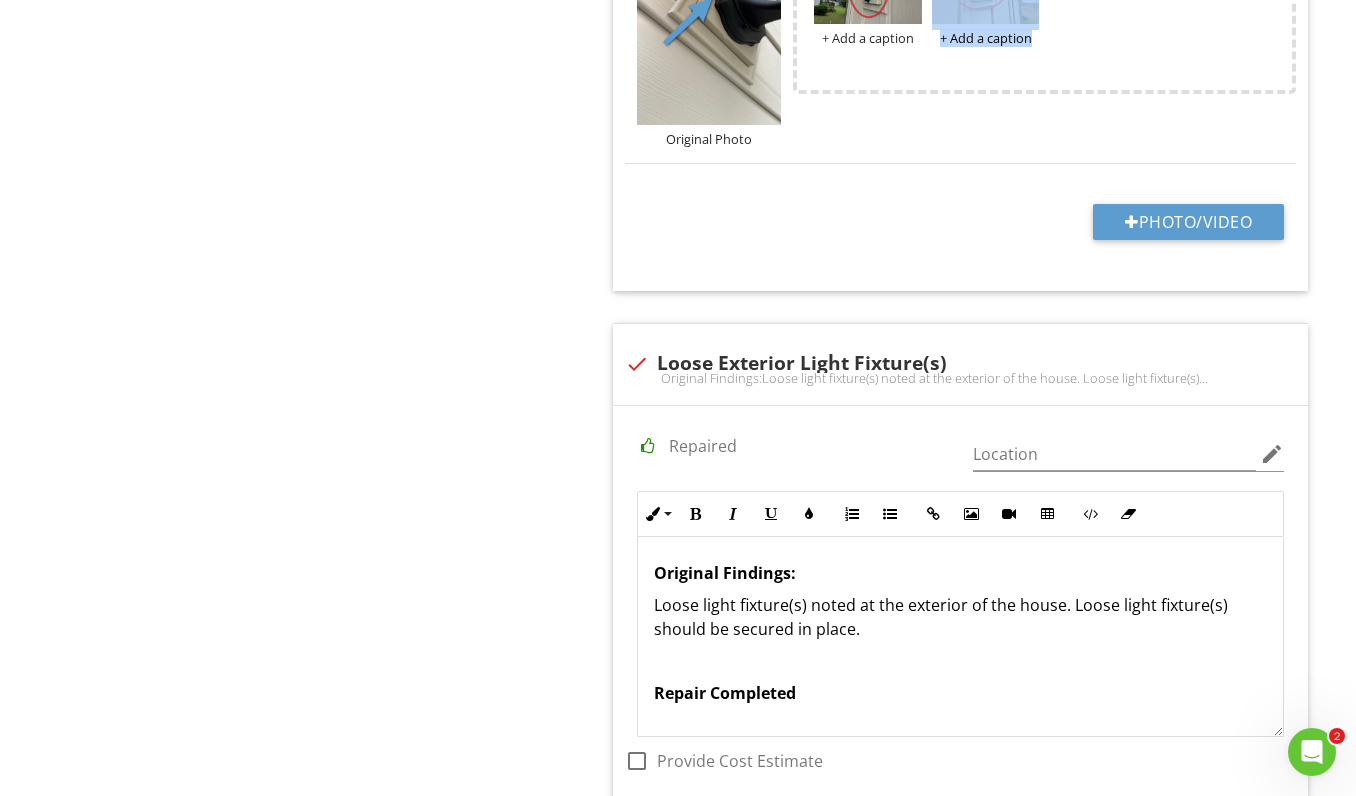 drag, startPoint x: 1008, startPoint y: 11, endPoint x: 1021, endPoint y: 242, distance: 231.36551 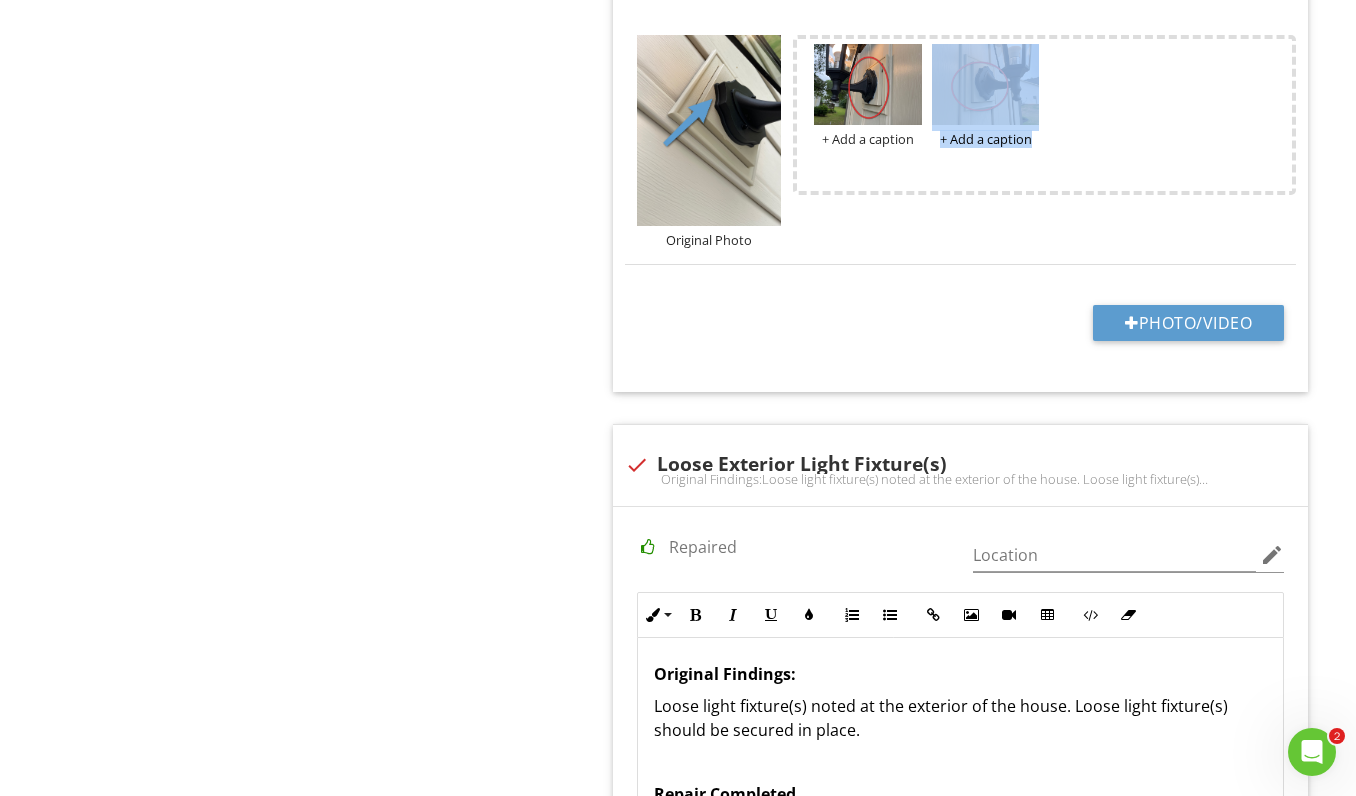 scroll, scrollTop: 1662, scrollLeft: 0, axis: vertical 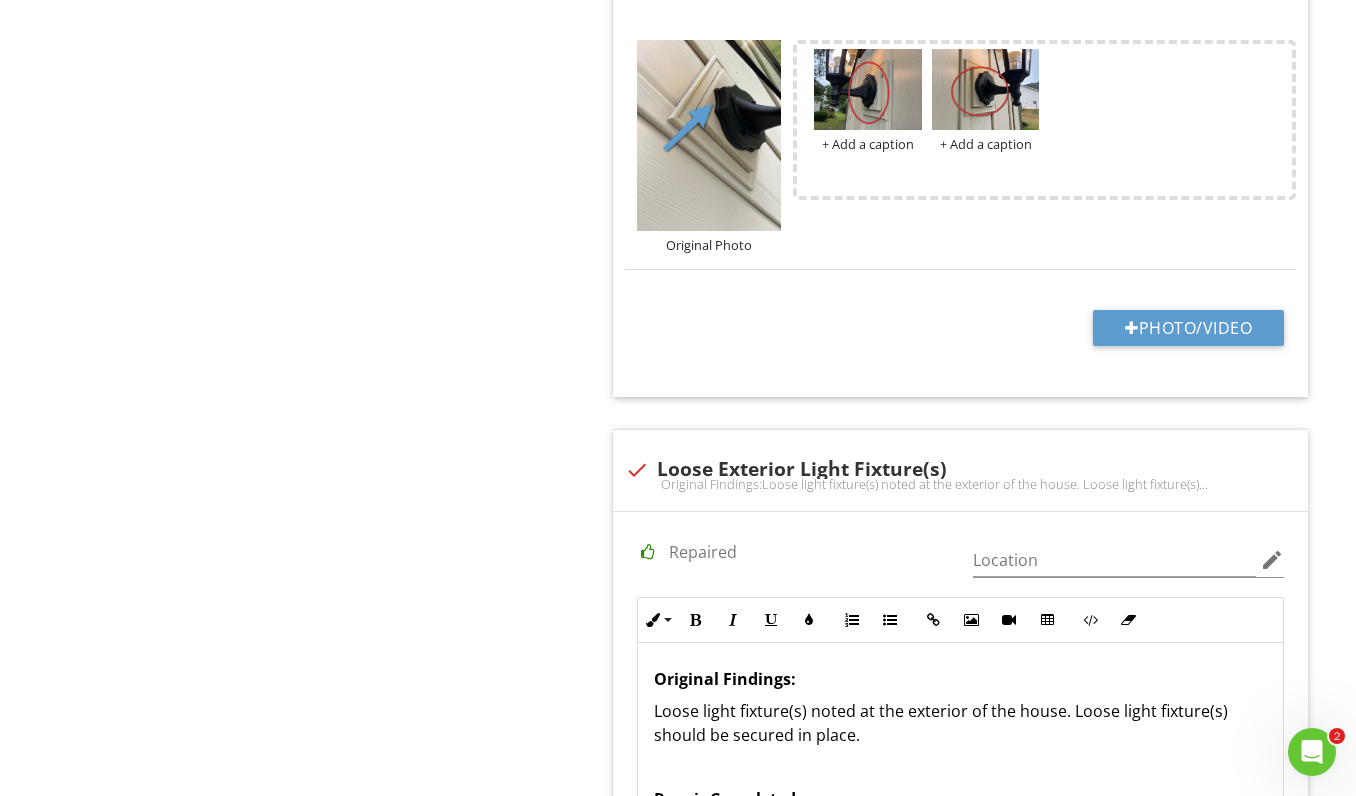 click on "+ Add a caption         + Add a caption" at bounding box center (1044, 120) 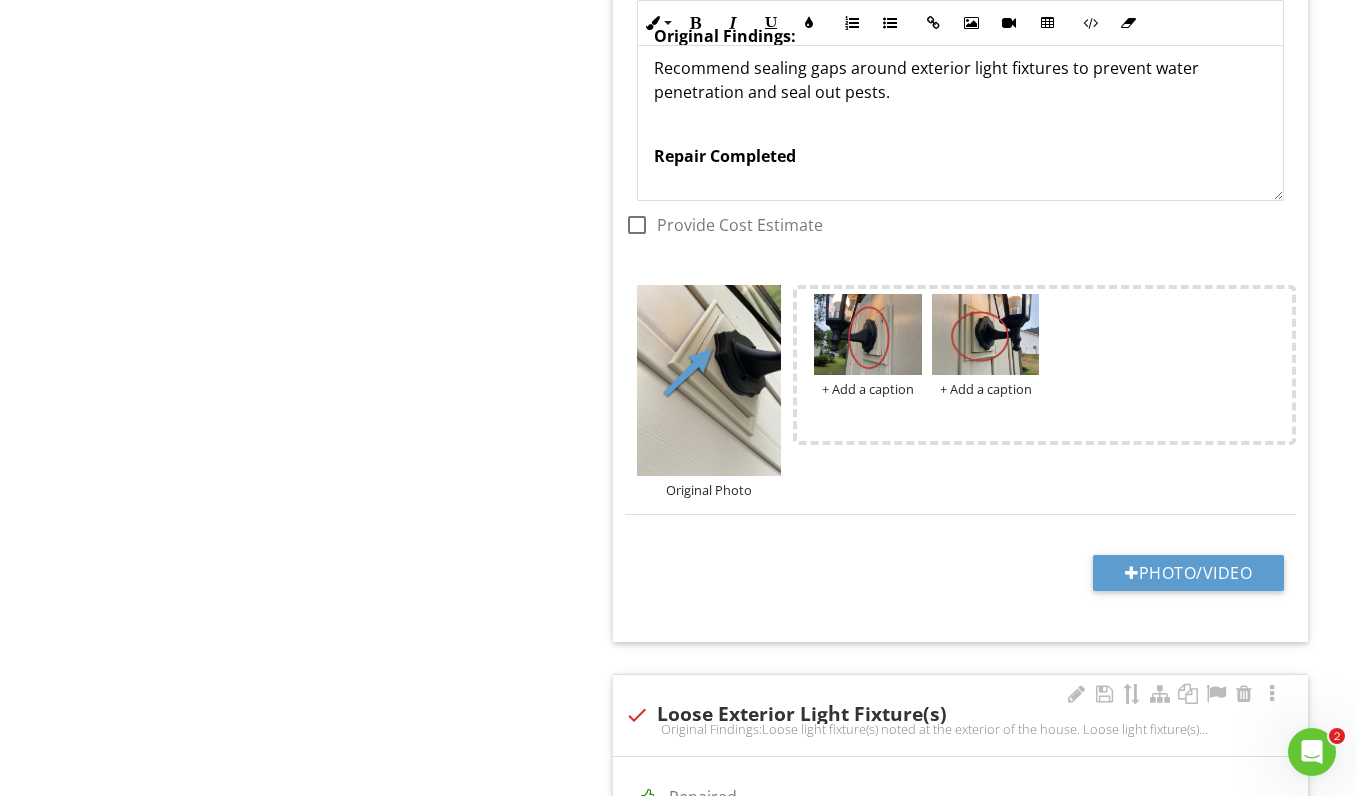 scroll, scrollTop: 1385, scrollLeft: 0, axis: vertical 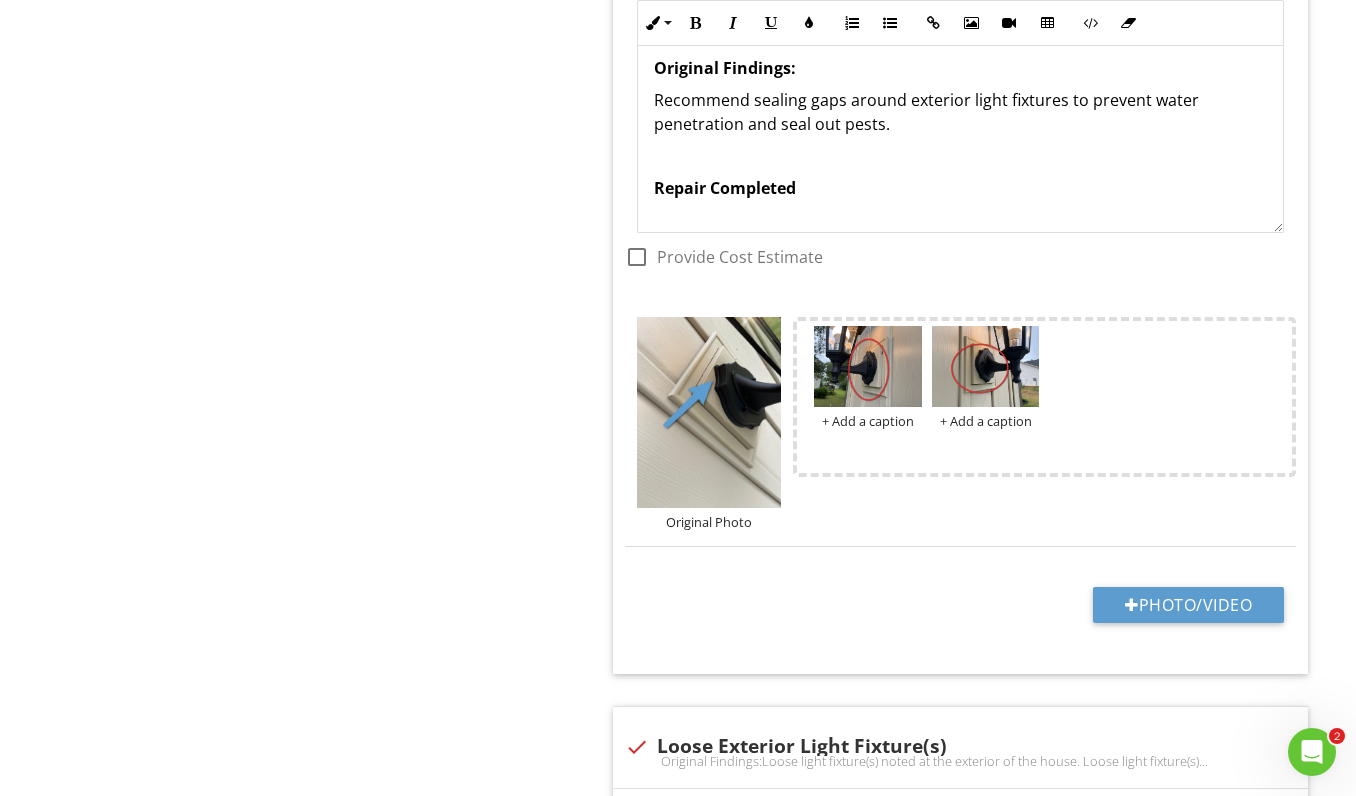 click on "+ Add a caption         + Add a caption" at bounding box center (1044, 397) 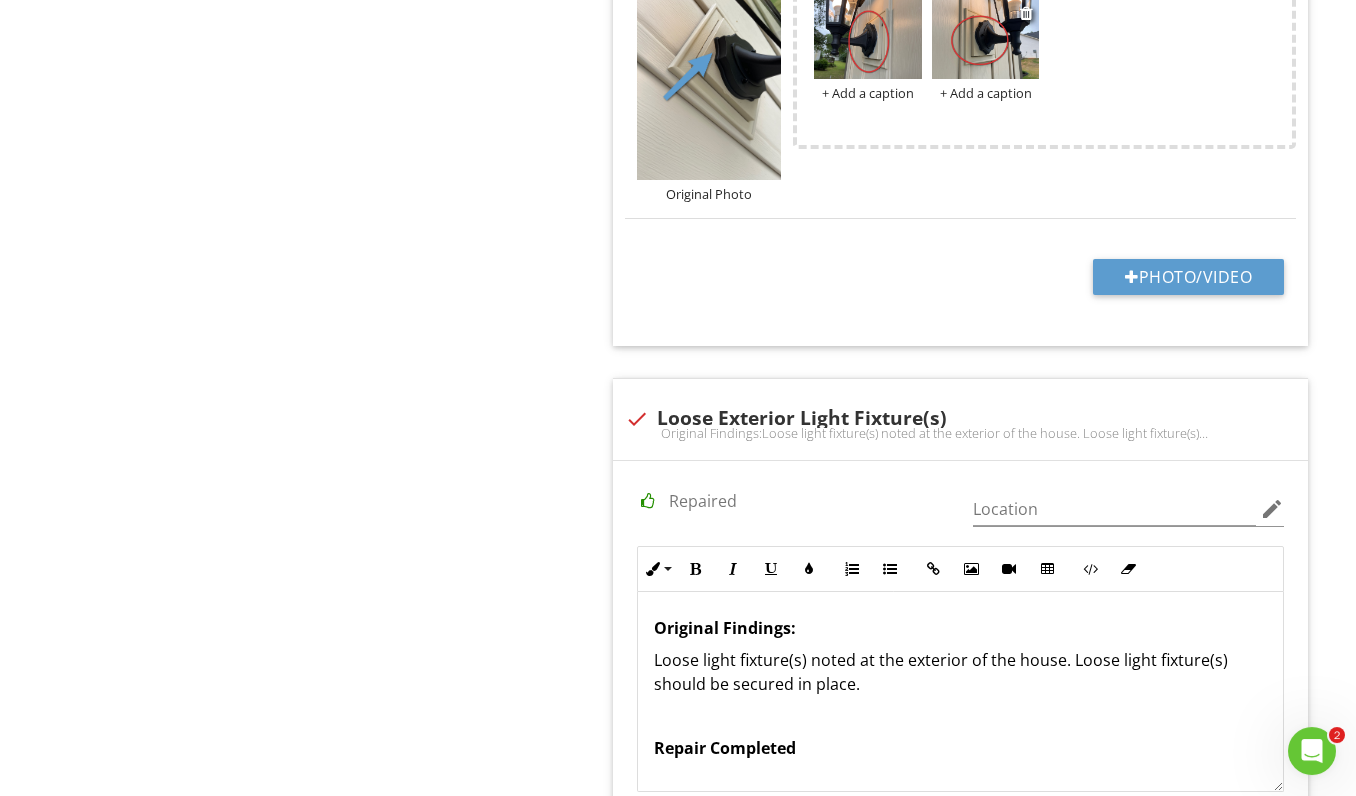 scroll, scrollTop: 1748, scrollLeft: 0, axis: vertical 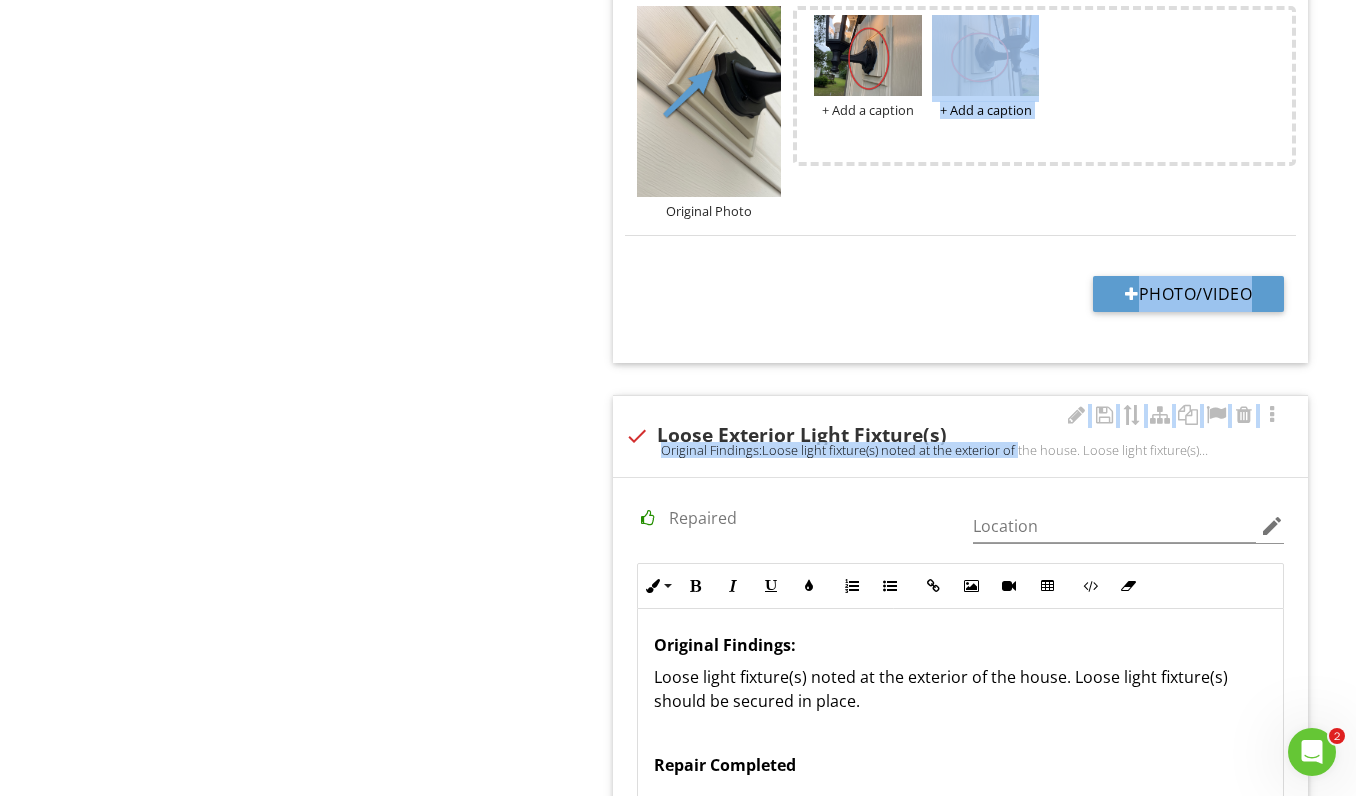 drag, startPoint x: 993, startPoint y: 61, endPoint x: 959, endPoint y: 441, distance: 381.518 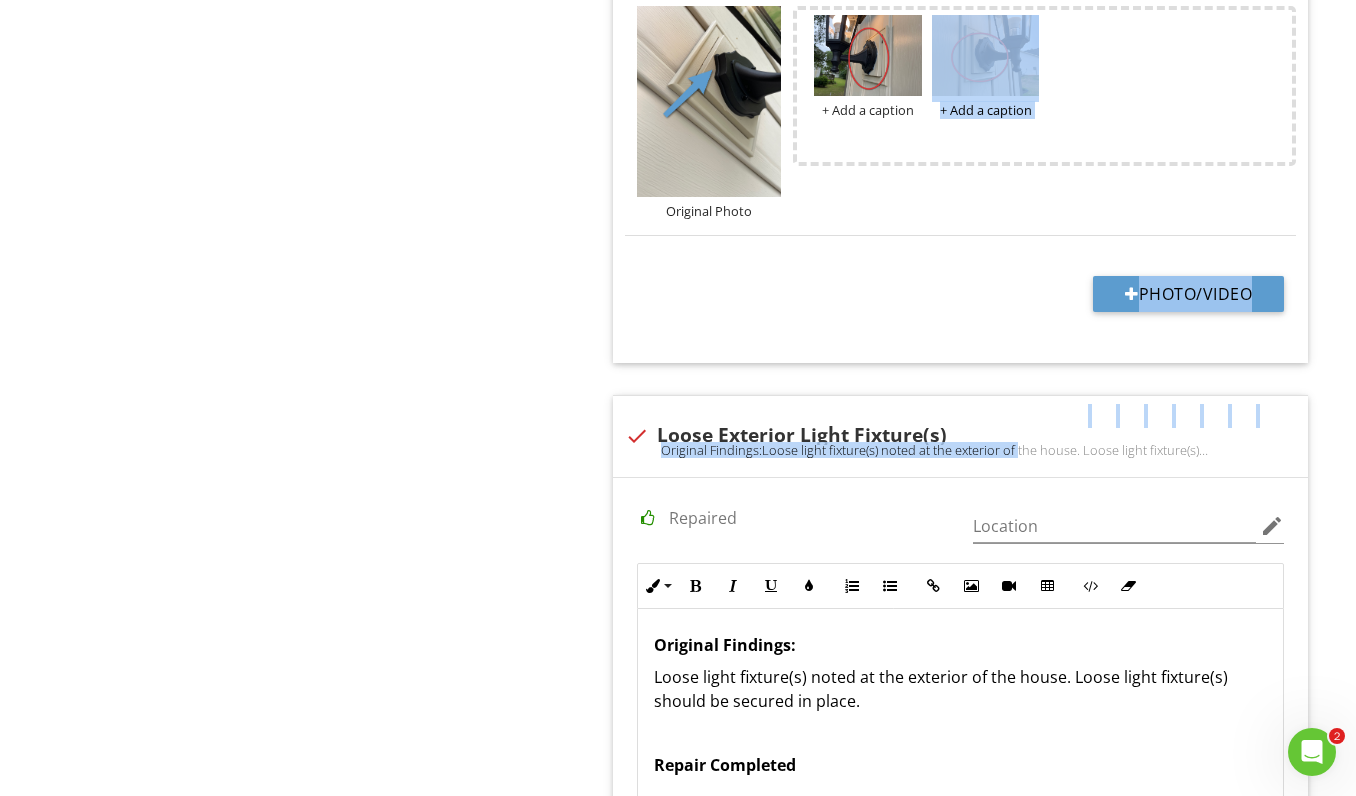 click on "Electrical
Ground Fault & Arc Fault Protection
Lighting Fixtures, Ceiling Fans & Switches
Item
Lighting Fixtures, Ceiling Fans & Switches
Info
Information                       check_box_outline_blank
Exterior lights on sensors
Original Findings:Some exterior lights are on sensors and could not be tested.
check_box_outline_blank
Light Fixture Lift
Original Findings:Light fixture lift in the attic was operational at the time of inspection.
check_box_outline_blank
Fans Controlled By Remote(s)
check_box_outline_blank
Pre-Wired For Lights/Fans" at bounding box center (847, 466) 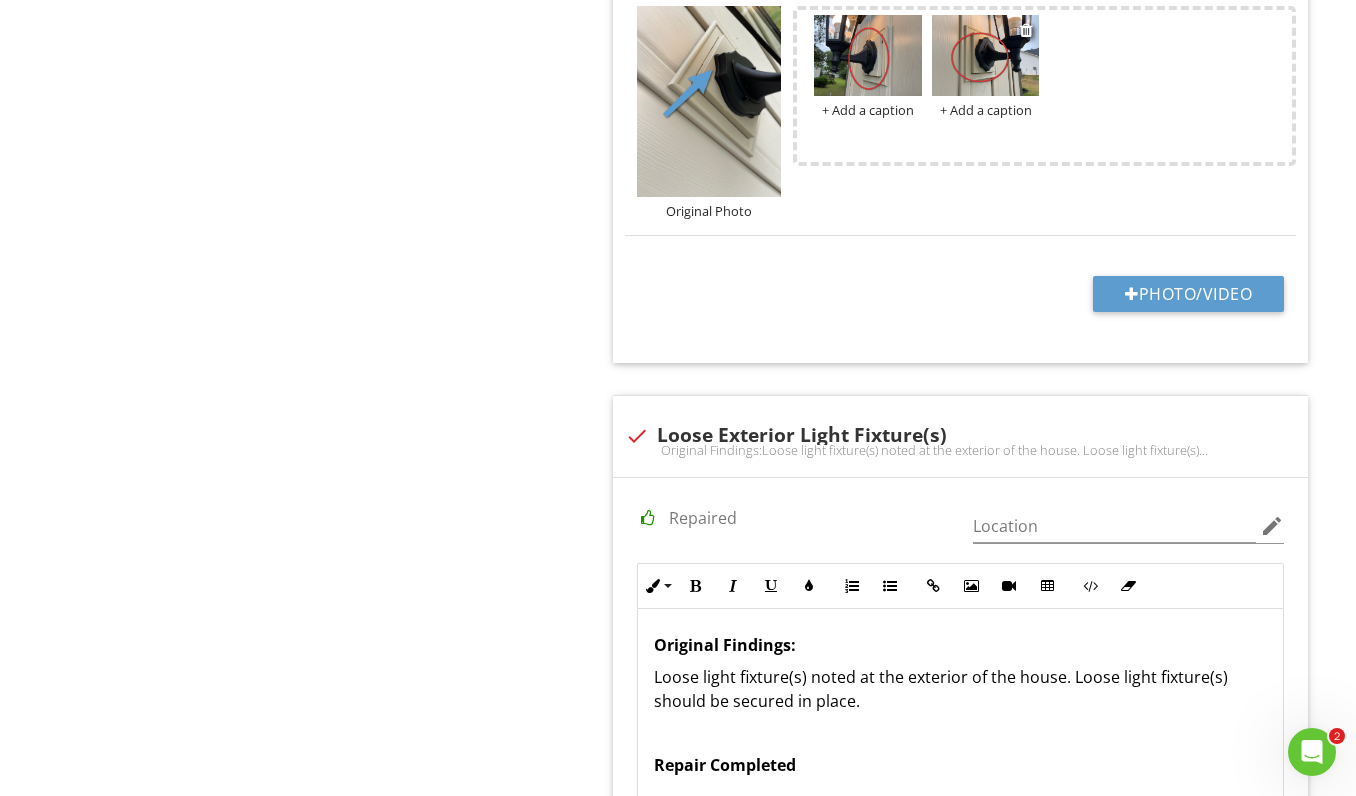 scroll, scrollTop: 17, scrollLeft: 0, axis: vertical 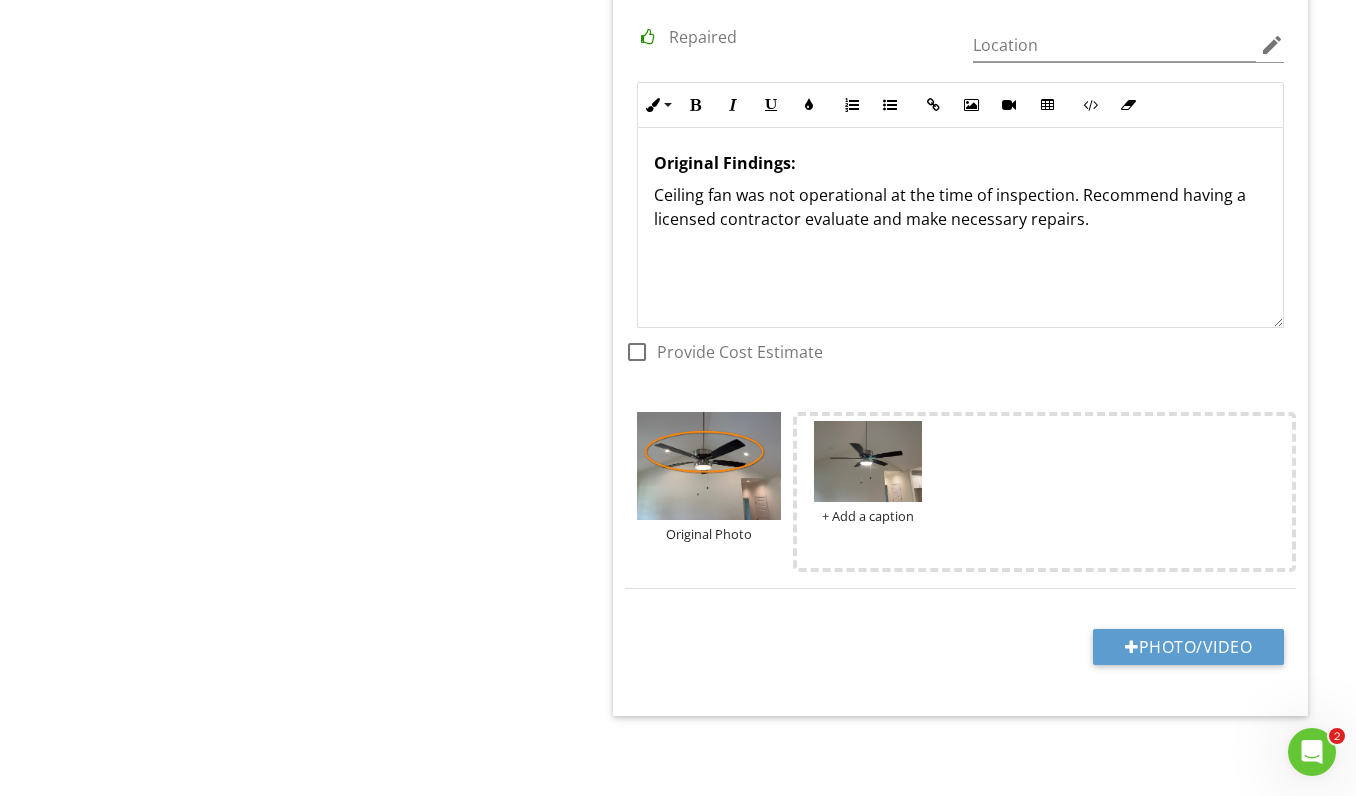 click on "Ceiling fan was not operational at the time of inspection. Recommend having a licensed contractor evaluate and make necessary repairs." at bounding box center (960, 207) 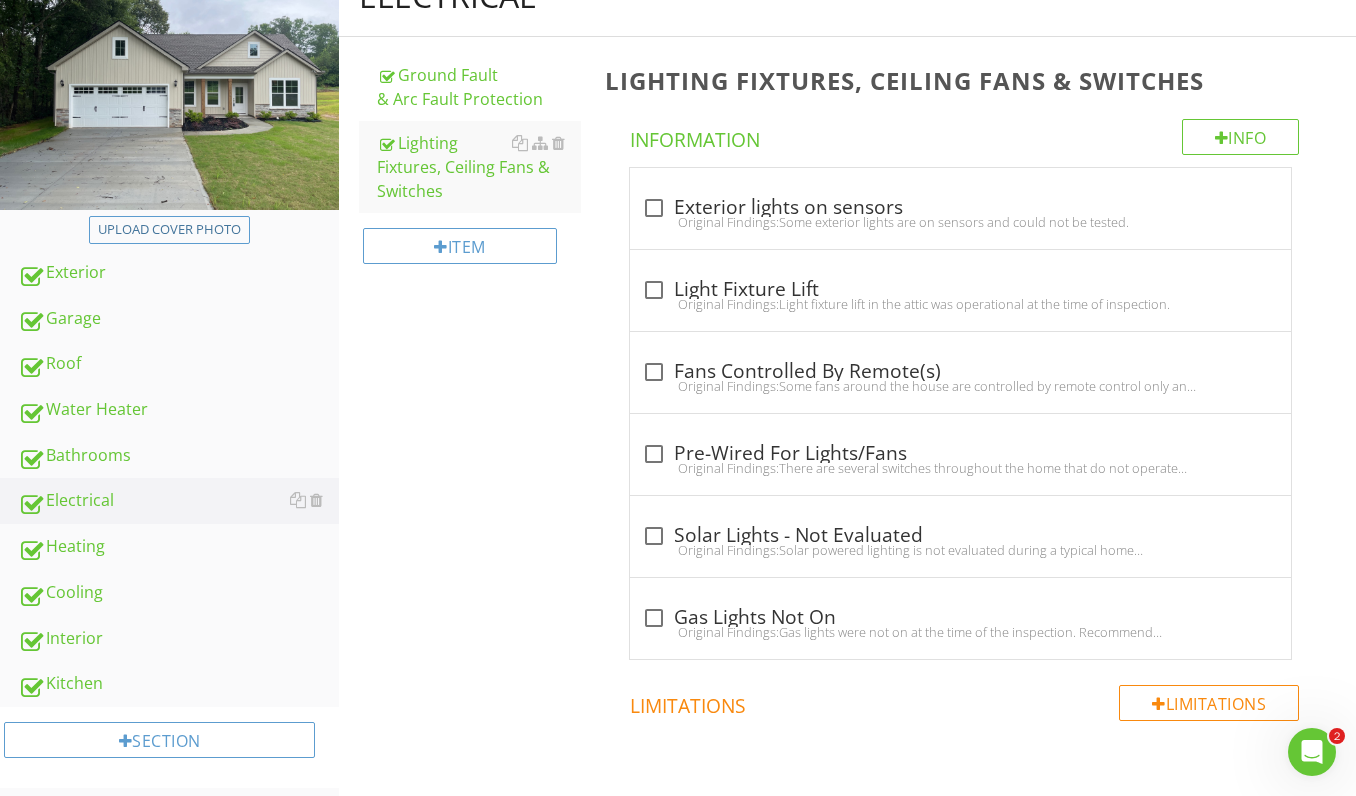 scroll, scrollTop: 279, scrollLeft: 0, axis: vertical 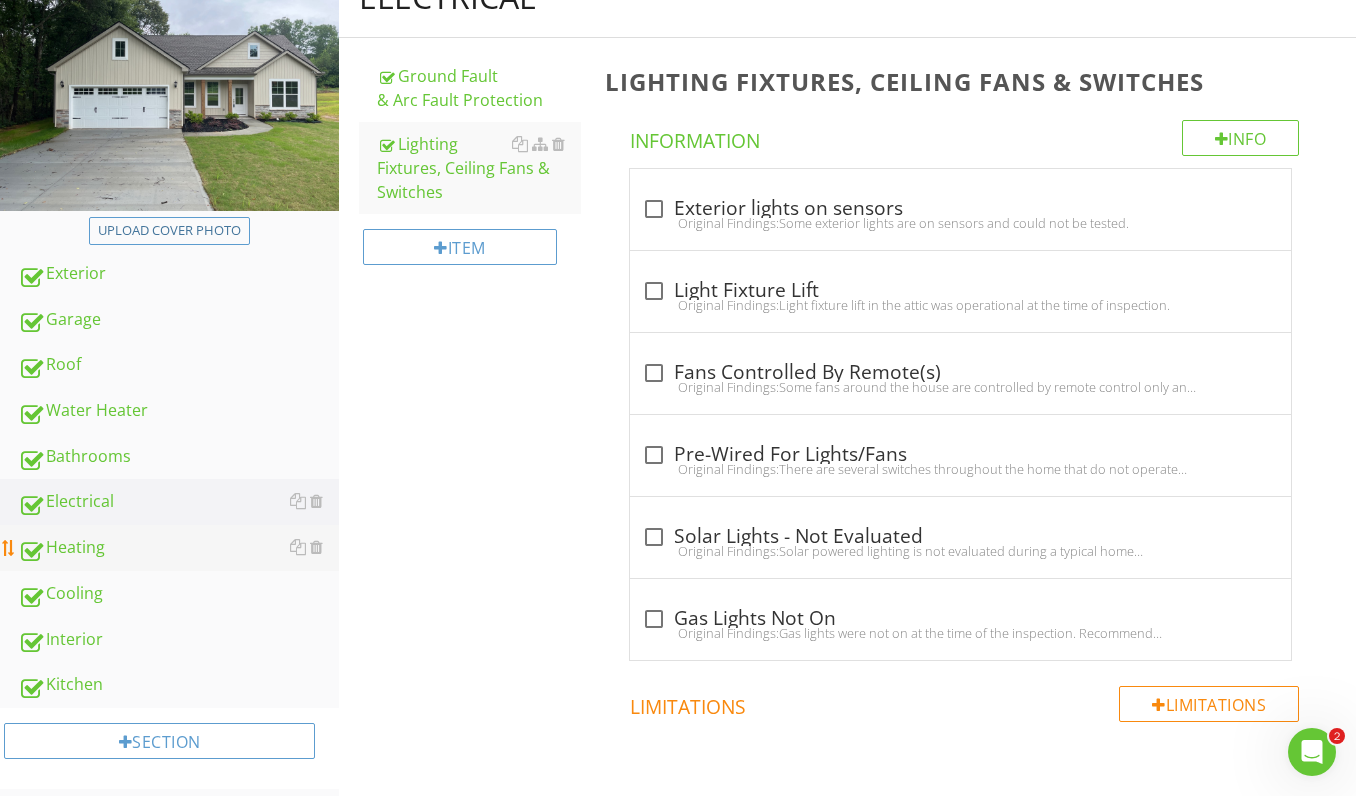 click on "Heating" at bounding box center (178, 548) 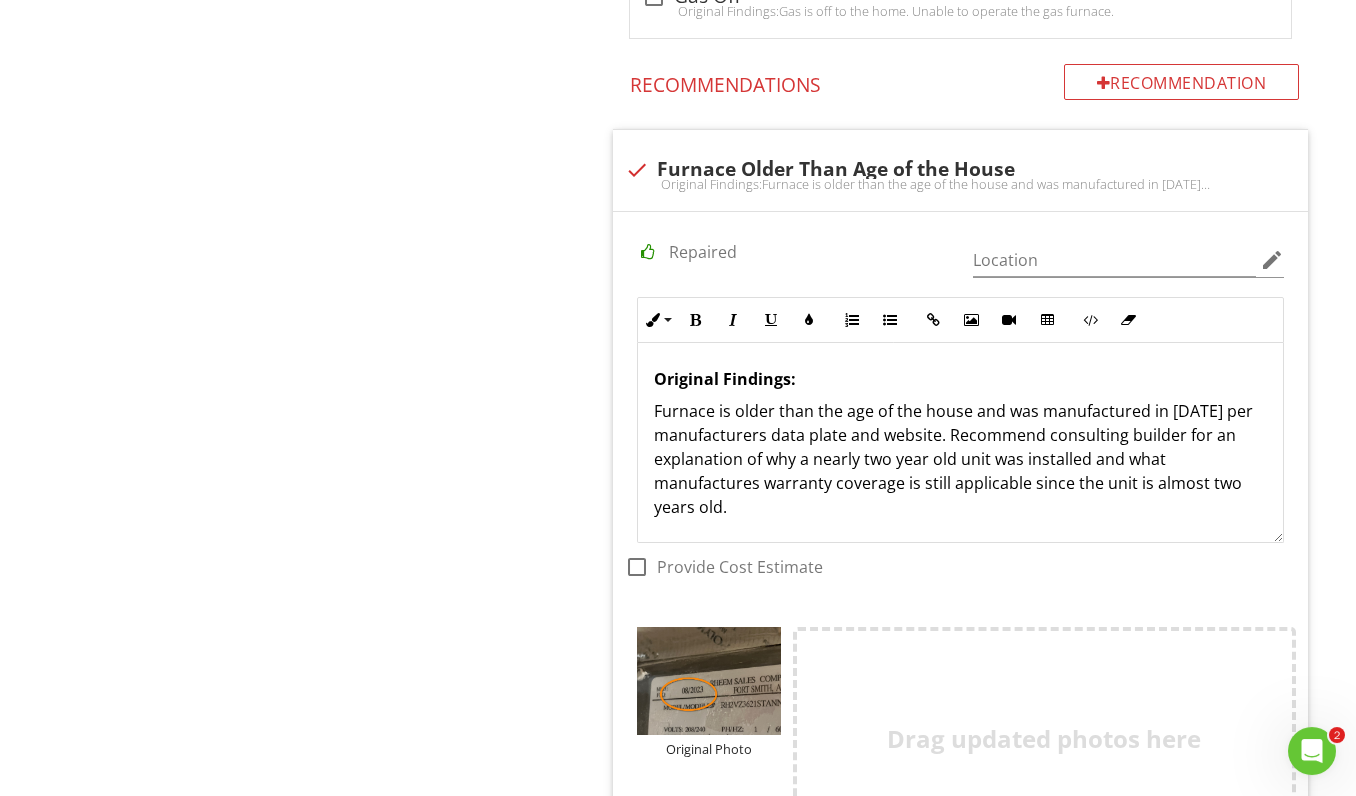 scroll, scrollTop: 5490, scrollLeft: 0, axis: vertical 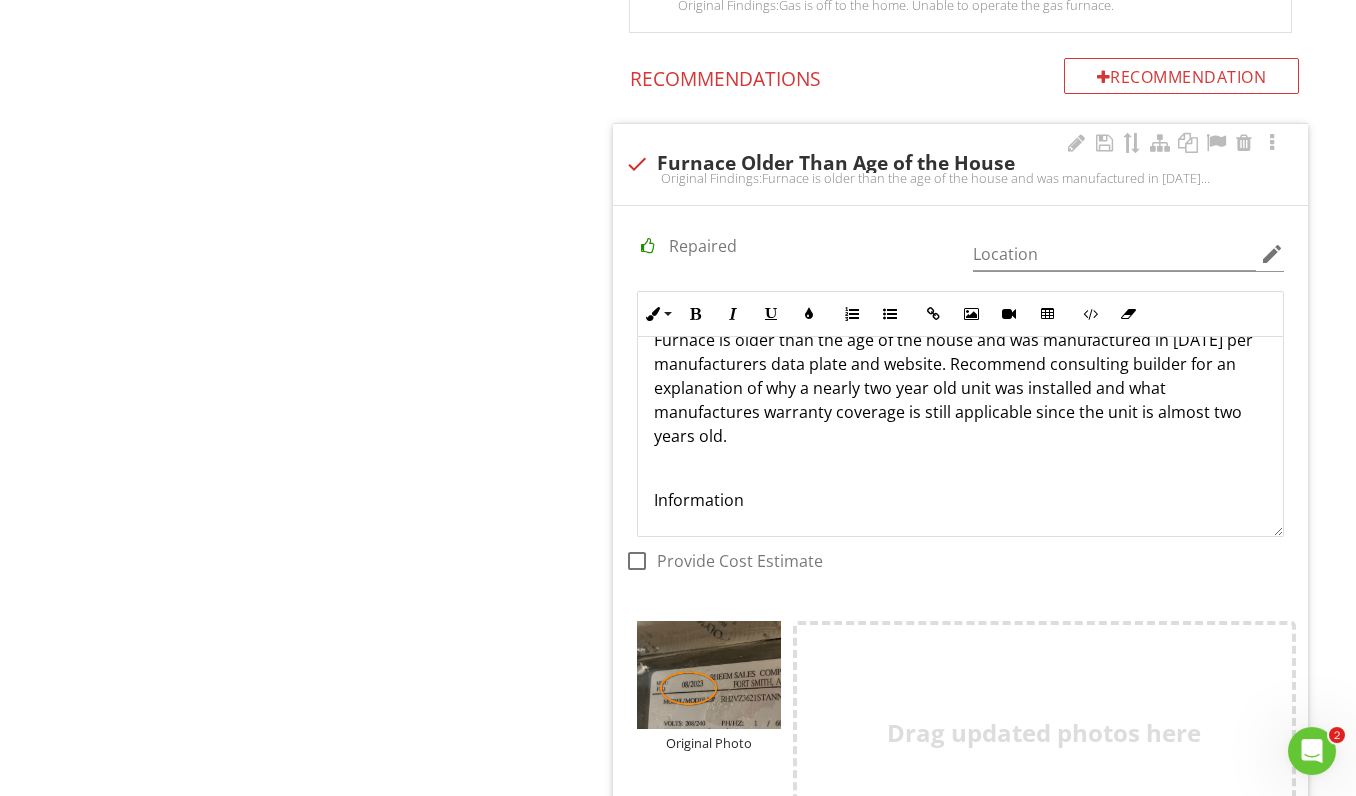 click on "Information" at bounding box center [960, 501] 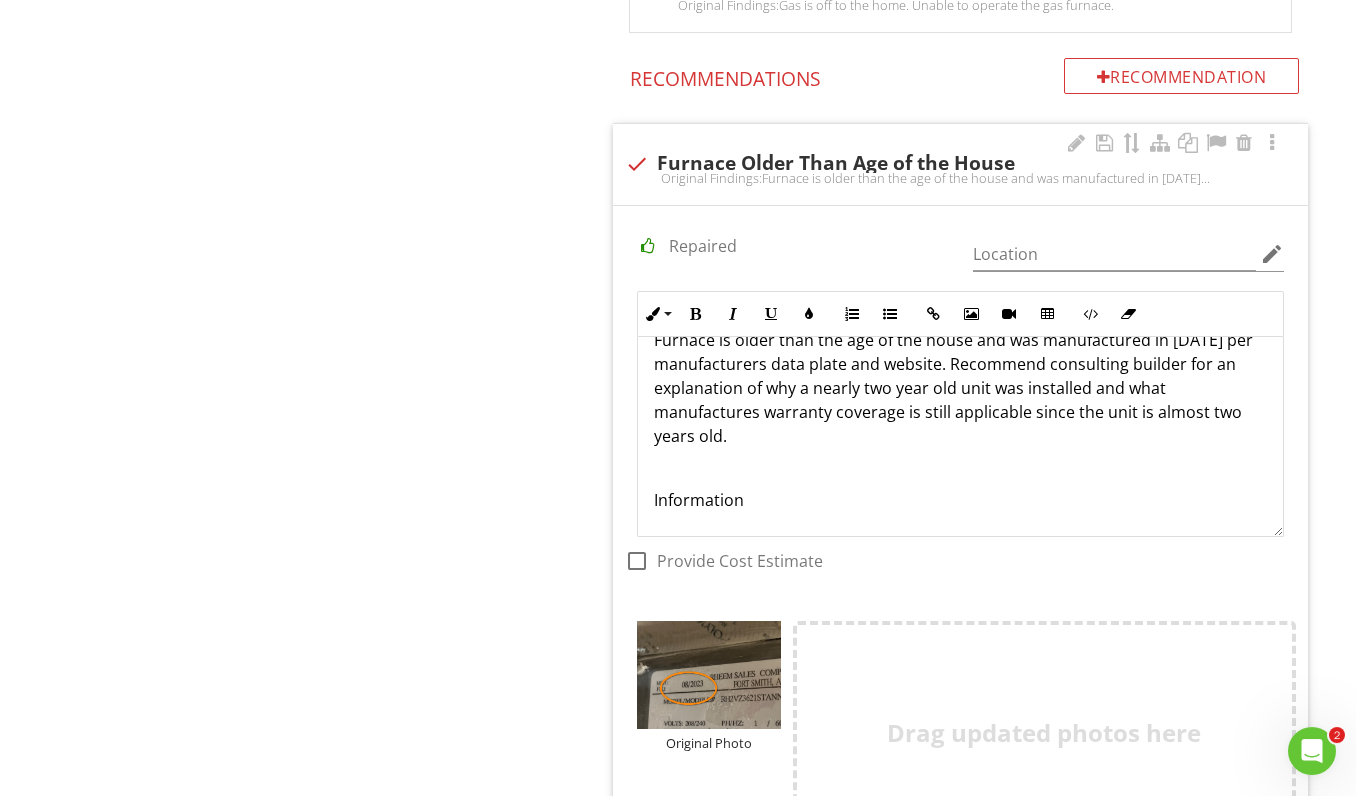type 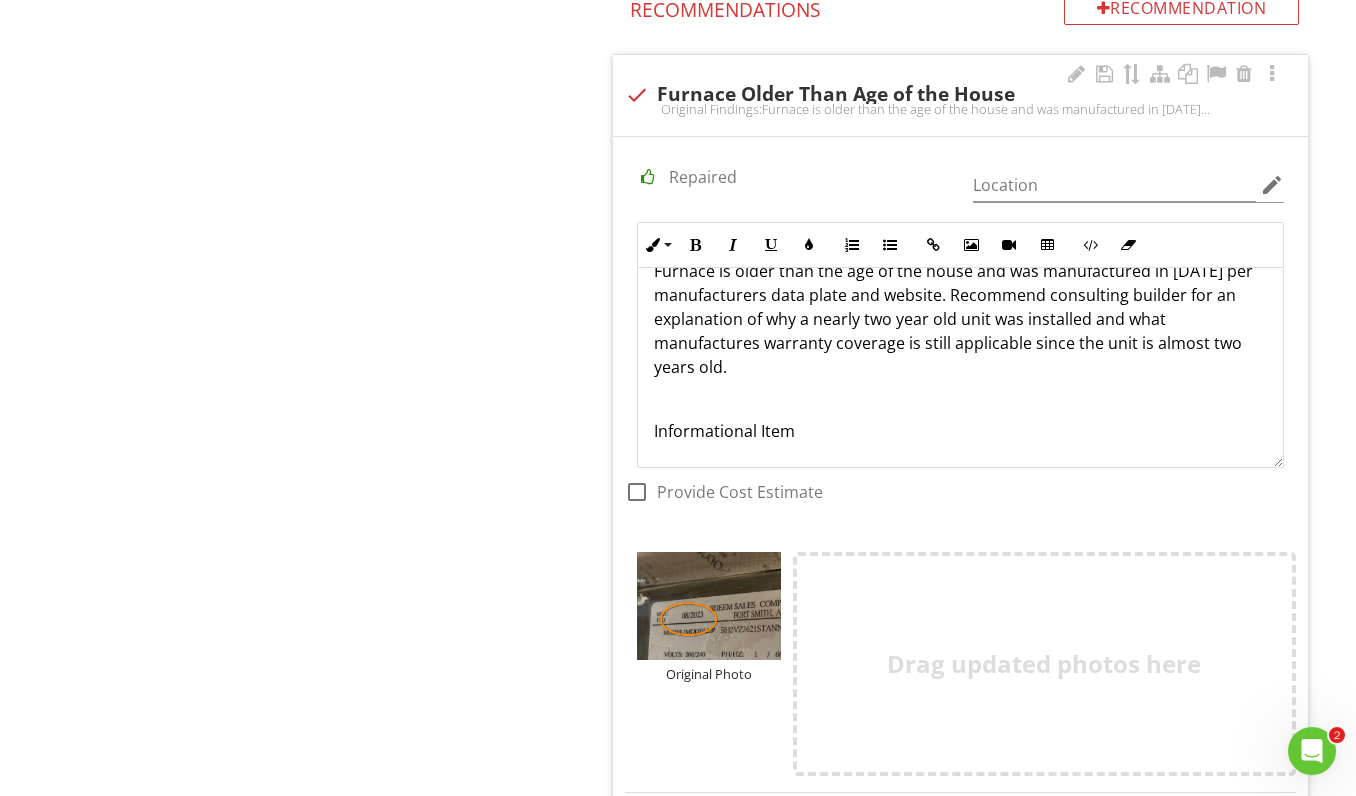 scroll, scrollTop: 5562, scrollLeft: 0, axis: vertical 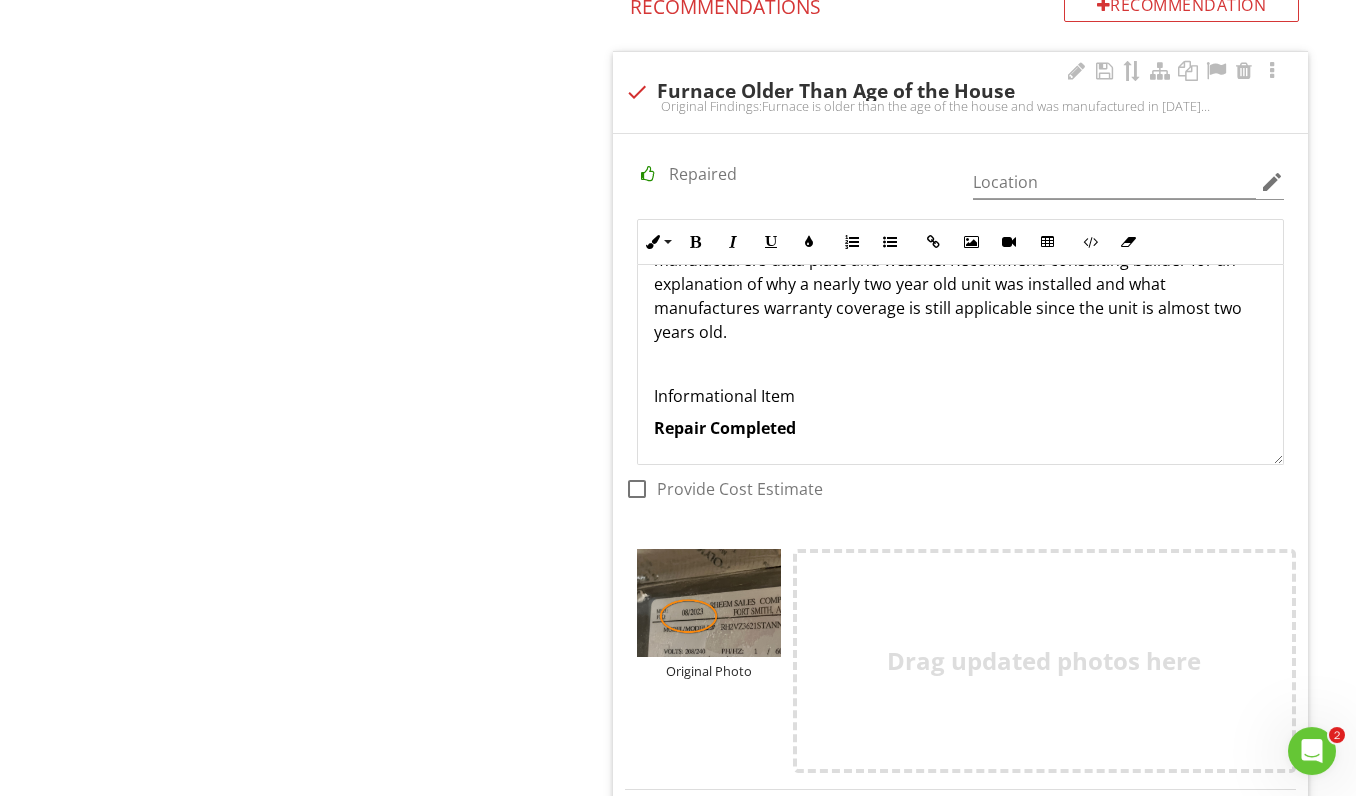 click at bounding box center (960, 365) 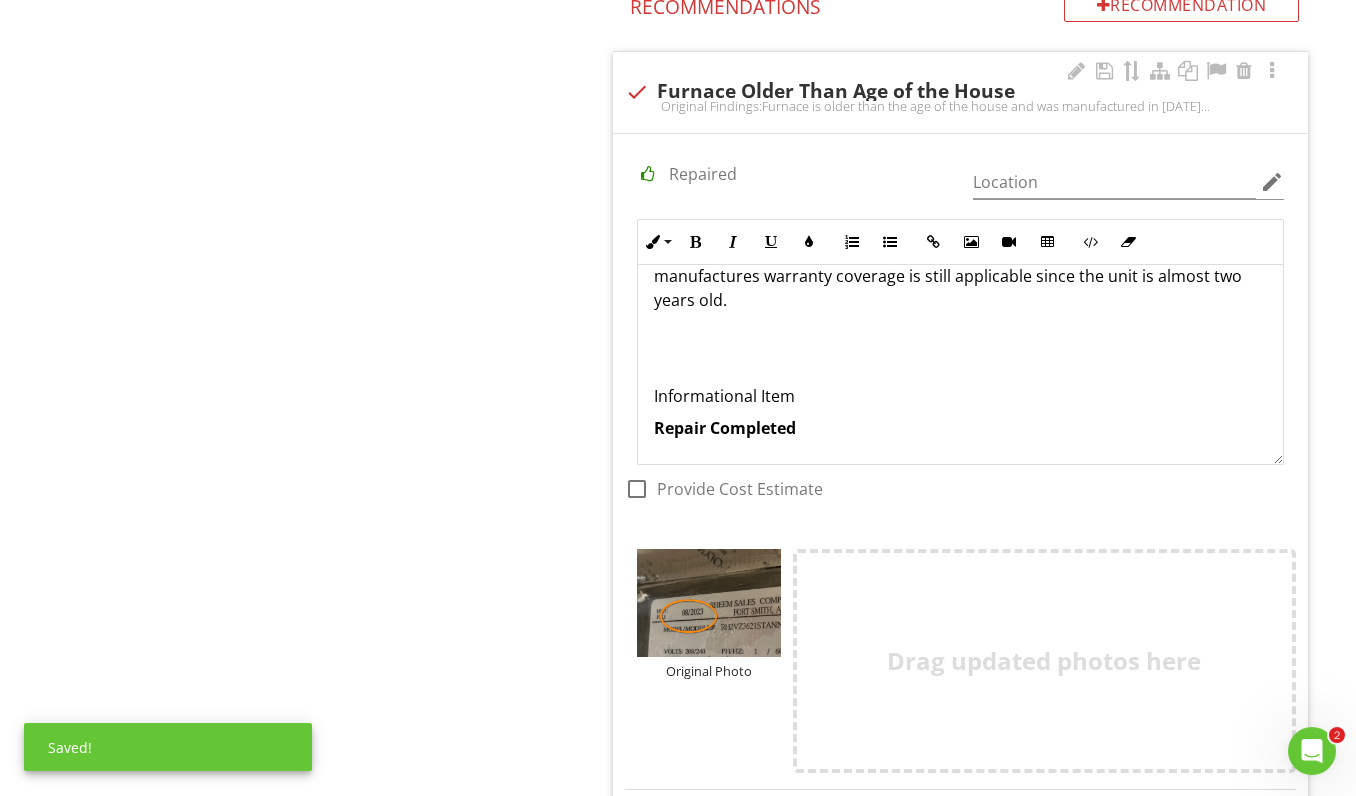 scroll, scrollTop: 129, scrollLeft: 0, axis: vertical 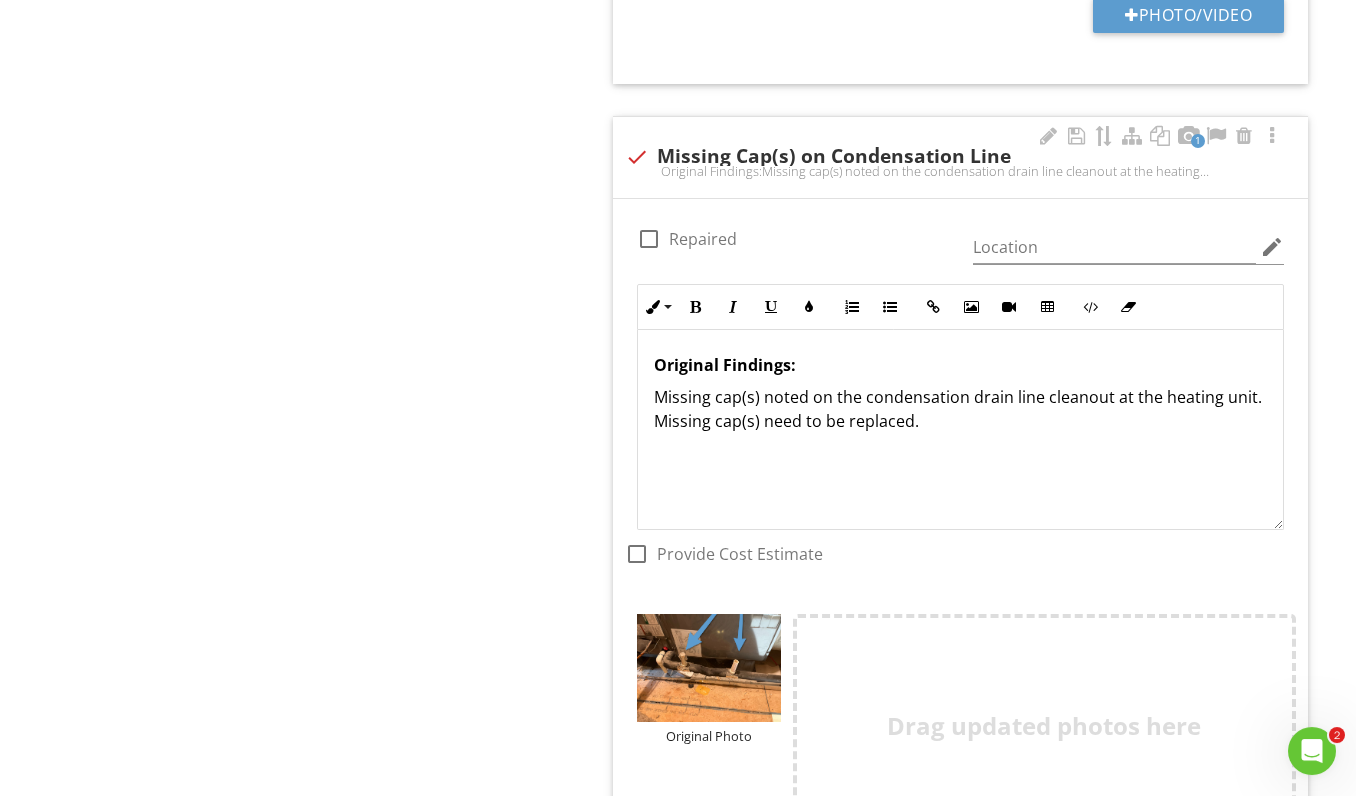 click on "Missing cap(s) noted on the condensation drain line cleanout at the heating unit. Missing cap(s) need to be replaced." at bounding box center (960, 410) 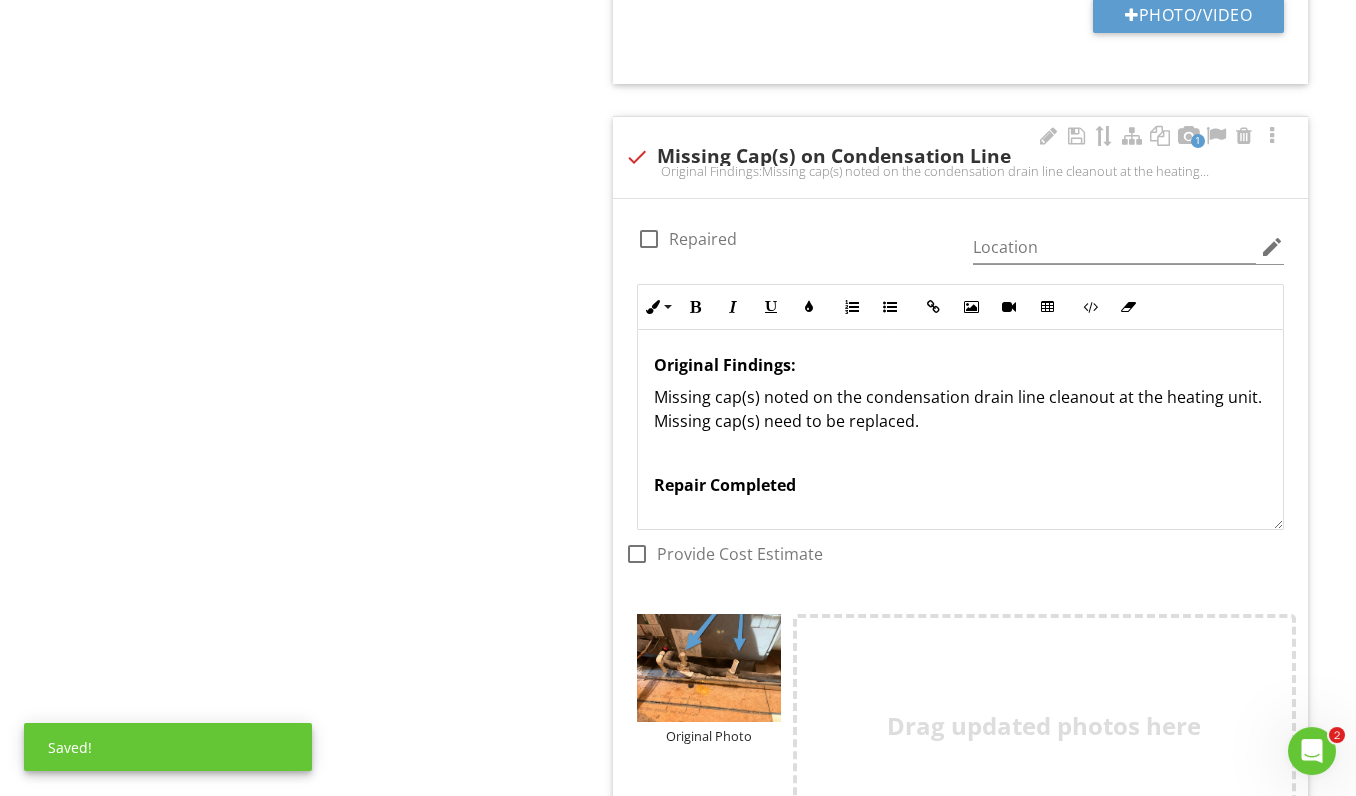 click on "Repair Completed" at bounding box center [725, 486] 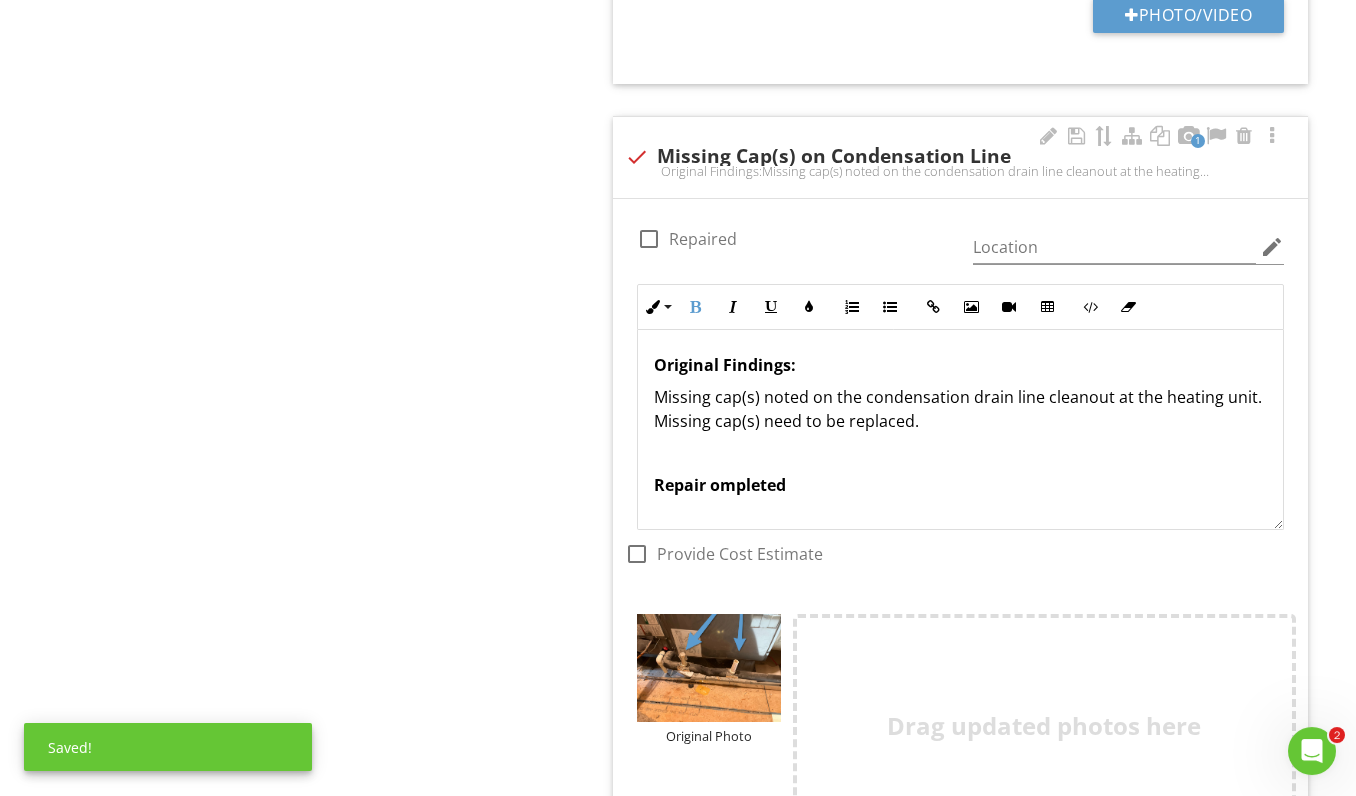 type 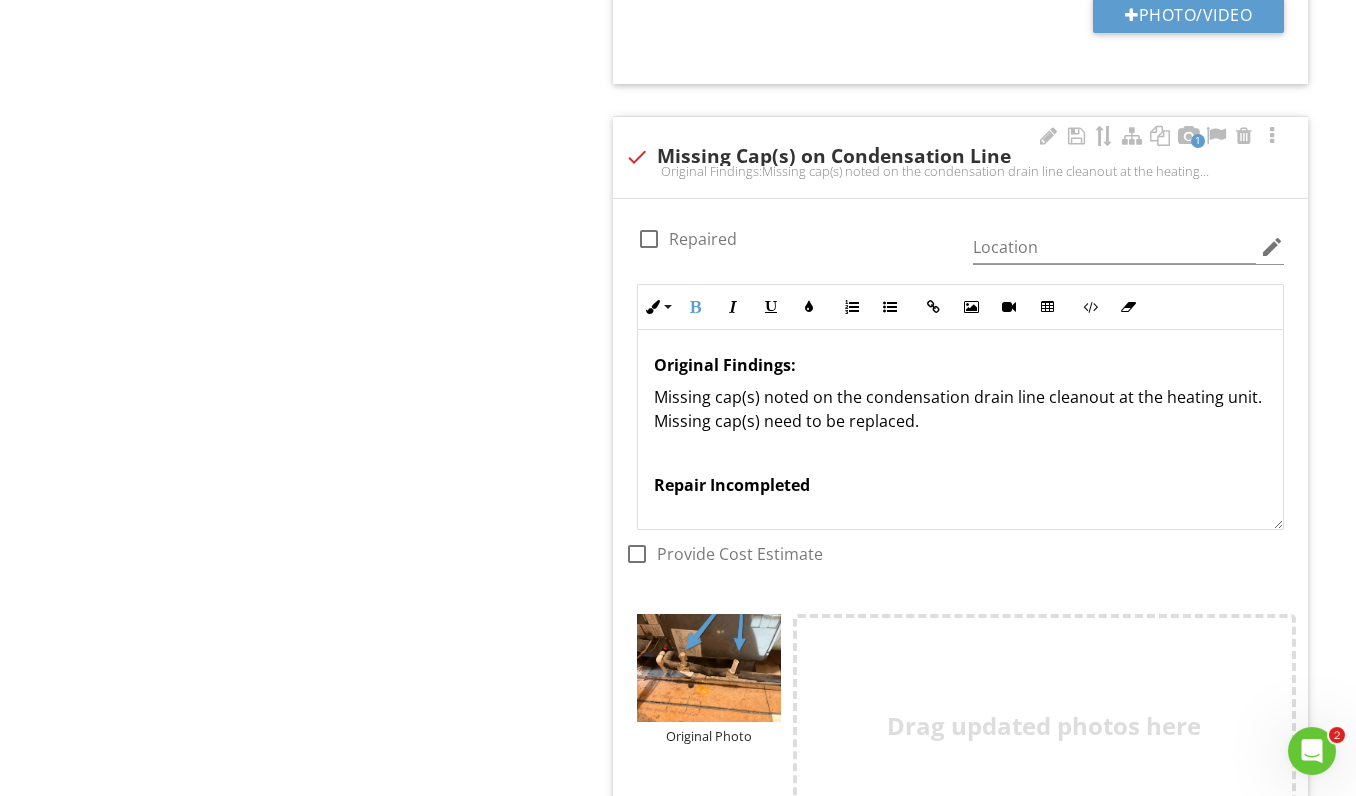 click on "Repair Incompleted" at bounding box center (960, 486) 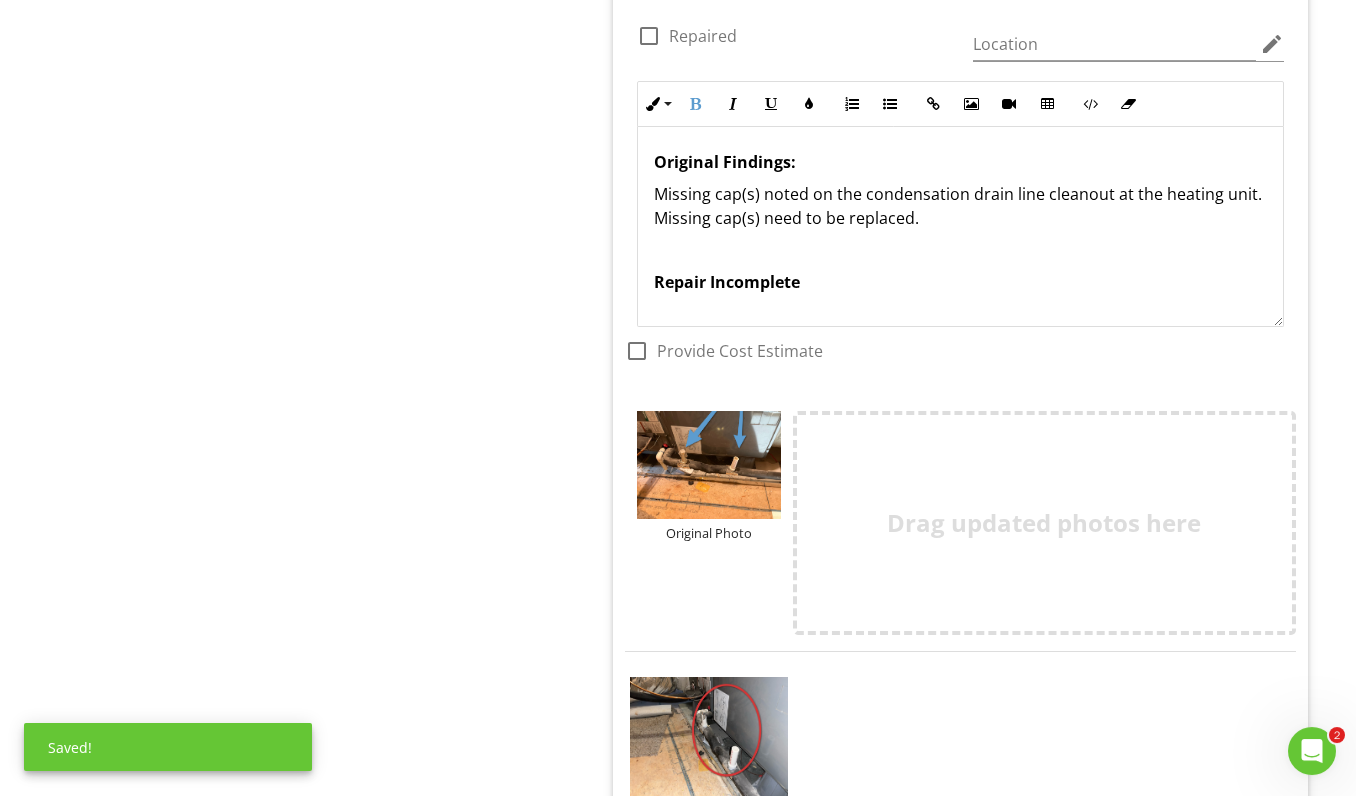 scroll, scrollTop: 6601, scrollLeft: 0, axis: vertical 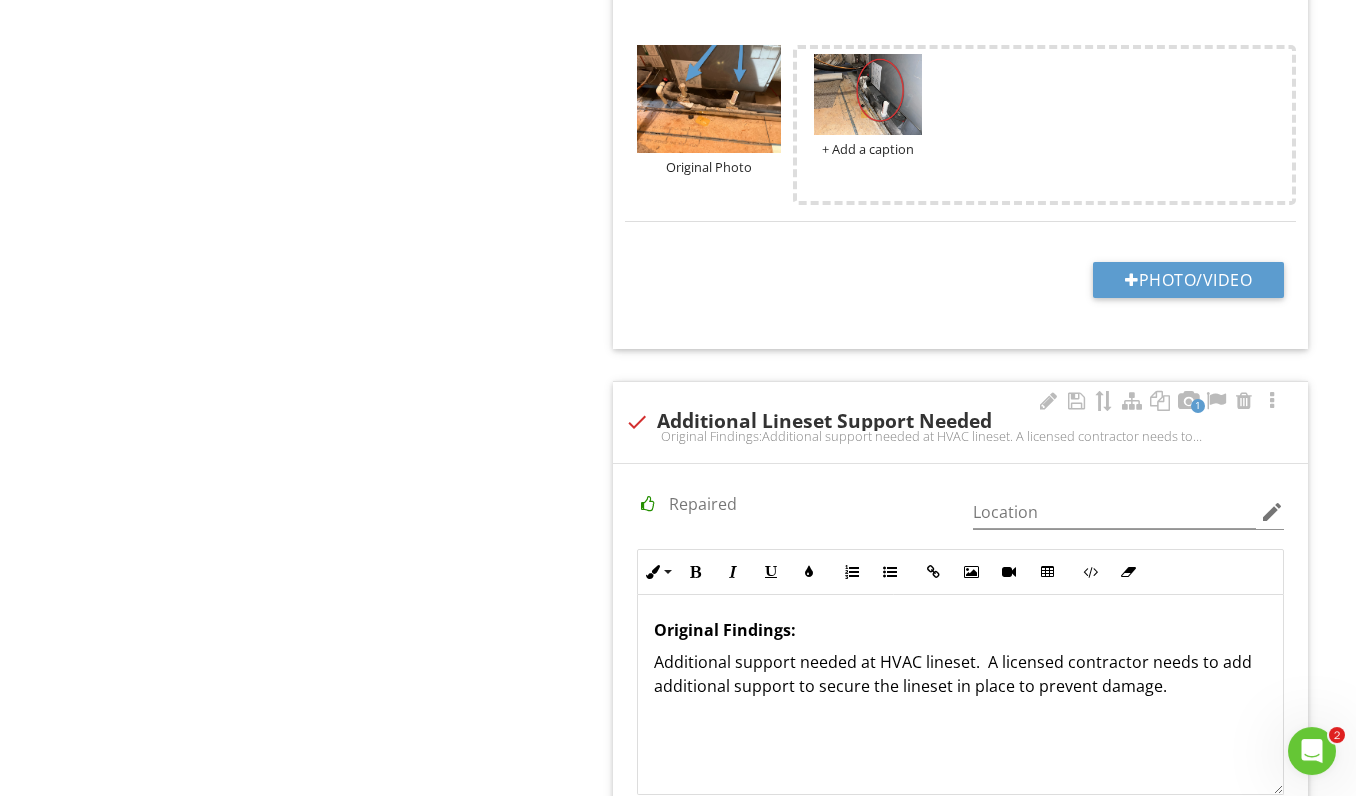 click on "Additional support needed at HVAC lineset.  A licensed contractor needs to add additional support to secure the lineset in place to prevent damage." at bounding box center [960, 675] 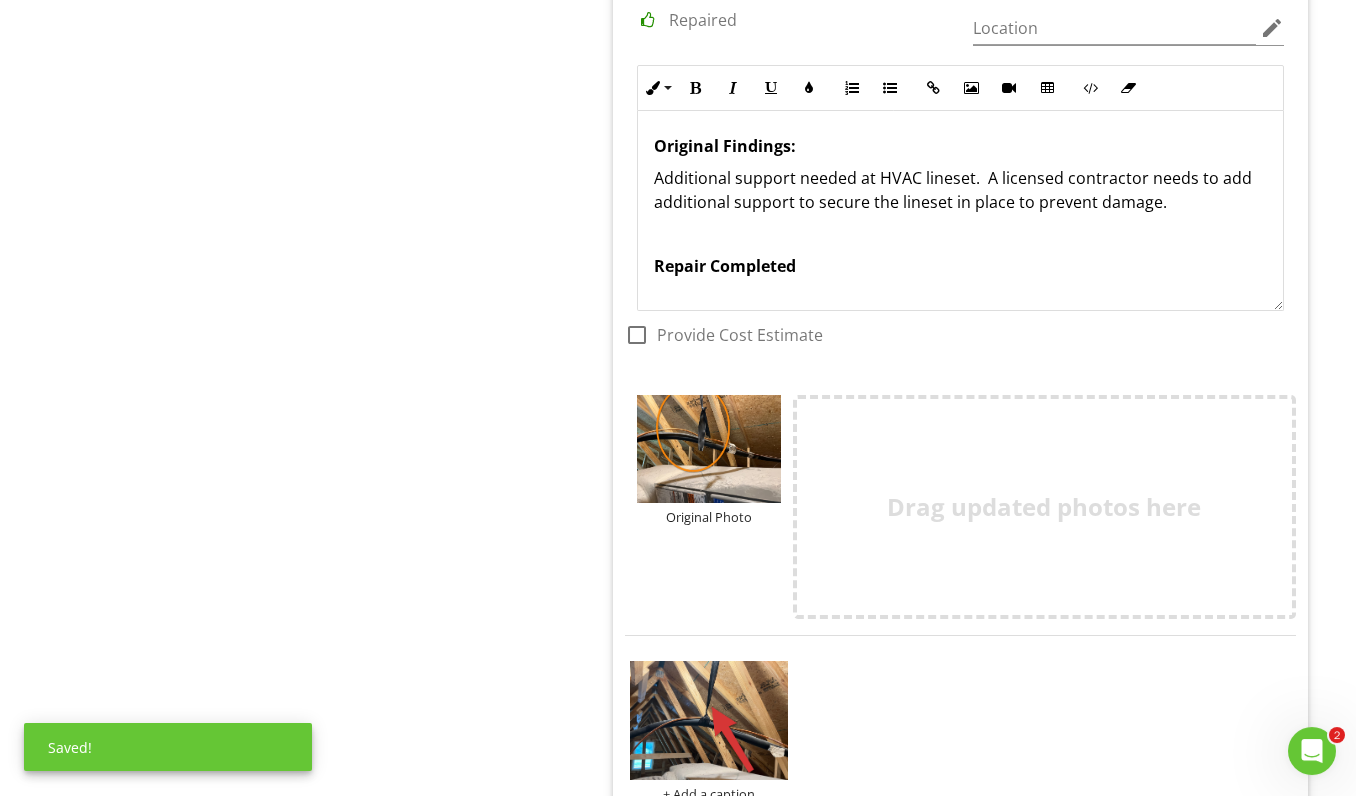 scroll, scrollTop: 7462, scrollLeft: 0, axis: vertical 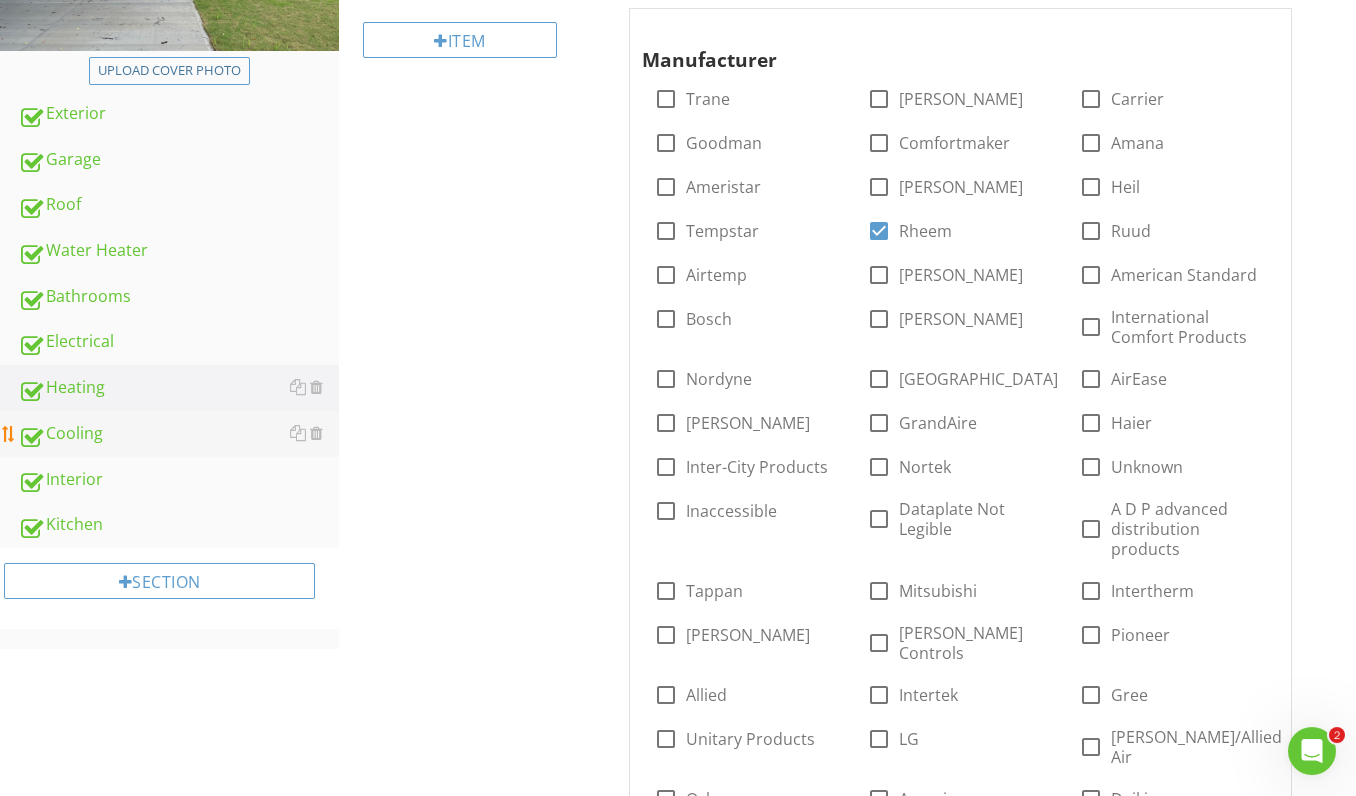 click on "Cooling" at bounding box center (178, 435) 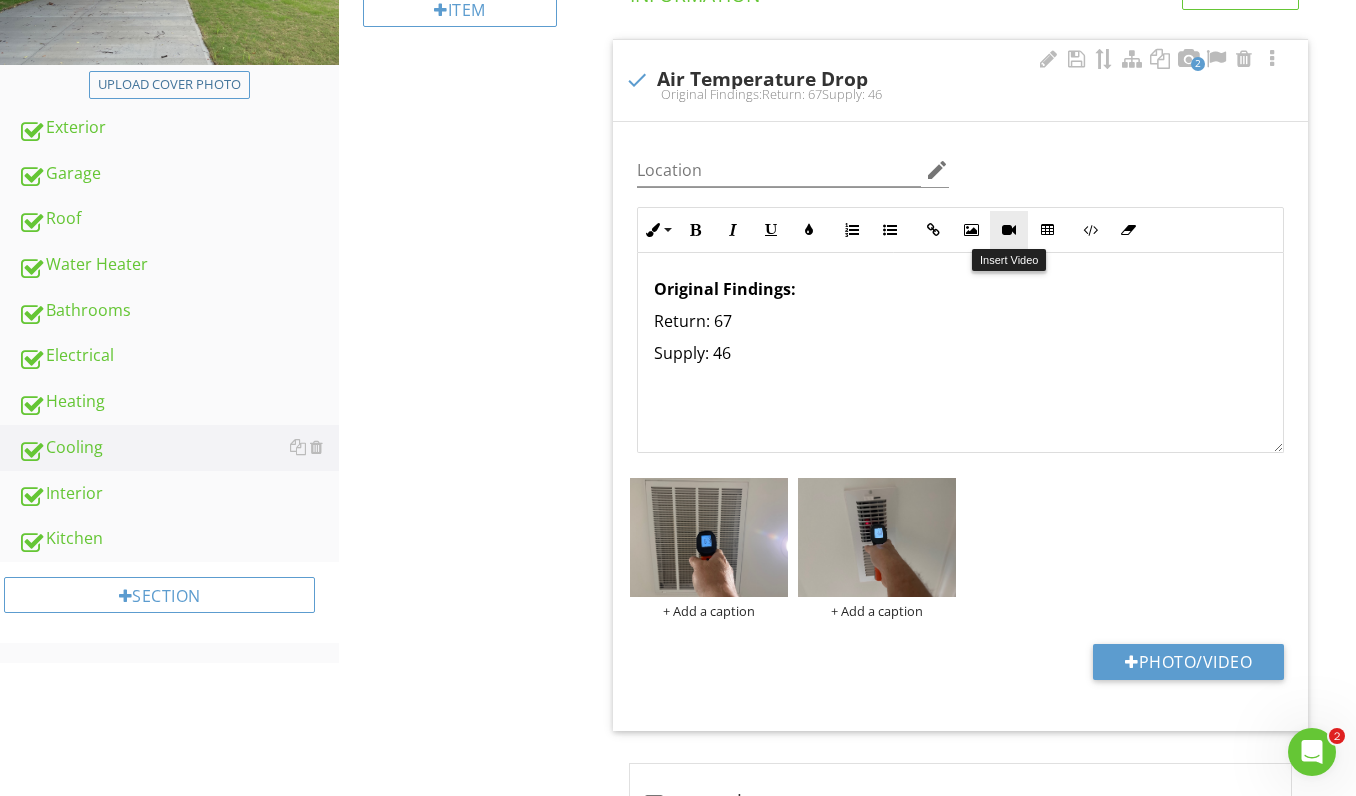 scroll, scrollTop: 409, scrollLeft: 5, axis: both 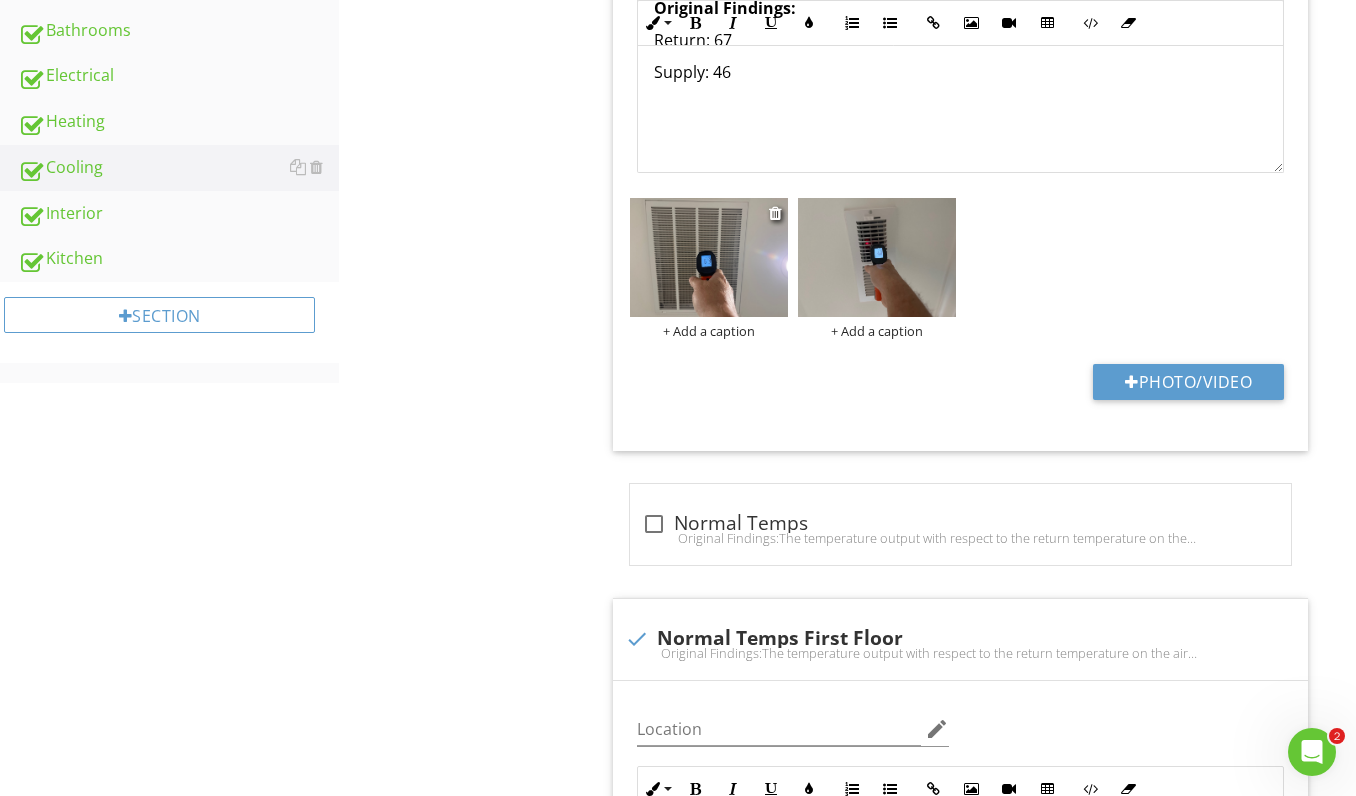 click at bounding box center (709, 257) 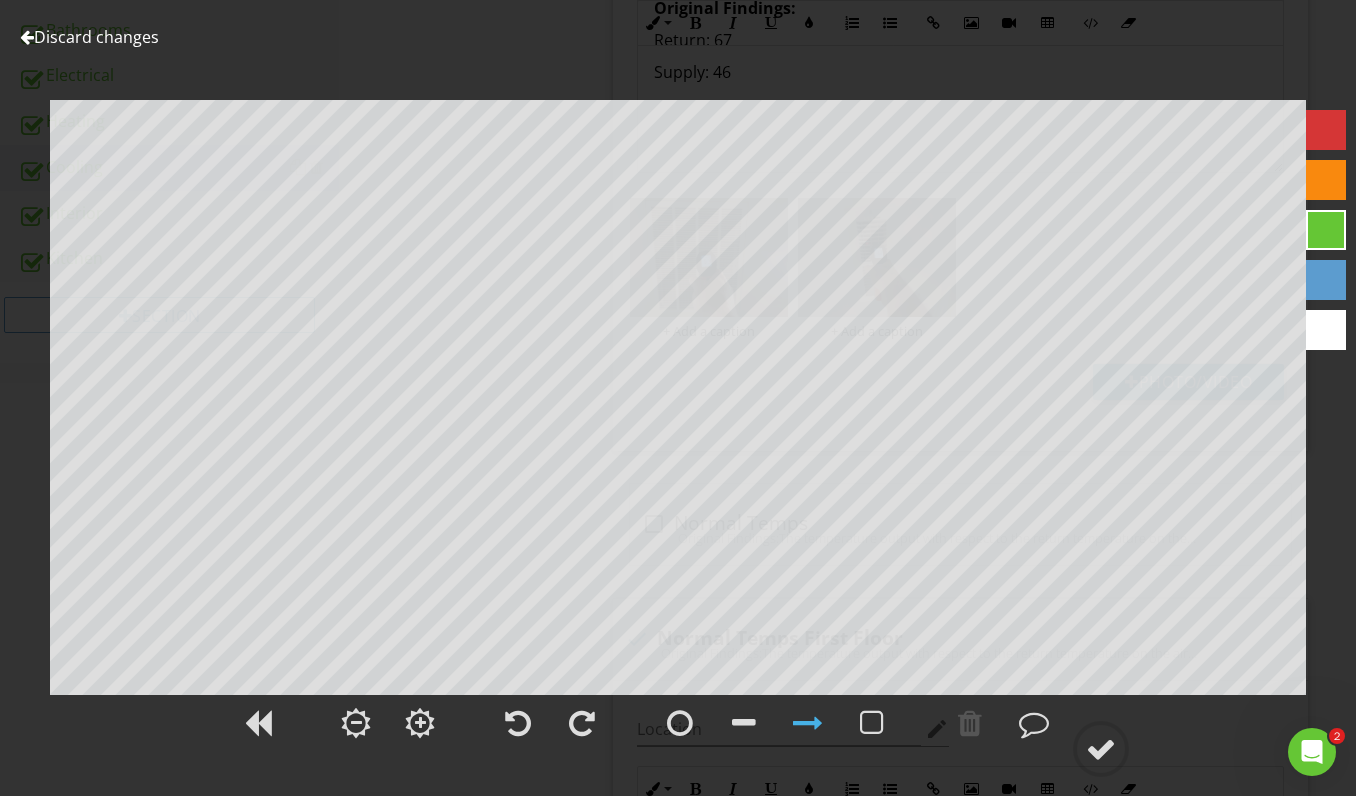 click on "Discard changes" at bounding box center [89, 37] 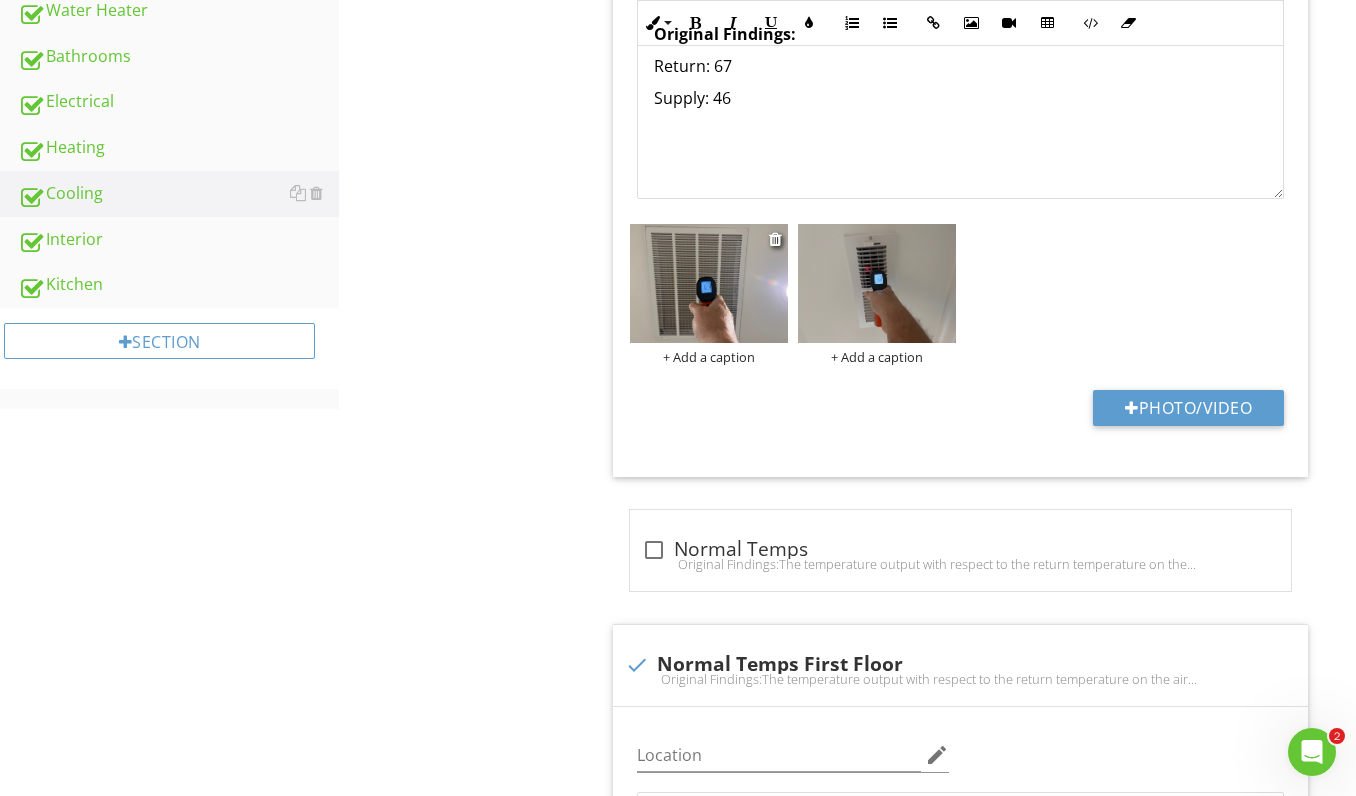 scroll, scrollTop: 671, scrollLeft: 7, axis: both 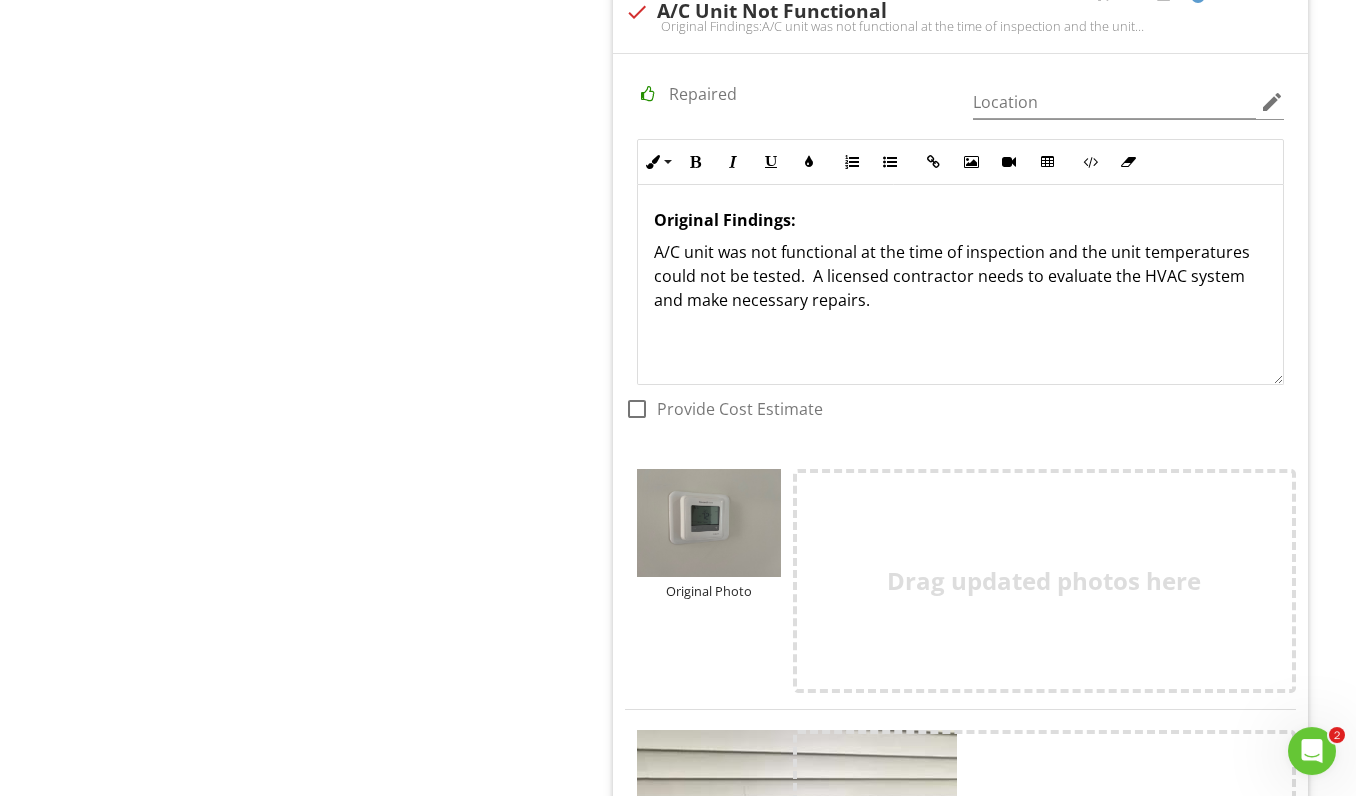 click on "Drag updated photos here" at bounding box center [1044, 582] 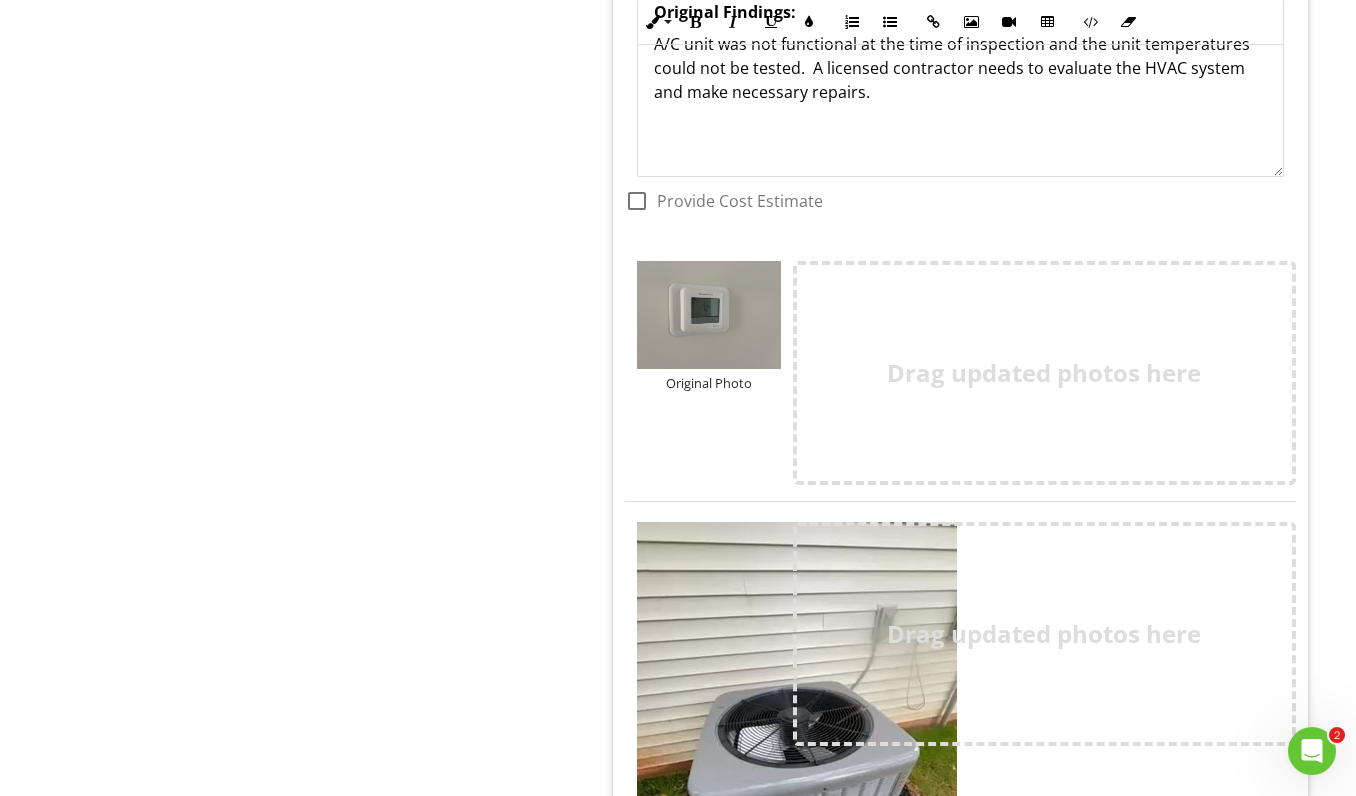 scroll, scrollTop: 3348, scrollLeft: 7, axis: both 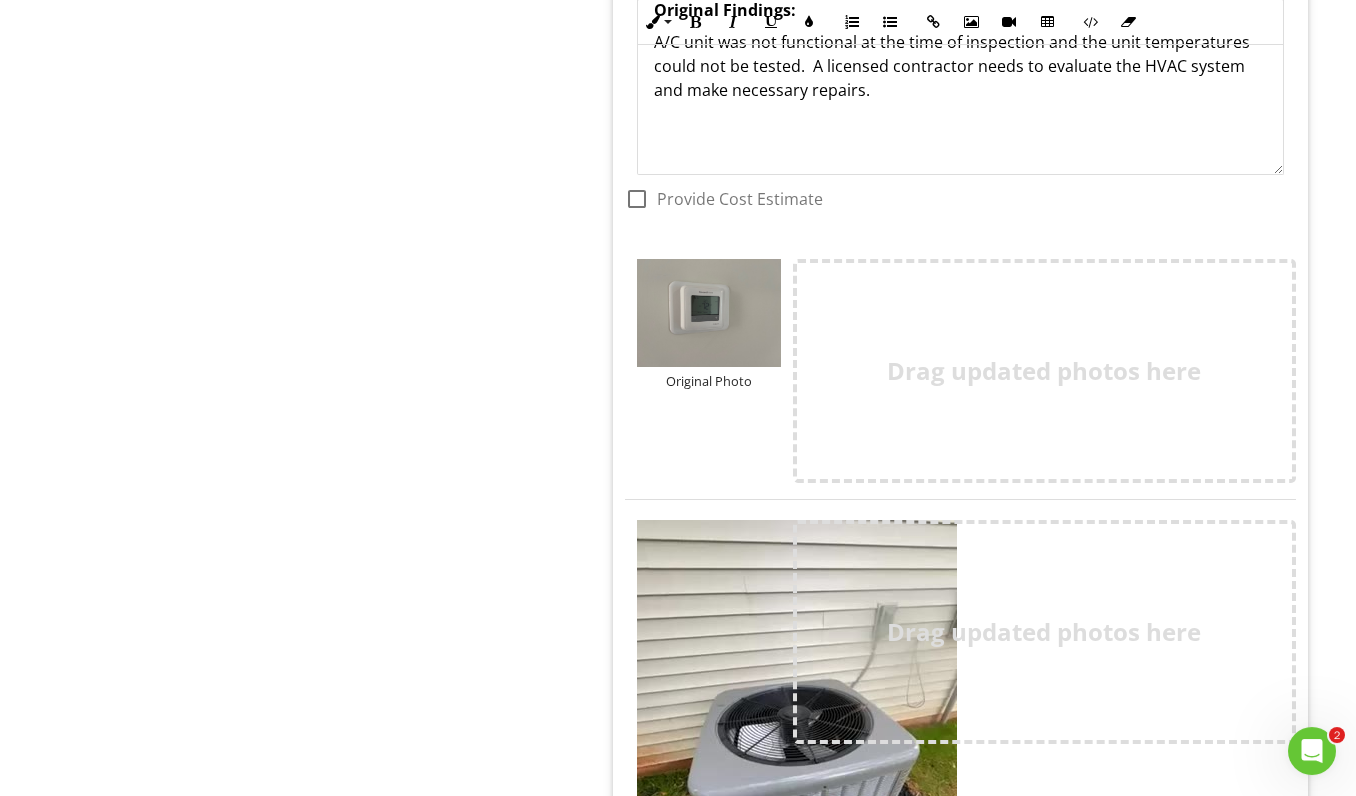 click on "Drag updated photos here" at bounding box center (1044, 372) 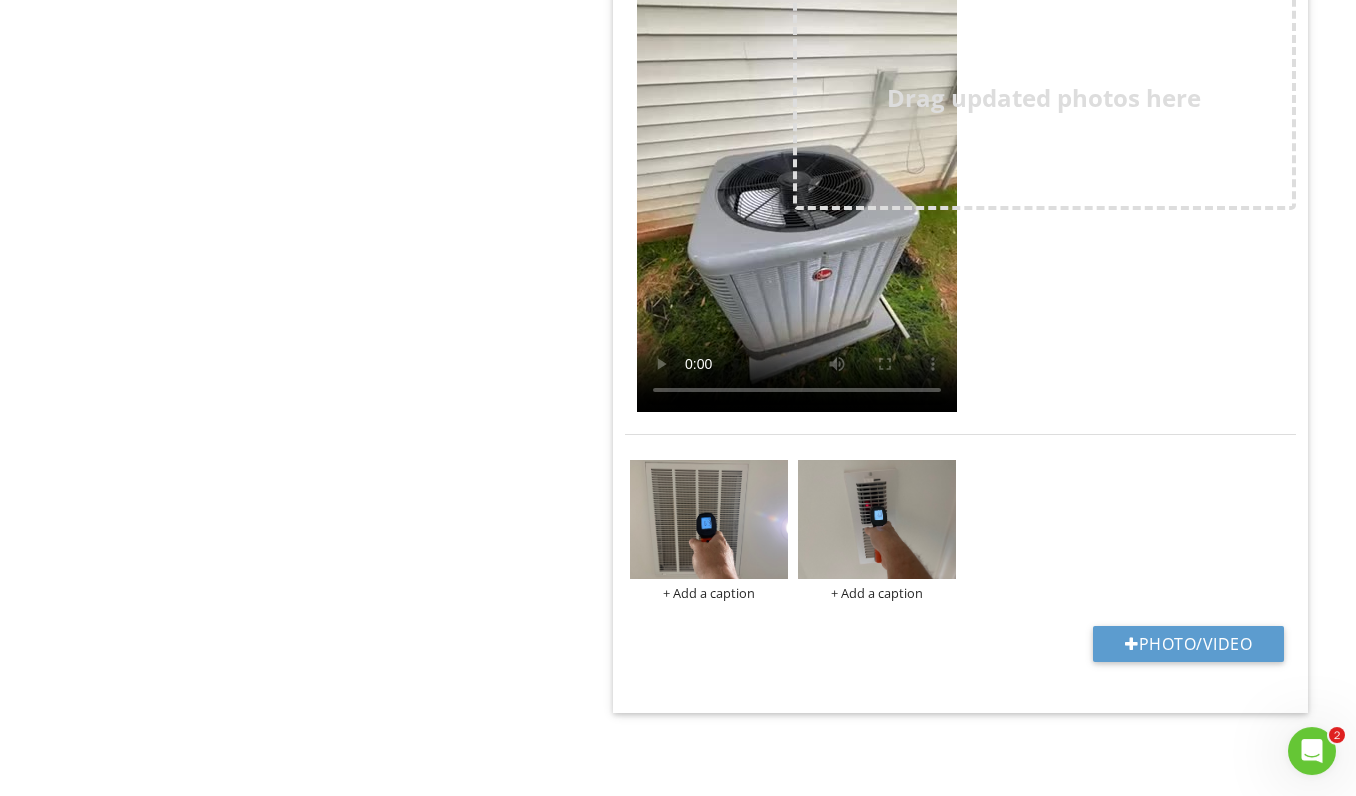 scroll, scrollTop: 4383, scrollLeft: 16, axis: both 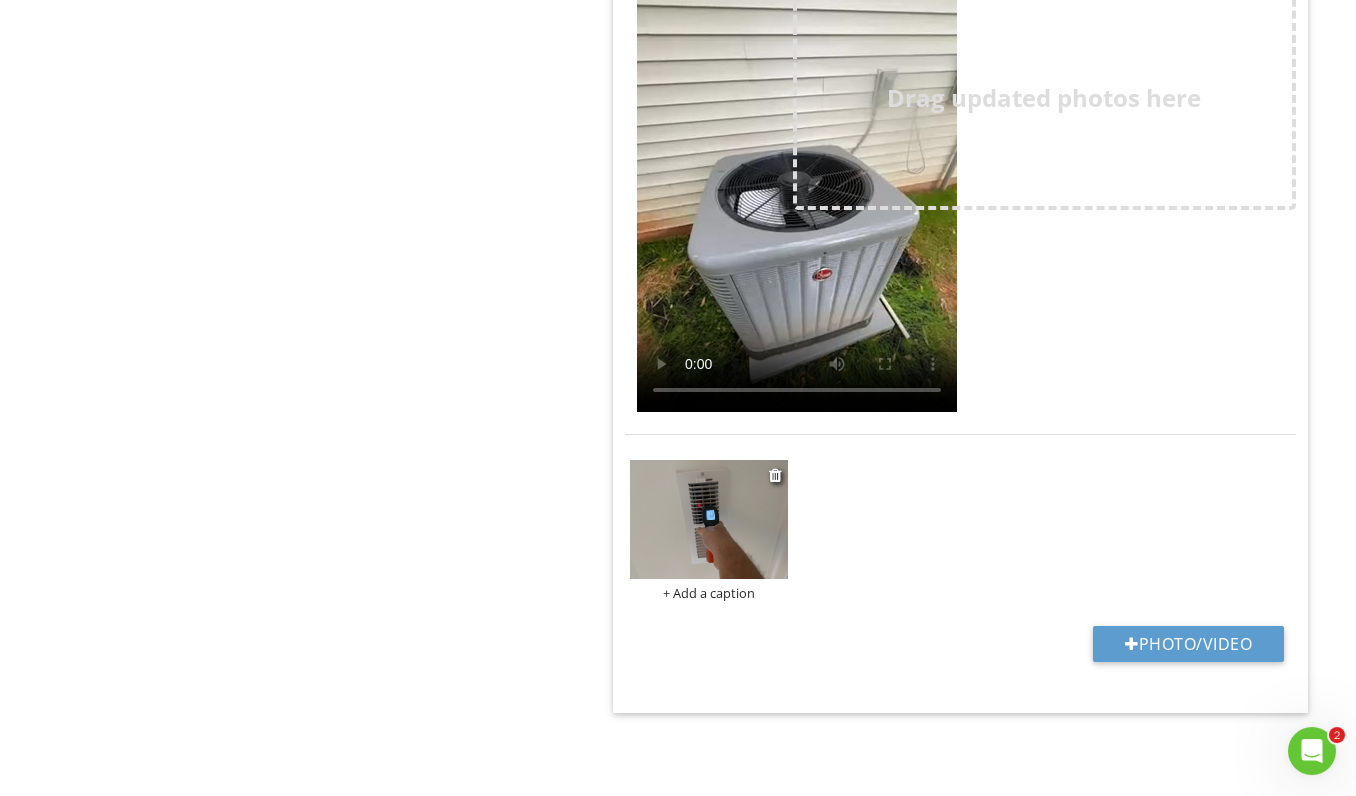 click at bounding box center [709, 520] 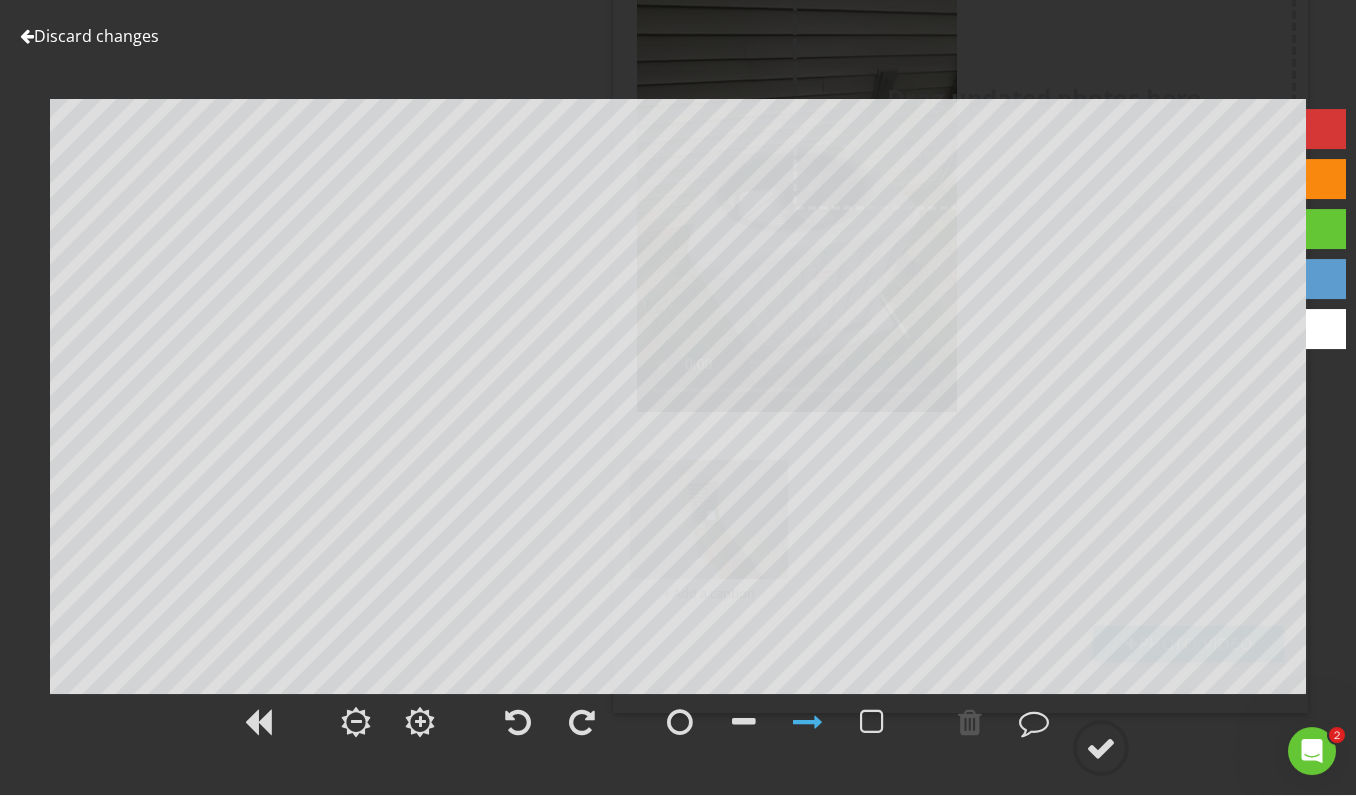 click on "Discard changes" at bounding box center [89, 37] 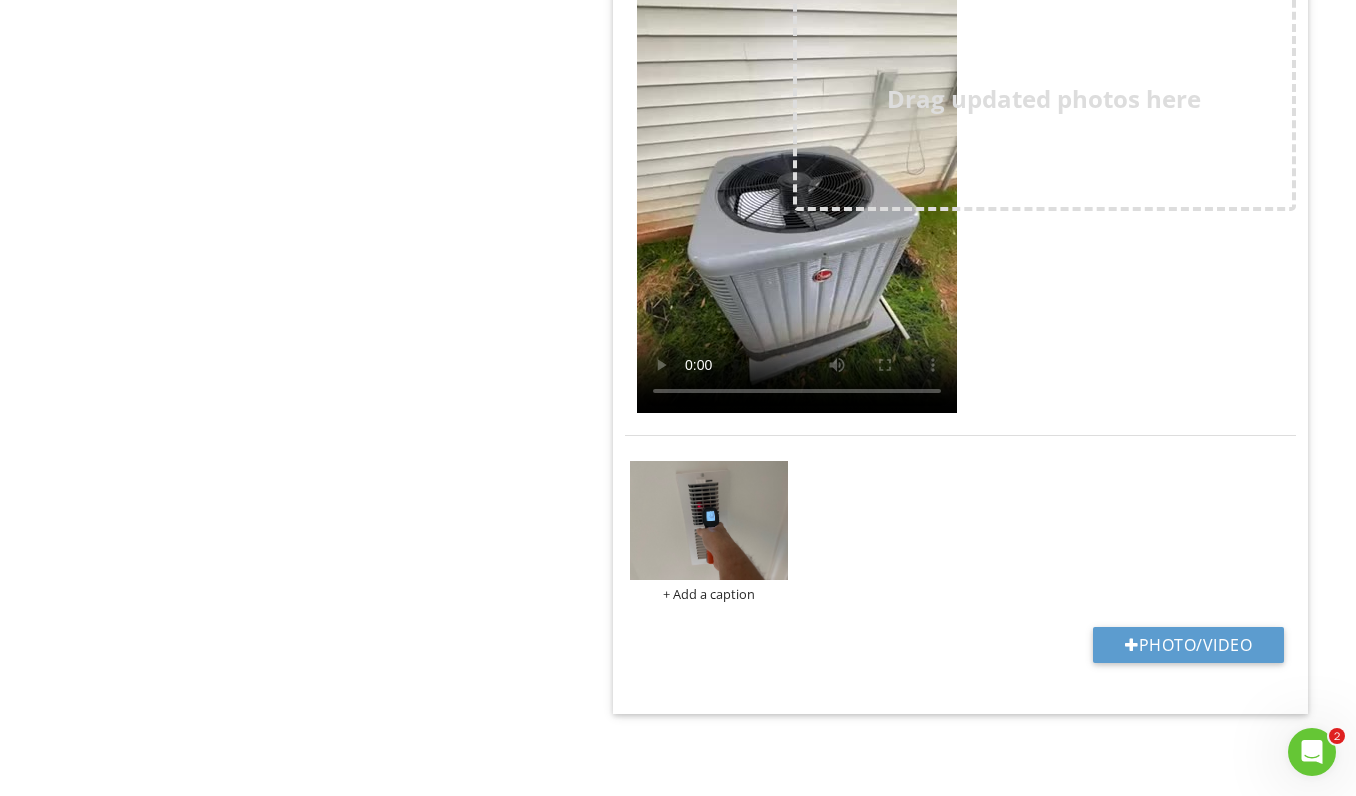 scroll, scrollTop: 4309, scrollLeft: 0, axis: vertical 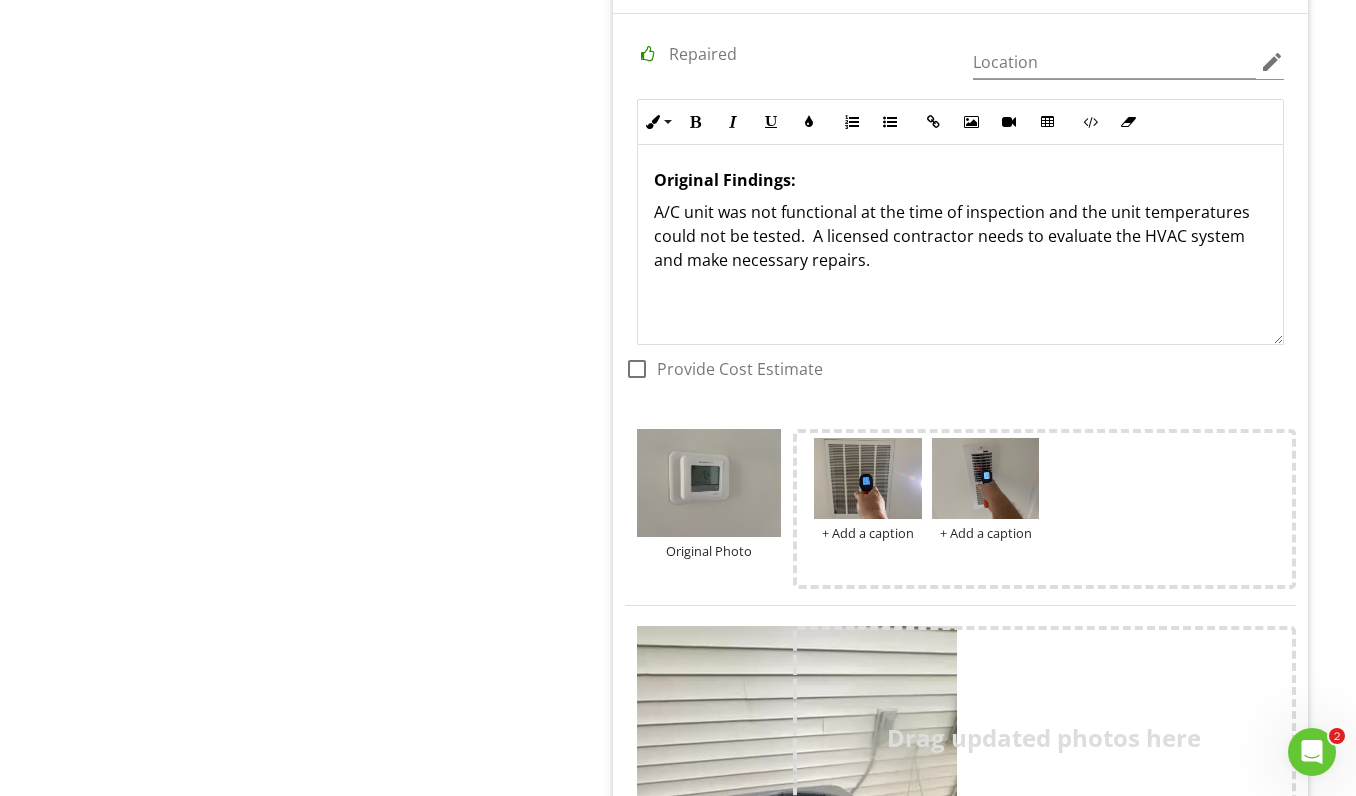 click on "A/C unit was not functional at the time of inspection and the unit temperatures could not be tested.  A licensed contractor needs to evaluate the HVAC system and make necessary repairs." at bounding box center [960, 236] 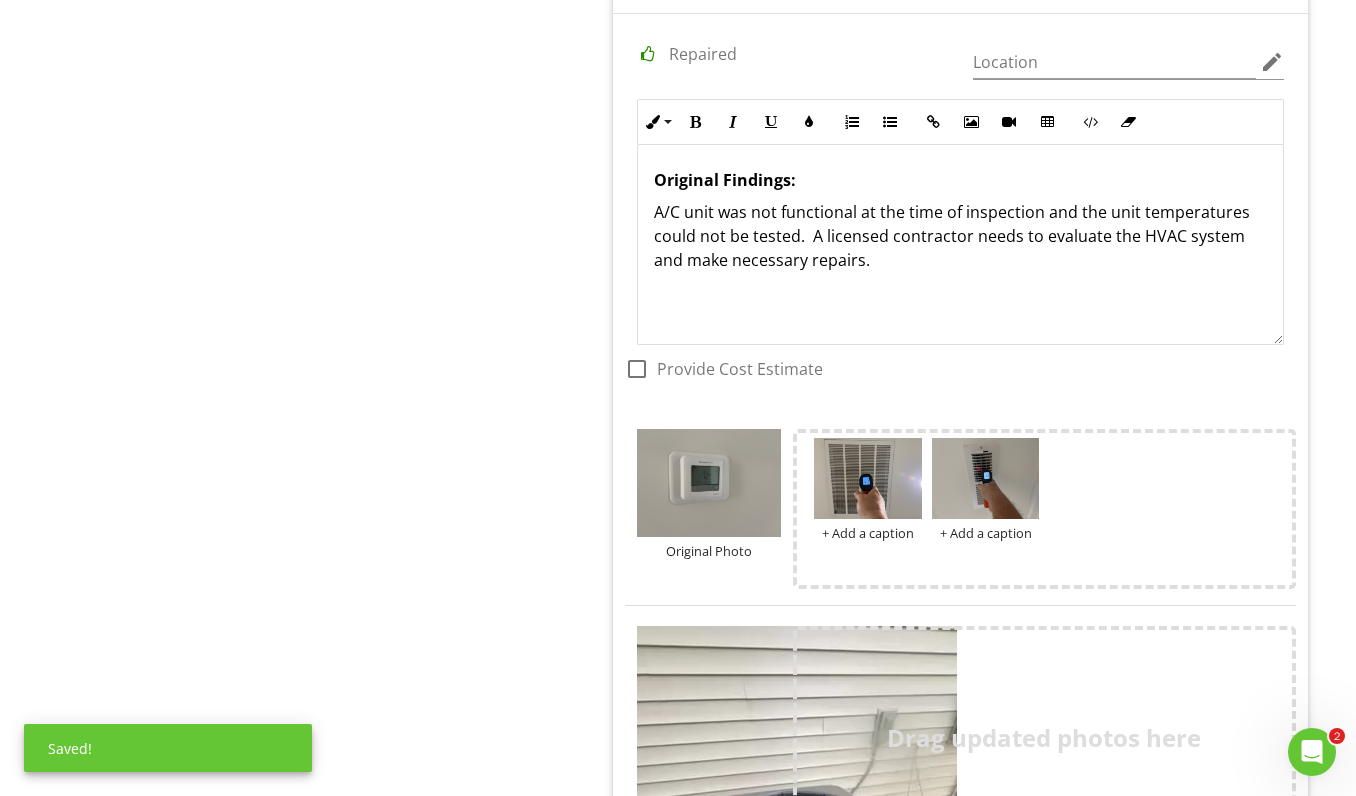 type 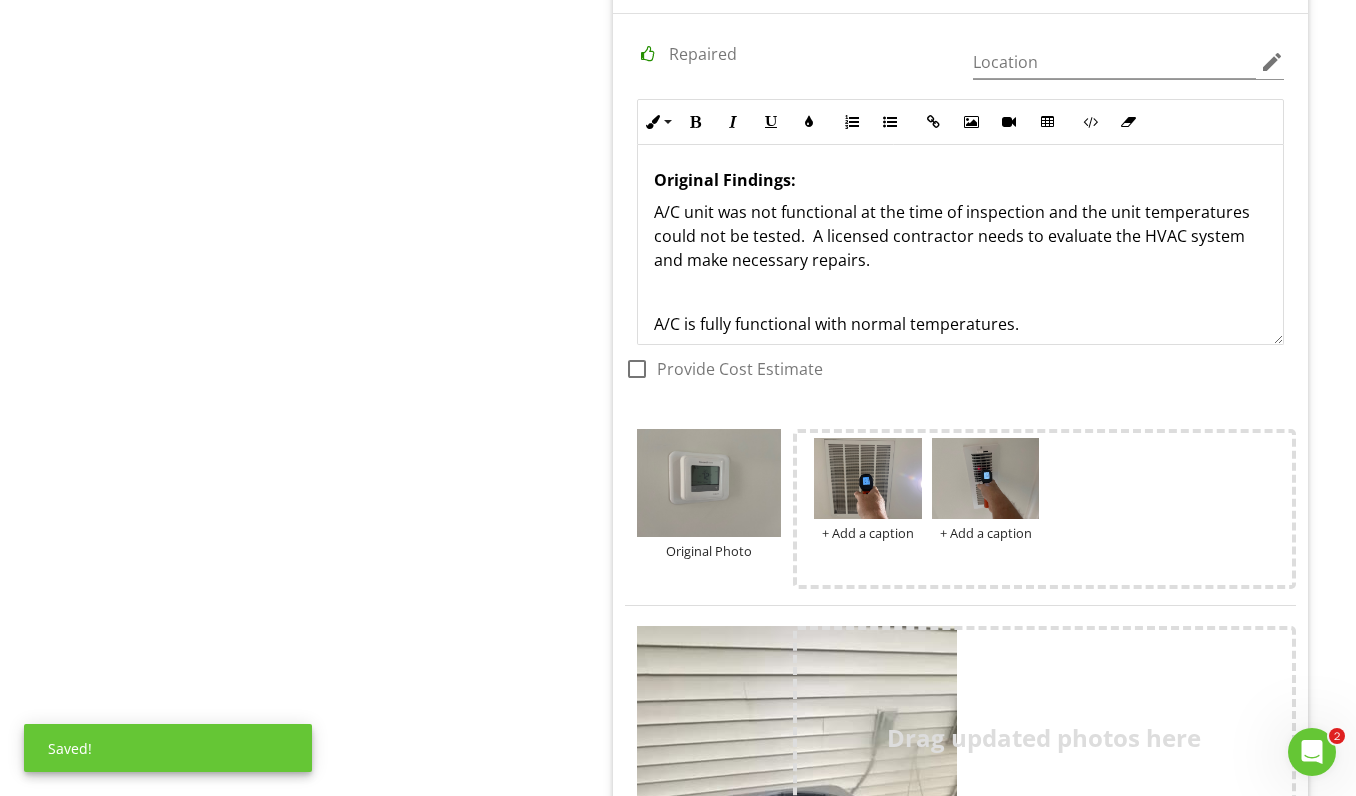 scroll, scrollTop: 22, scrollLeft: 0, axis: vertical 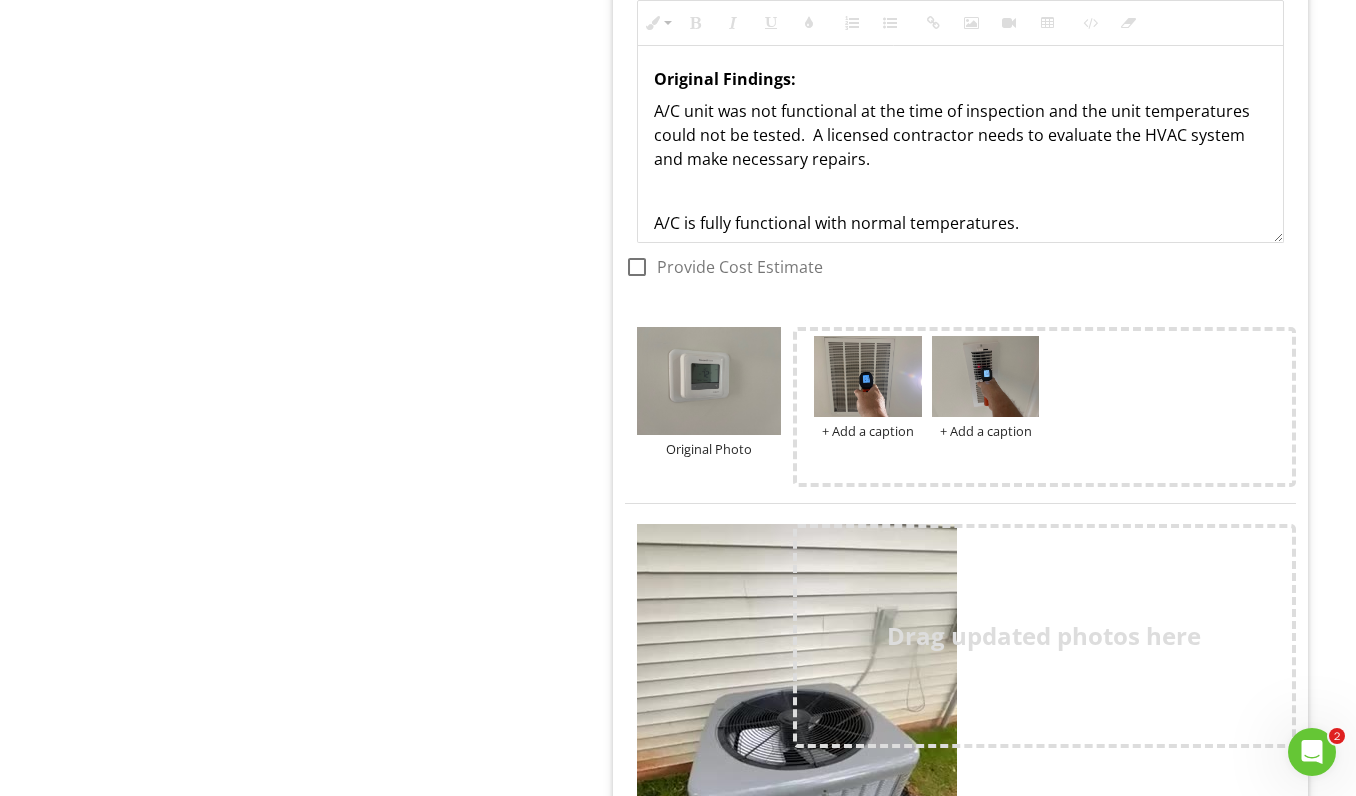 click at bounding box center (960, 191) 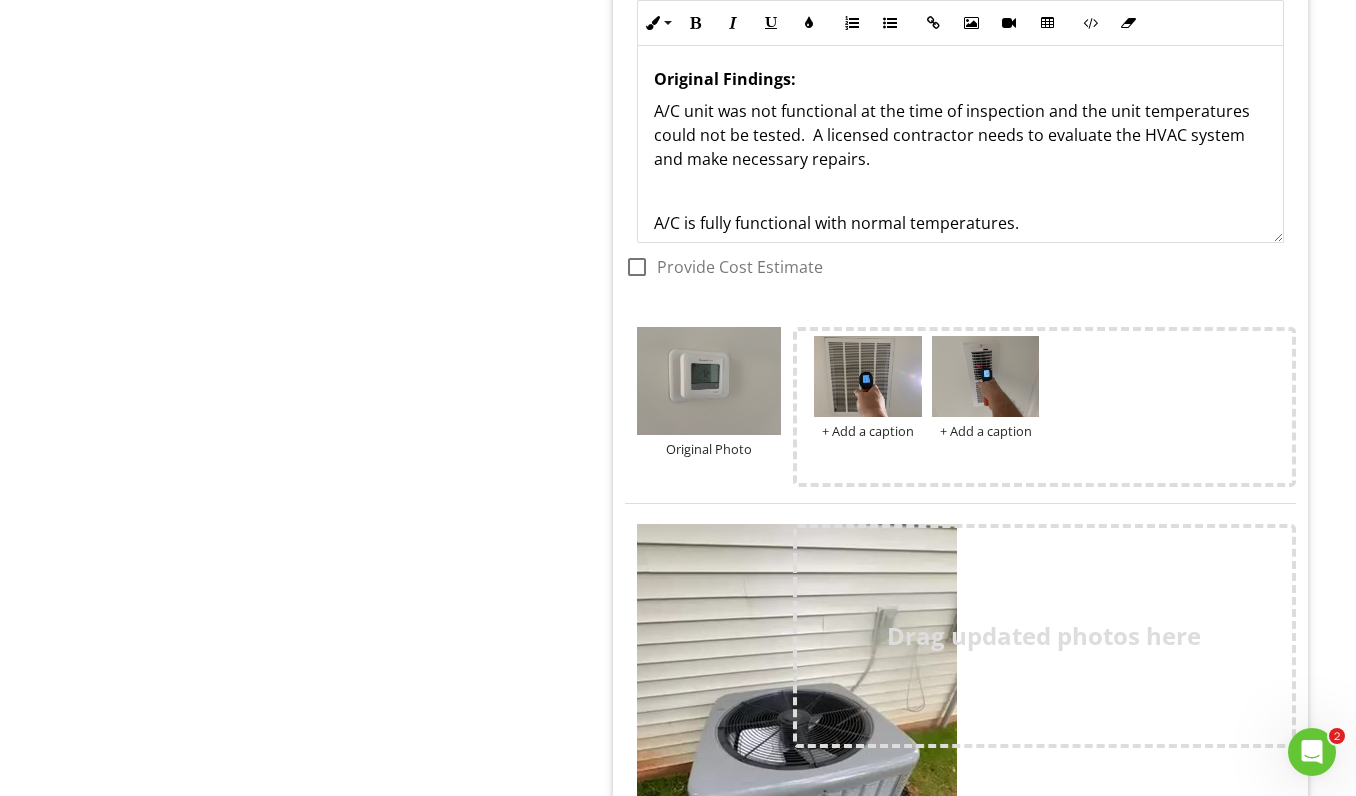 click on "A/C is fully functional with normal temperatures." at bounding box center (960, 223) 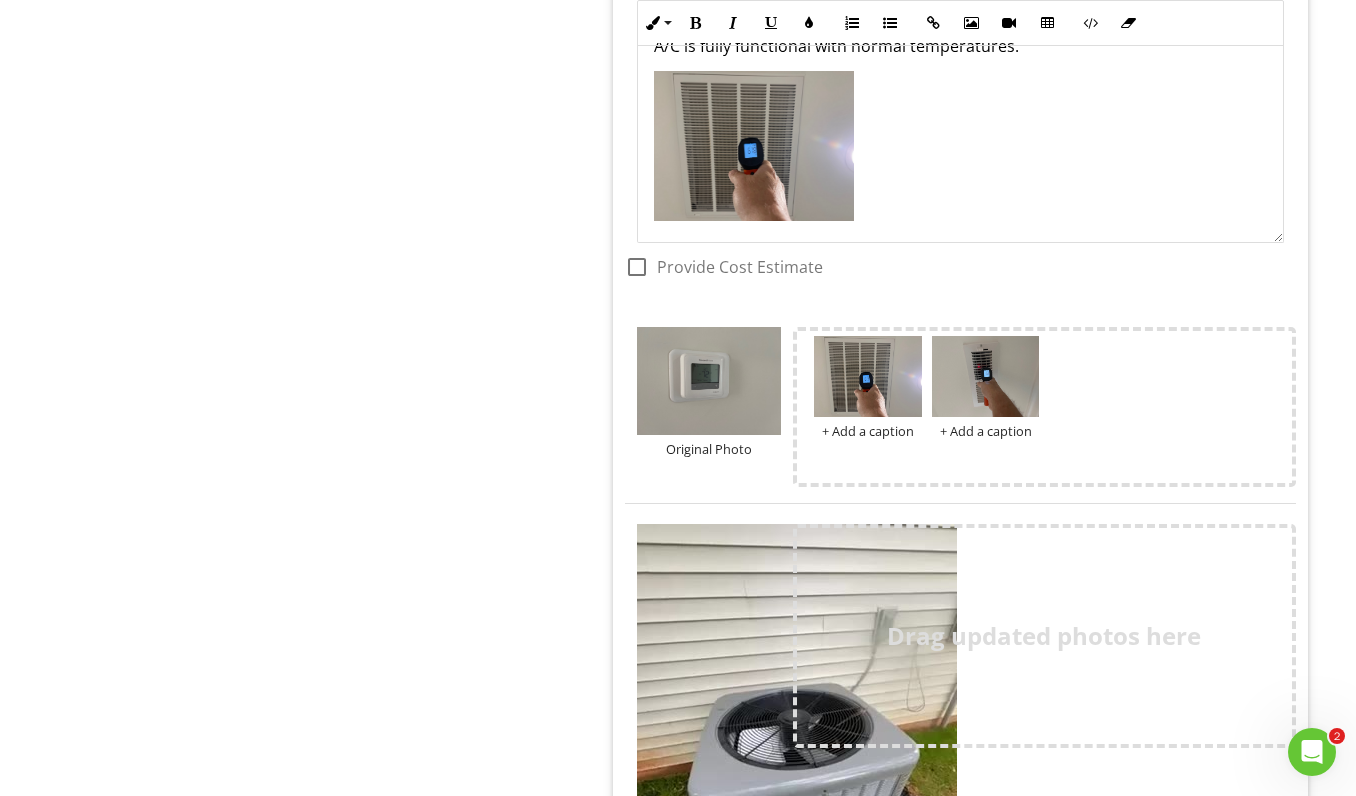 scroll, scrollTop: 177, scrollLeft: 0, axis: vertical 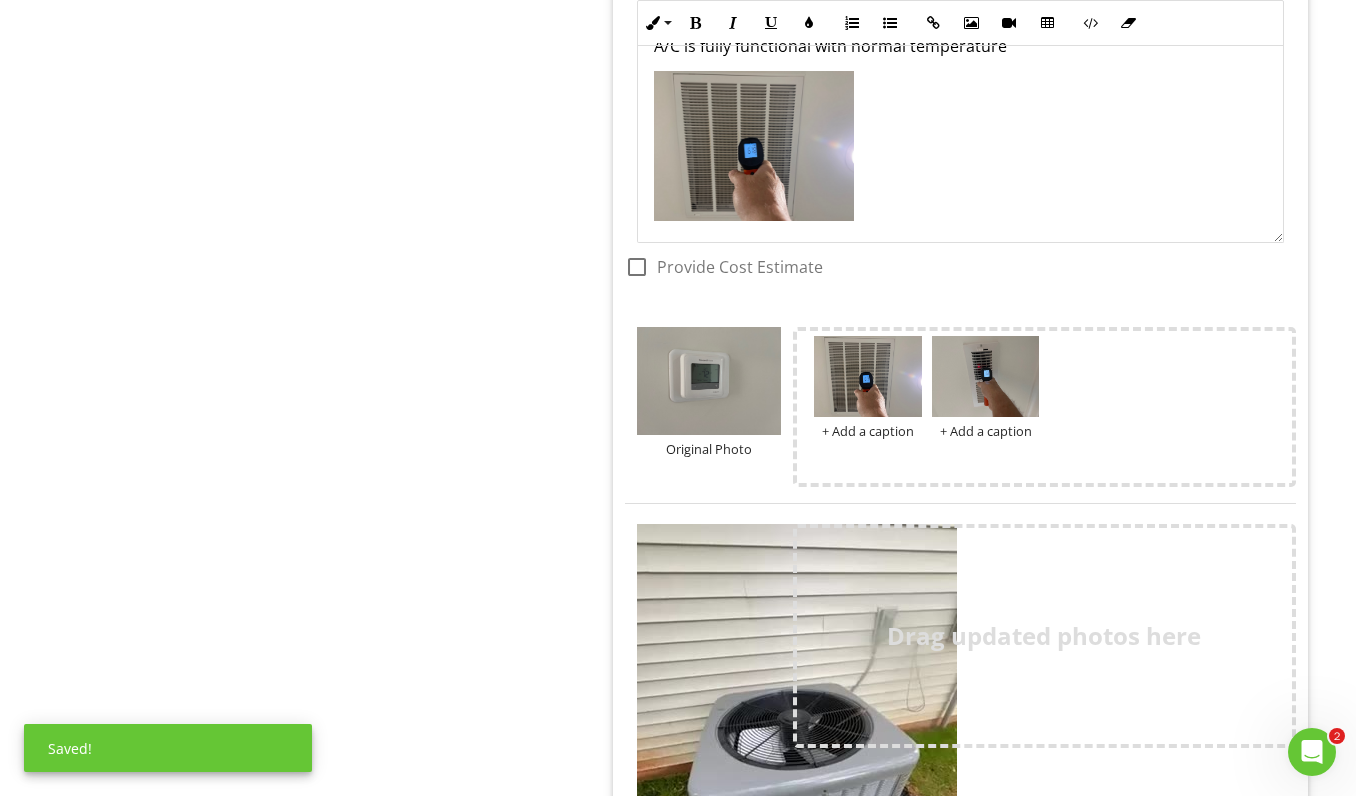 click at bounding box center [754, 146] 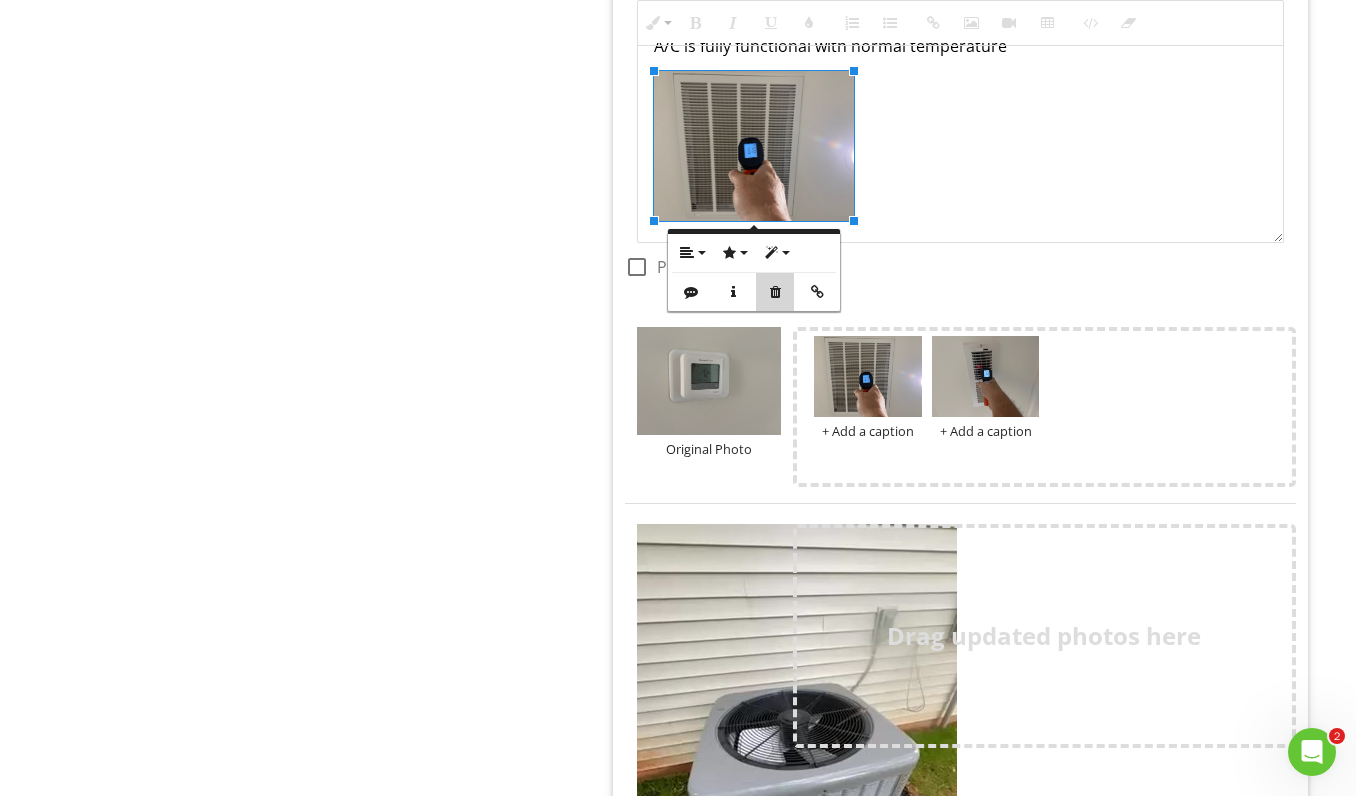 click at bounding box center (775, 292) 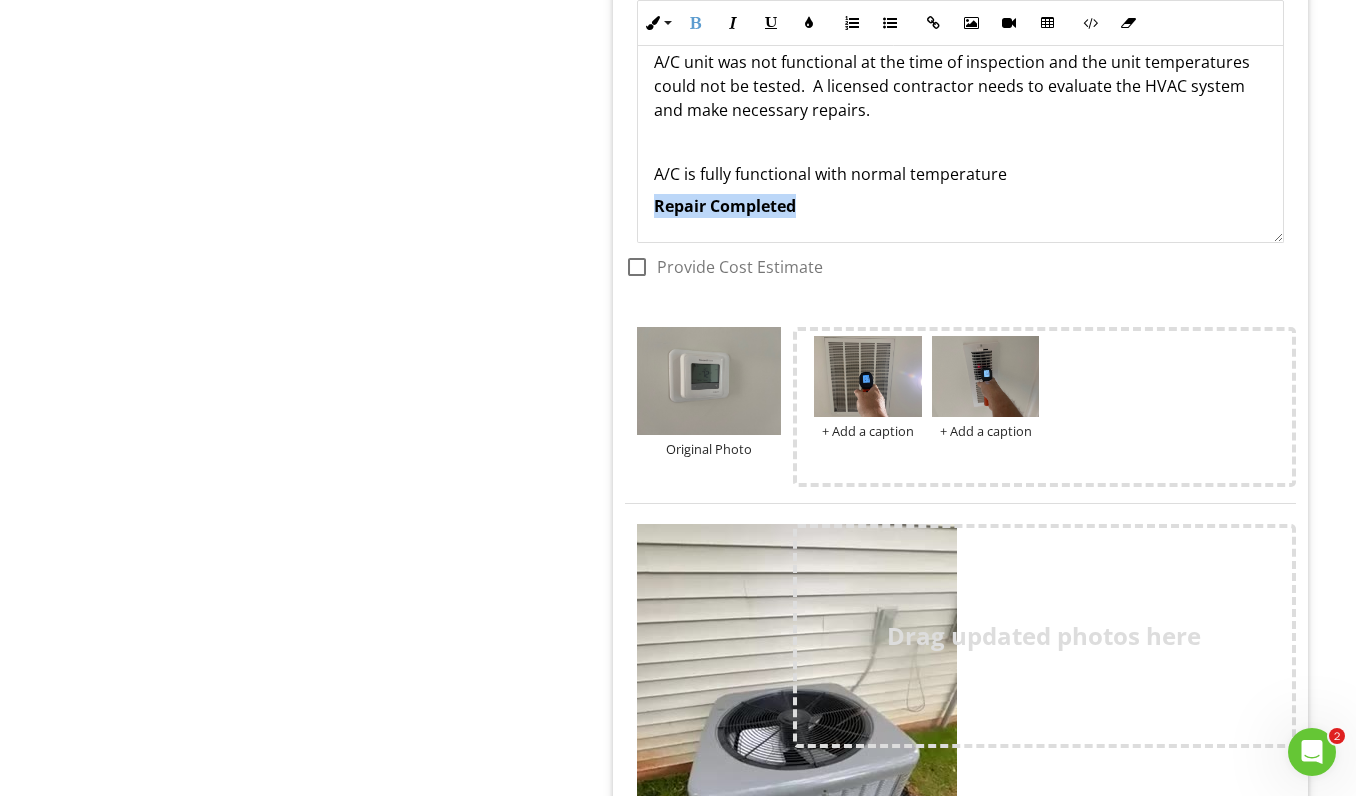 drag, startPoint x: 648, startPoint y: 202, endPoint x: 793, endPoint y: 213, distance: 145.41664 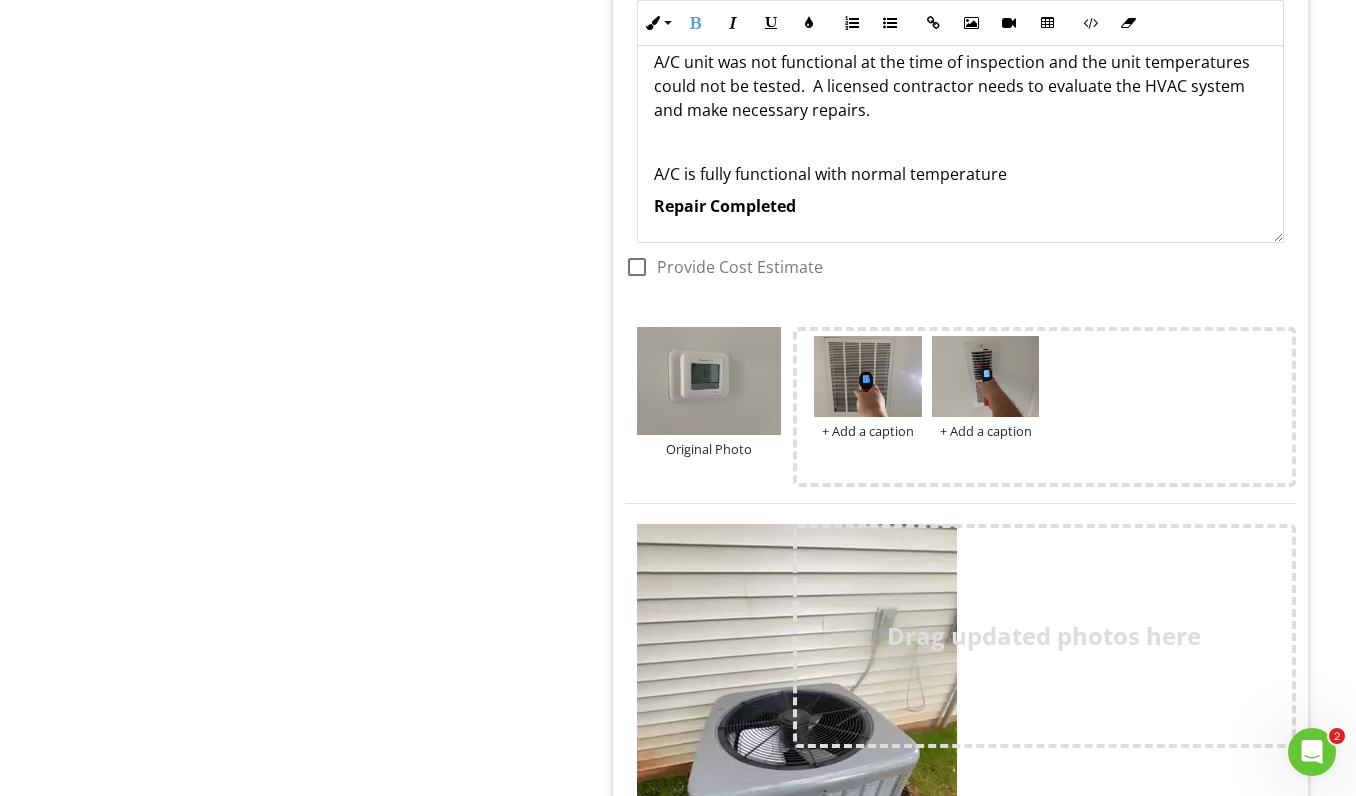 click on "Repair Completed" at bounding box center (960, 206) 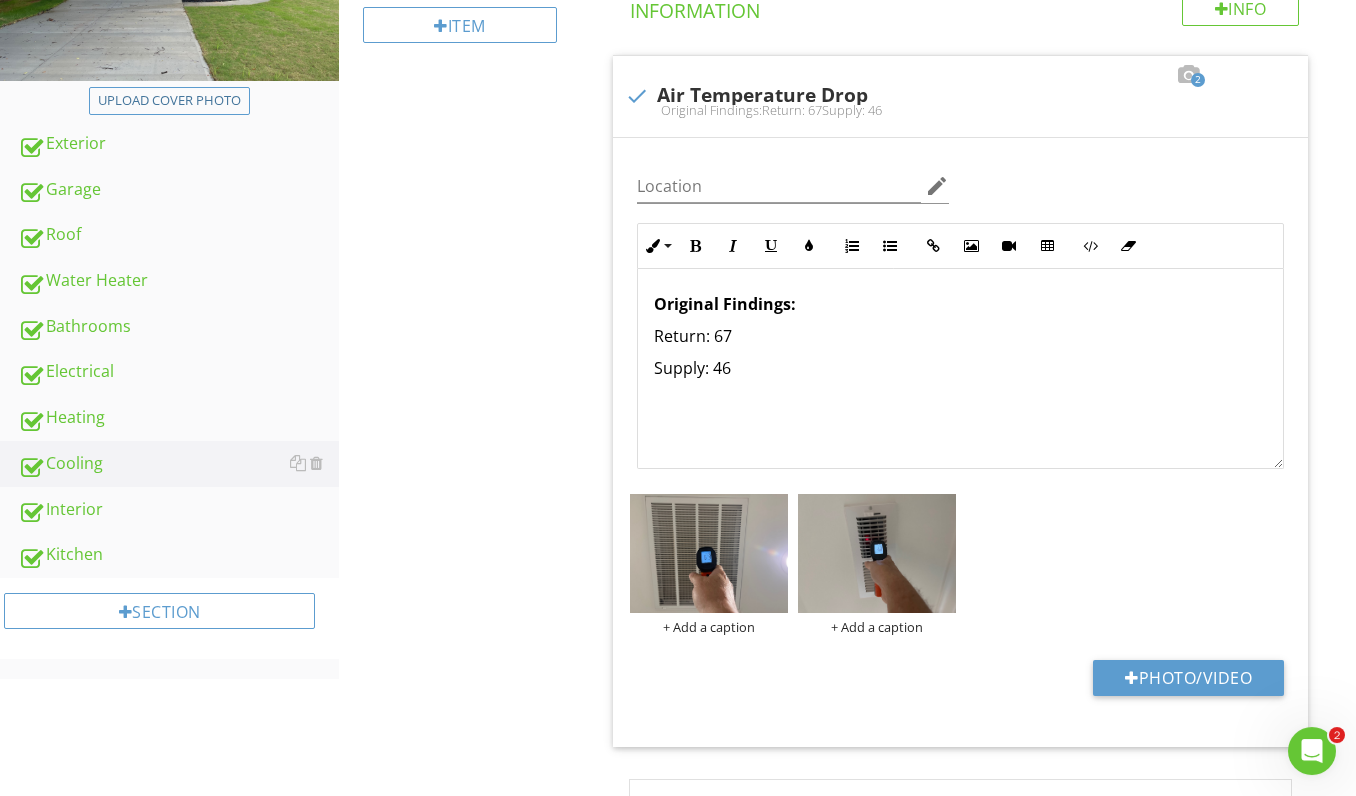 scroll, scrollTop: 408, scrollLeft: 3, axis: both 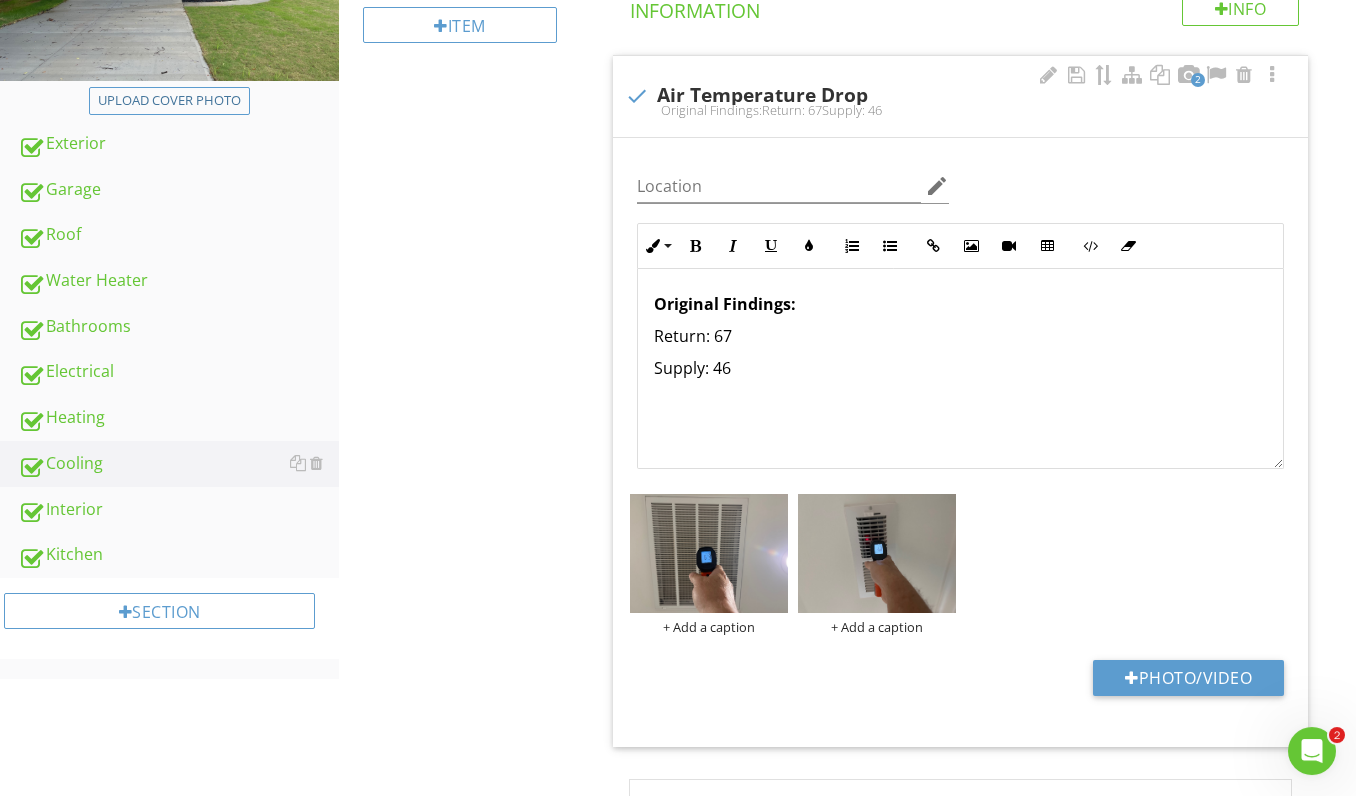 click on "Original Findings: Return: 67 Supply: 46" at bounding box center [960, 369] 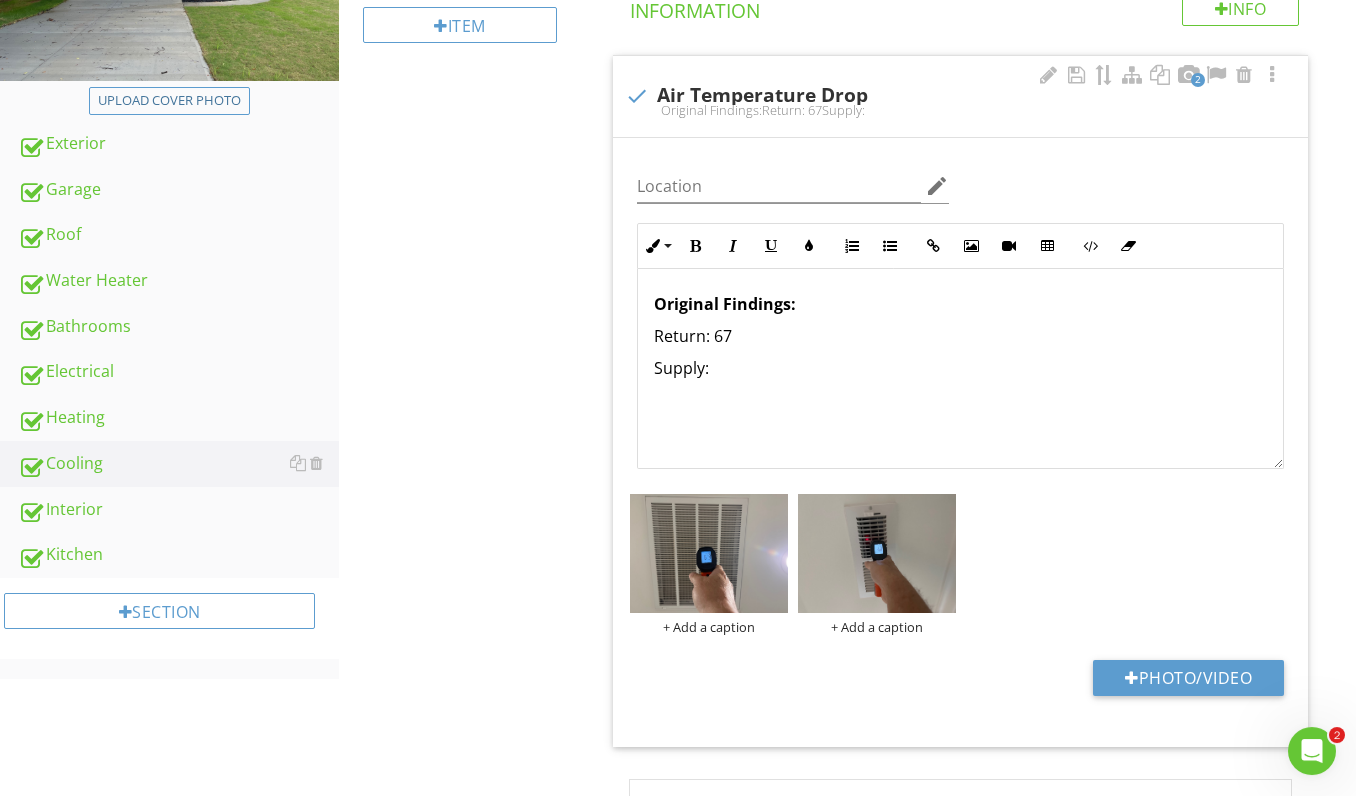 click on "Return: 67" at bounding box center (960, 337) 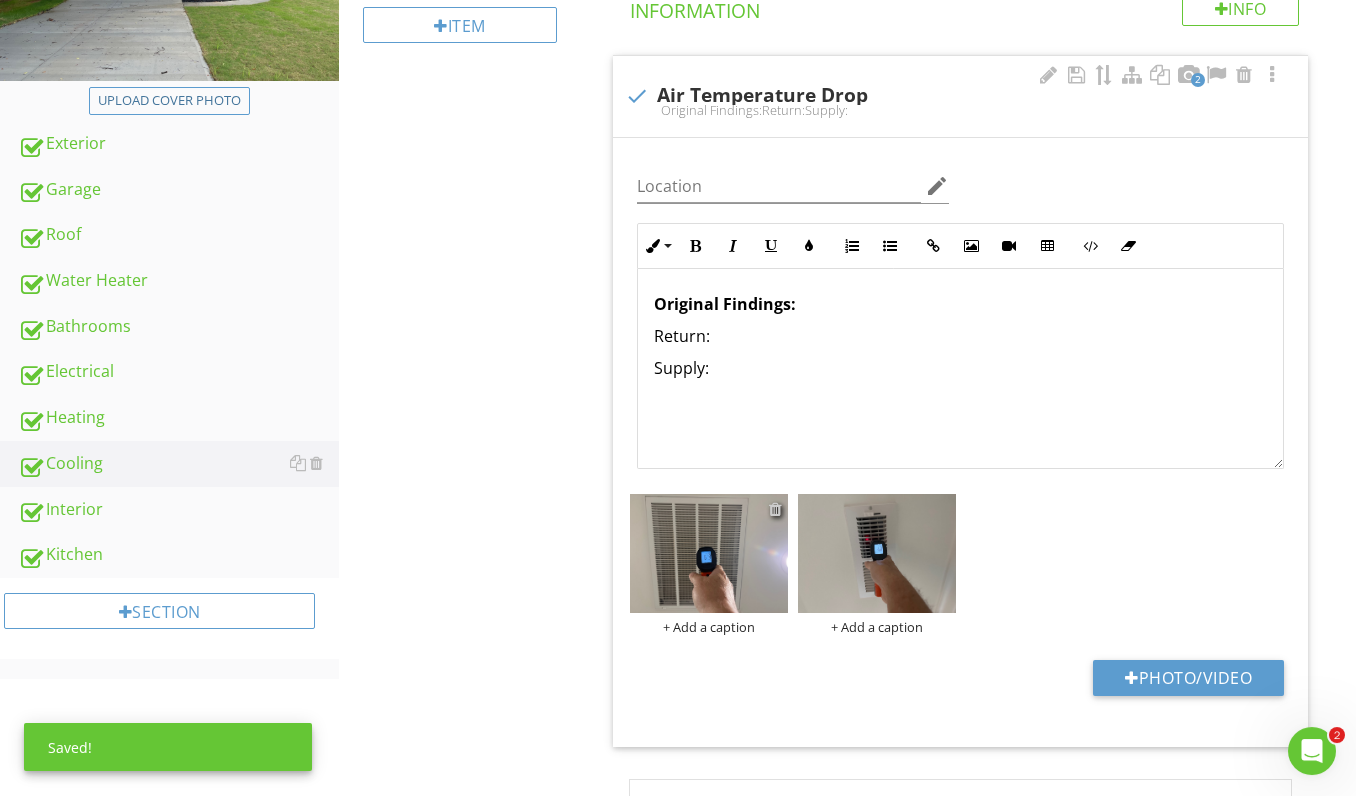 click at bounding box center [775, 510] 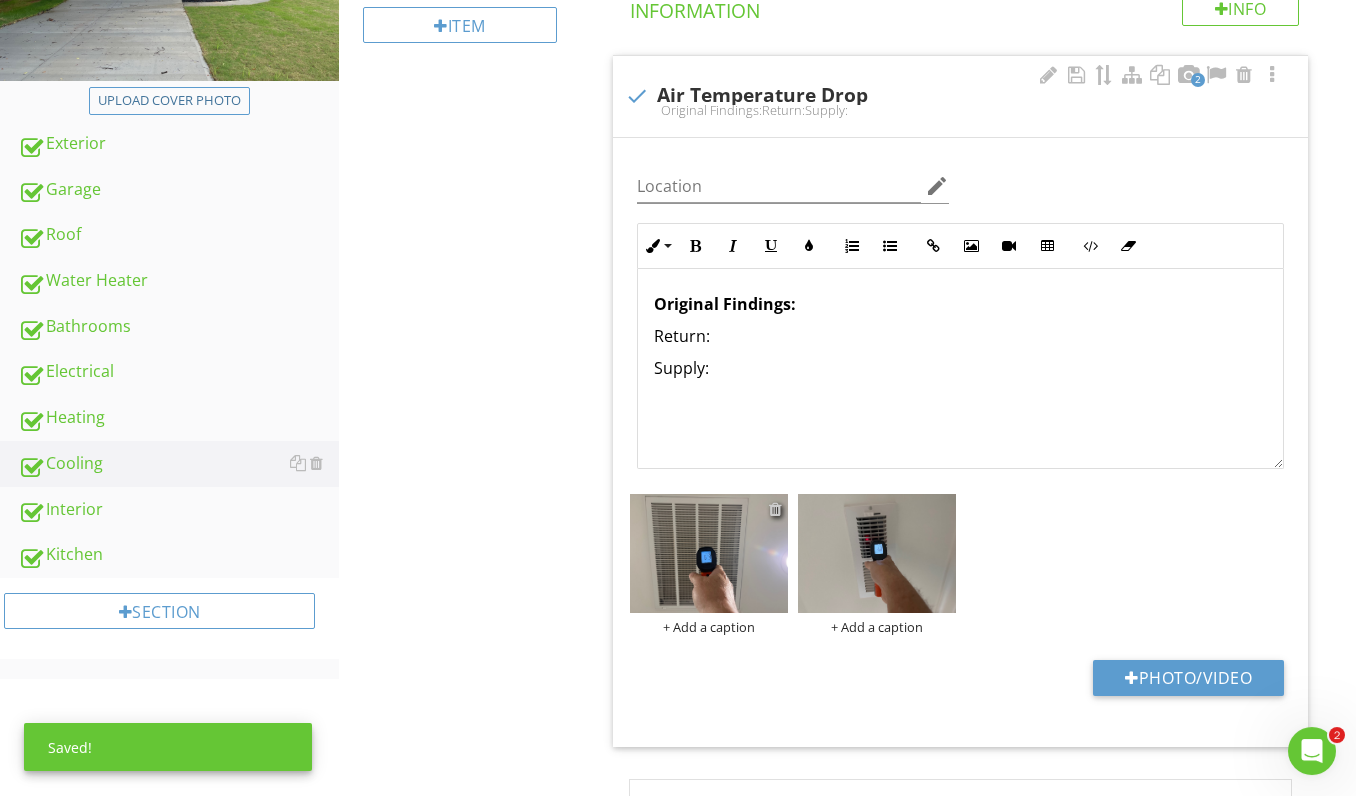 scroll, scrollTop: 408, scrollLeft: 0, axis: vertical 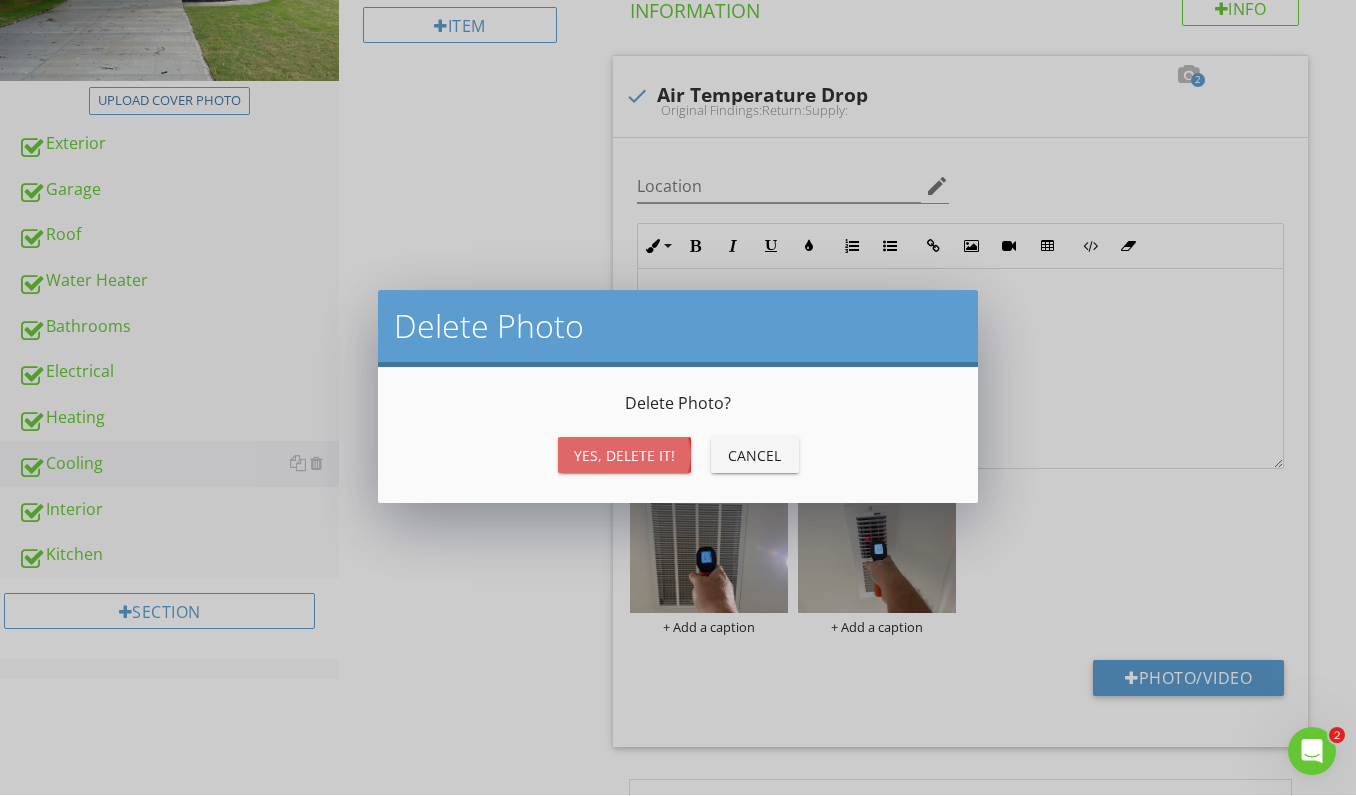 click on "Yes, Delete it!" at bounding box center [624, 456] 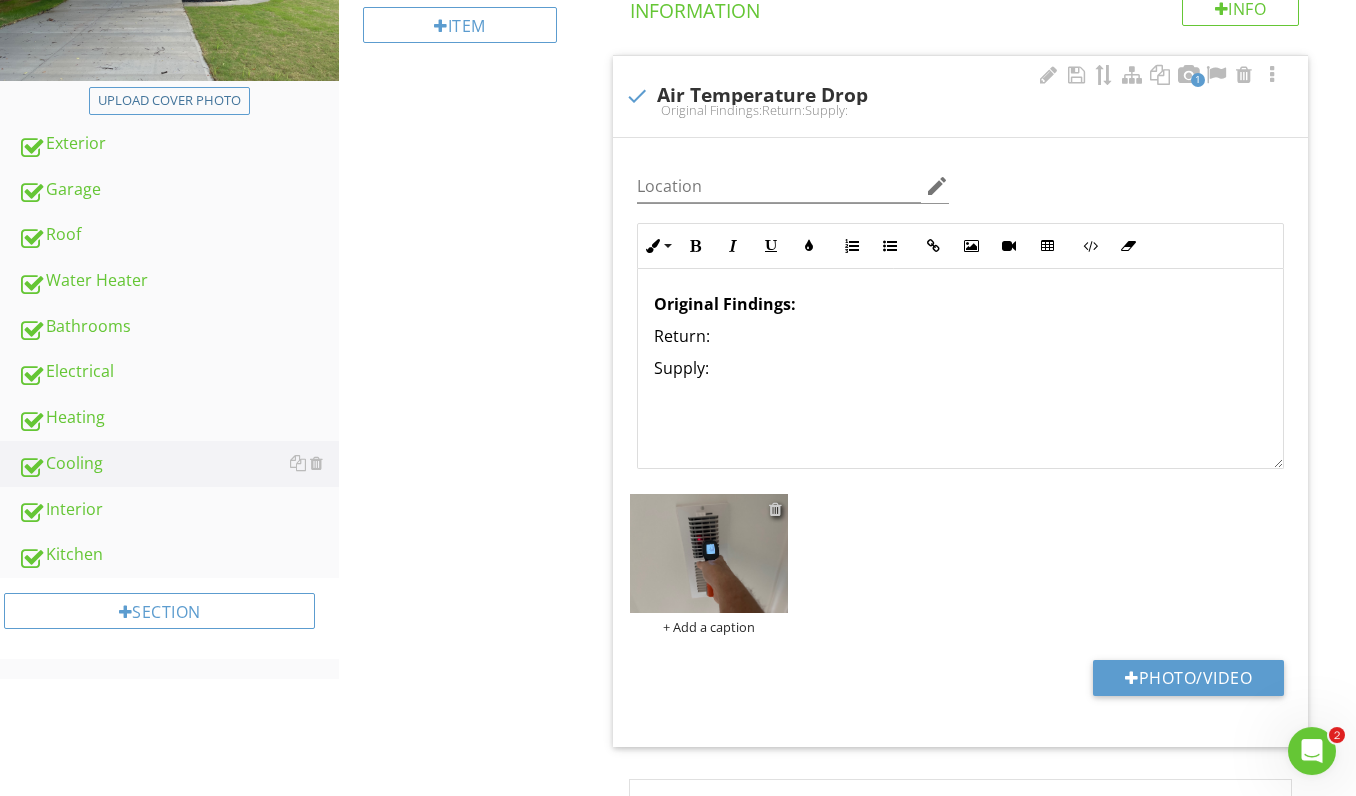 click at bounding box center [775, 510] 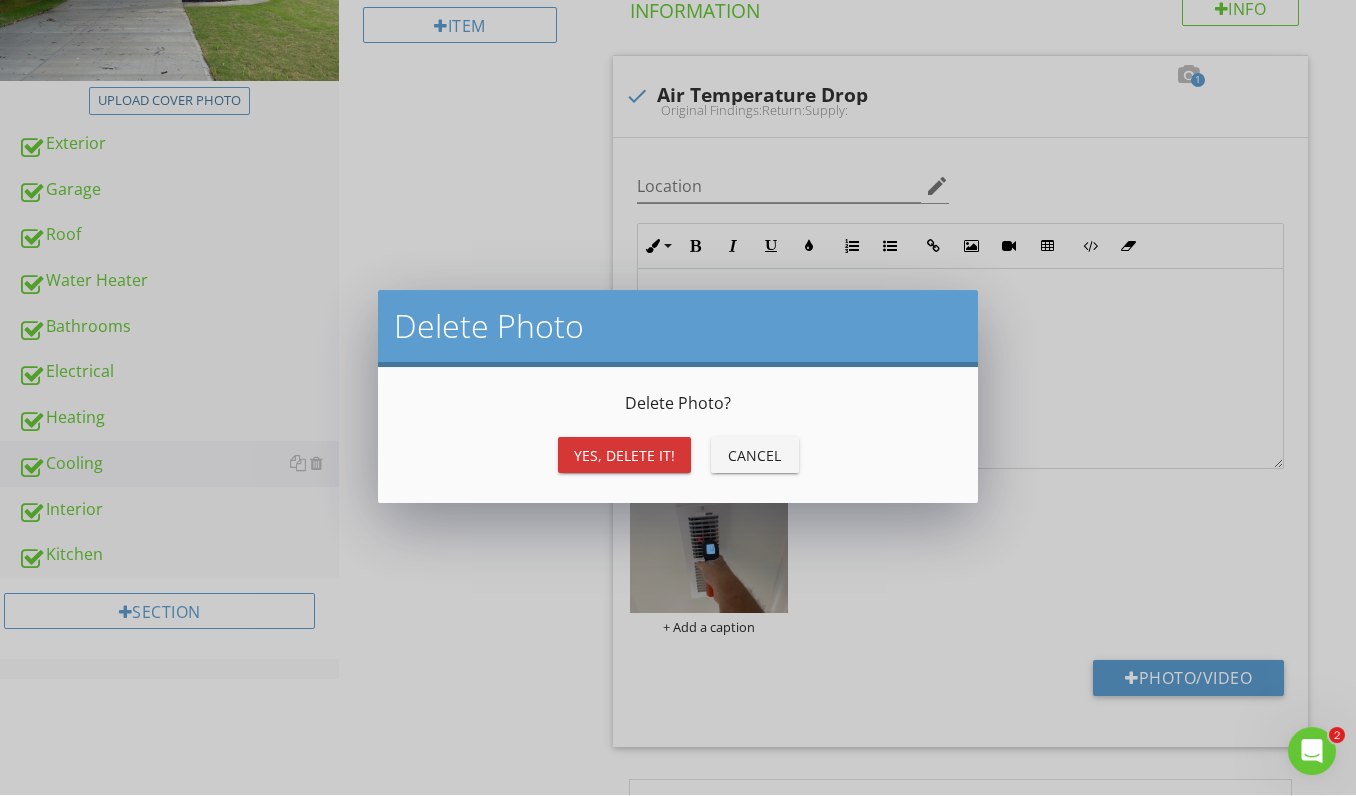 click on "Yes, Delete it!" at bounding box center (624, 456) 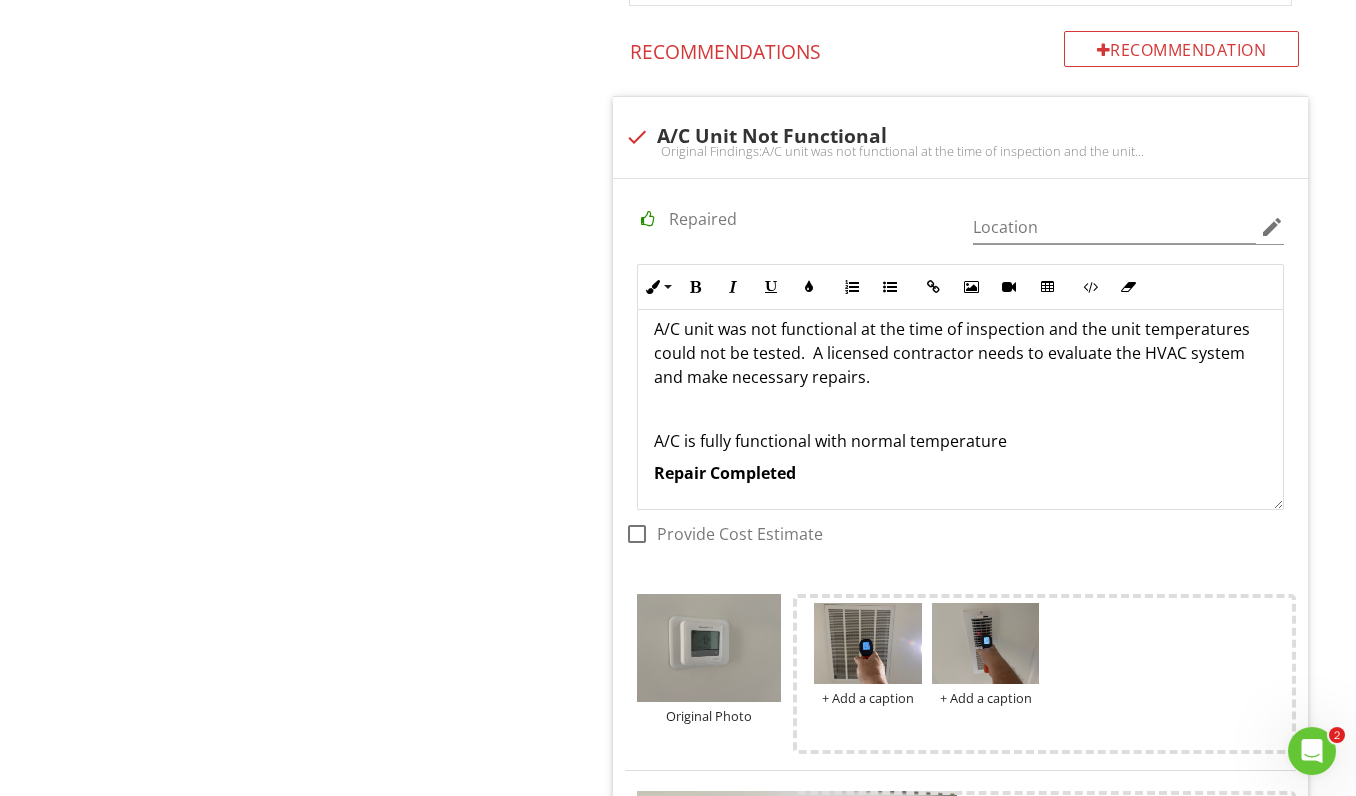 scroll, scrollTop: 2949, scrollLeft: 1, axis: both 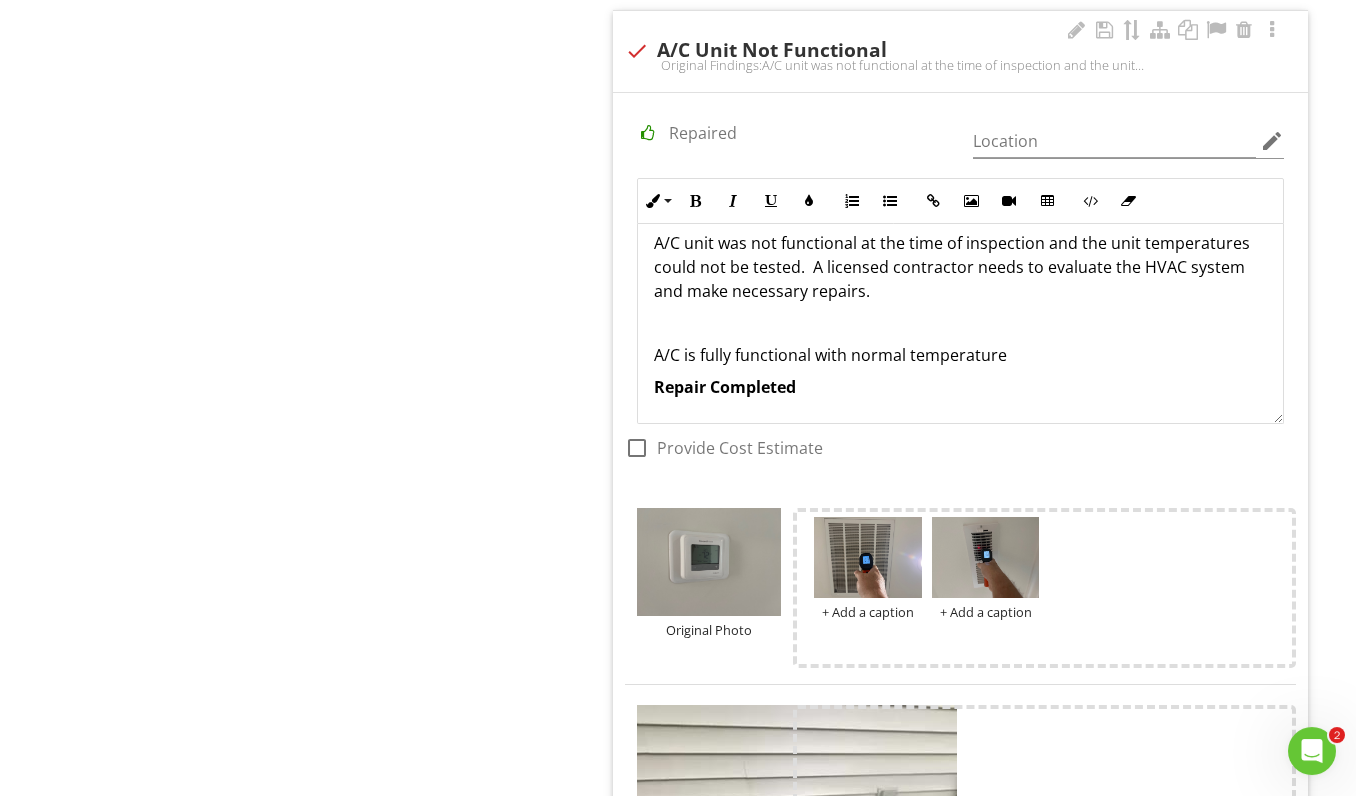 click on "A/C is fully functional with normal temperature" at bounding box center (960, 356) 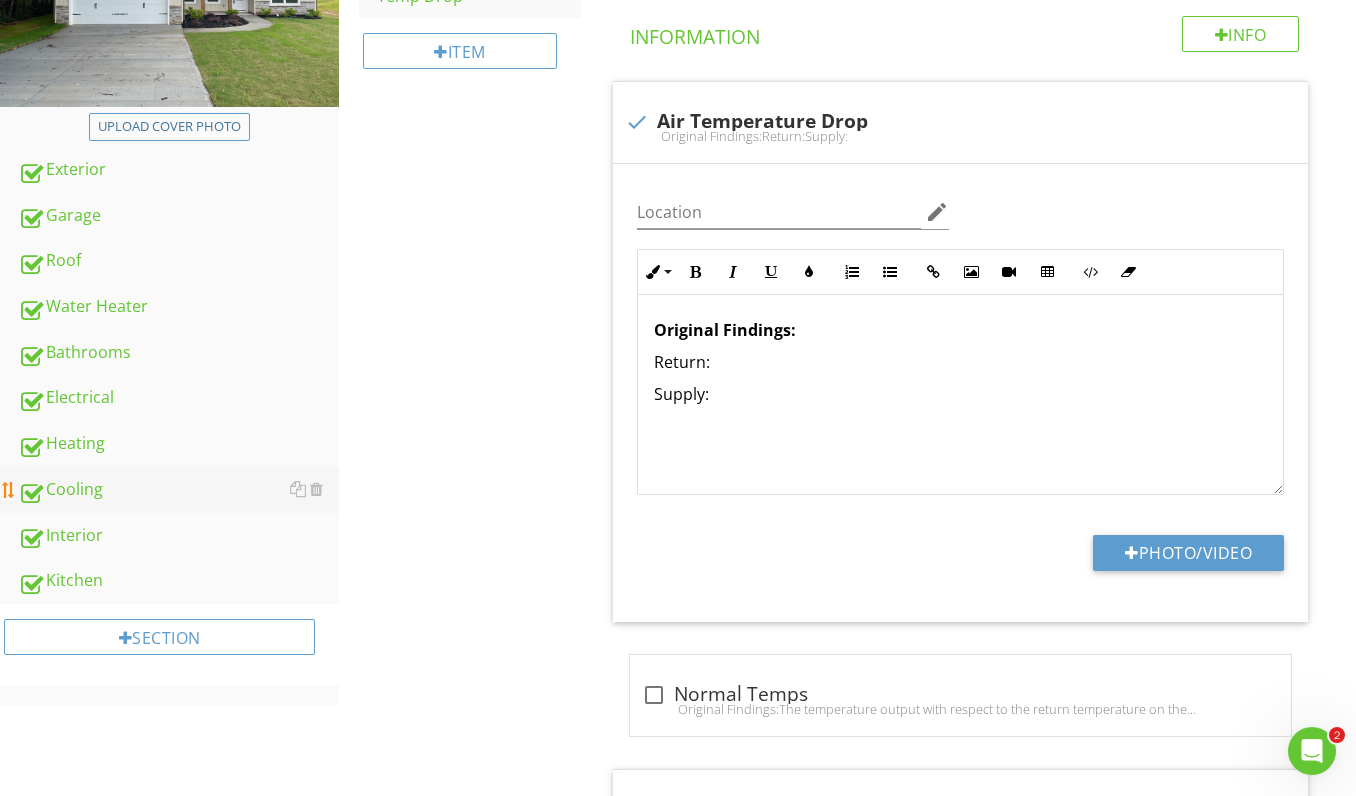 scroll, scrollTop: 384, scrollLeft: 4, axis: both 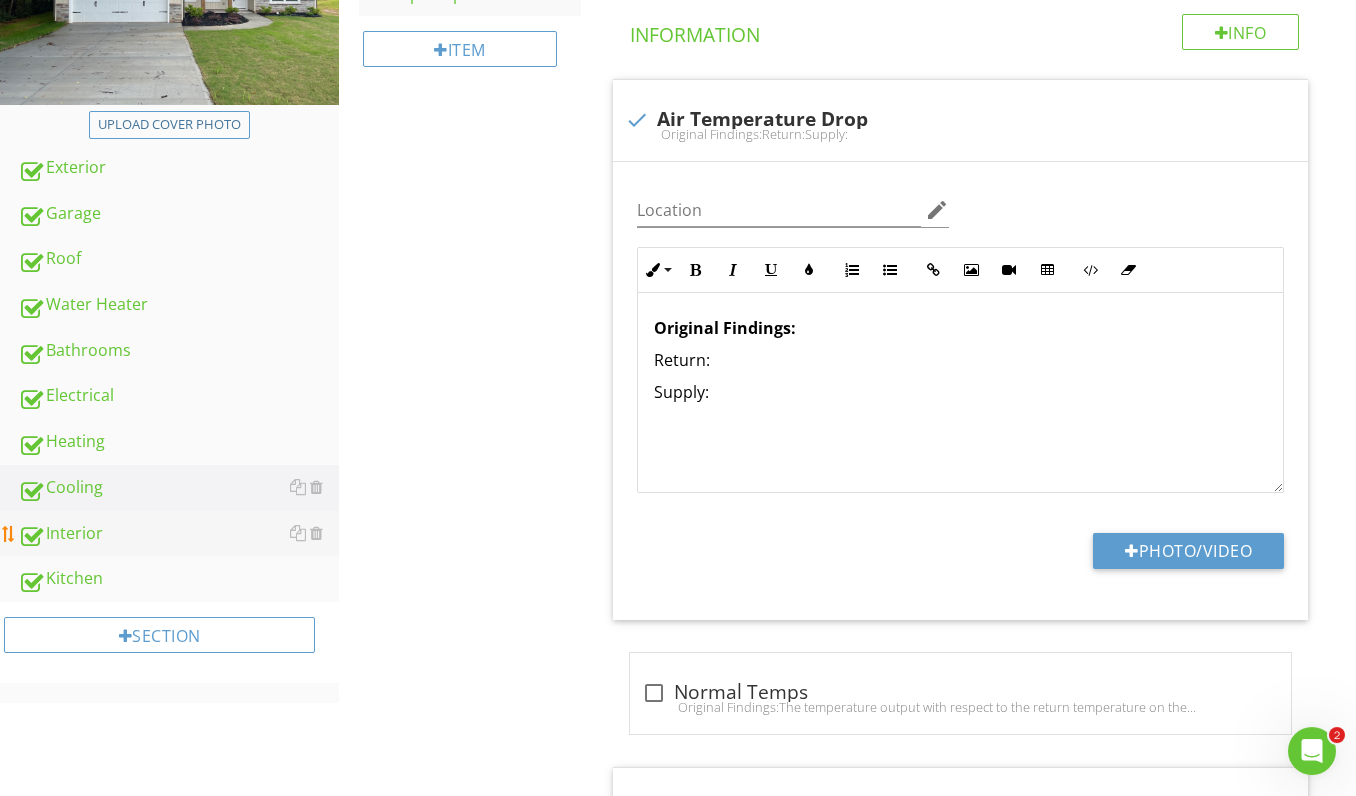 click on "Interior" at bounding box center [178, 535] 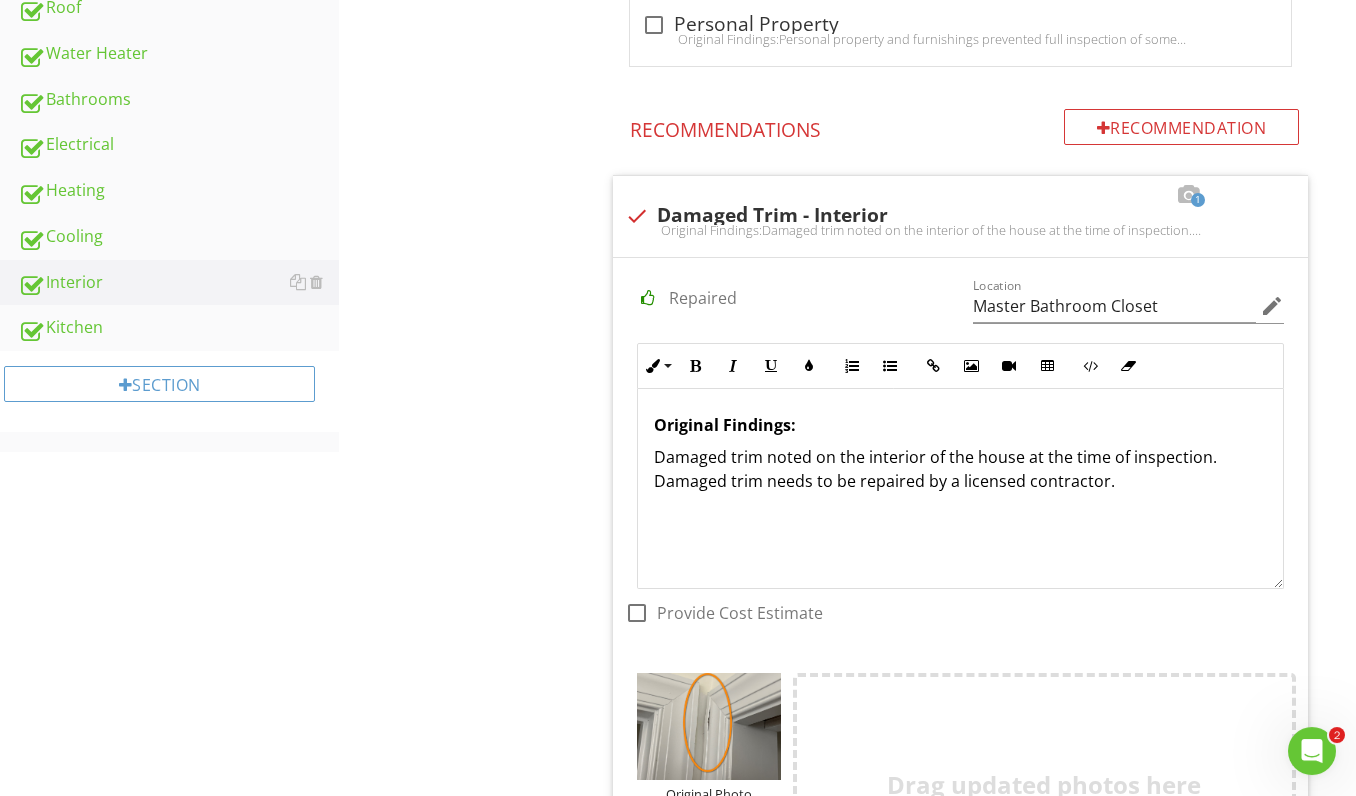 scroll, scrollTop: 649, scrollLeft: 0, axis: vertical 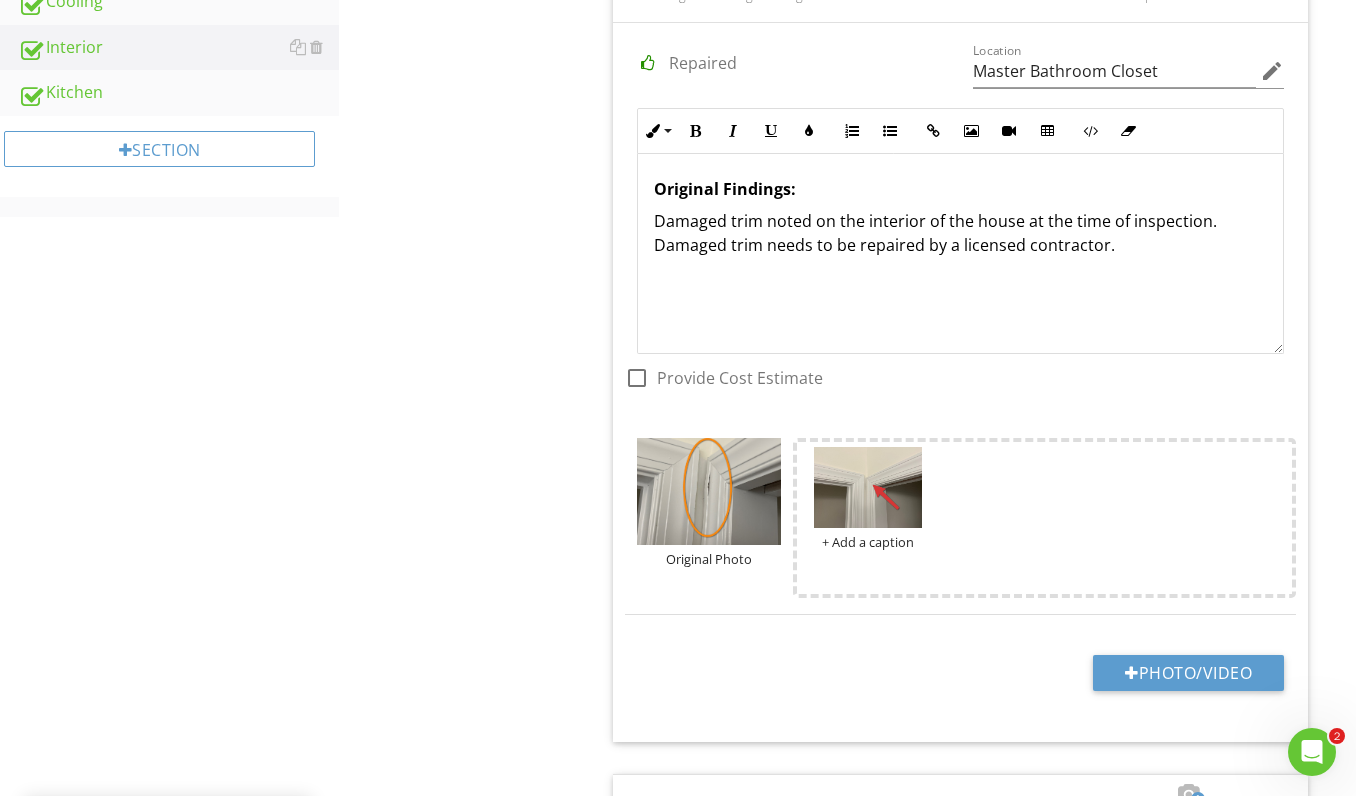 click on "Original Findings: Damaged trim noted on the interior of the house at the time of inspection. Damaged trim needs to be repaired by a licensed contractor." at bounding box center (960, 253) 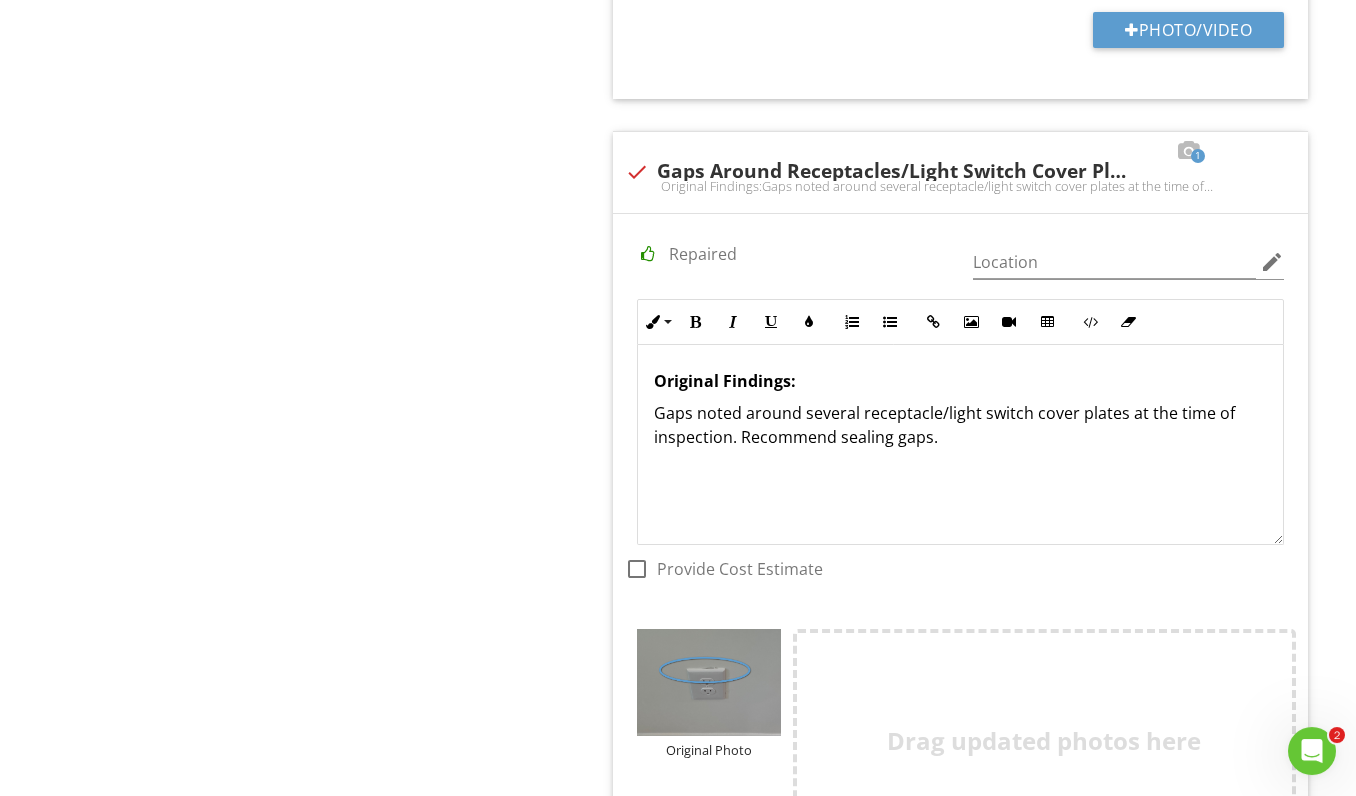 scroll, scrollTop: 1565, scrollLeft: 0, axis: vertical 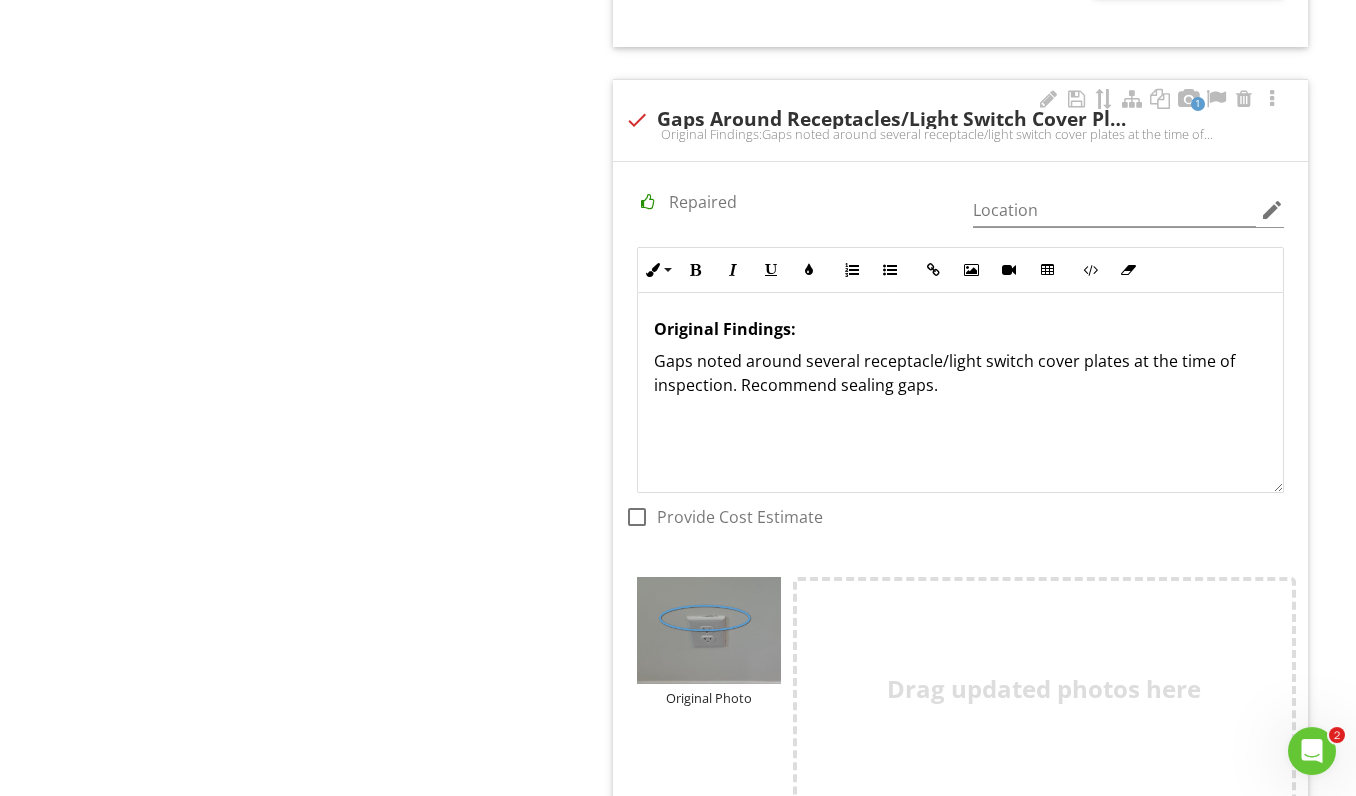click on "Gaps noted around several receptacle/light switch cover plates at the time of inspection. Recommend sealing gaps." at bounding box center (960, 374) 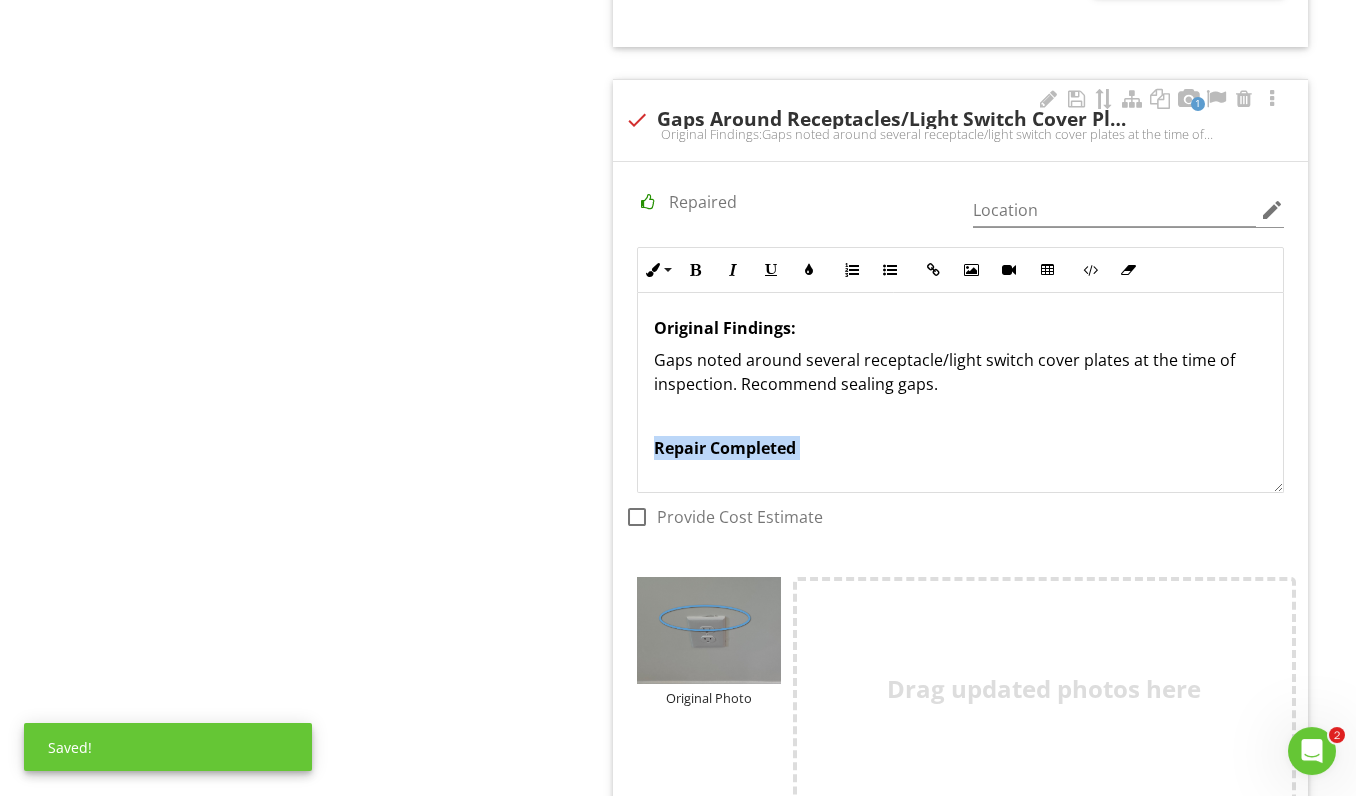 scroll, scrollTop: 1, scrollLeft: 0, axis: vertical 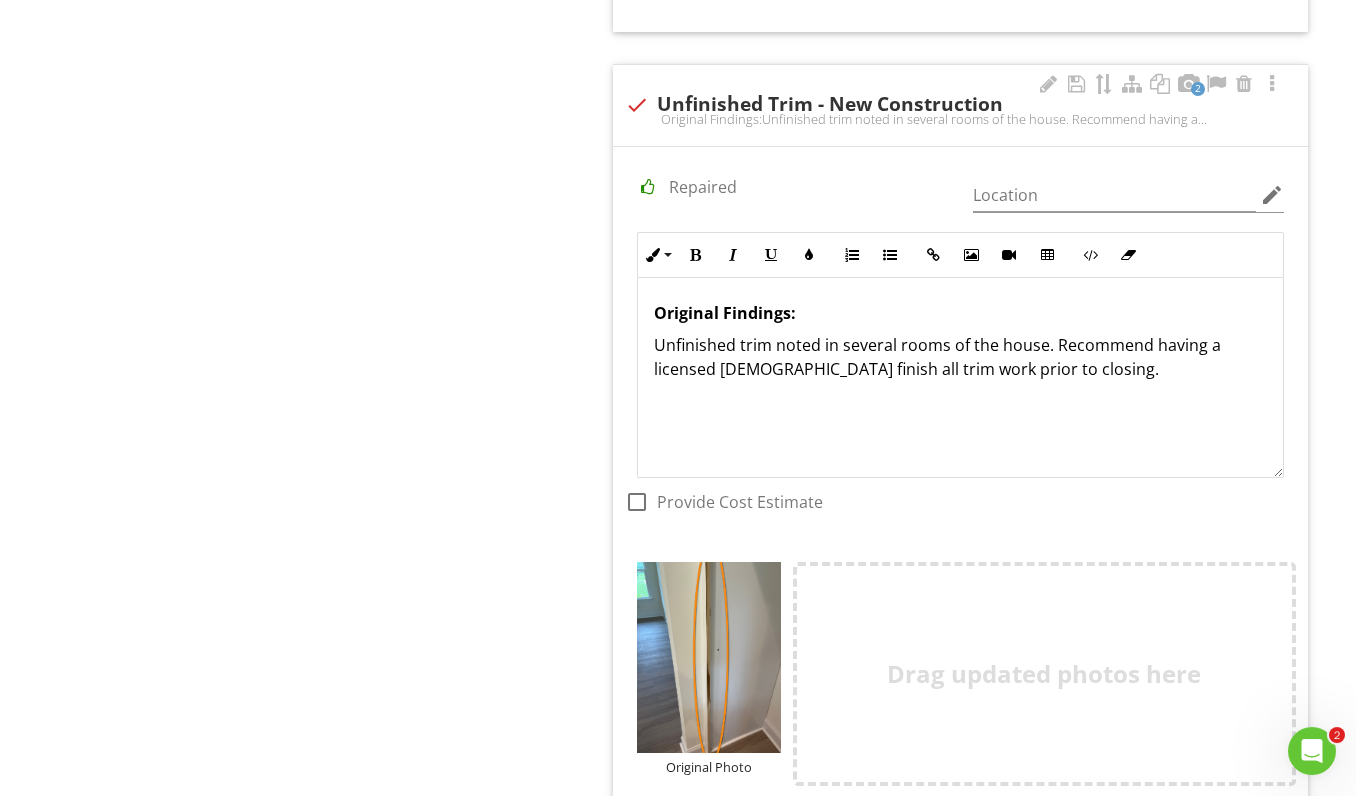 click on "Unfinished trim noted in several rooms of the house. Recommend having a licensed contractor finish all trim work prior to closing." at bounding box center (960, 358) 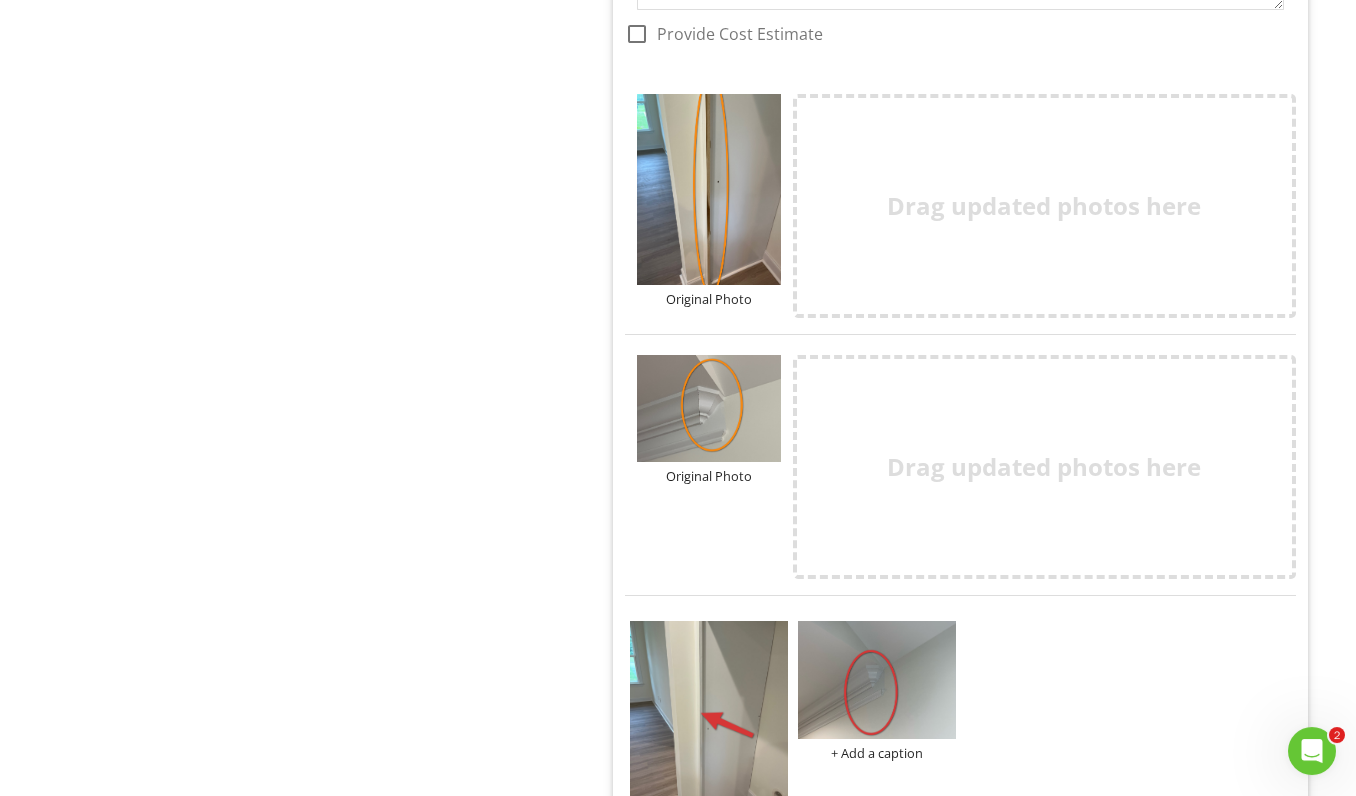 scroll, scrollTop: 2883, scrollLeft: 0, axis: vertical 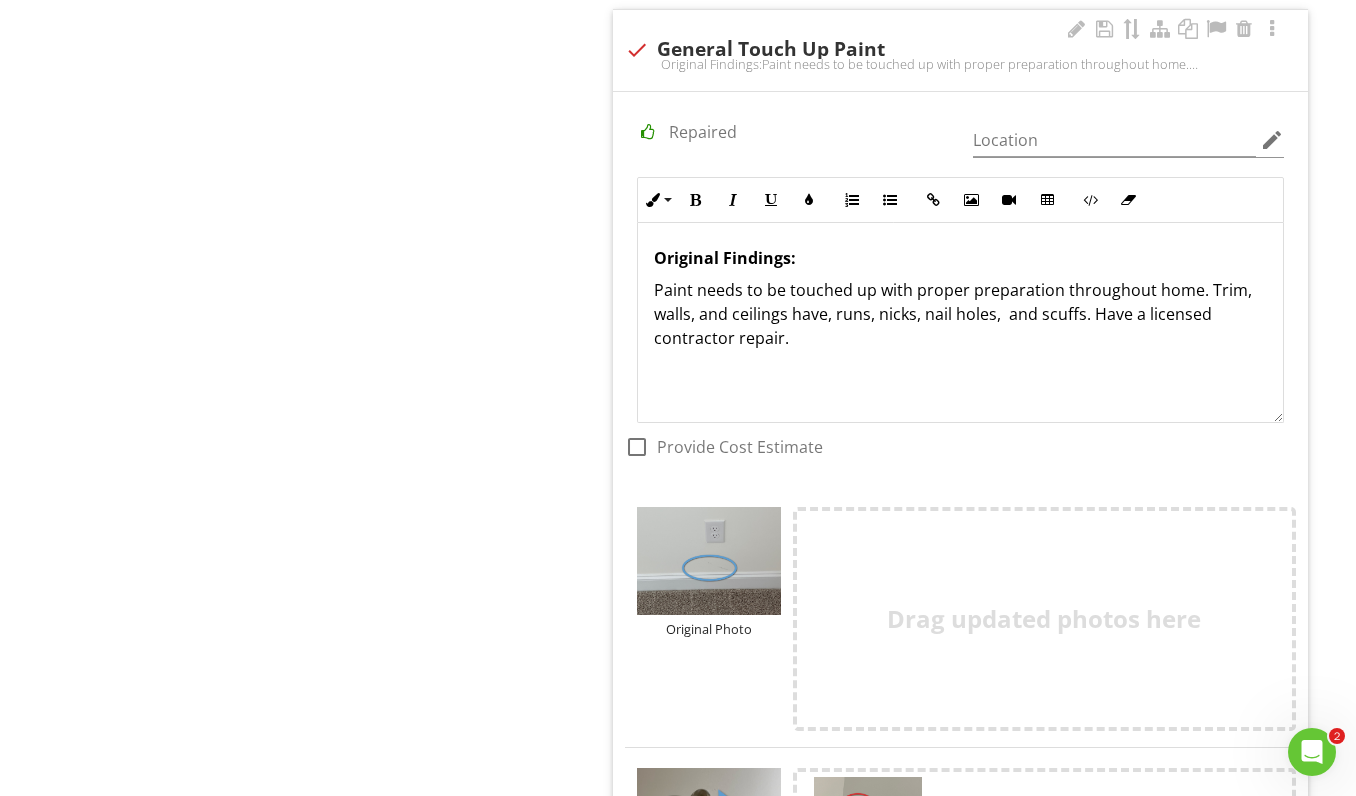 click on "Paint needs to be touched up with proper preparation throughout home. Trim, walls, and ceilings have, runs, nicks, nail holes,  and scuffs. Have a licensed contractor repair." at bounding box center (960, 314) 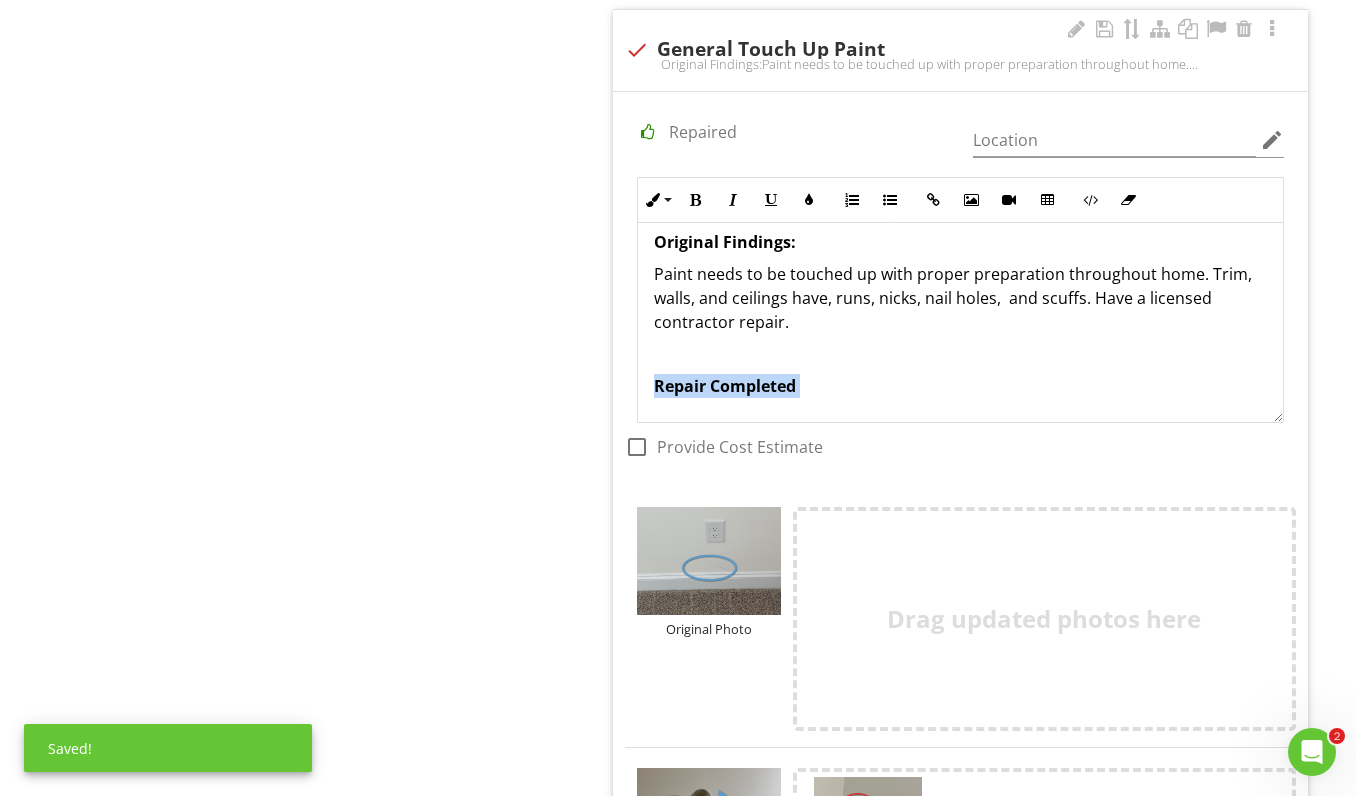 scroll, scrollTop: 17, scrollLeft: 0, axis: vertical 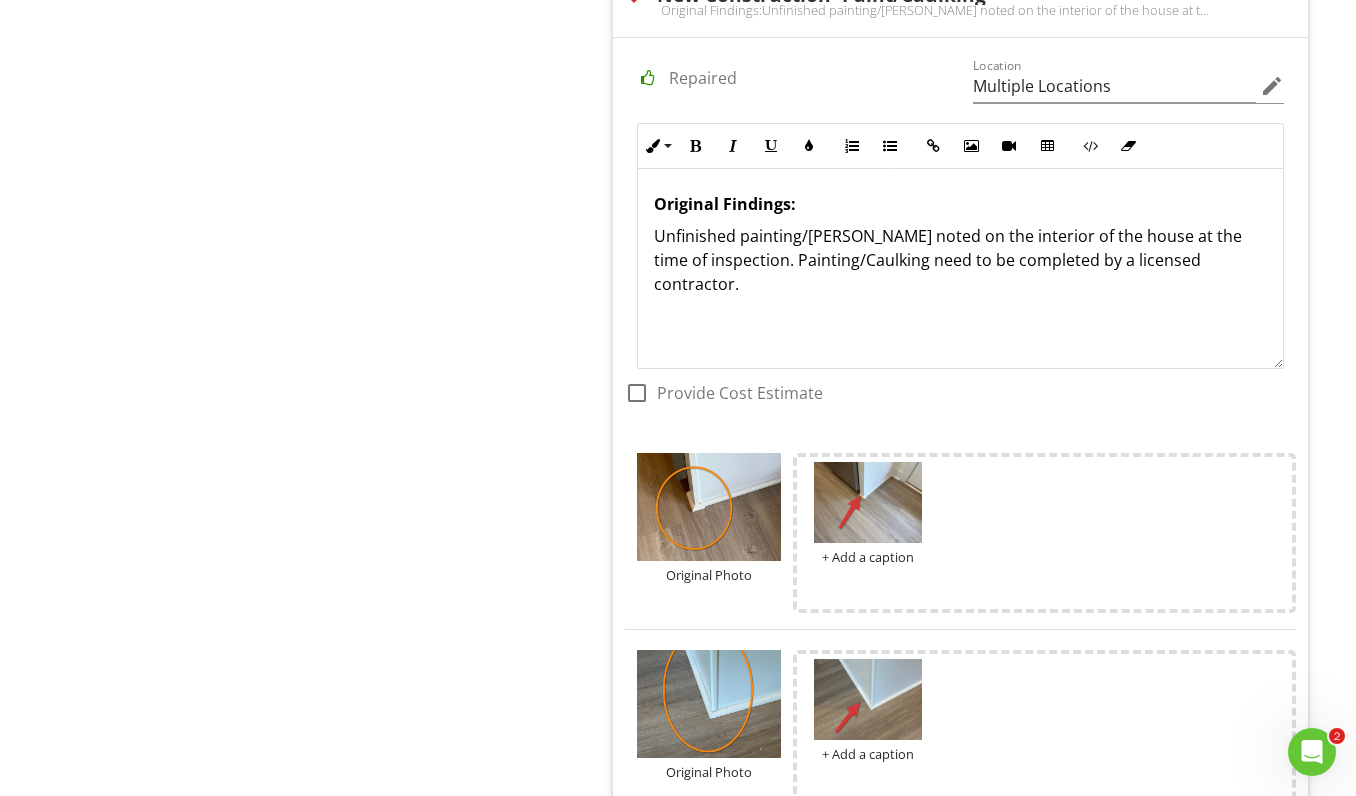 click on "Original Findings: Unfinished painting/caulking noted on the interior of the house at the time of inspection. Painting/Caulking need to be completed by a licensed contractor." at bounding box center (960, 268) 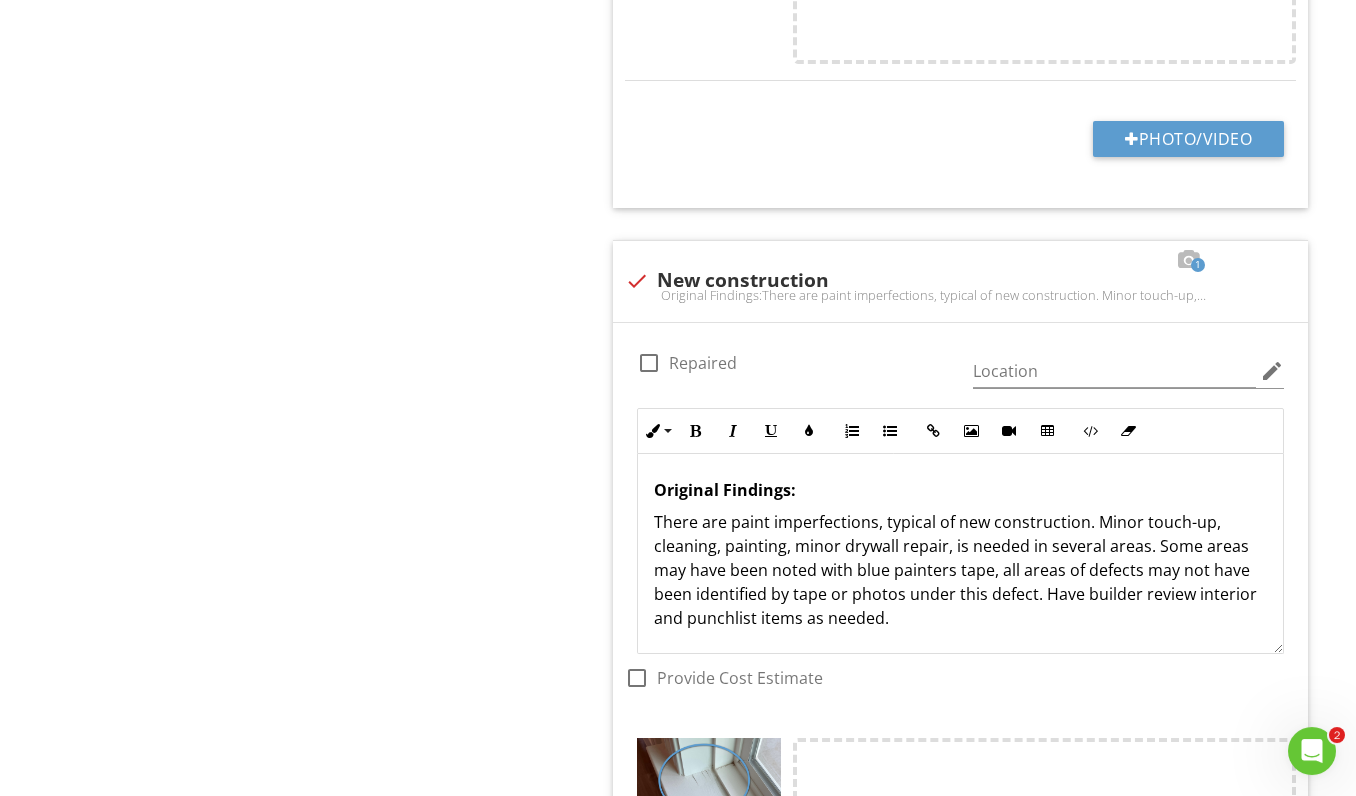 scroll, scrollTop: 6206, scrollLeft: 0, axis: vertical 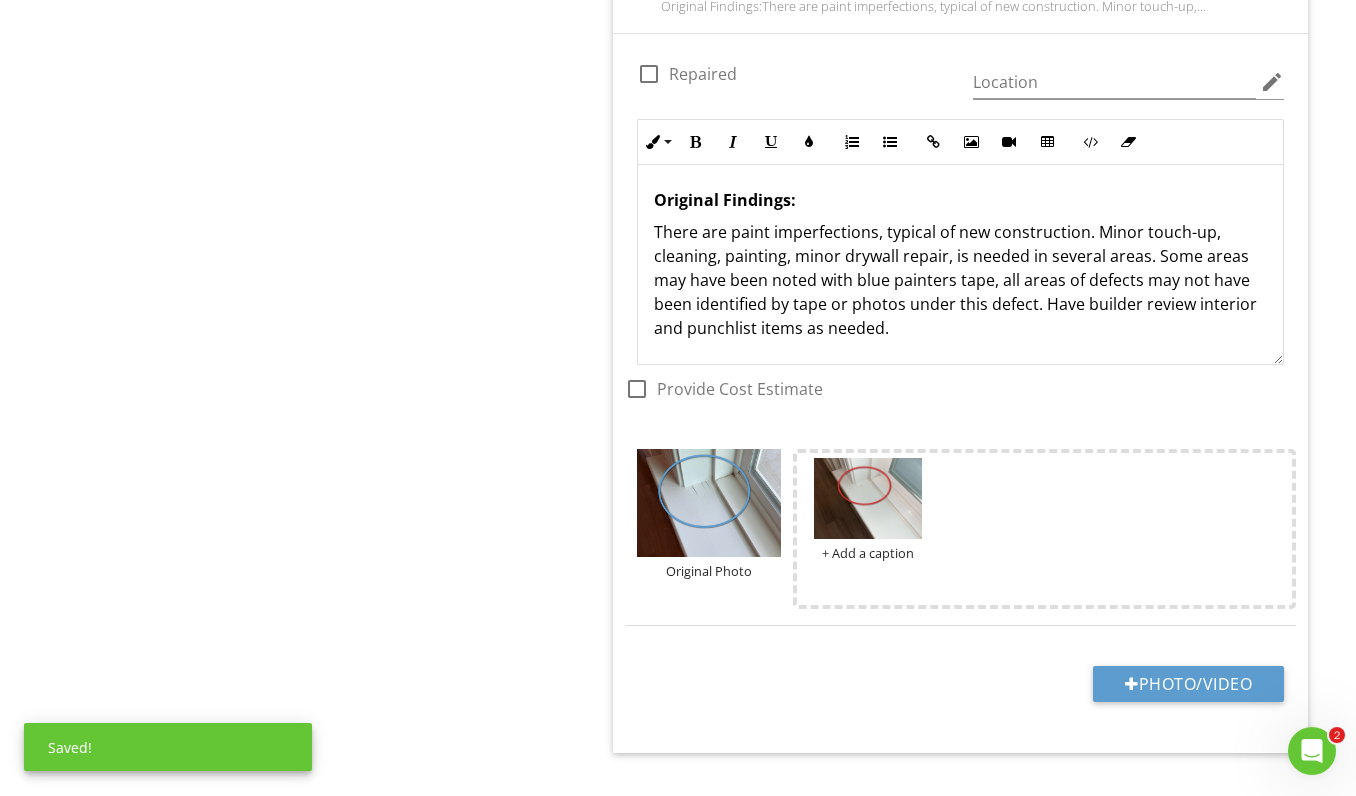 click on "There are paint imperfections, typical of new construction. Minor touch-up, cleaning, painting, minor drywall repair, is needed in several areas. Some areas may have been noted with blue painters tape, all areas of defects may not have been identified by tape or photos under this defect. Have builder review interior and punchlist items as needed." at bounding box center [960, 281] 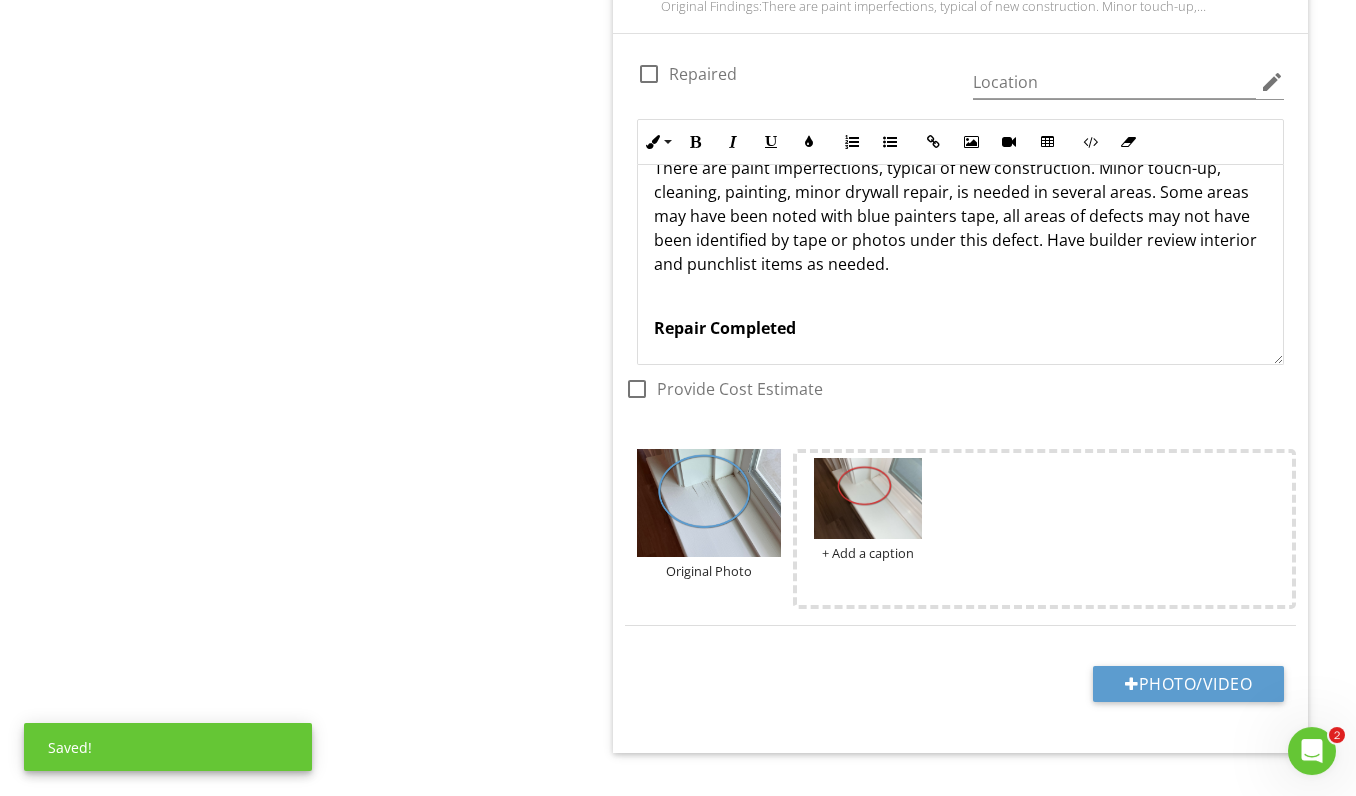 scroll, scrollTop: 65, scrollLeft: 0, axis: vertical 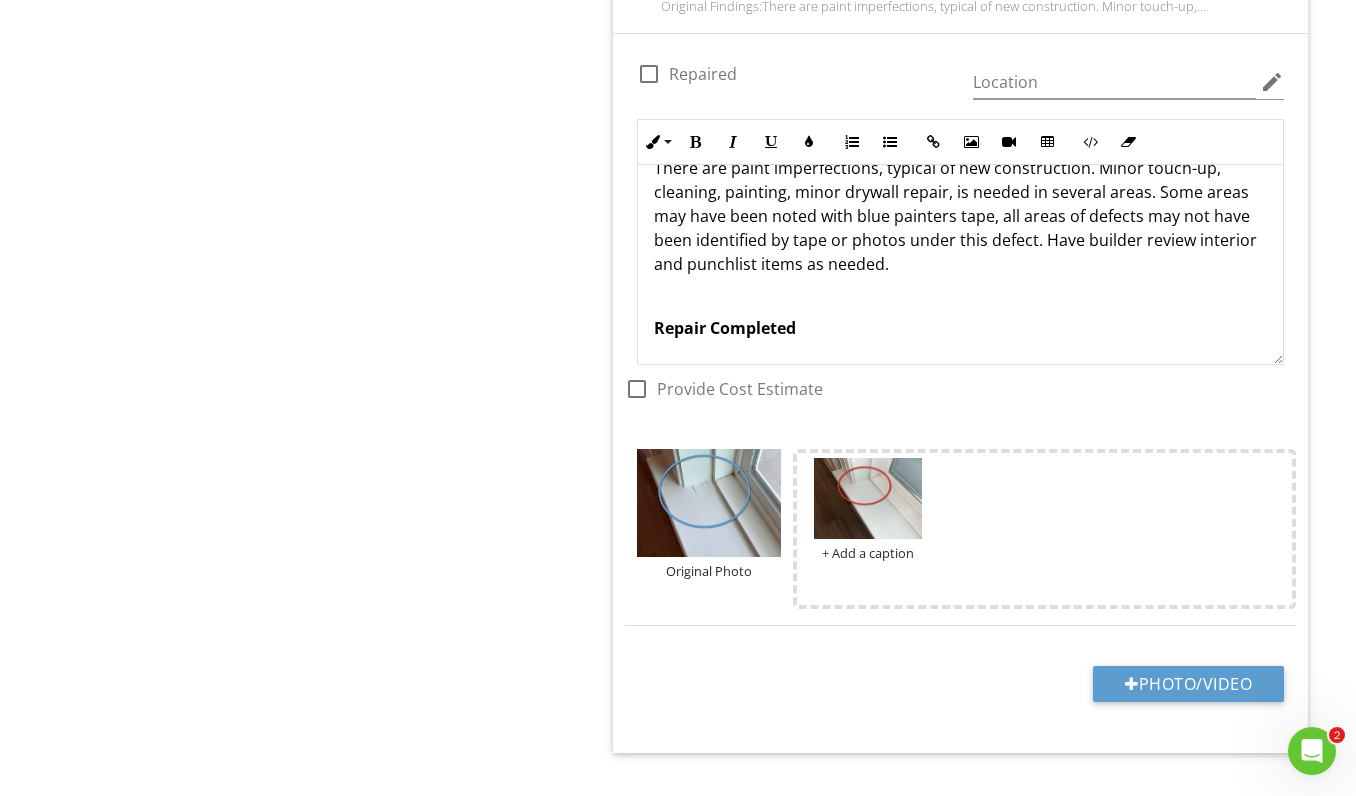 click on "Repair Completed" at bounding box center (725, 329) 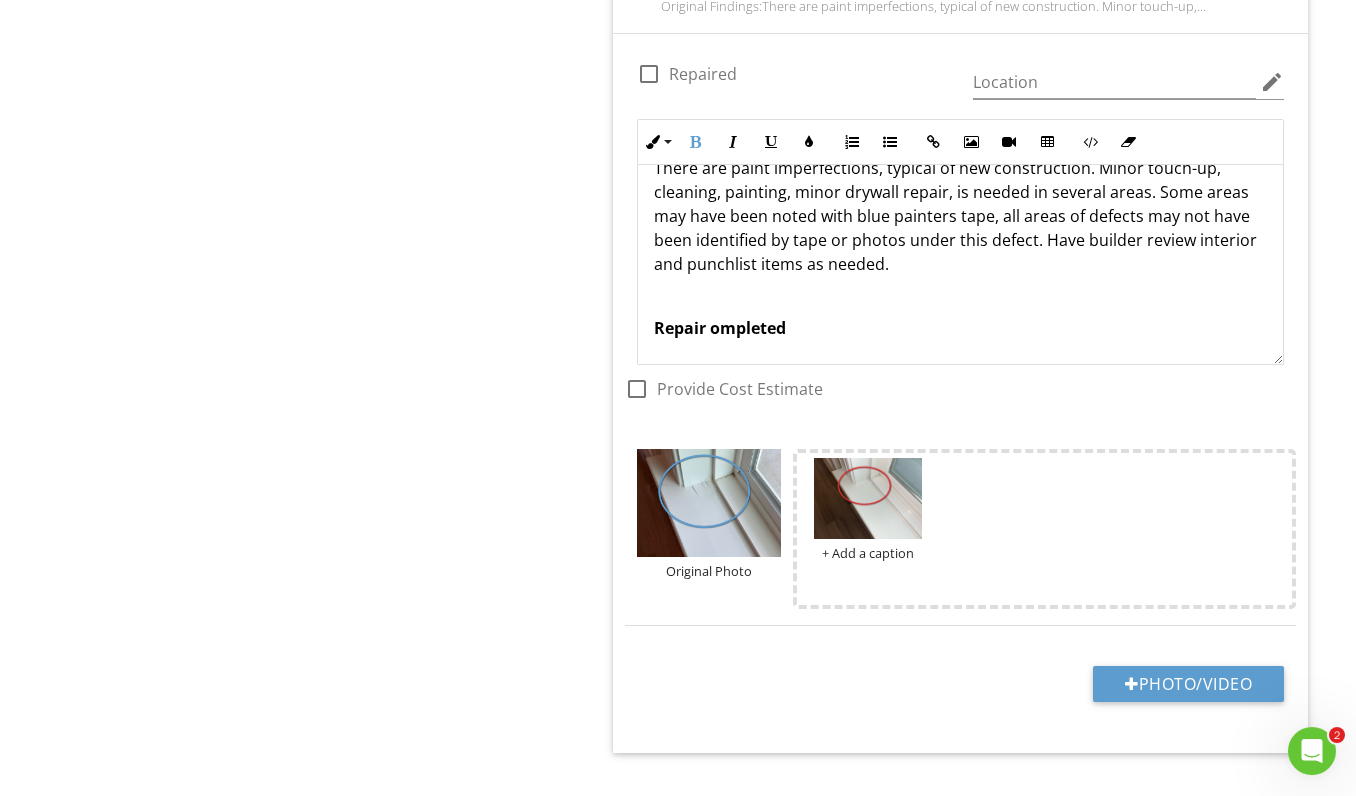 type 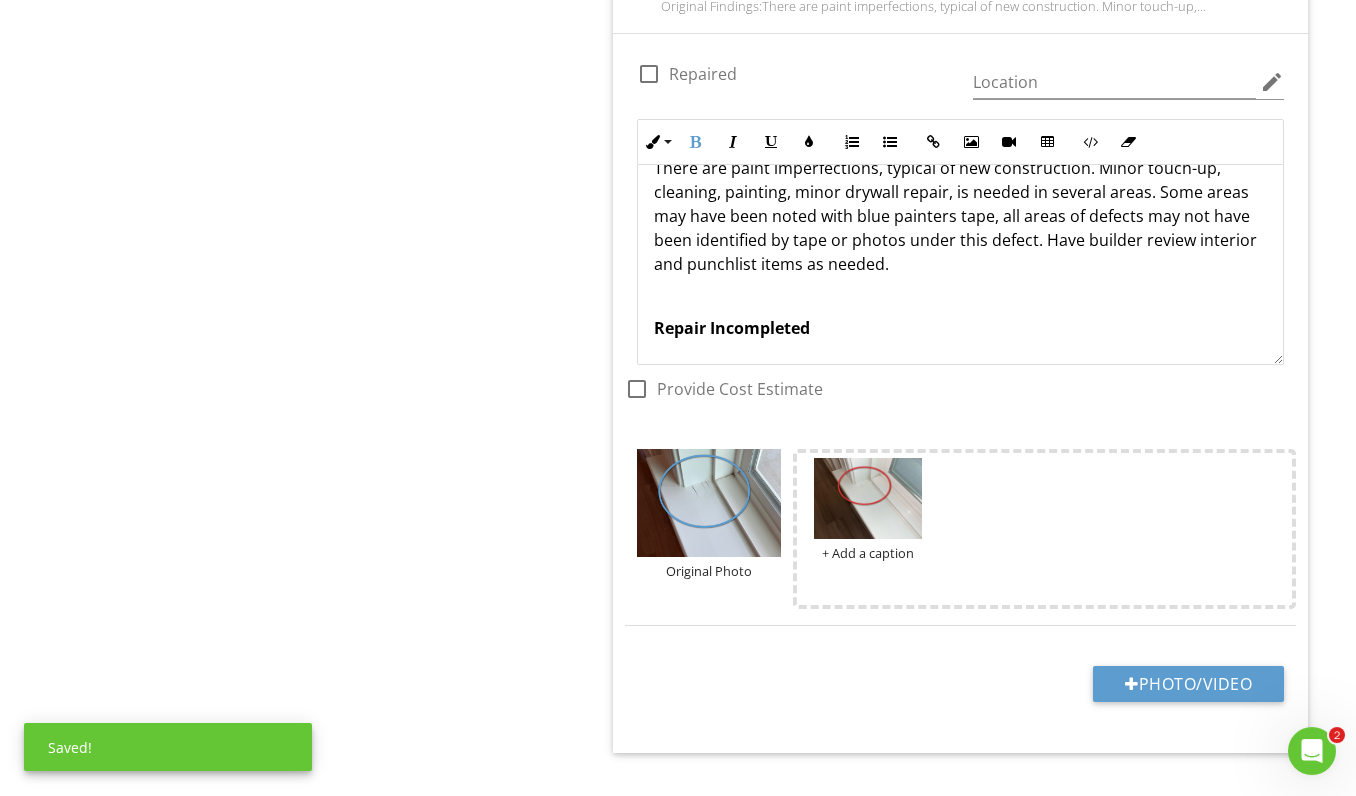 click on "Repair Incompleted" at bounding box center (960, 329) 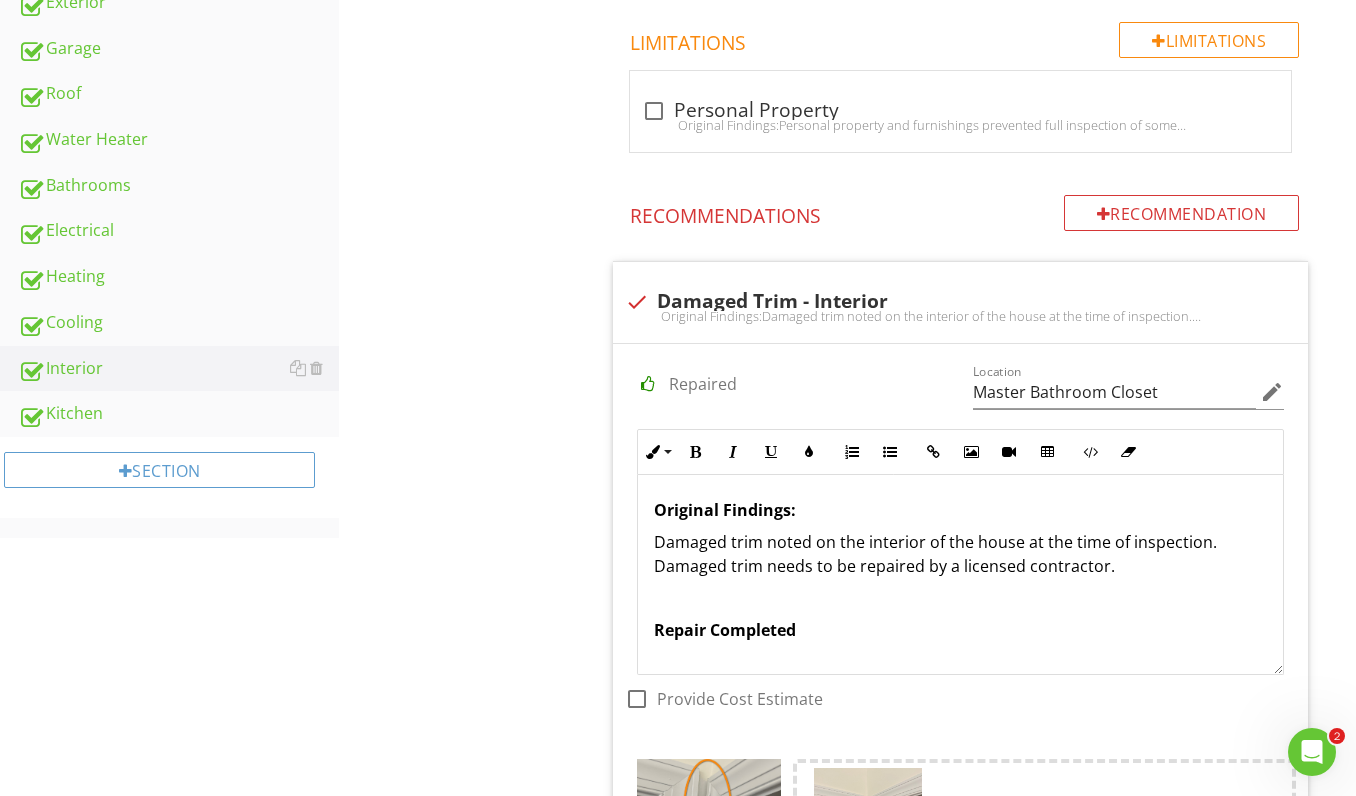 scroll, scrollTop: 544, scrollLeft: 0, axis: vertical 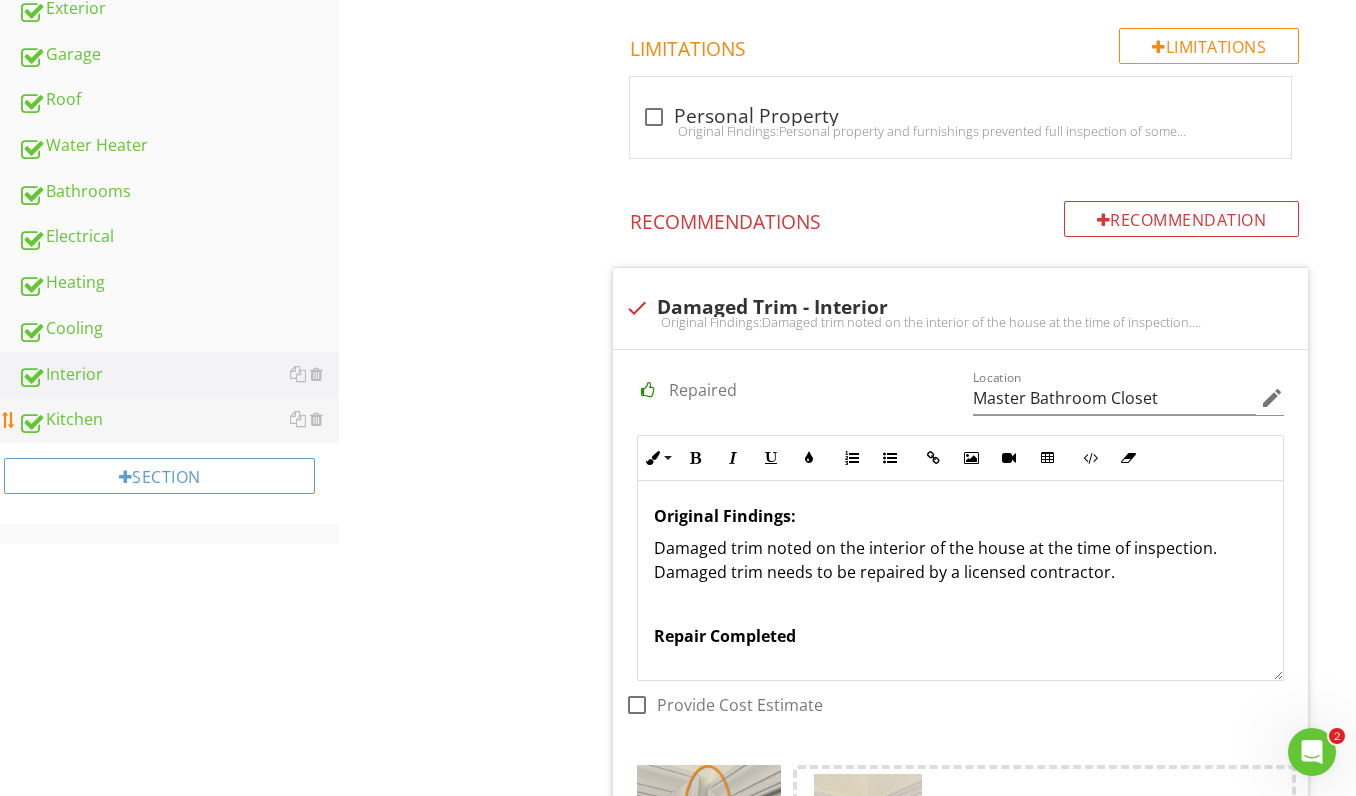 click on "Kitchen" at bounding box center (178, 420) 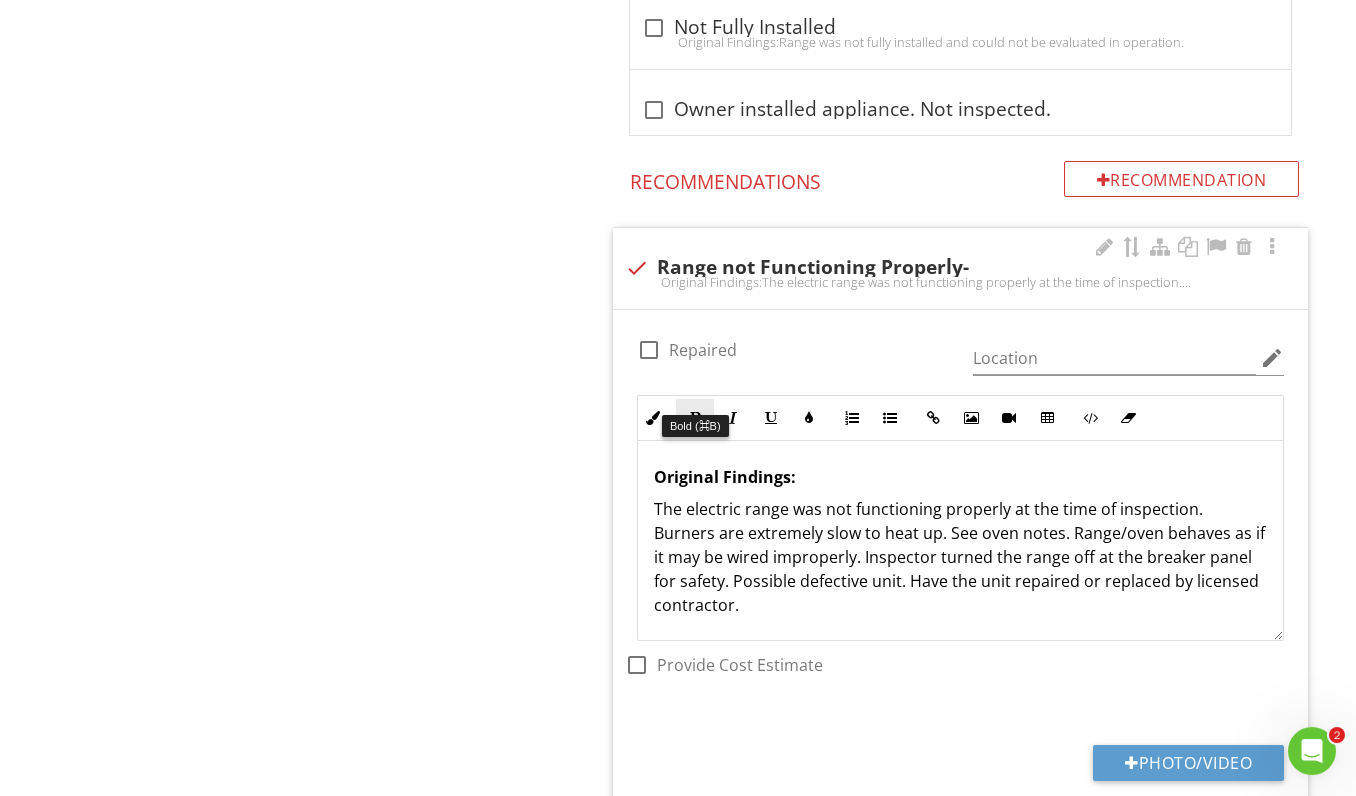 scroll, scrollTop: 2578, scrollLeft: 0, axis: vertical 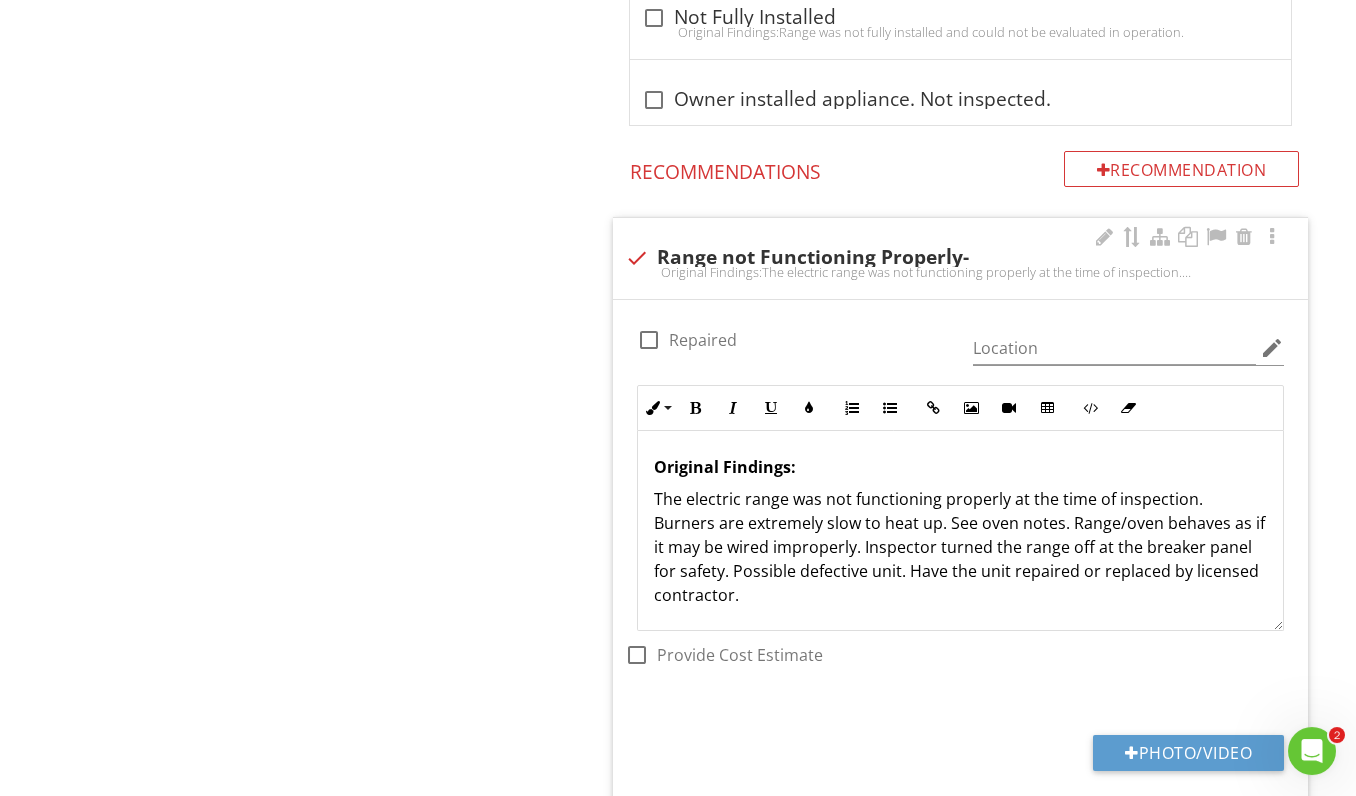click on "The electric range was not functioning properly at the time of inspection. Burners are extremely slow to heat up. See oven notes. Range/oven behaves as if it may be wired improperly. Inspector turned the range off at the breaker panel for safety. Possible defective unit. Have the unit repaired or replaced by licensed contractor." at bounding box center [960, 548] 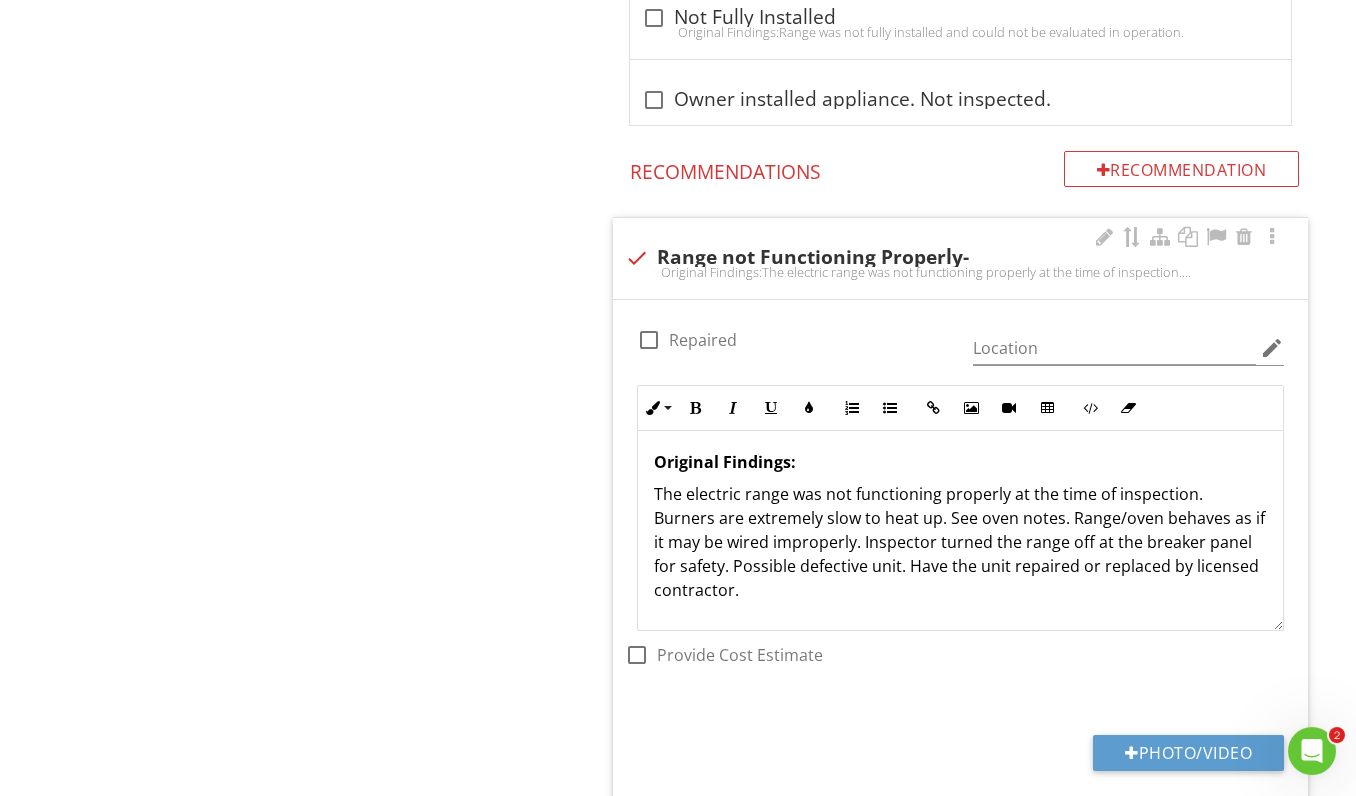 scroll, scrollTop: 37, scrollLeft: 0, axis: vertical 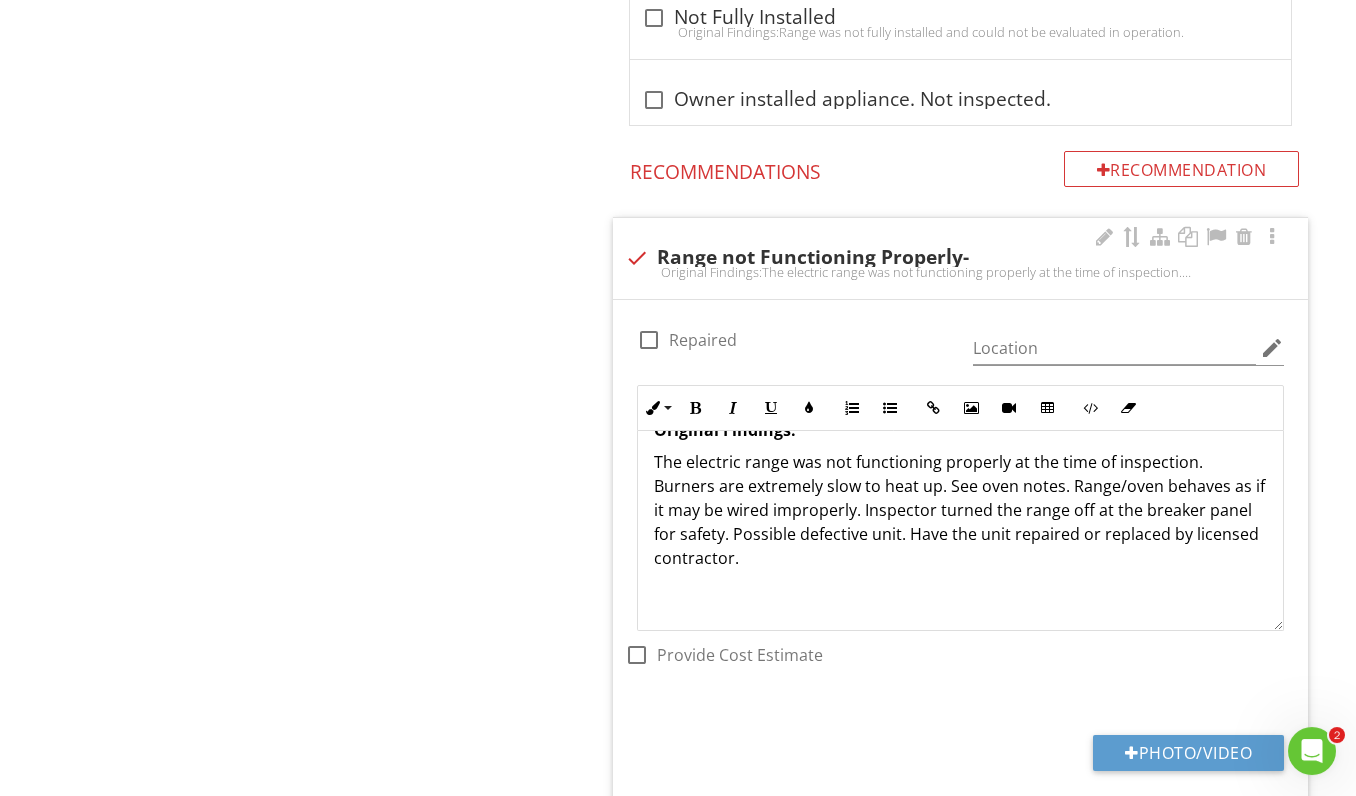 type 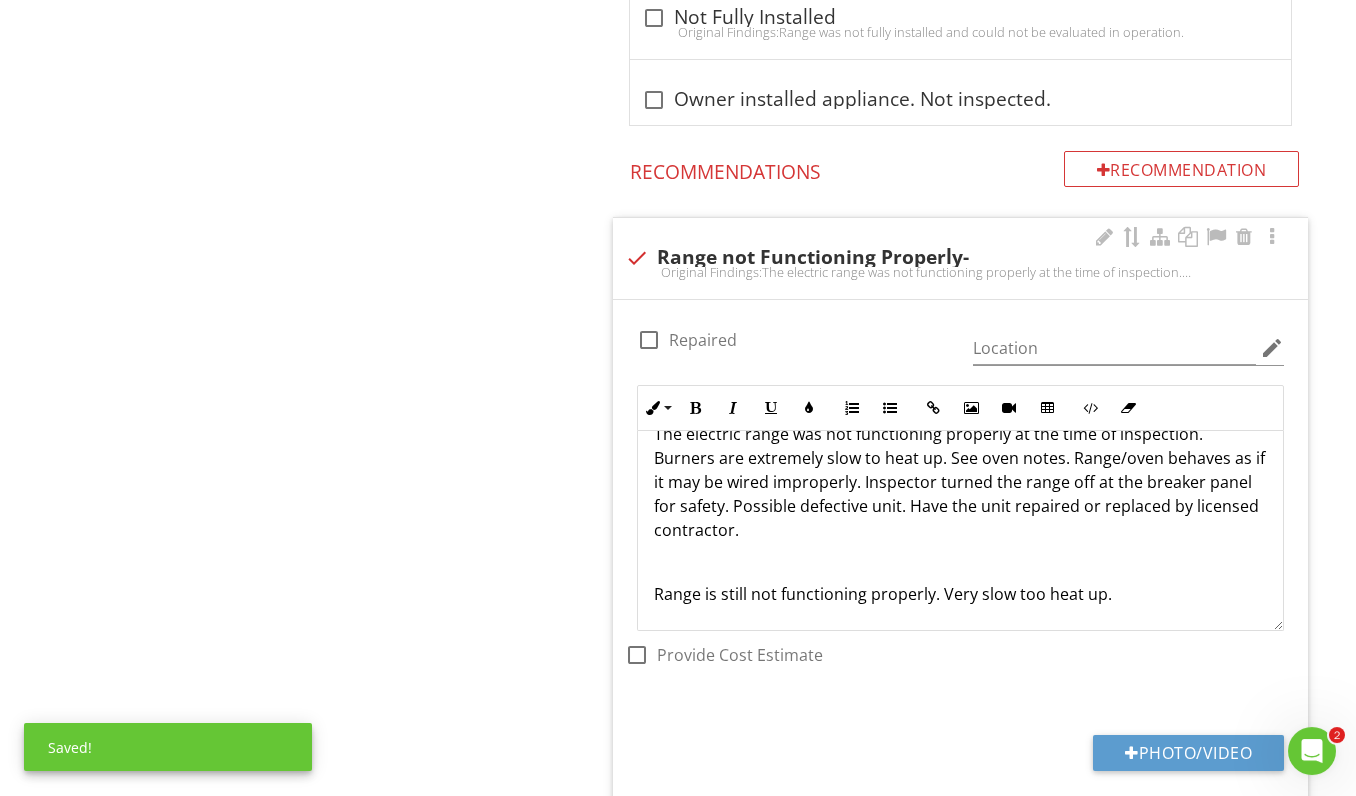 scroll, scrollTop: 65, scrollLeft: 0, axis: vertical 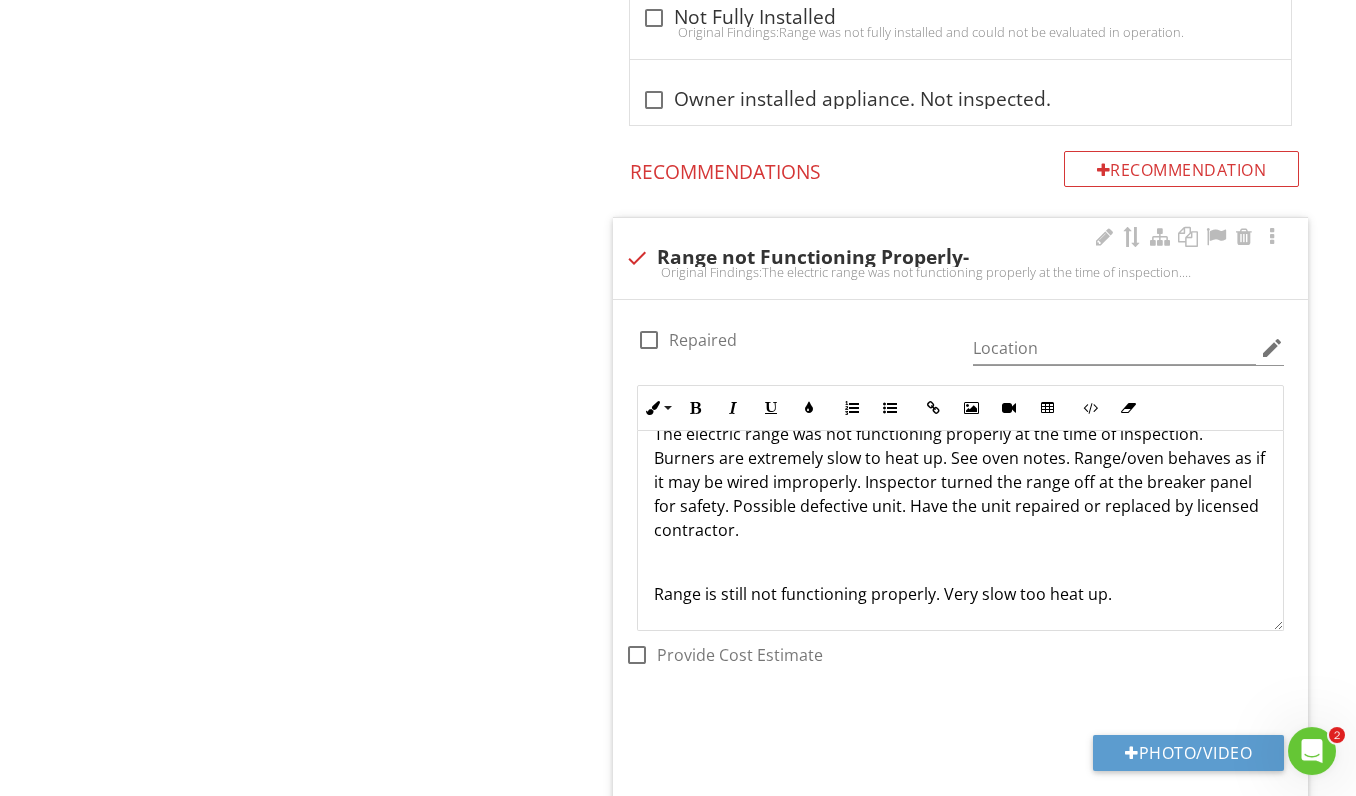 click on "Range is still not functioning properly. Very slow too heat up." at bounding box center (960, 595) 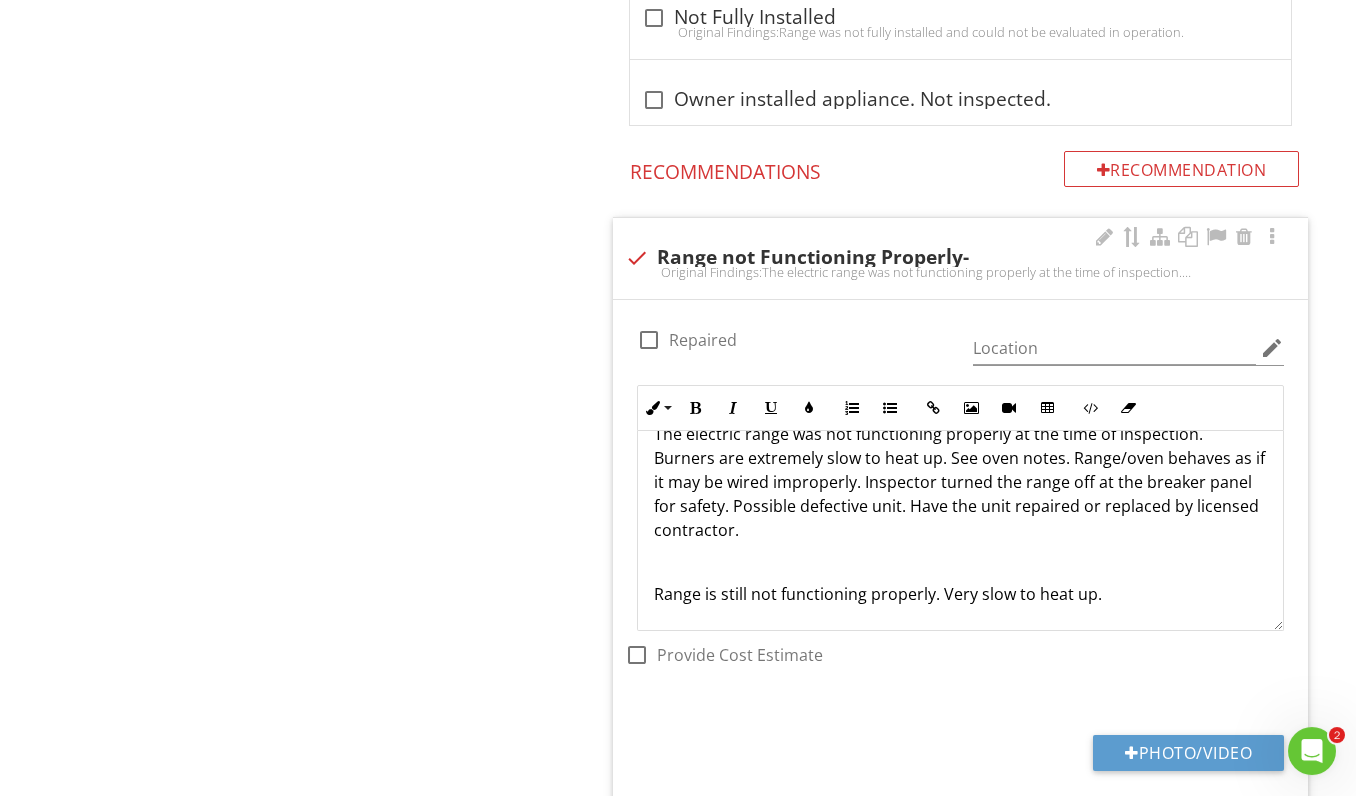 click on "Range is still not functioning properly. Very slow to heat up." at bounding box center (960, 595) 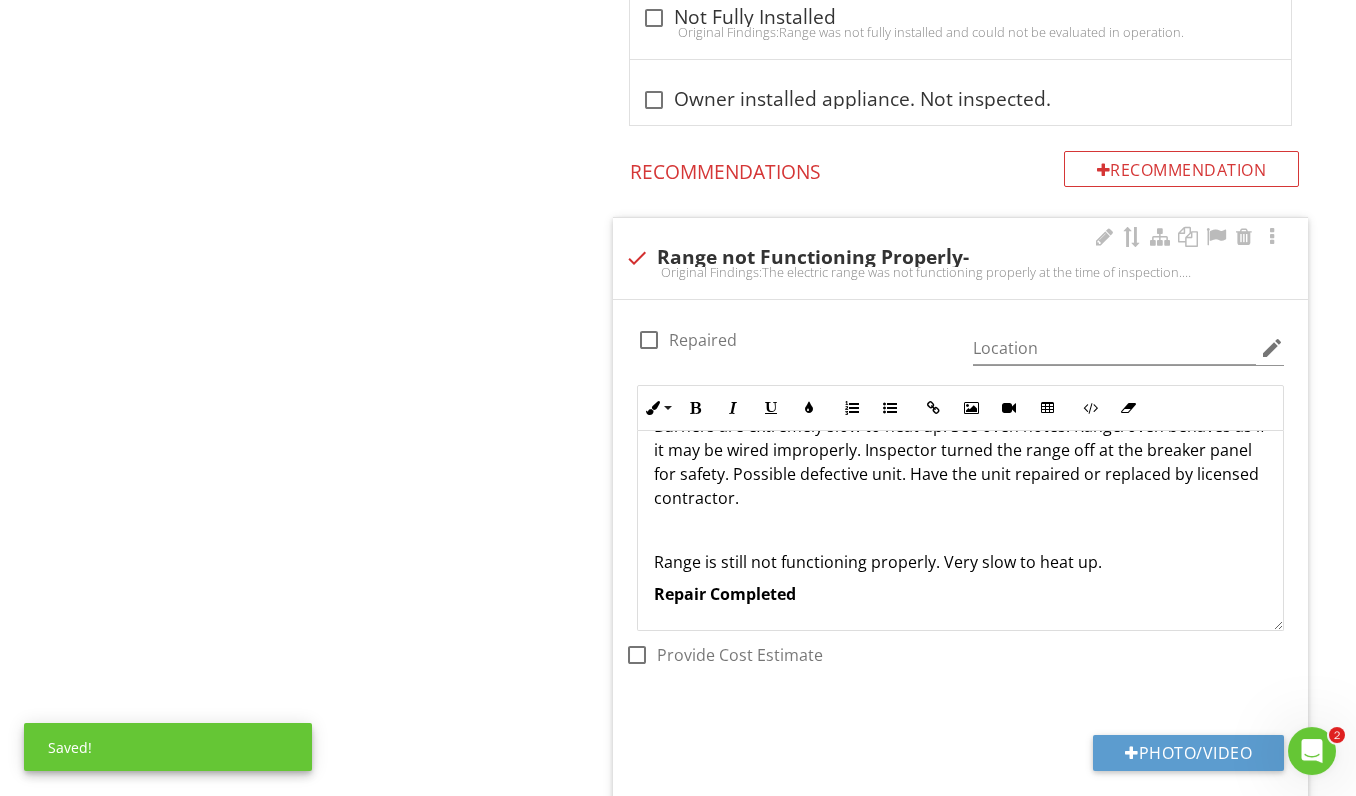 scroll, scrollTop: 97, scrollLeft: 0, axis: vertical 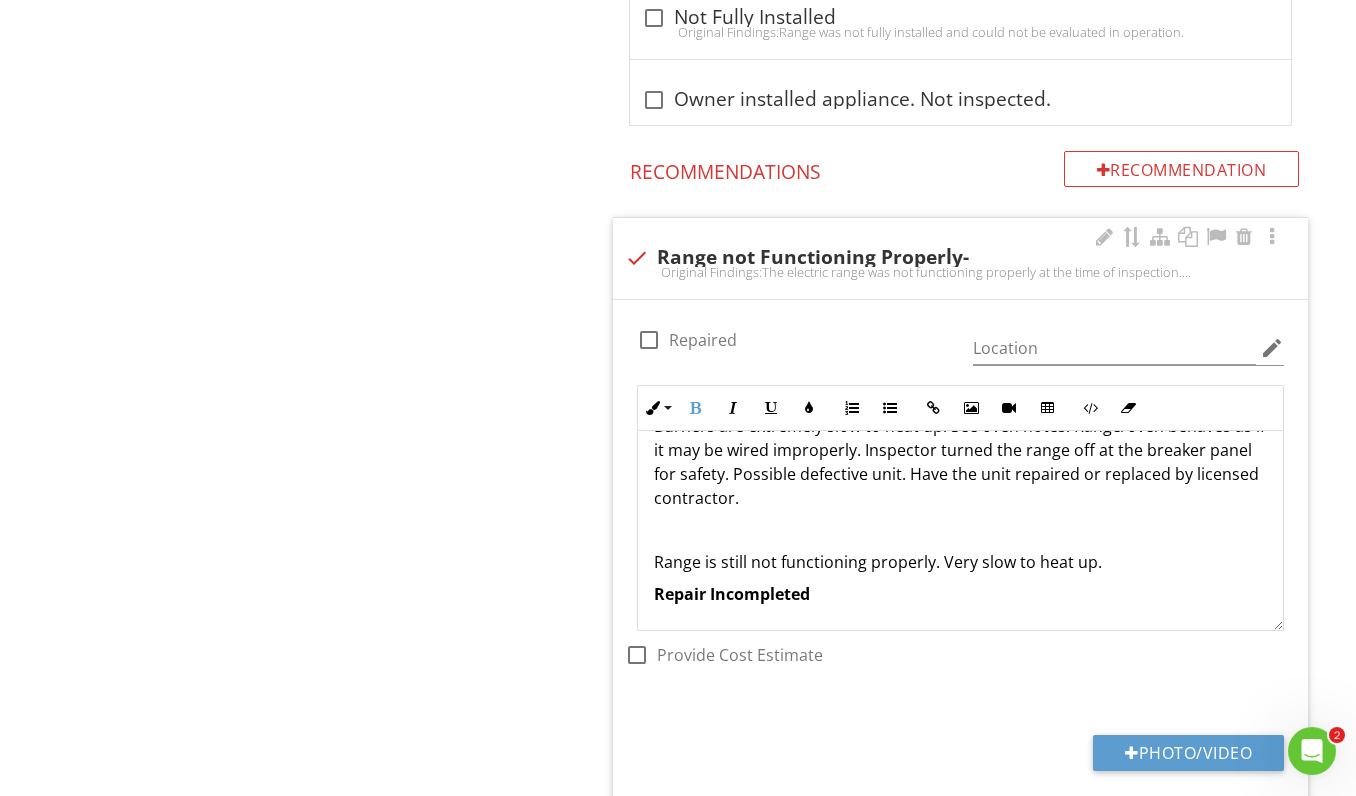 click on "Repair Incompleted" at bounding box center (960, 595) 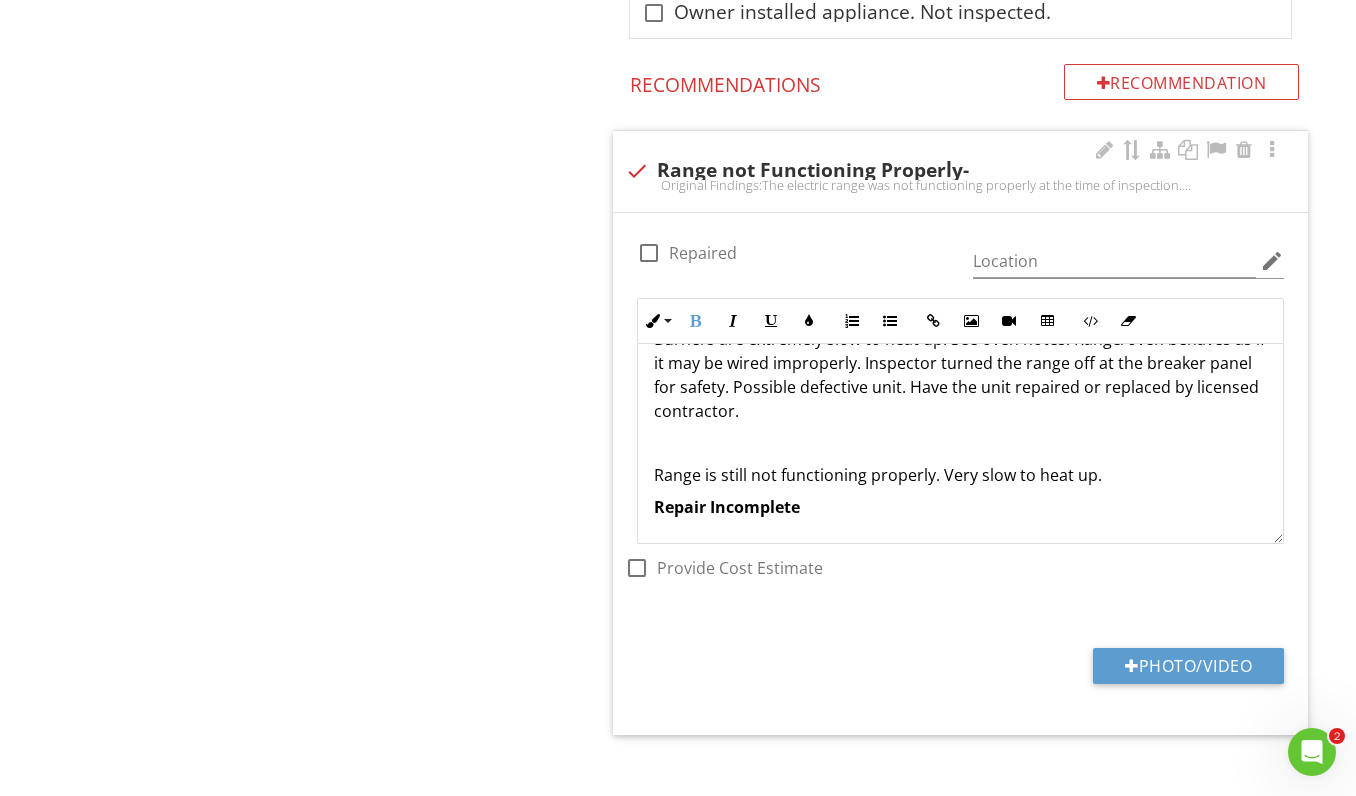 scroll, scrollTop: 2665, scrollLeft: 0, axis: vertical 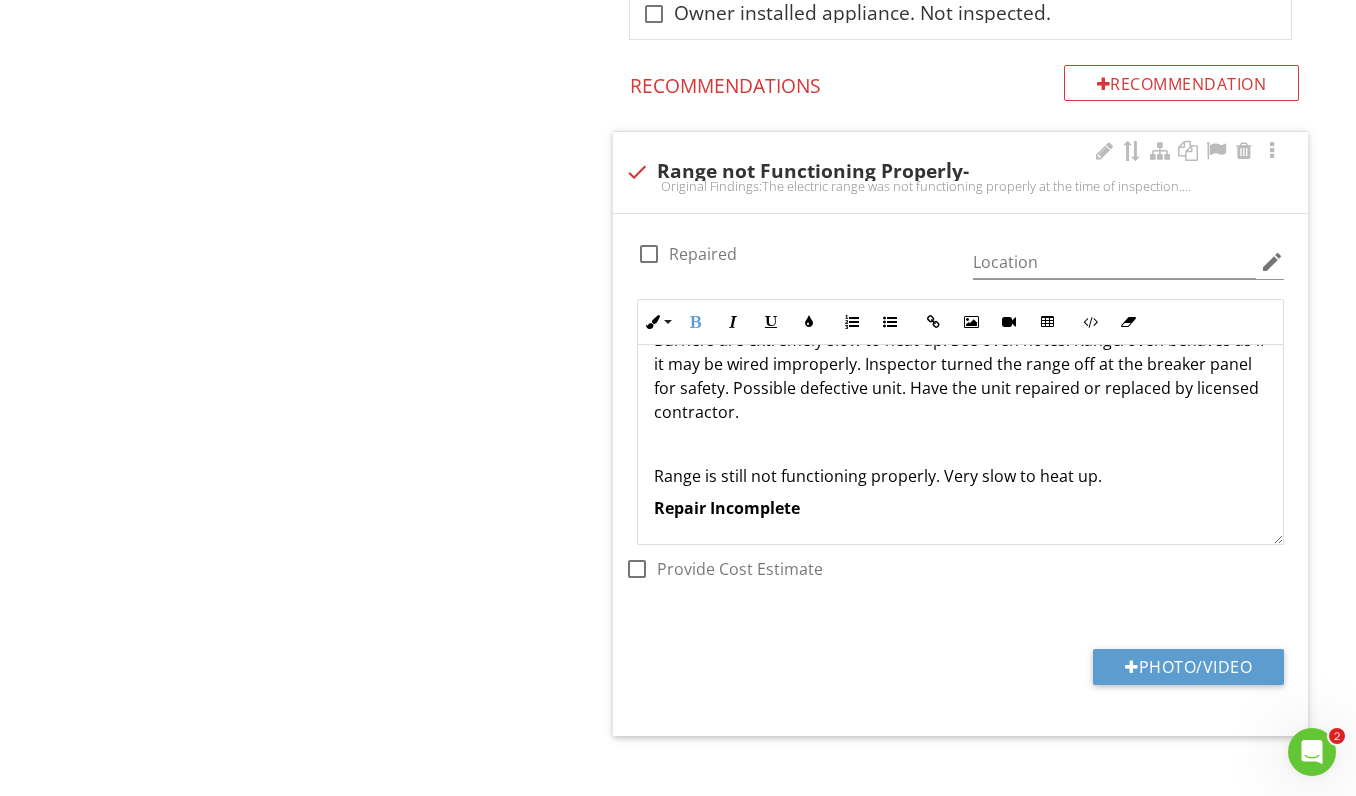 click on "Range is still not functioning properly. Very slow to heat up." at bounding box center (960, 476) 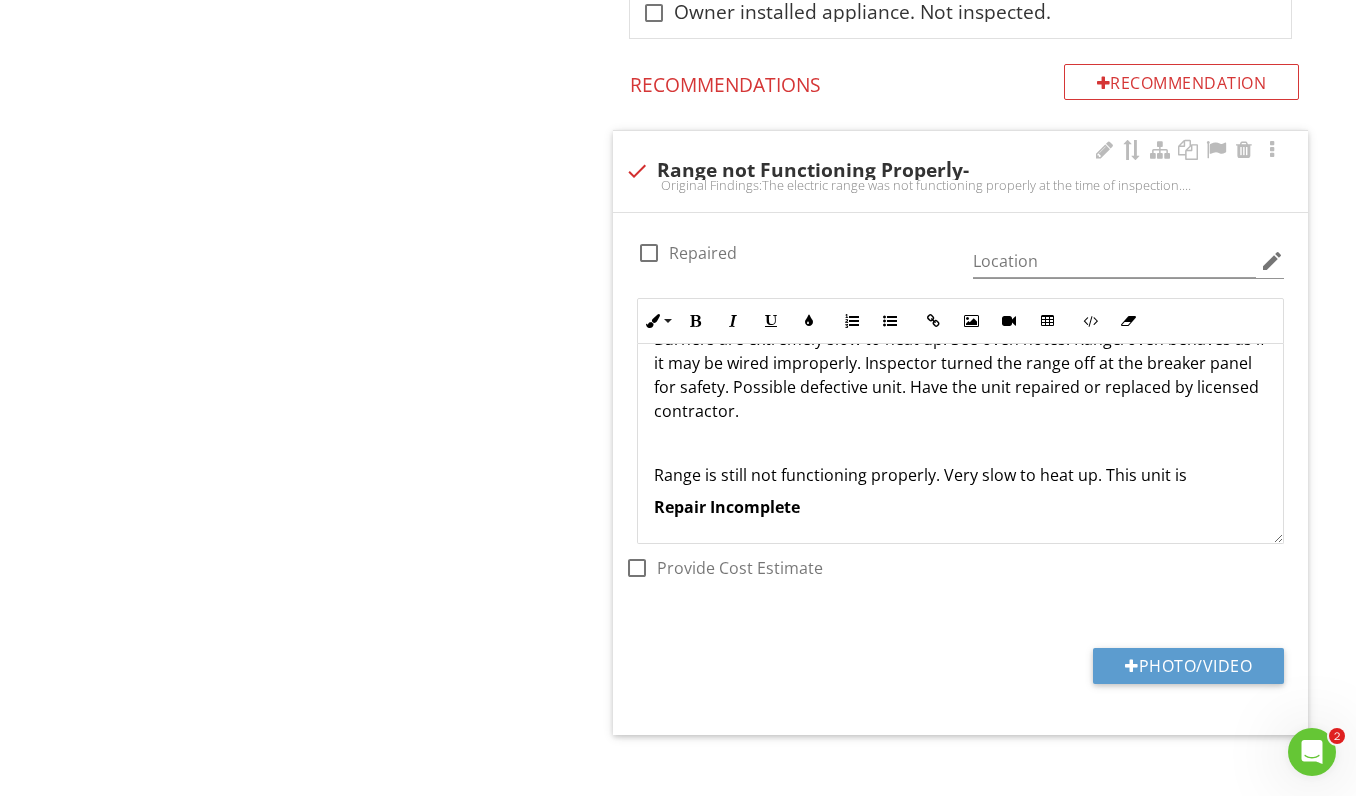 scroll, scrollTop: 2665, scrollLeft: 0, axis: vertical 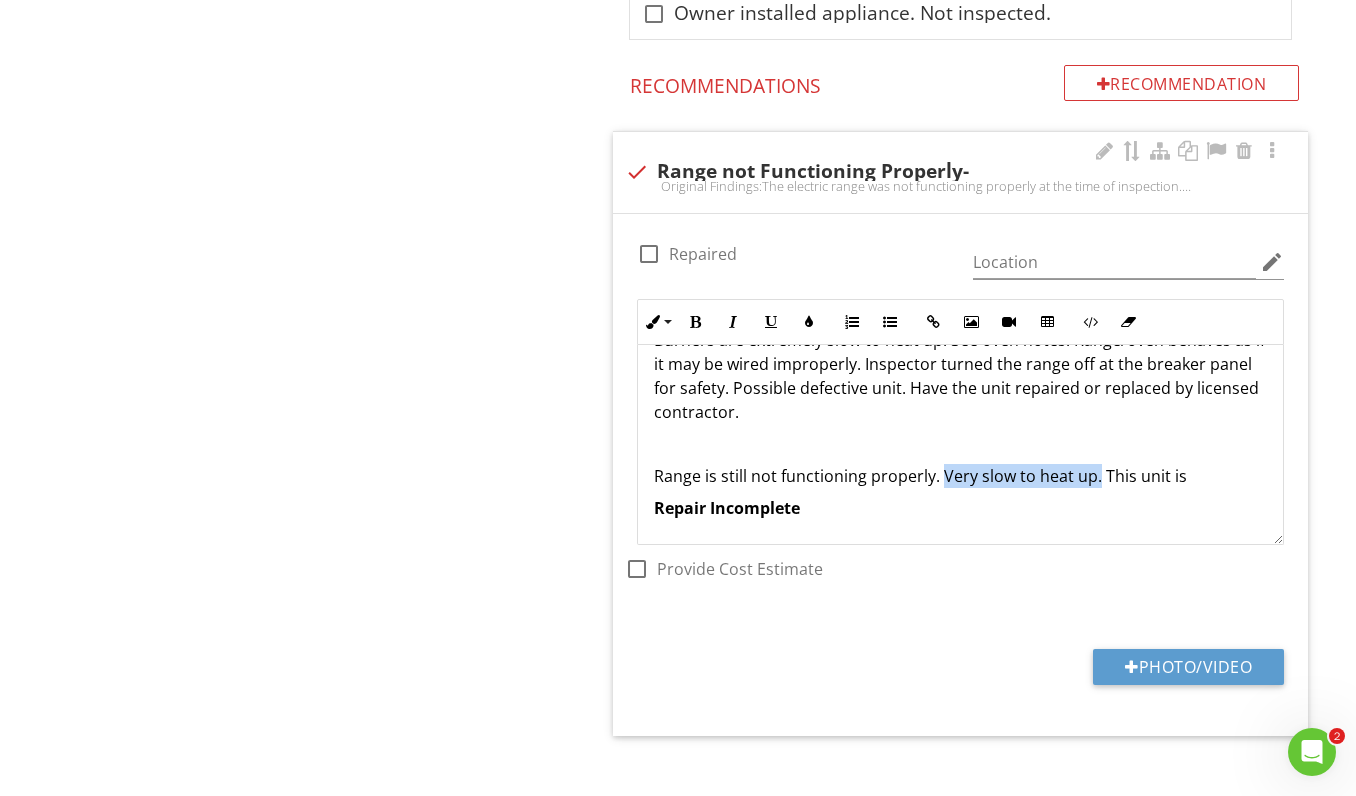 drag, startPoint x: 939, startPoint y: 453, endPoint x: 1096, endPoint y: 455, distance: 157.01274 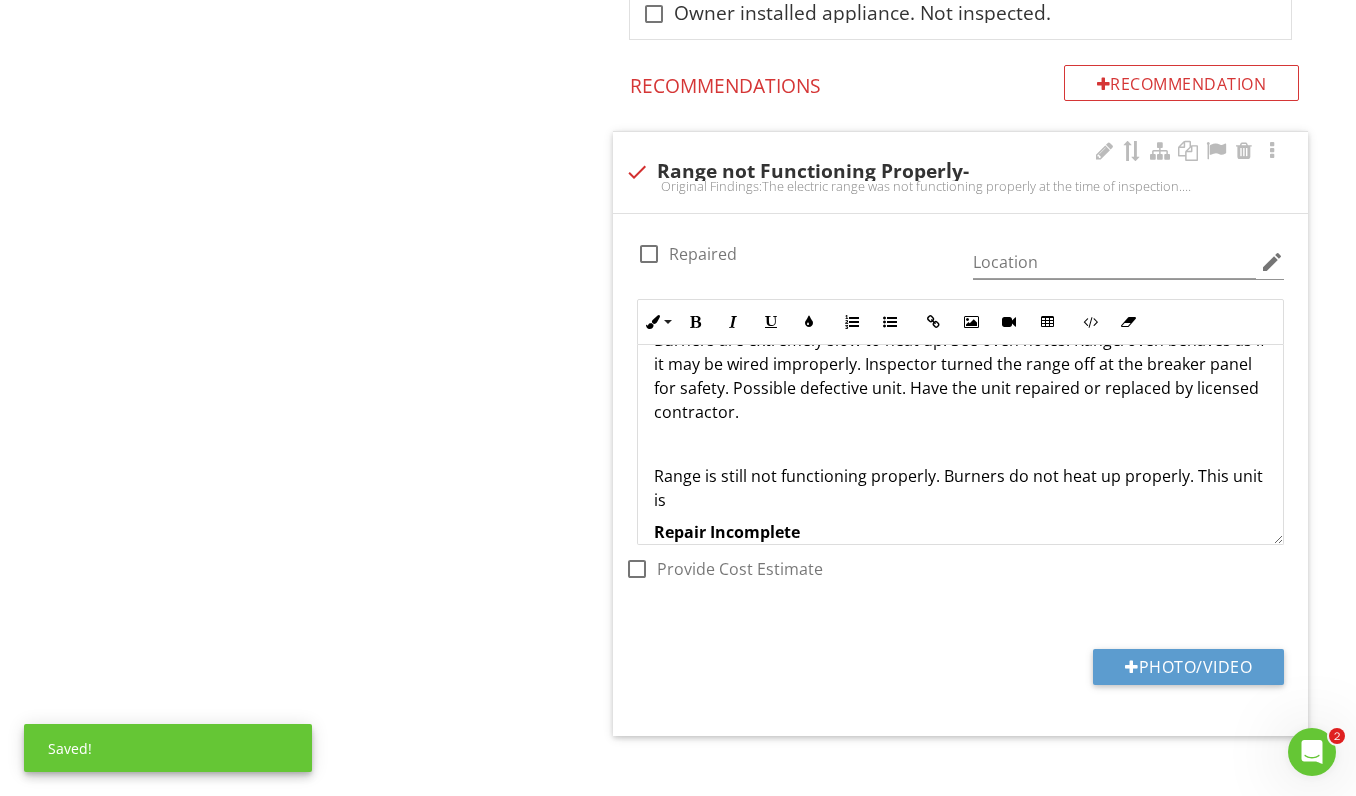 click on "Range is still not functioning properly. Burners do not heat up properly. This unit is" at bounding box center (960, 488) 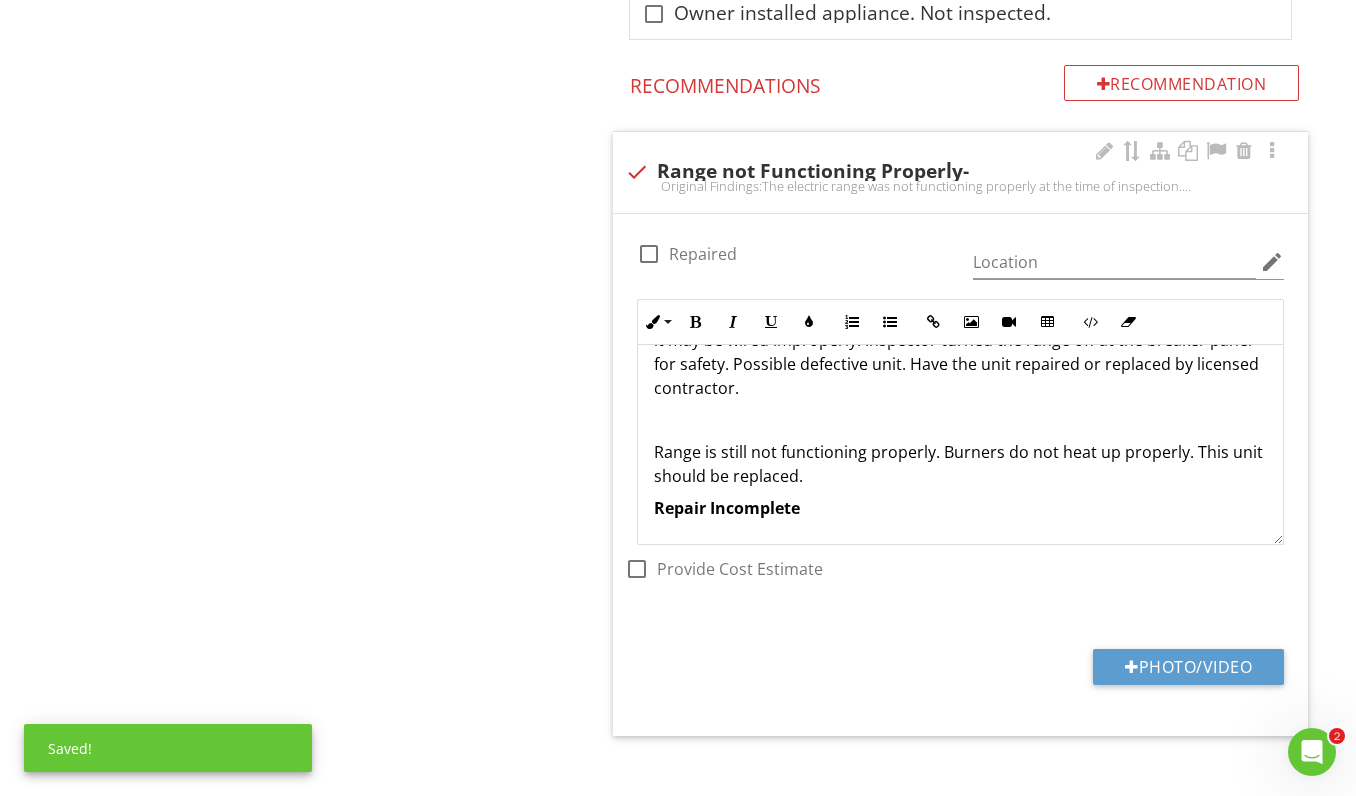 scroll, scrollTop: 121, scrollLeft: 0, axis: vertical 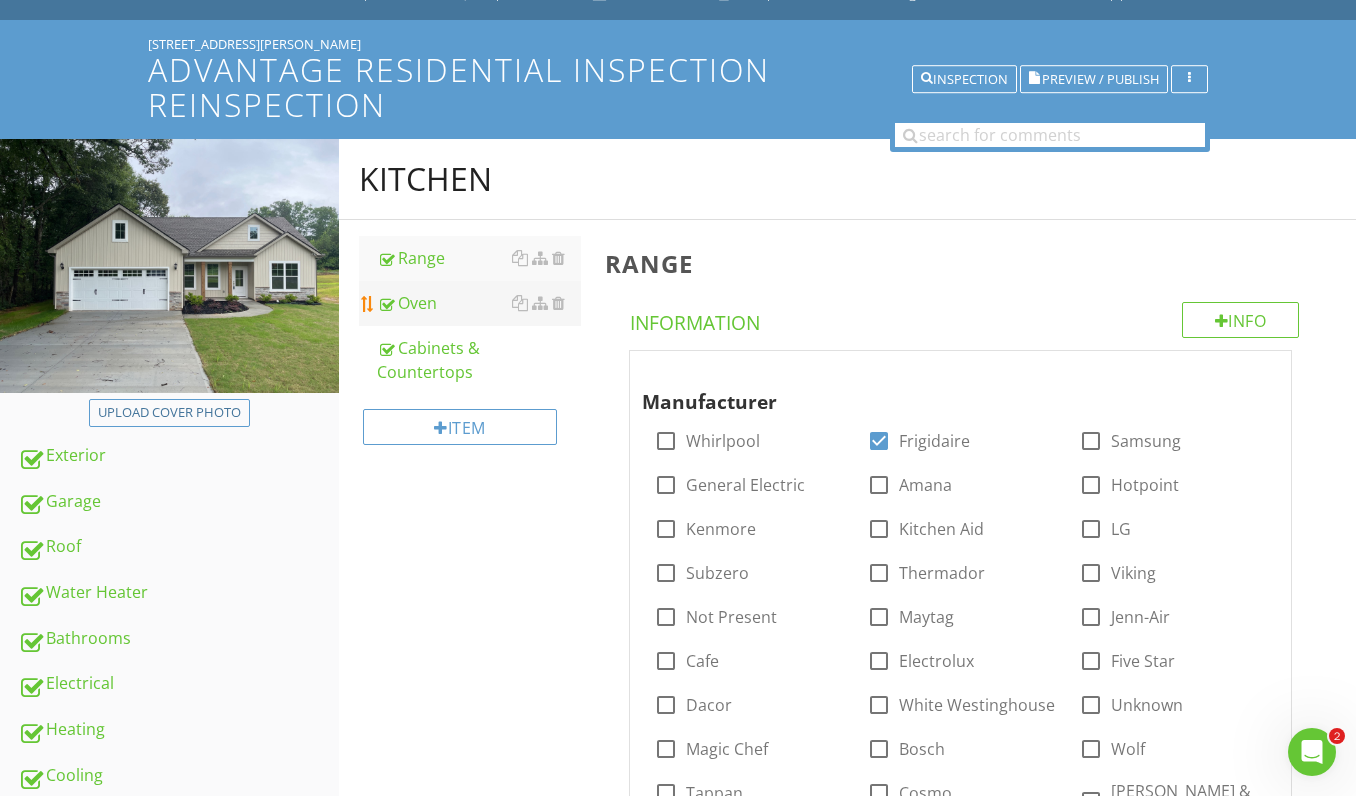 click on "Oven" at bounding box center [479, 303] 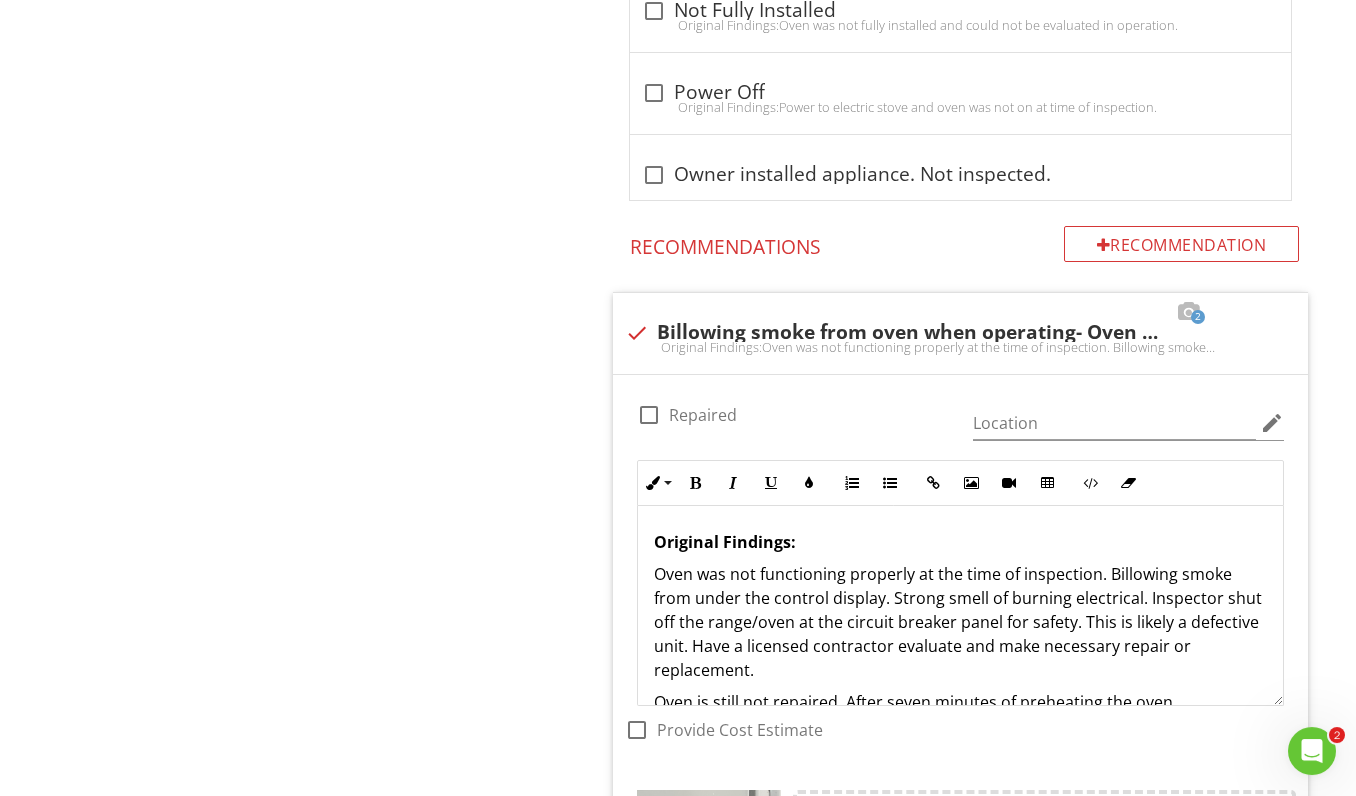 scroll, scrollTop: 2162, scrollLeft: 0, axis: vertical 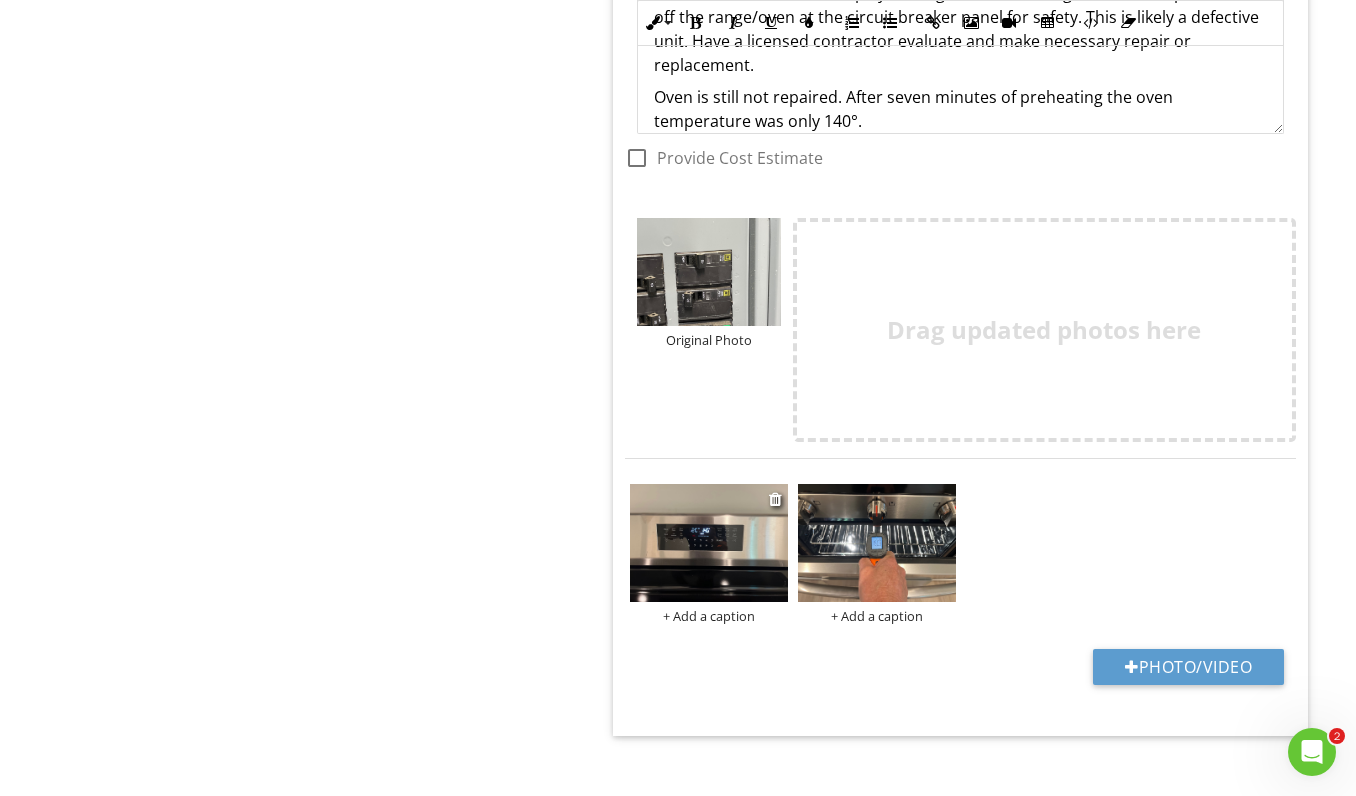 click at bounding box center [709, 543] 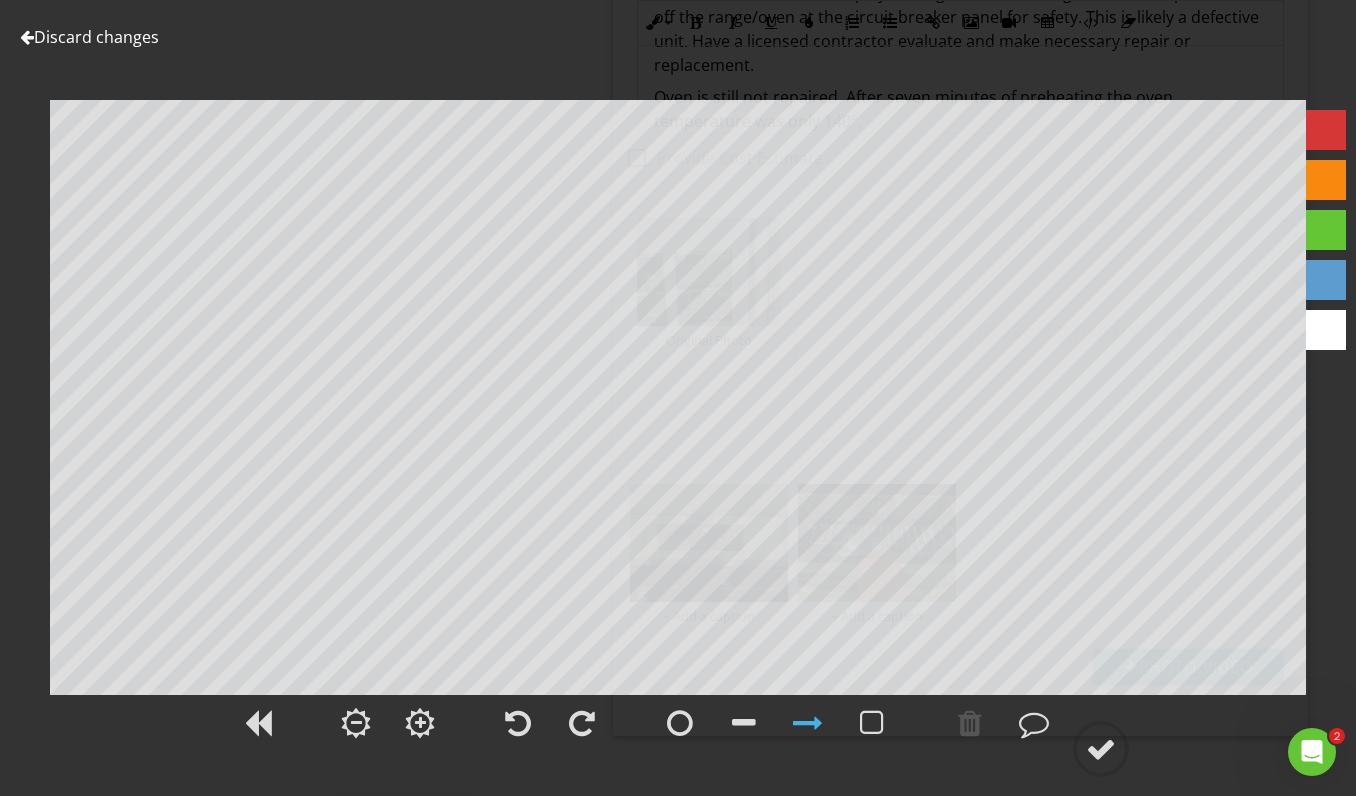click on "Discard changes" at bounding box center (89, 37) 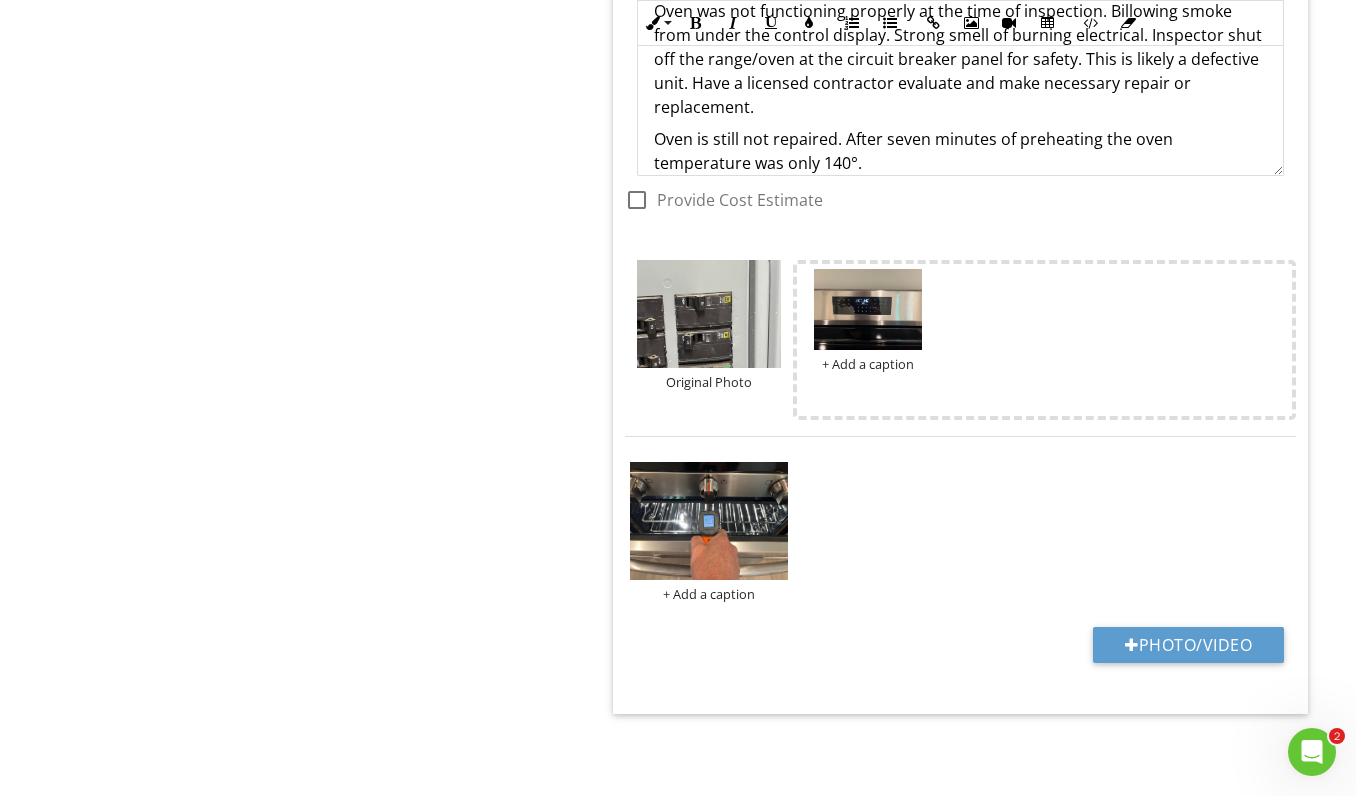 scroll, scrollTop: 2632, scrollLeft: 0, axis: vertical 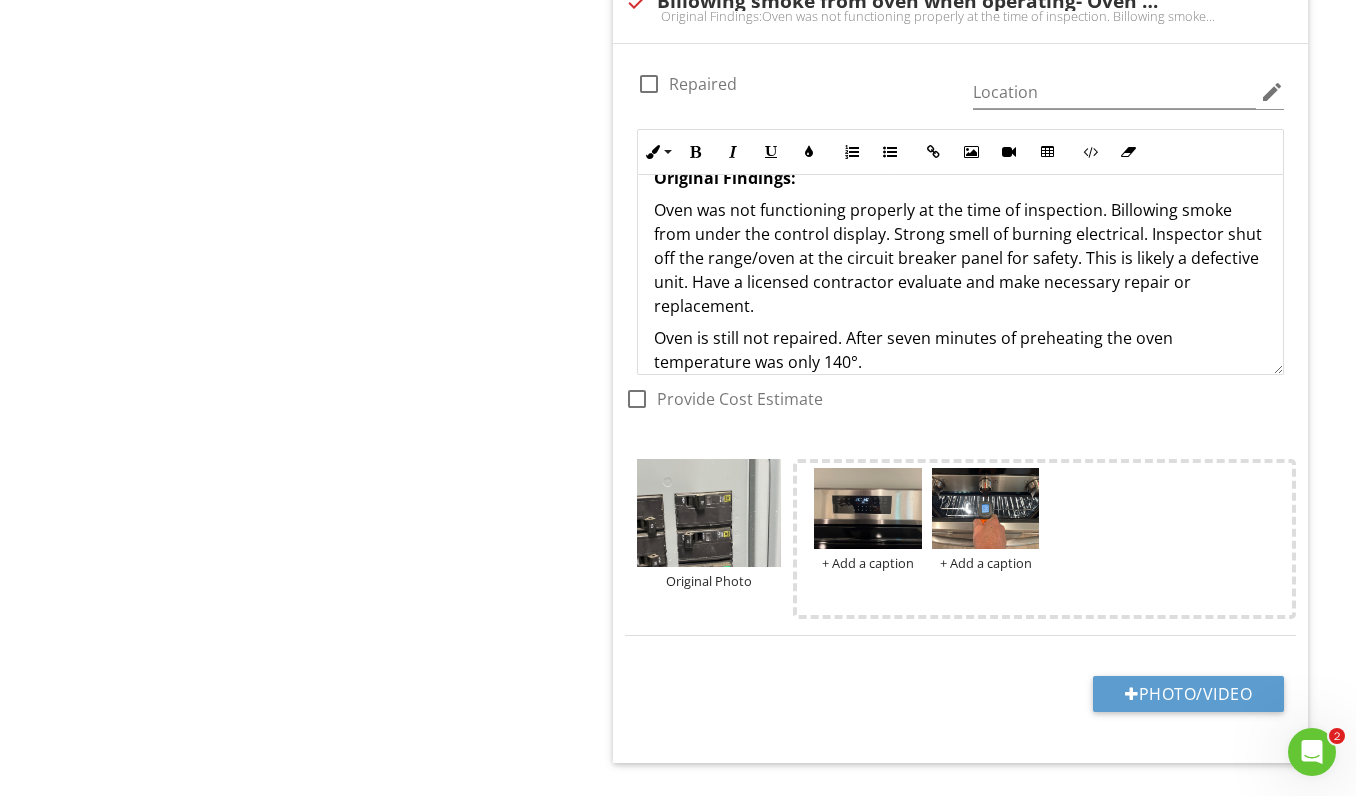 click on "Oven is still not repaired. After seven minutes of preheating the oven temperature was only 140°." at bounding box center (960, 350) 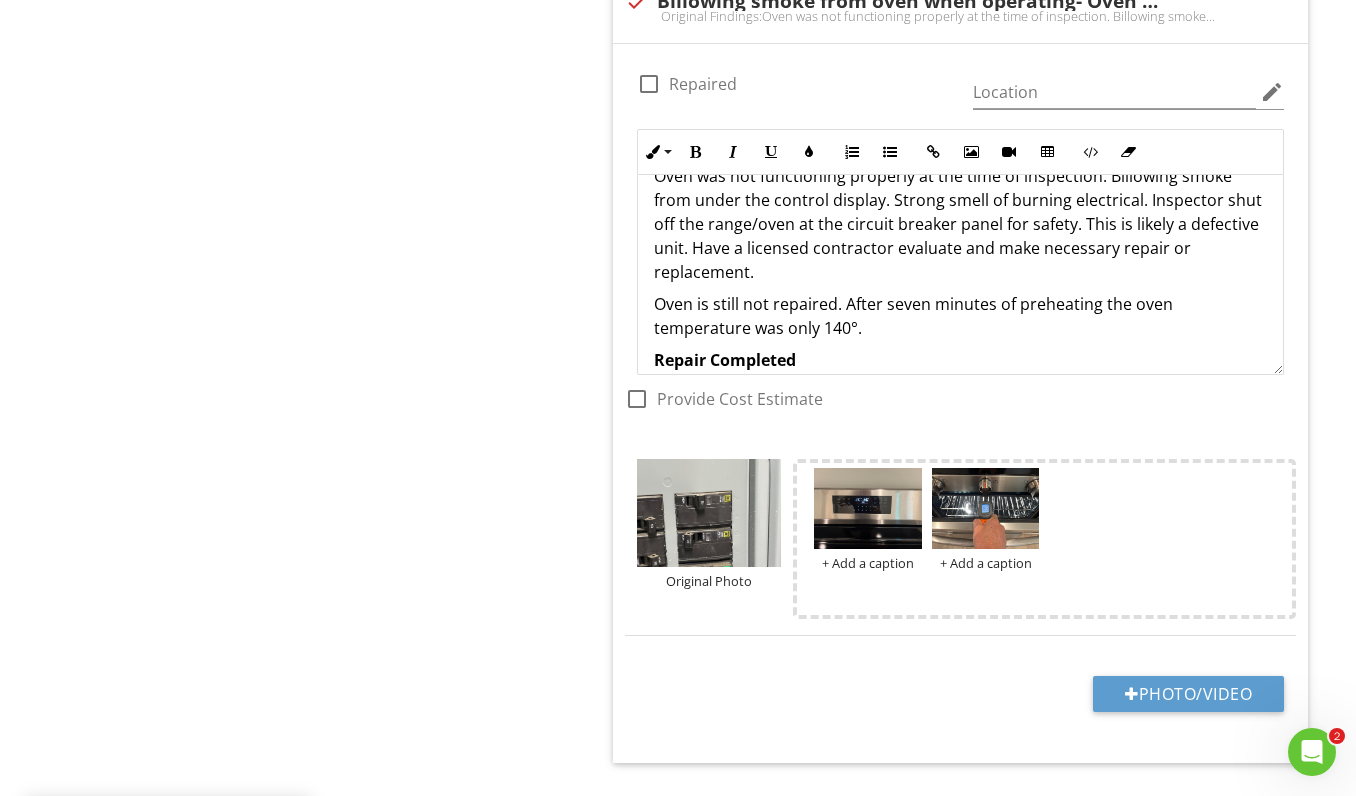 scroll, scrollTop: 65, scrollLeft: 0, axis: vertical 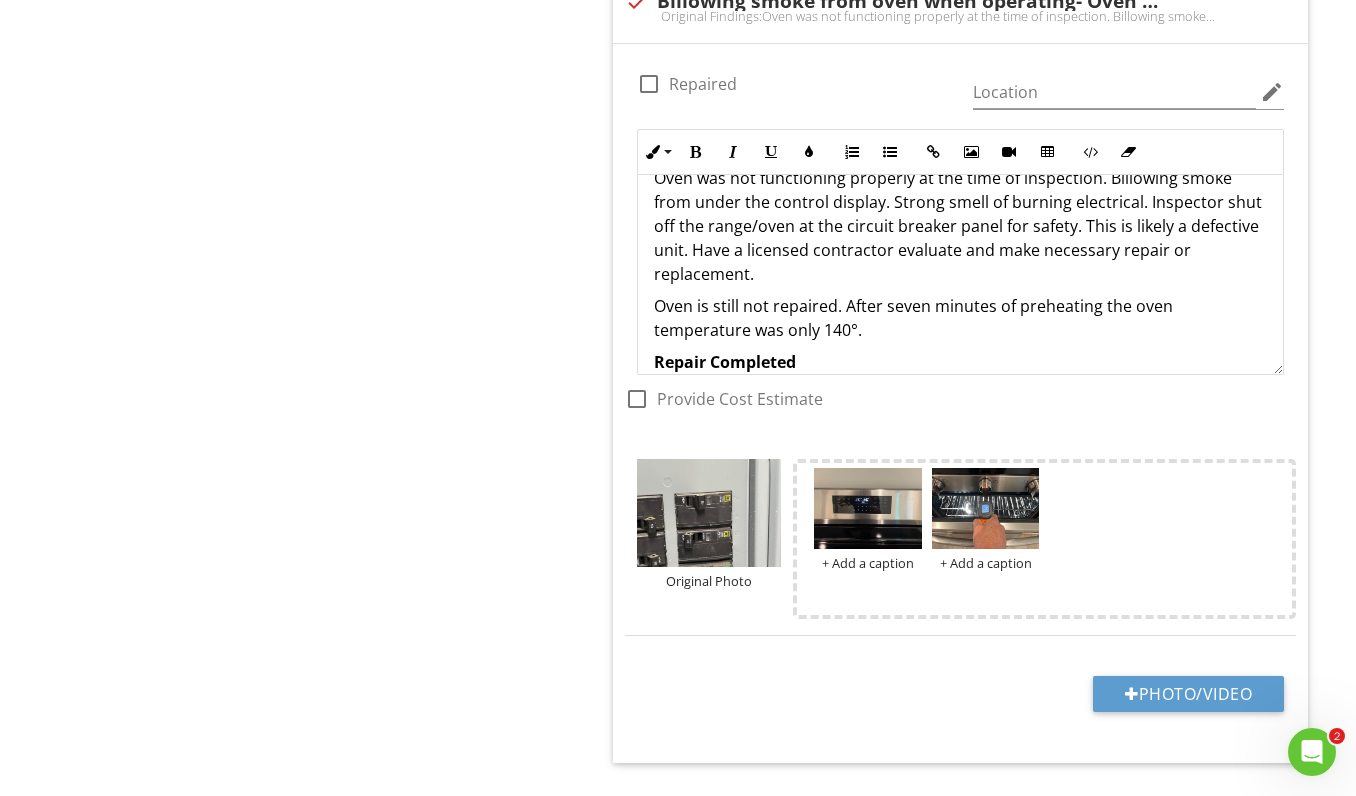 click on "Oven is still not repaired. After seven minutes of preheating the oven temperature was only 140°." at bounding box center (960, 318) 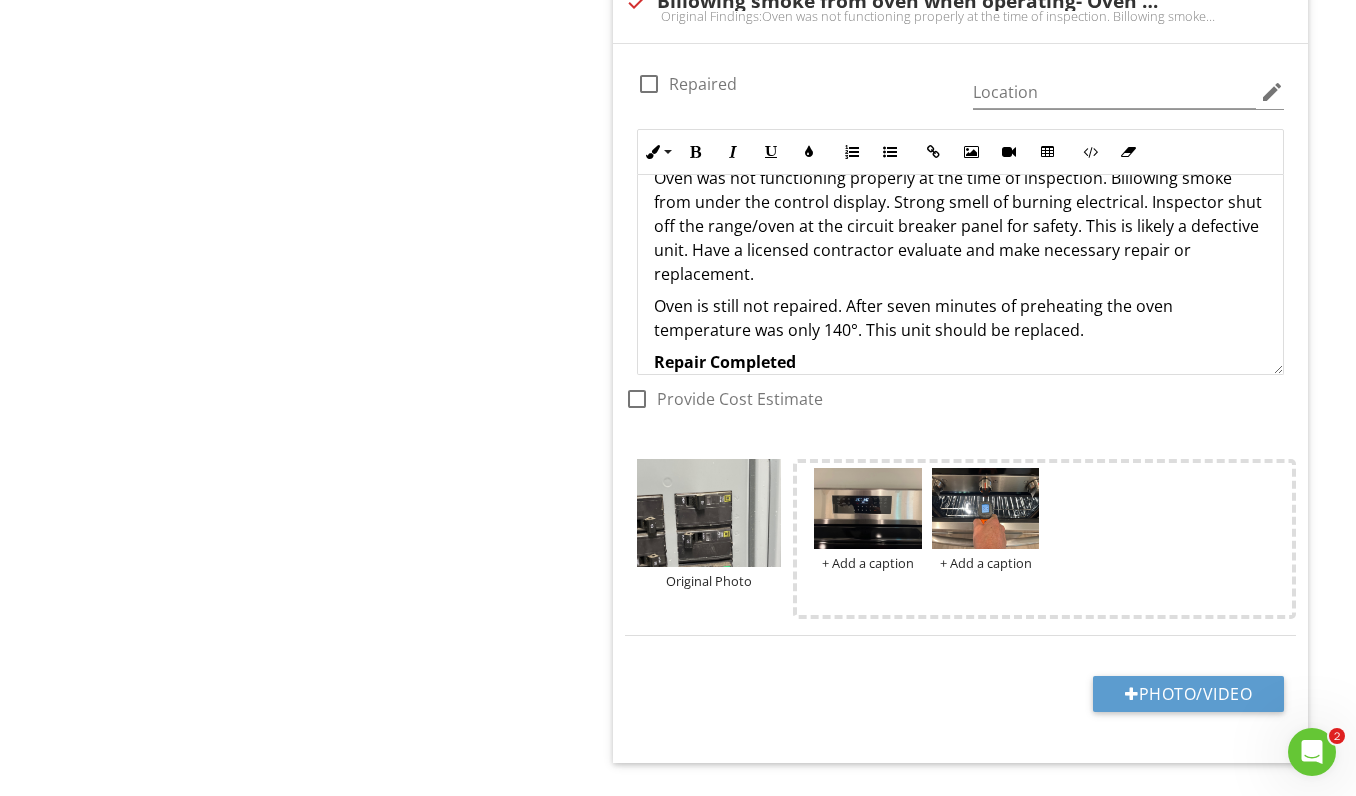 click on "Oven is still not repaired. After seven minutes of preheating the oven temperature was only 140°. This unit should be replaced." at bounding box center (960, 318) 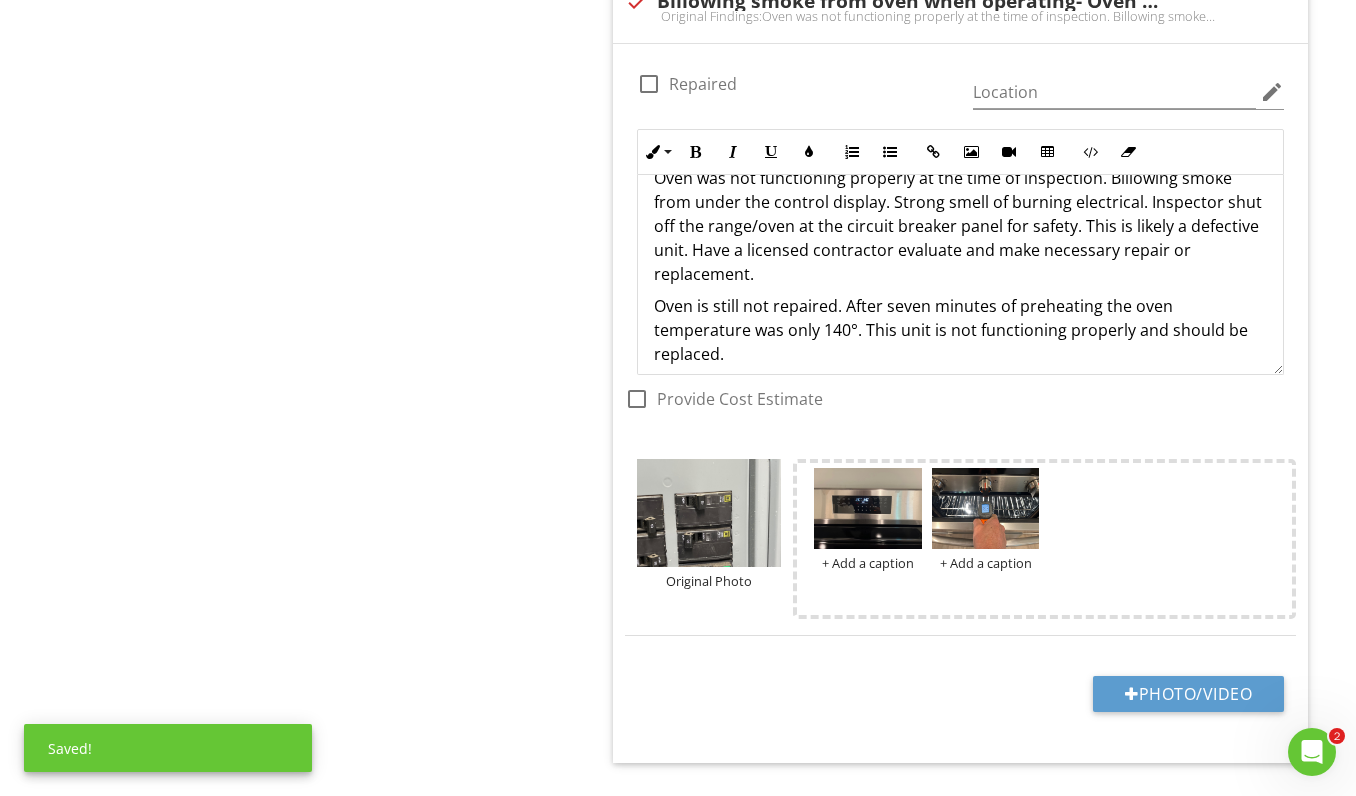 click on "Oven was not functioning properly at the time of inspection. Billowing smoke from under the control display. Strong smell of burning electrical. Inspector shut off the range/oven at the circuit breaker panel for safety. This is likely a defective unit. Have a licensed contractor evaluate and make necessary repair or replacement." at bounding box center (960, 226) 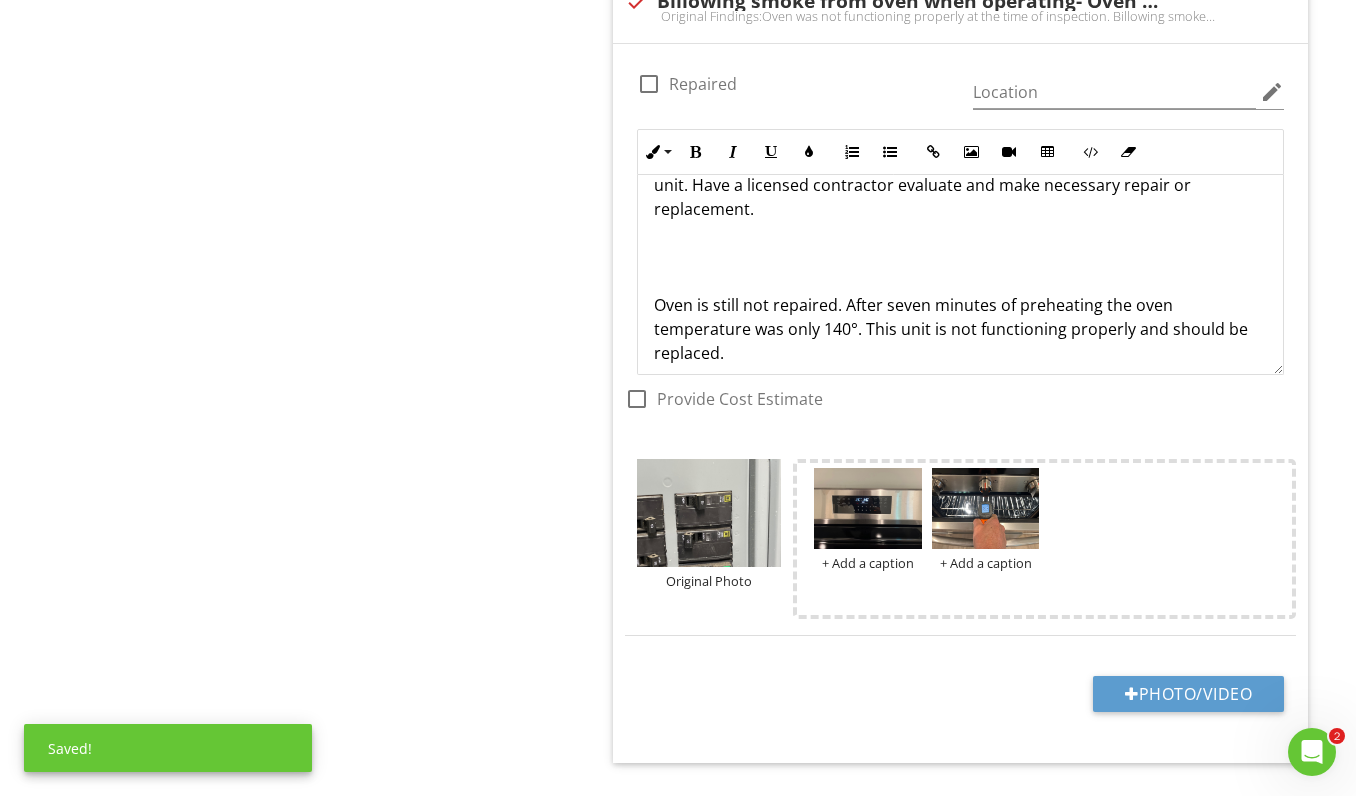 scroll, scrollTop: 129, scrollLeft: 0, axis: vertical 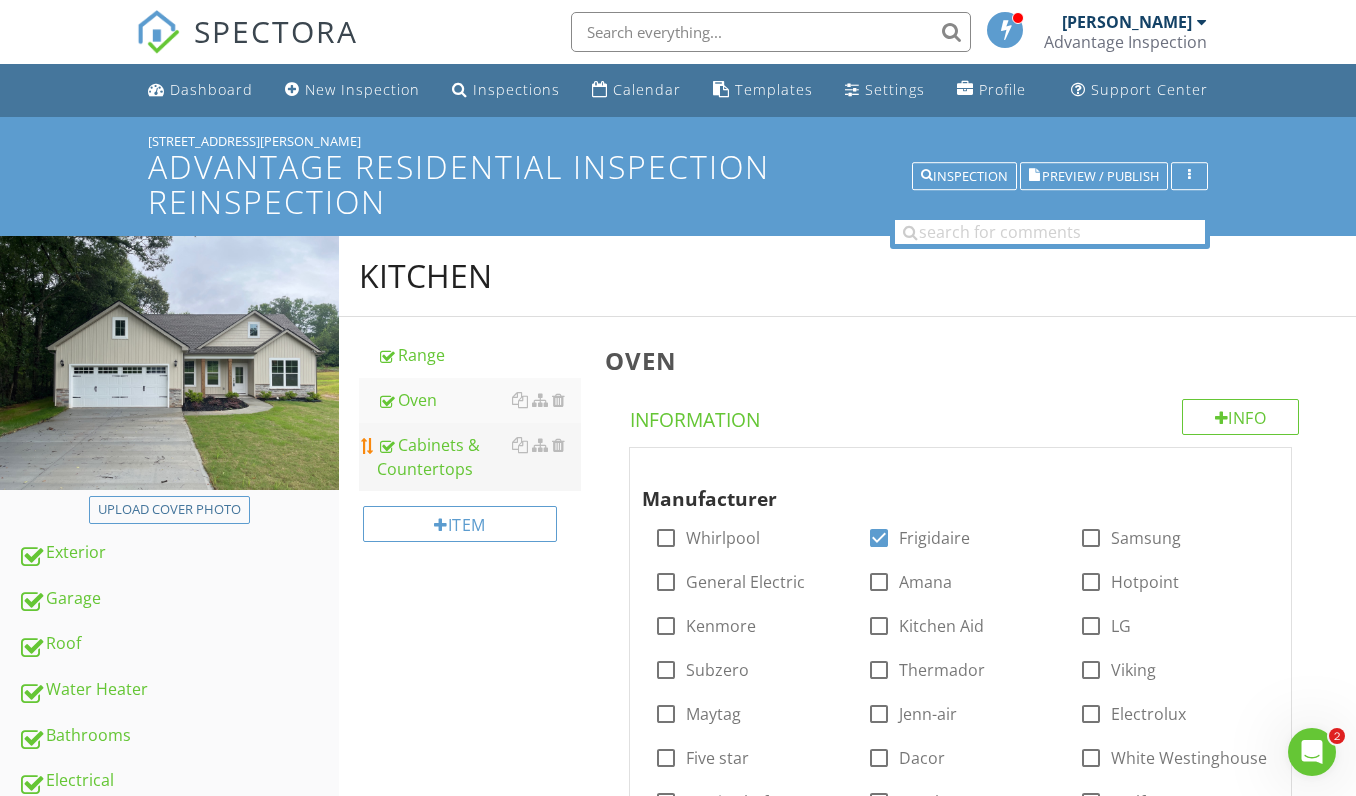 click on "Cabinets & Countertops" at bounding box center [479, 457] 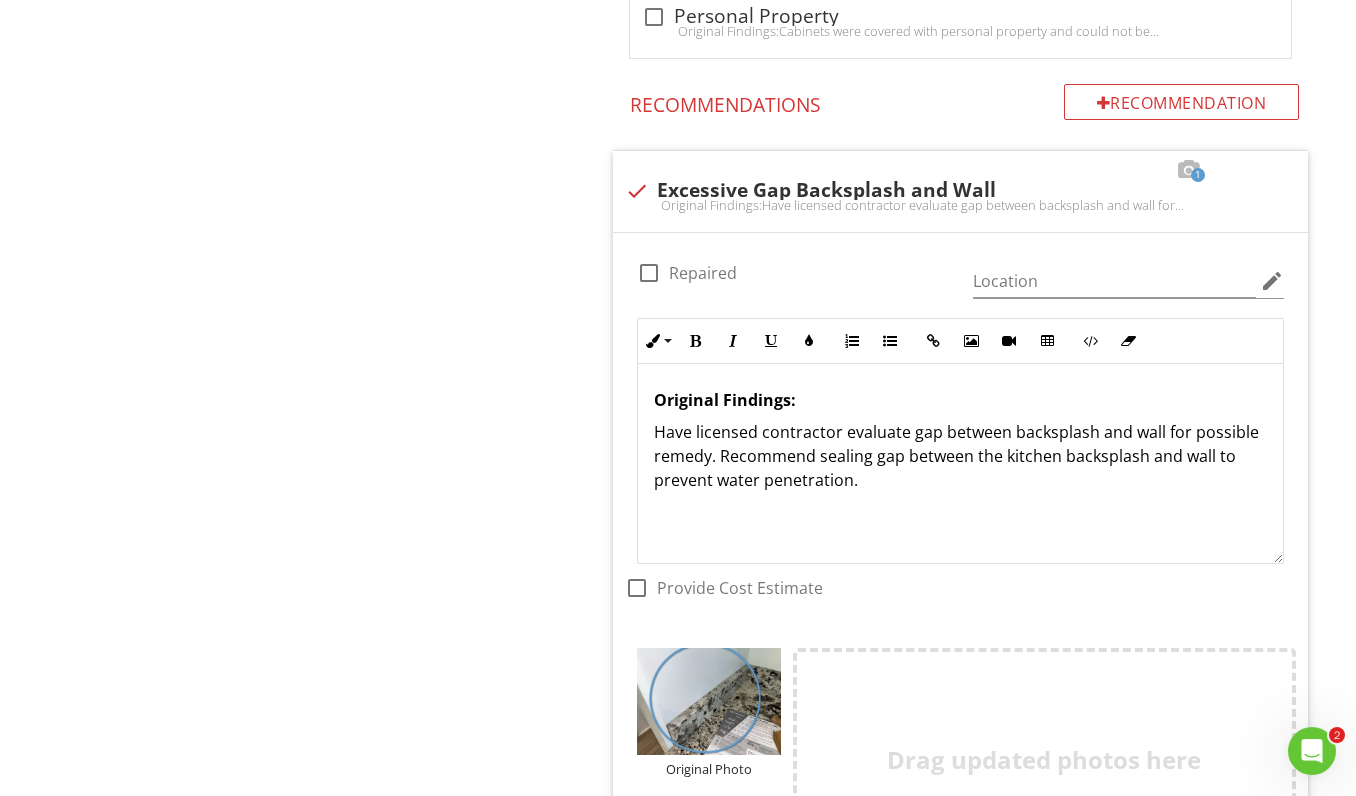scroll, scrollTop: 1138, scrollLeft: 0, axis: vertical 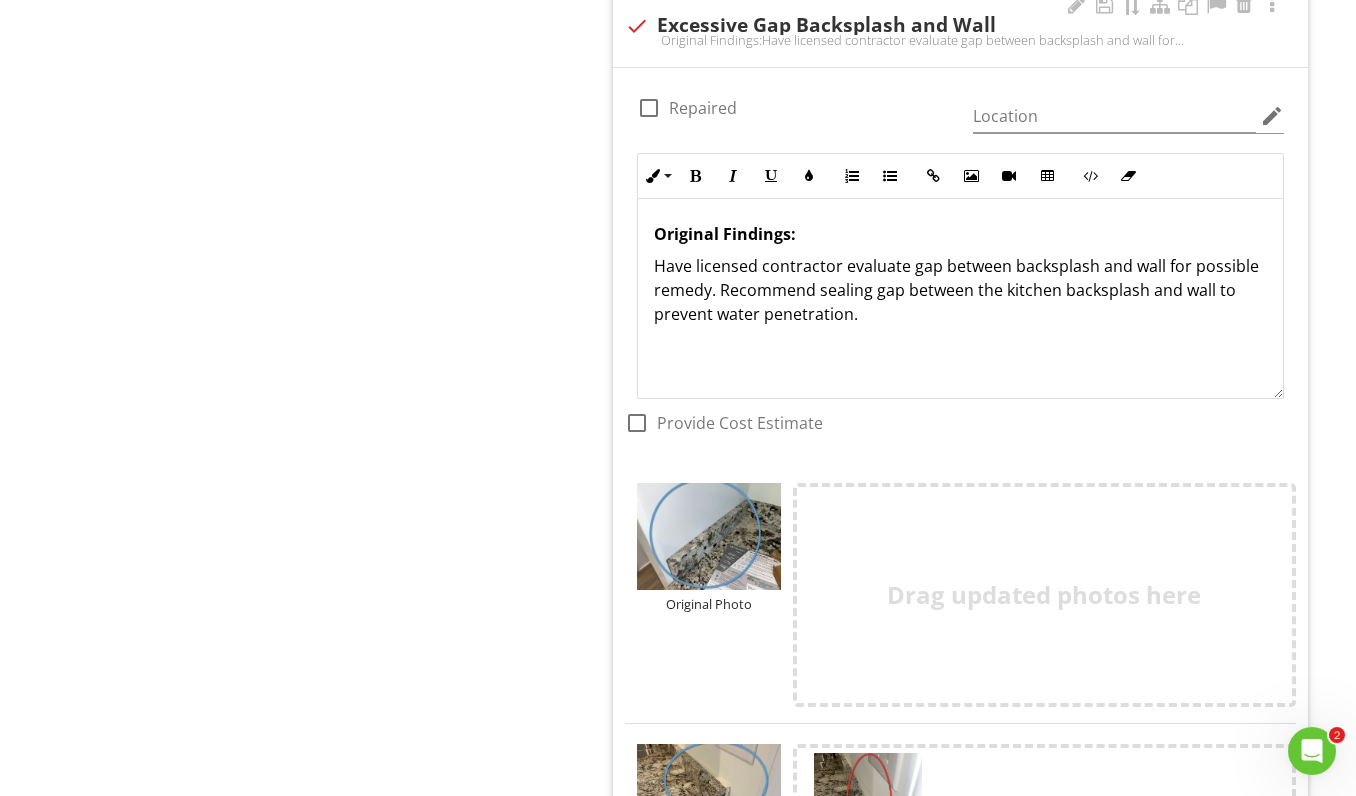 click on "Have licensed contractor evaluate gap between backsplash and wall for possible remedy. Recommend sealing gap between the kitchen backsplash and wall to prevent water penetration." at bounding box center [960, 291] 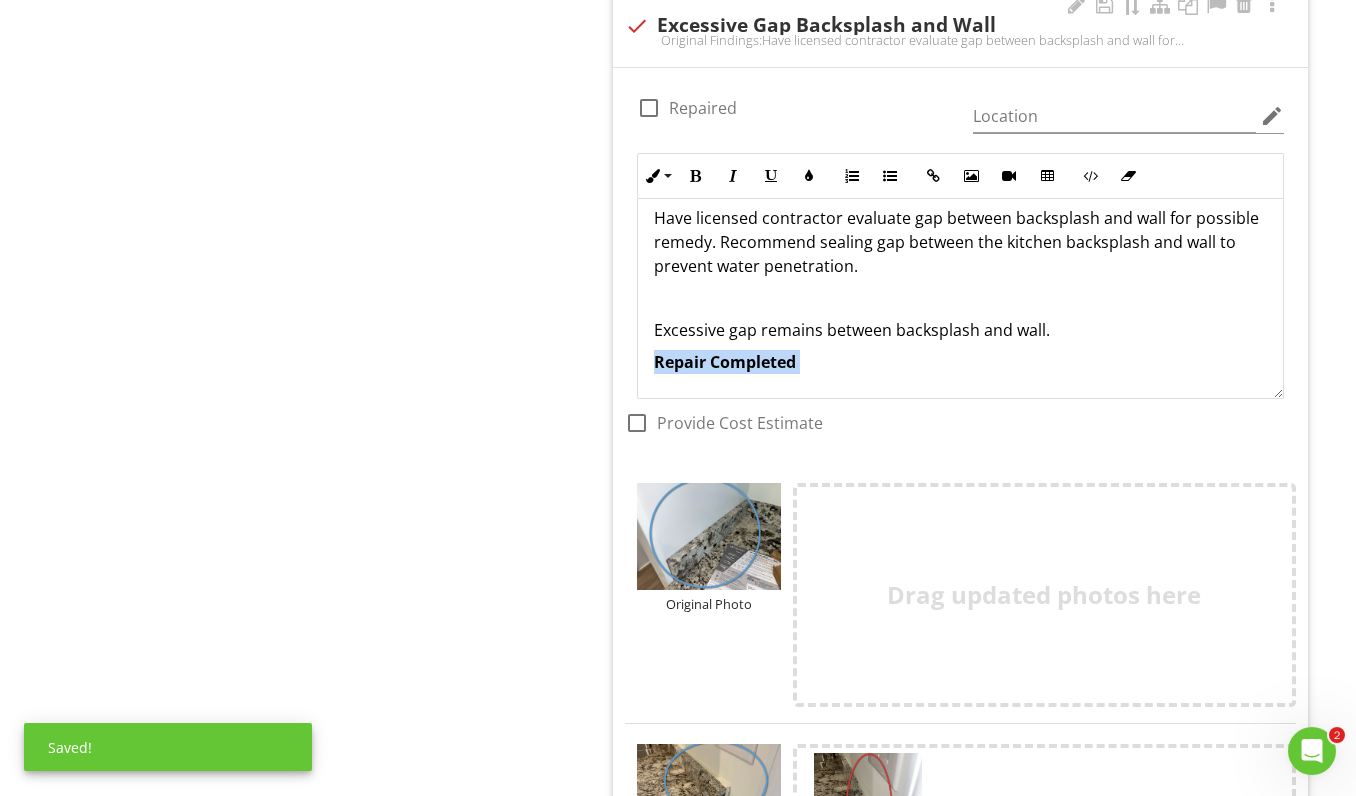 scroll, scrollTop: 49, scrollLeft: 0, axis: vertical 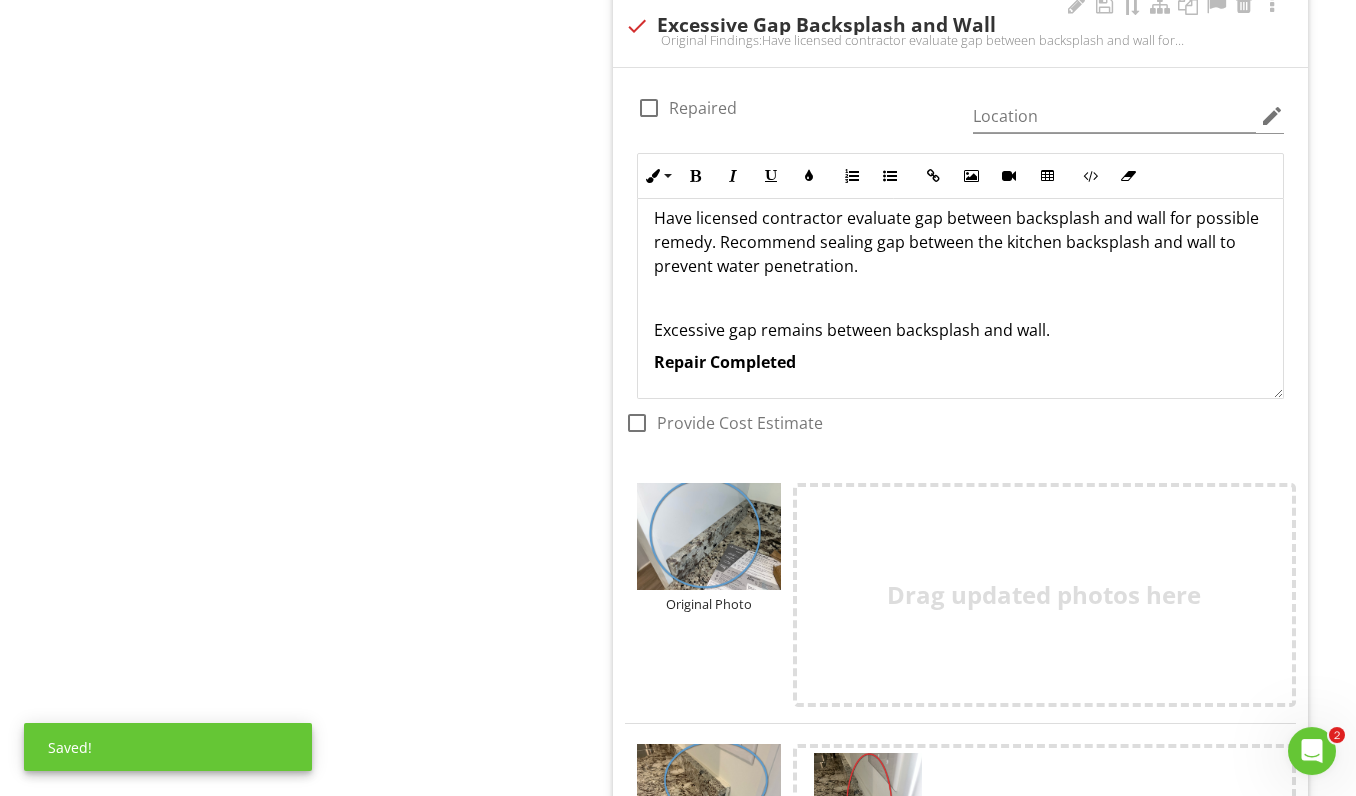 click on "Repair Completed" at bounding box center [725, 363] 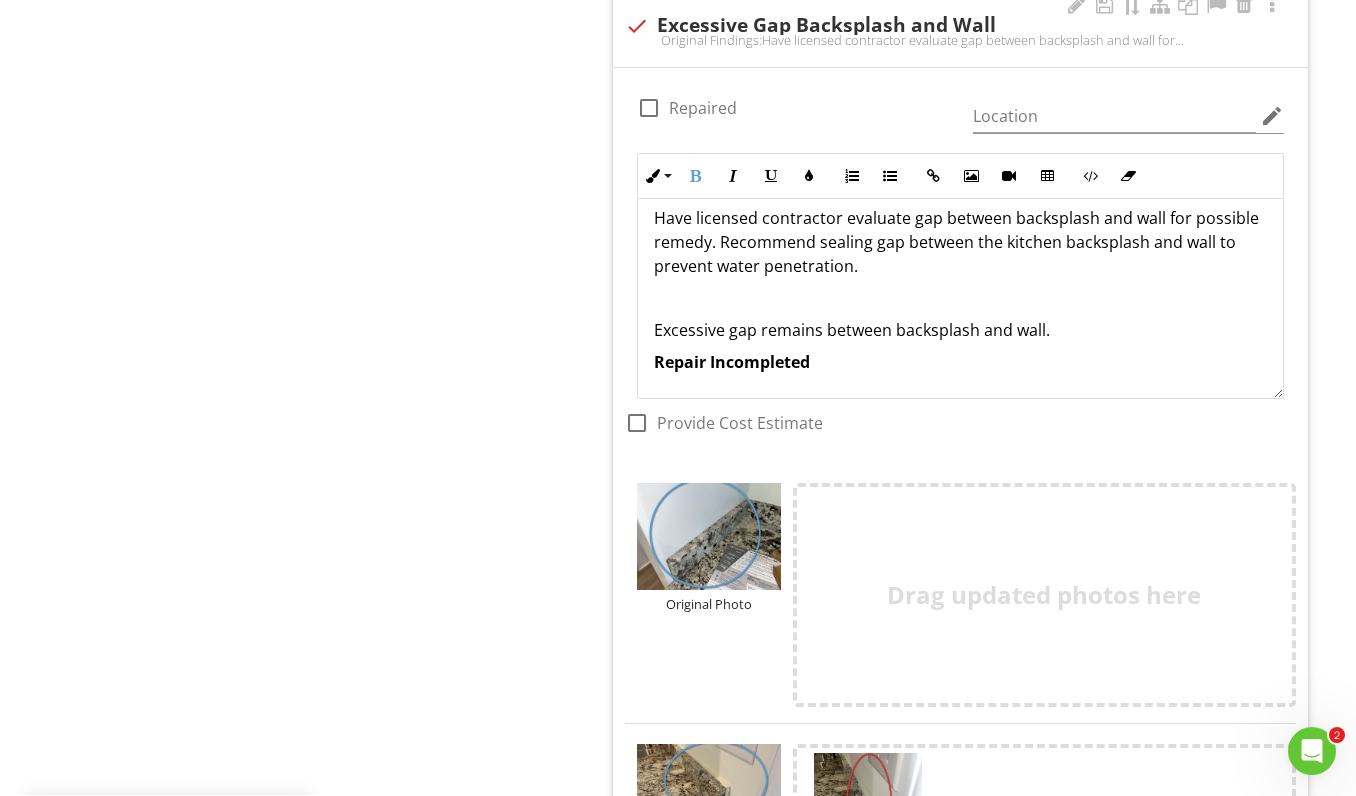 click on "Repair Incompleted" at bounding box center (960, 363) 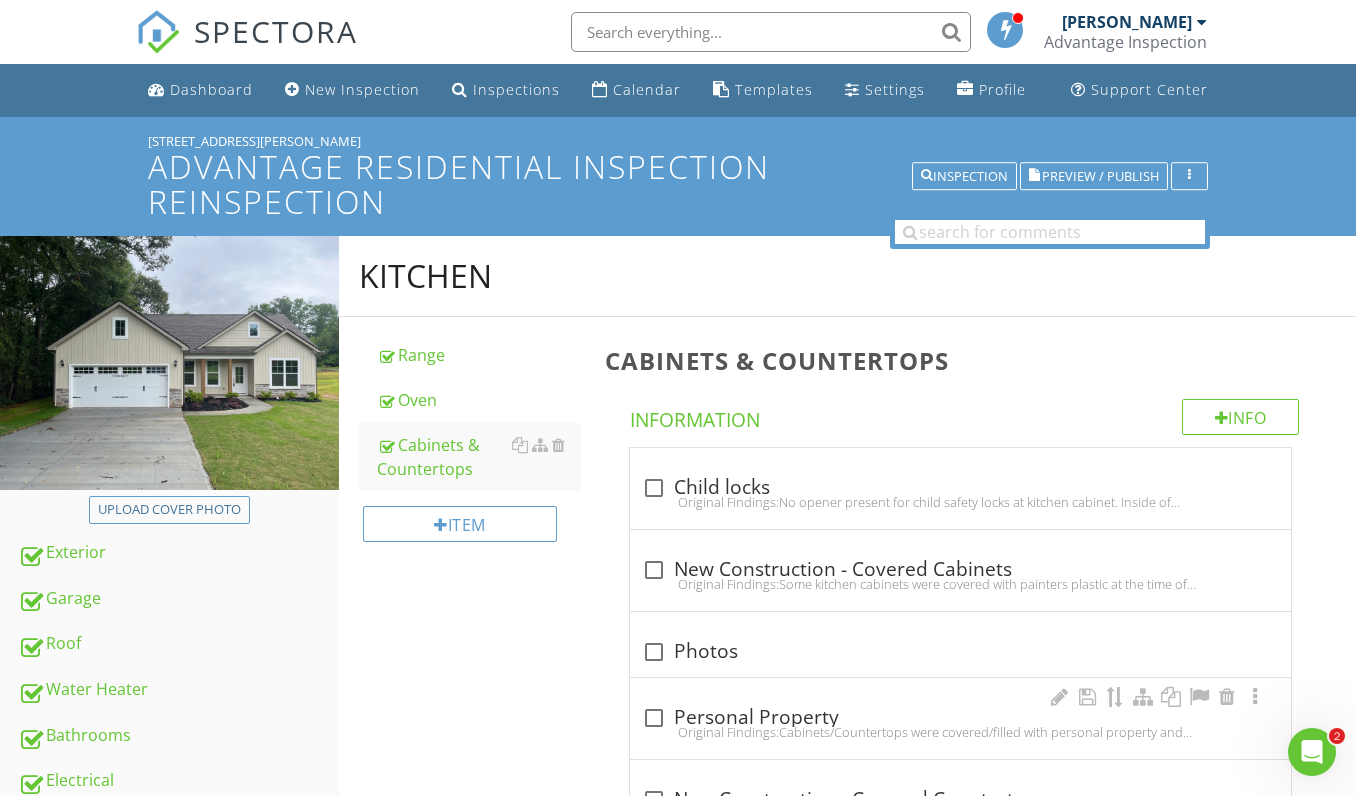 scroll, scrollTop: 0, scrollLeft: 0, axis: both 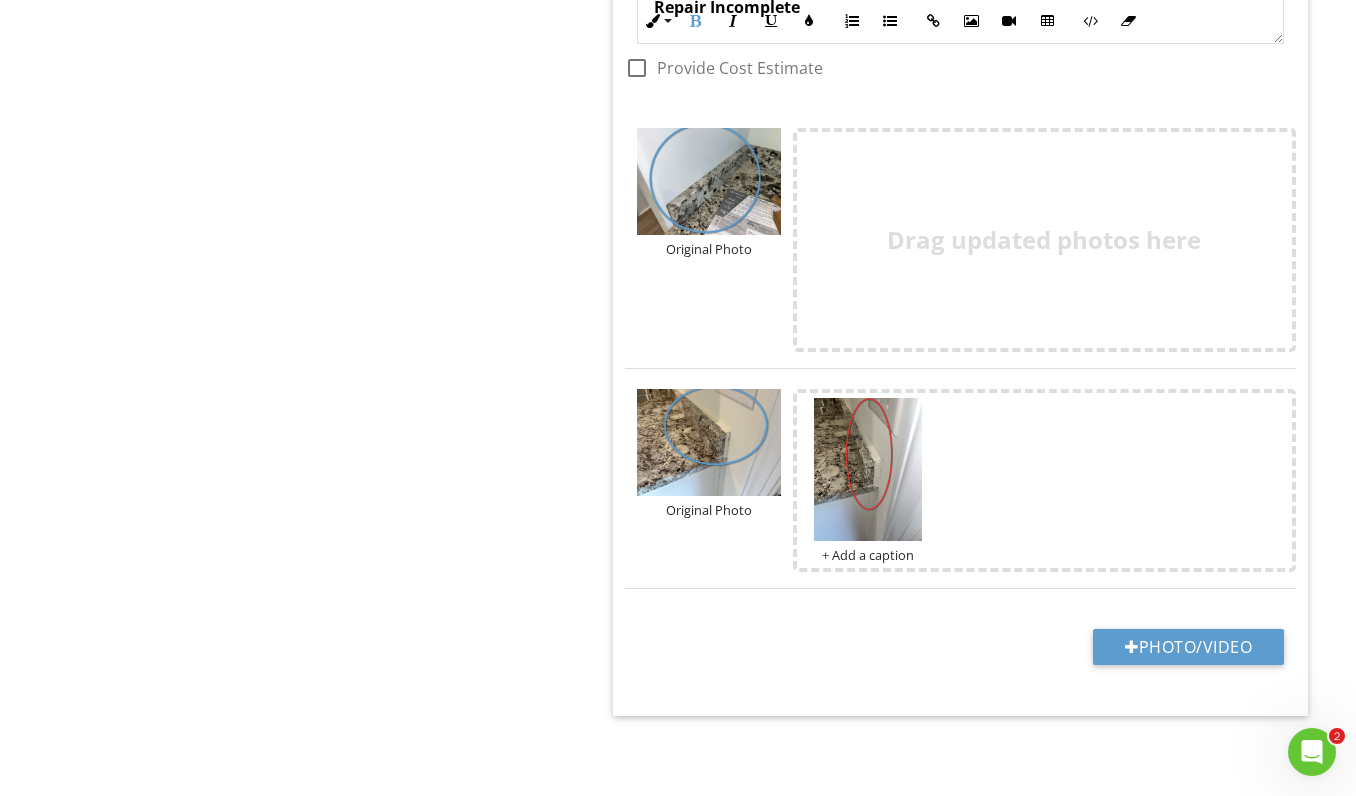click on "Kitchen
Range
Oven
Cabinets & Countertops
Item
Cabinets & Countertops
Info
Information                       check_box_outline_blank
Child locks
Original Findings:No opener present for child safety locks at kitchen cabinet. Inside of cabinetry could not be observed.
check_box_outline_blank
New Construction - Covered Cabinets
Original Findings:Some kitchen cabinets were covered with painters plastic at the time of inspection and could not be fully inspected.
check_box_outline_blank
Photos
check_box_outline_blank" at bounding box center (847, -294) 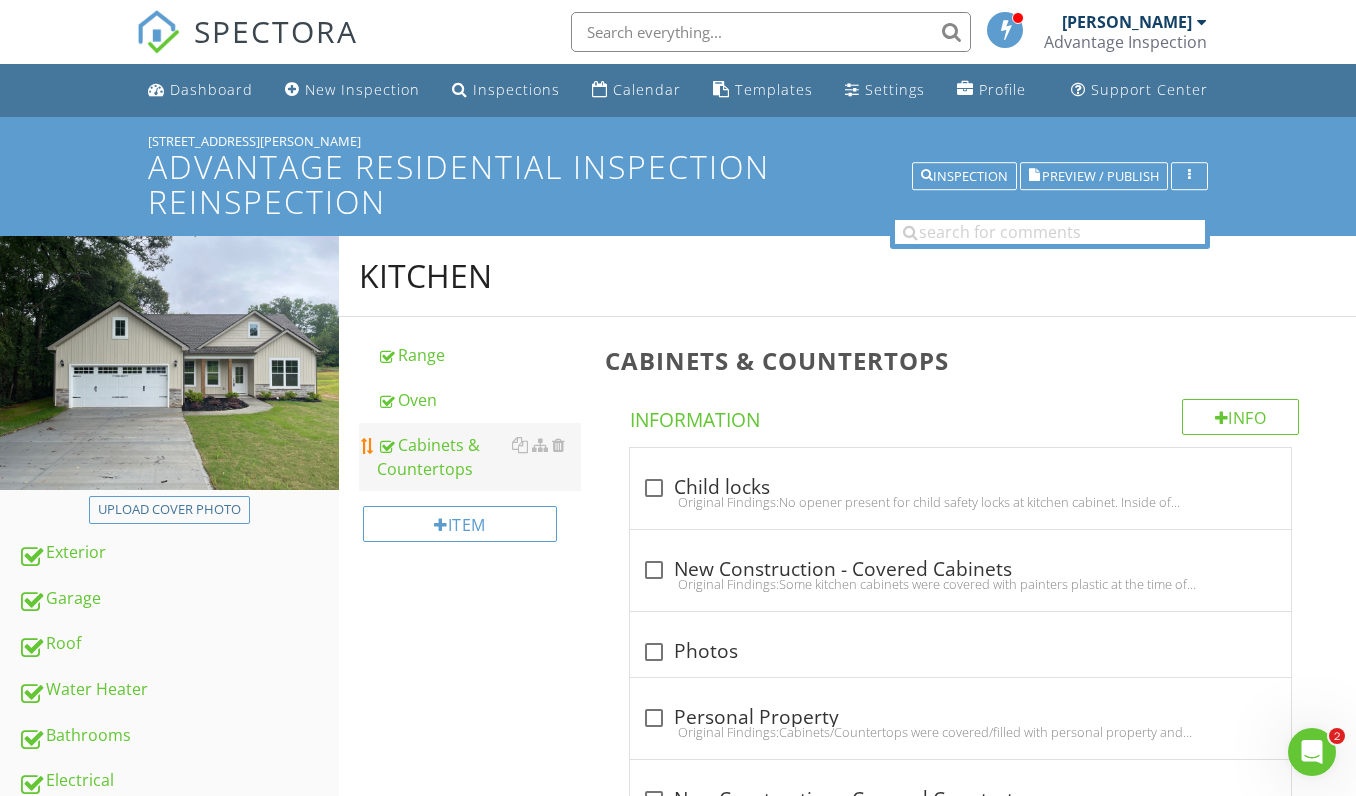 scroll, scrollTop: 0, scrollLeft: 0, axis: both 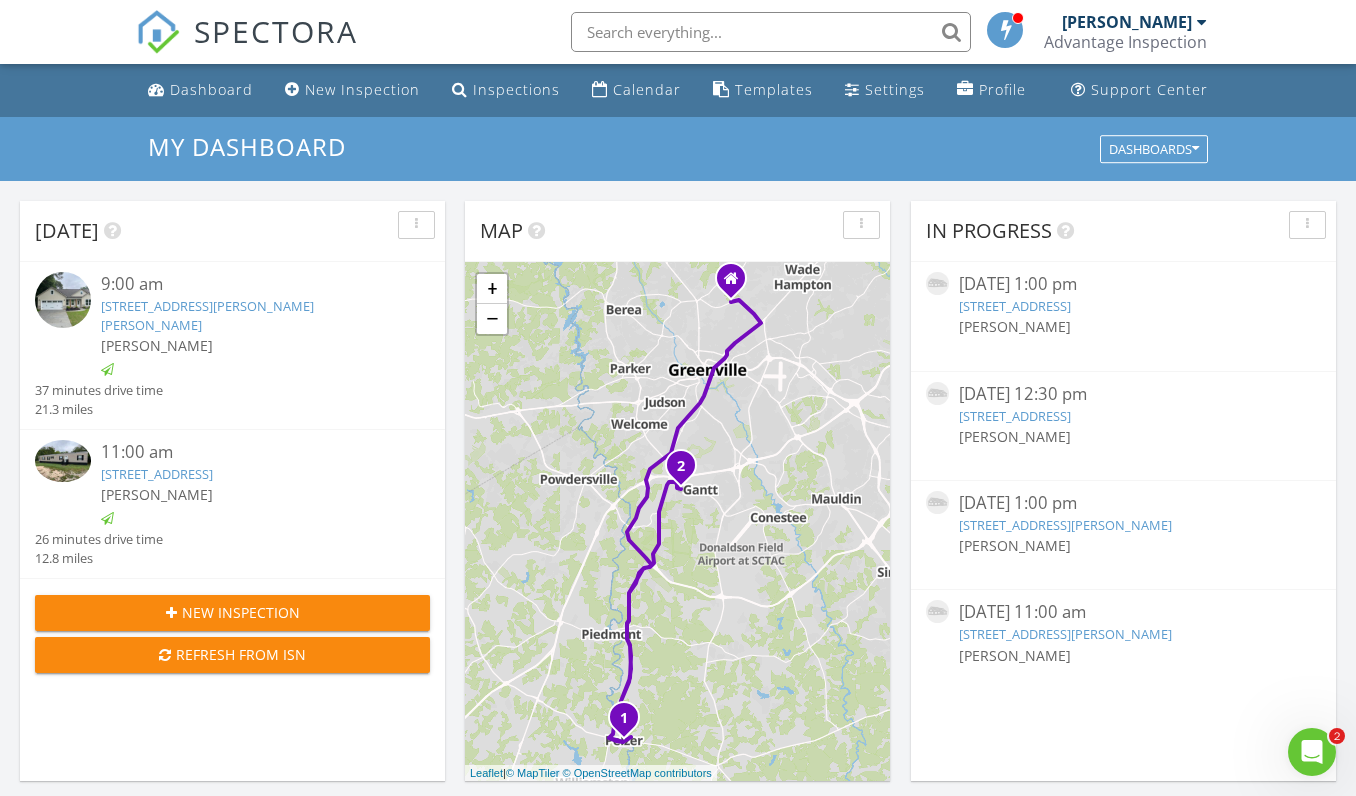 click on "107 A W Stewart St, Pelzer, SC 29669" at bounding box center (207, 315) 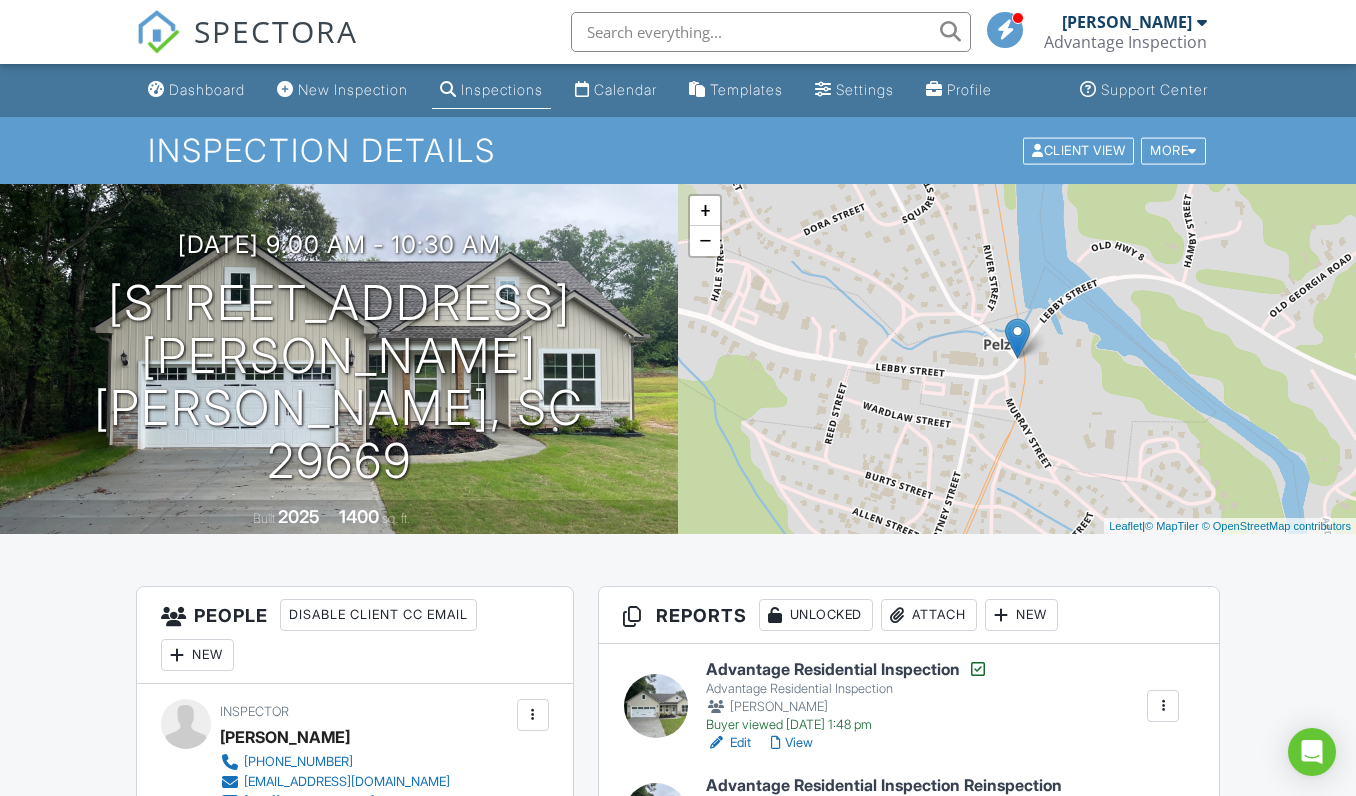 scroll, scrollTop: 332, scrollLeft: 0, axis: vertical 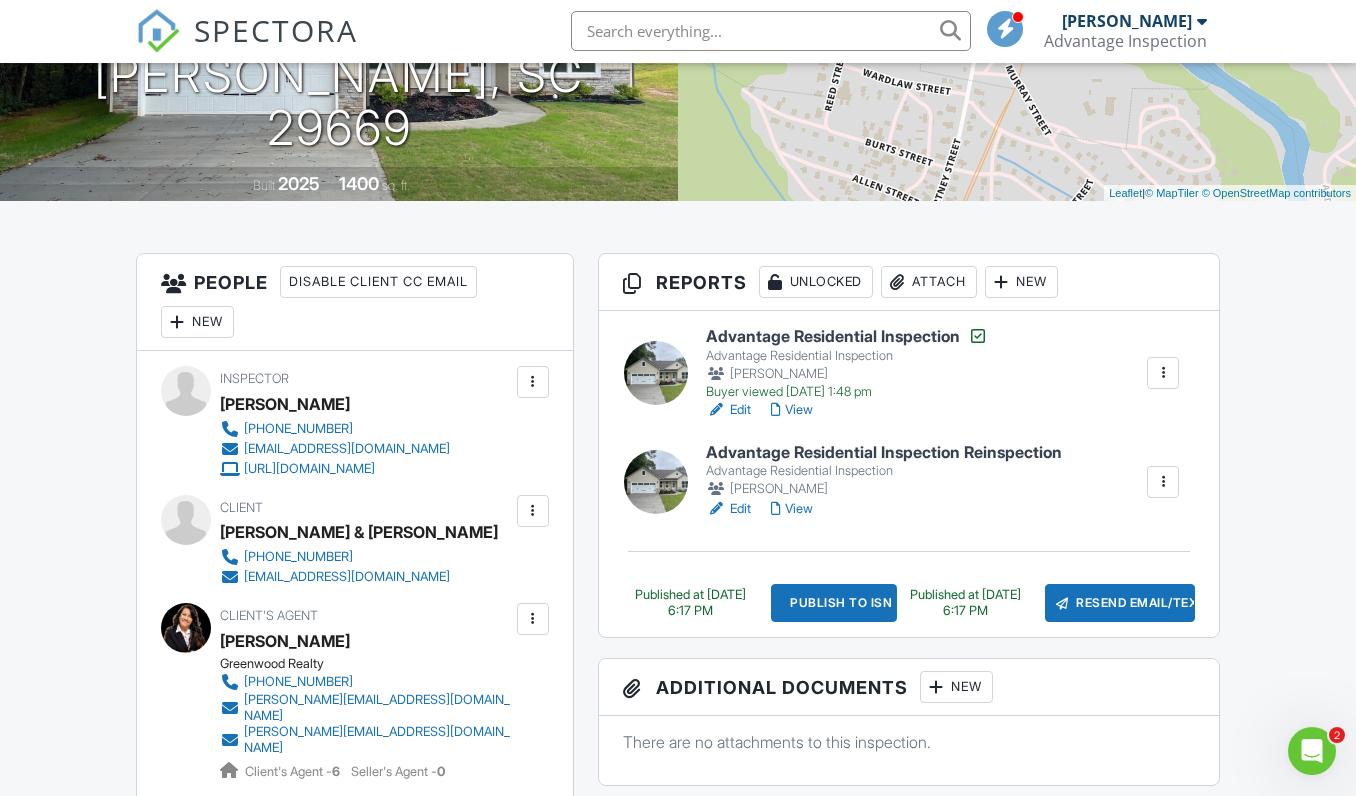 click on "Edit" at bounding box center [728, 510] 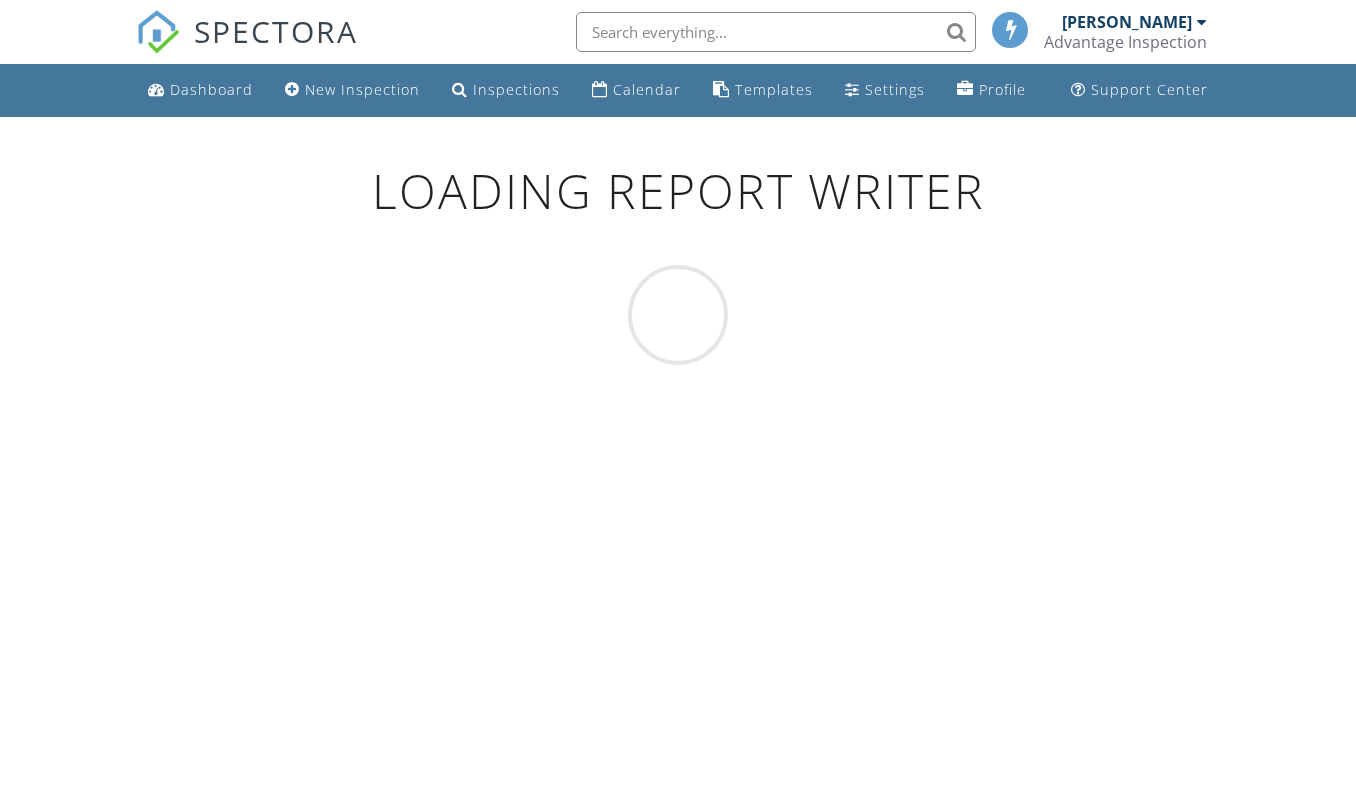 scroll, scrollTop: 0, scrollLeft: 0, axis: both 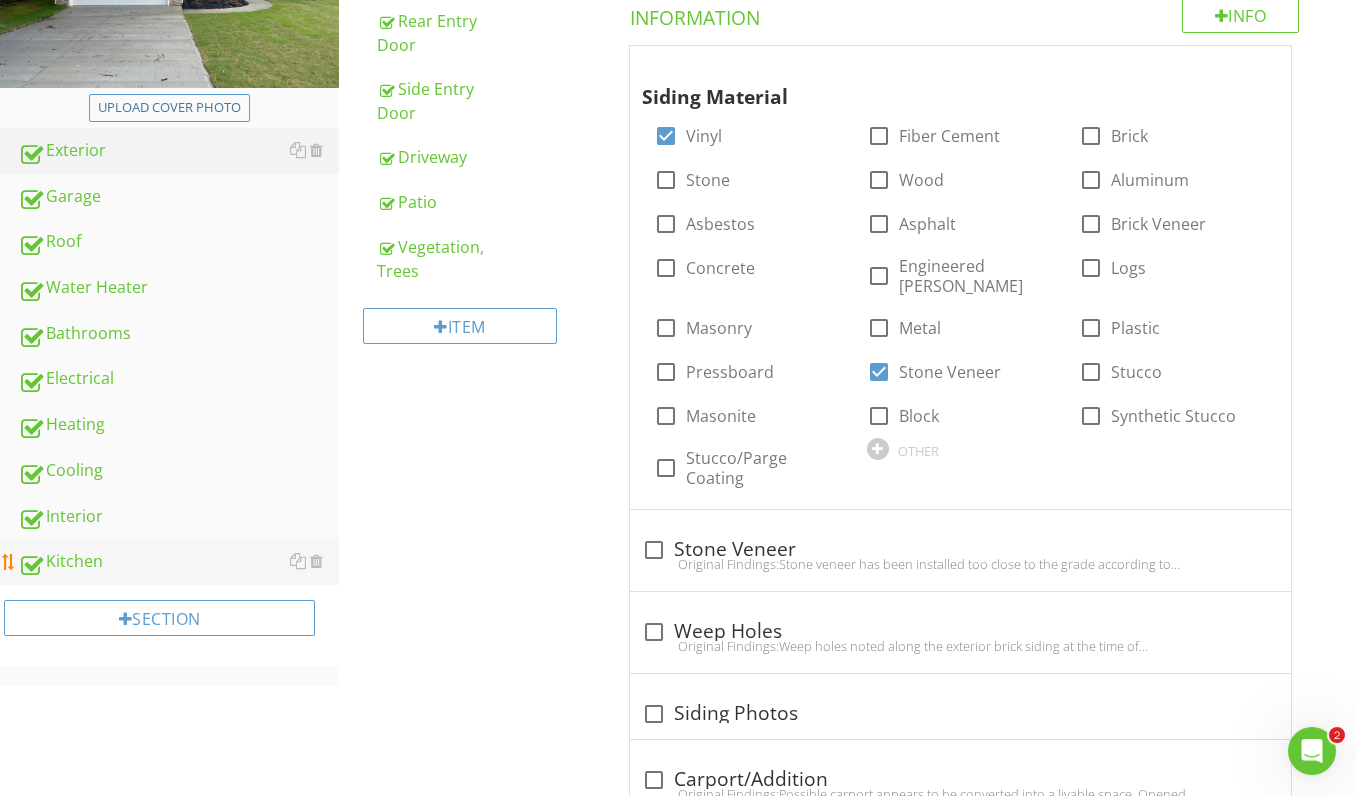 click on "Kitchen" at bounding box center [178, 563] 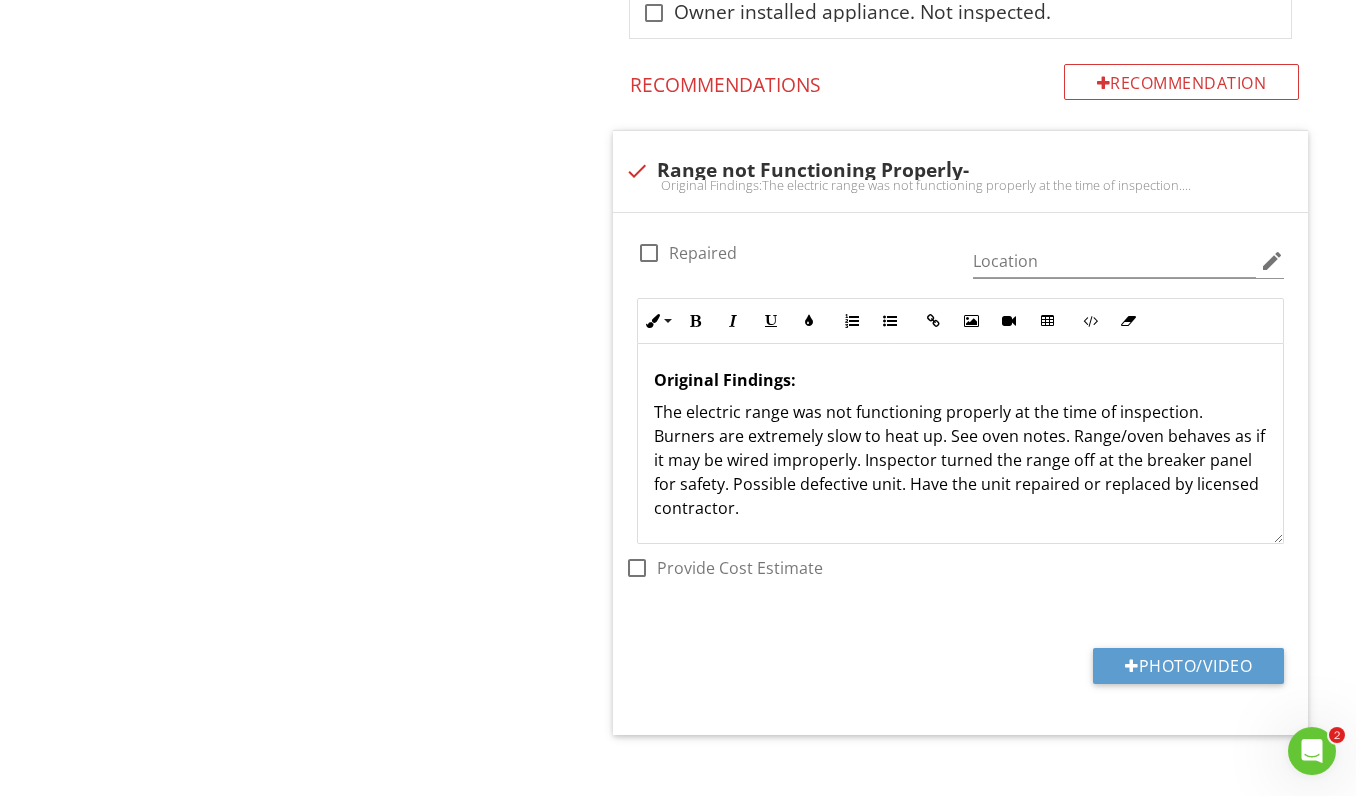 scroll, scrollTop: 2665, scrollLeft: 0, axis: vertical 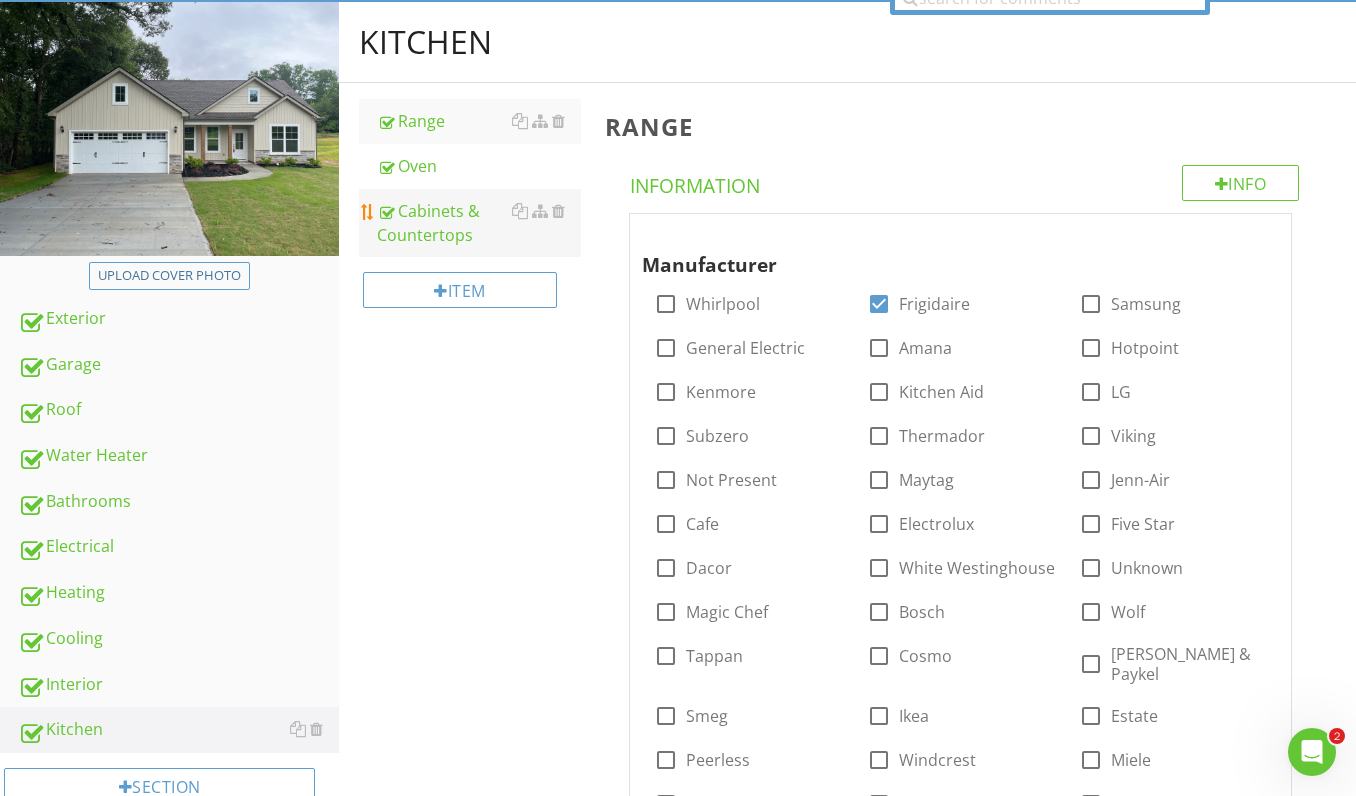 click on "Cabinets & Countertops" at bounding box center [479, 223] 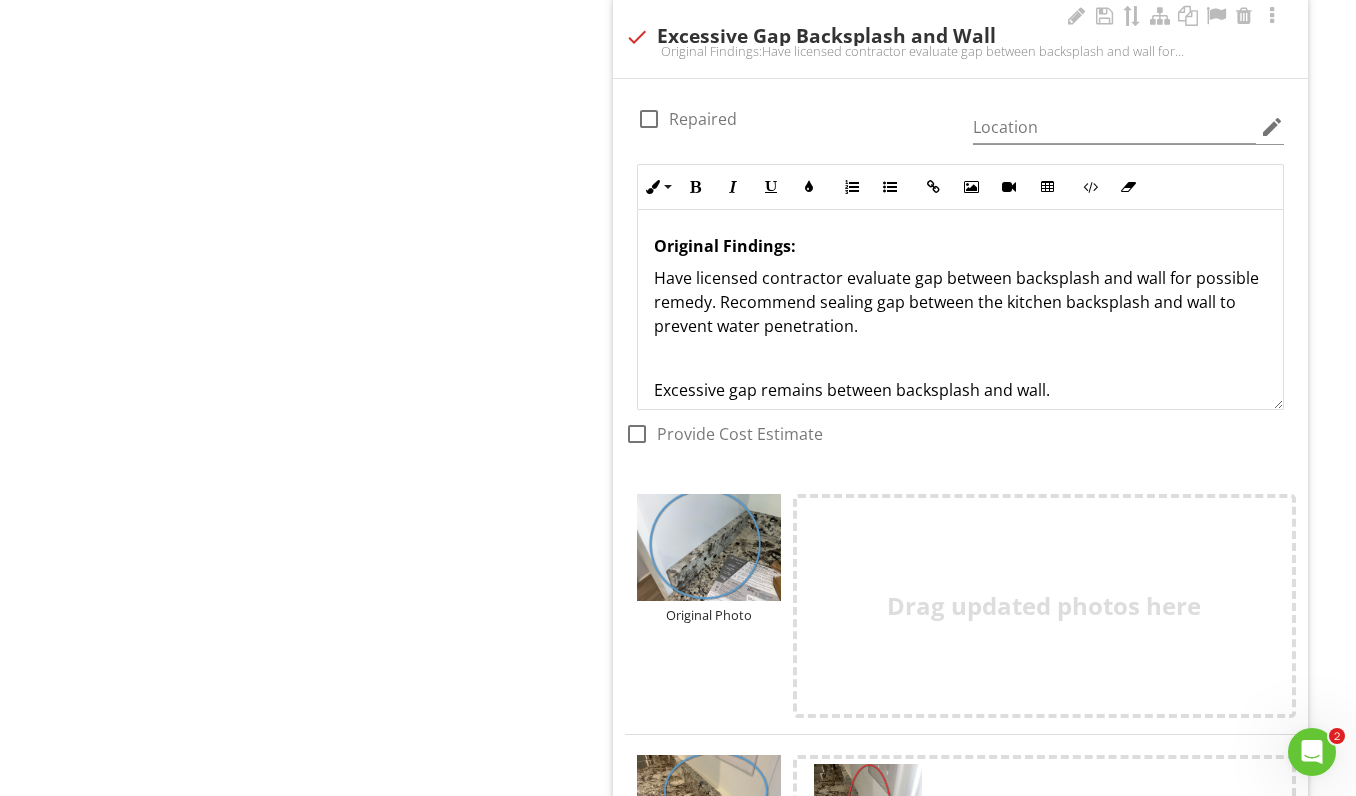 scroll, scrollTop: 1229, scrollLeft: 0, axis: vertical 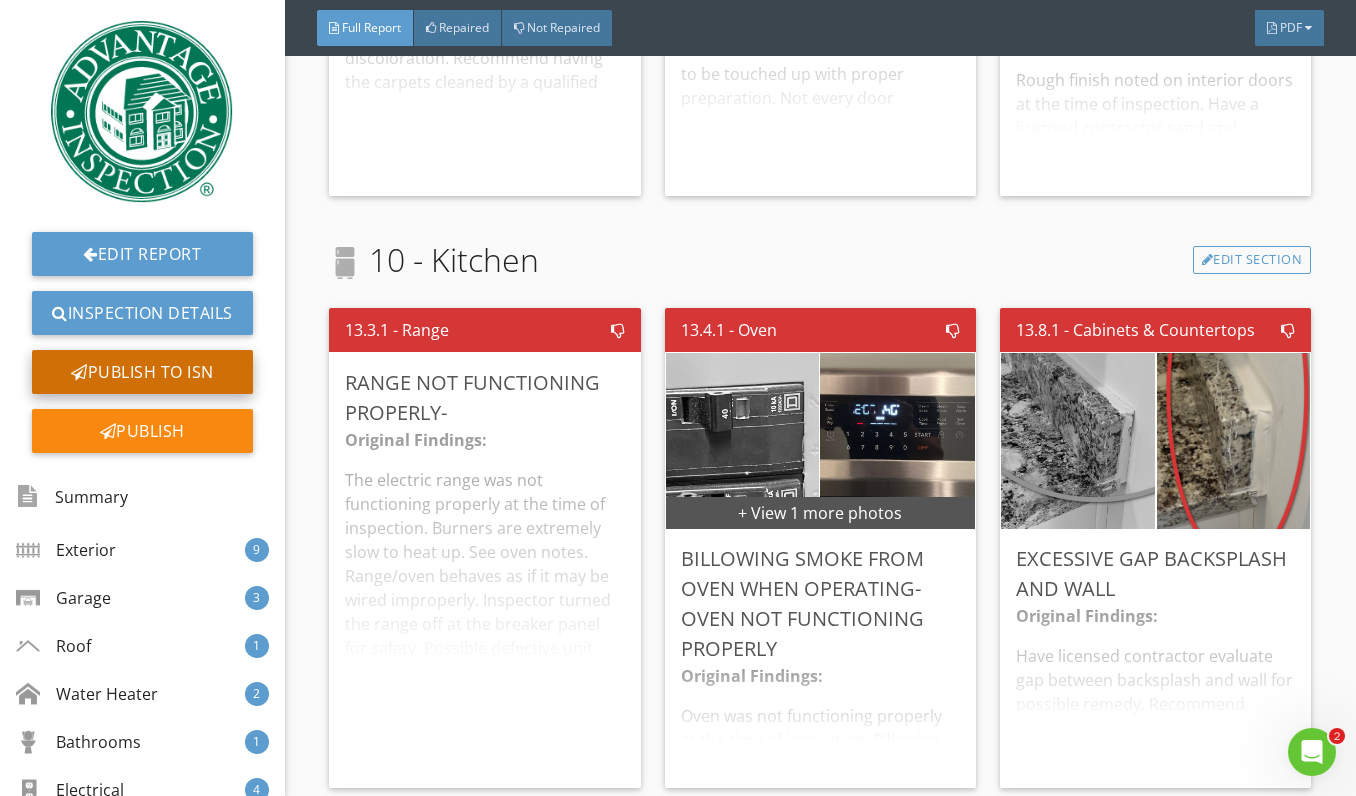 click on "Publish to ISN" at bounding box center [142, 372] 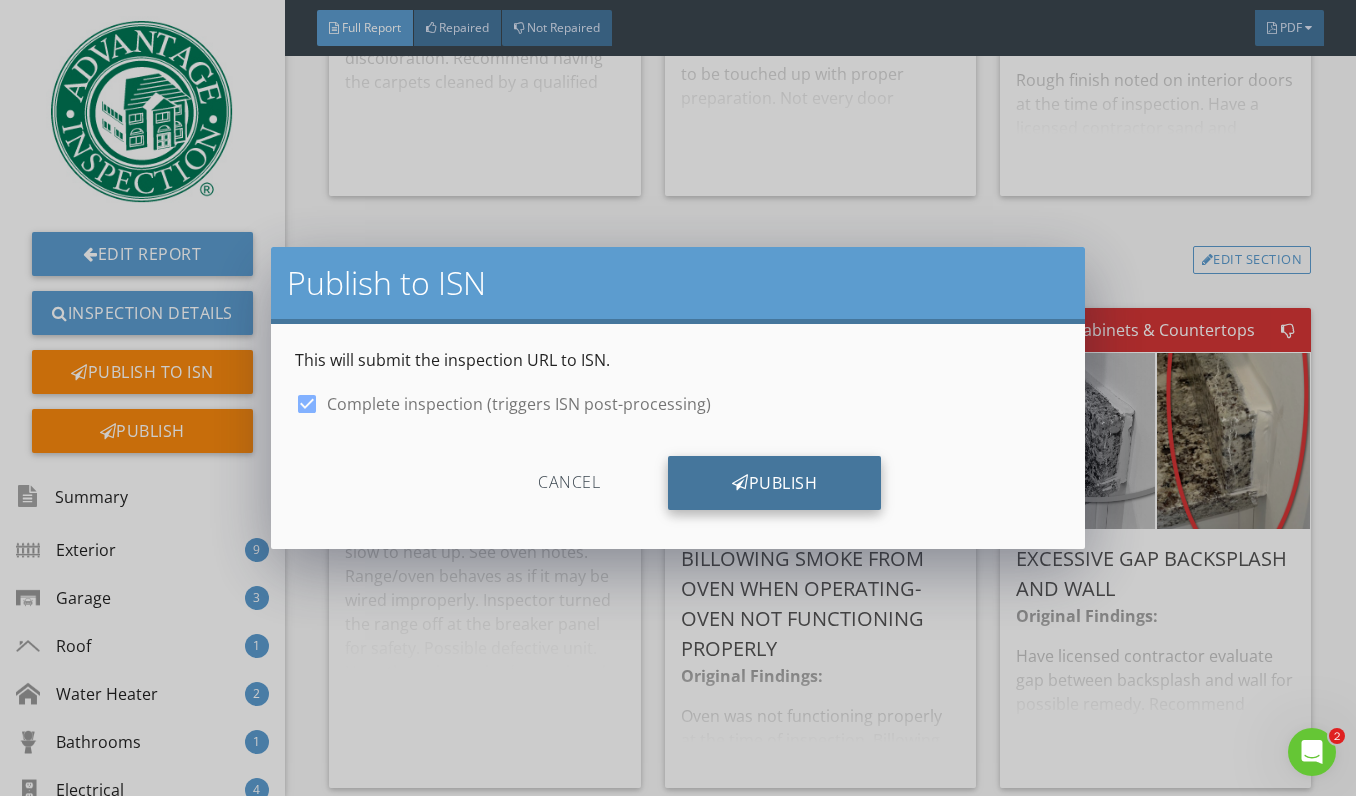 click on "Publish" at bounding box center (774, 483) 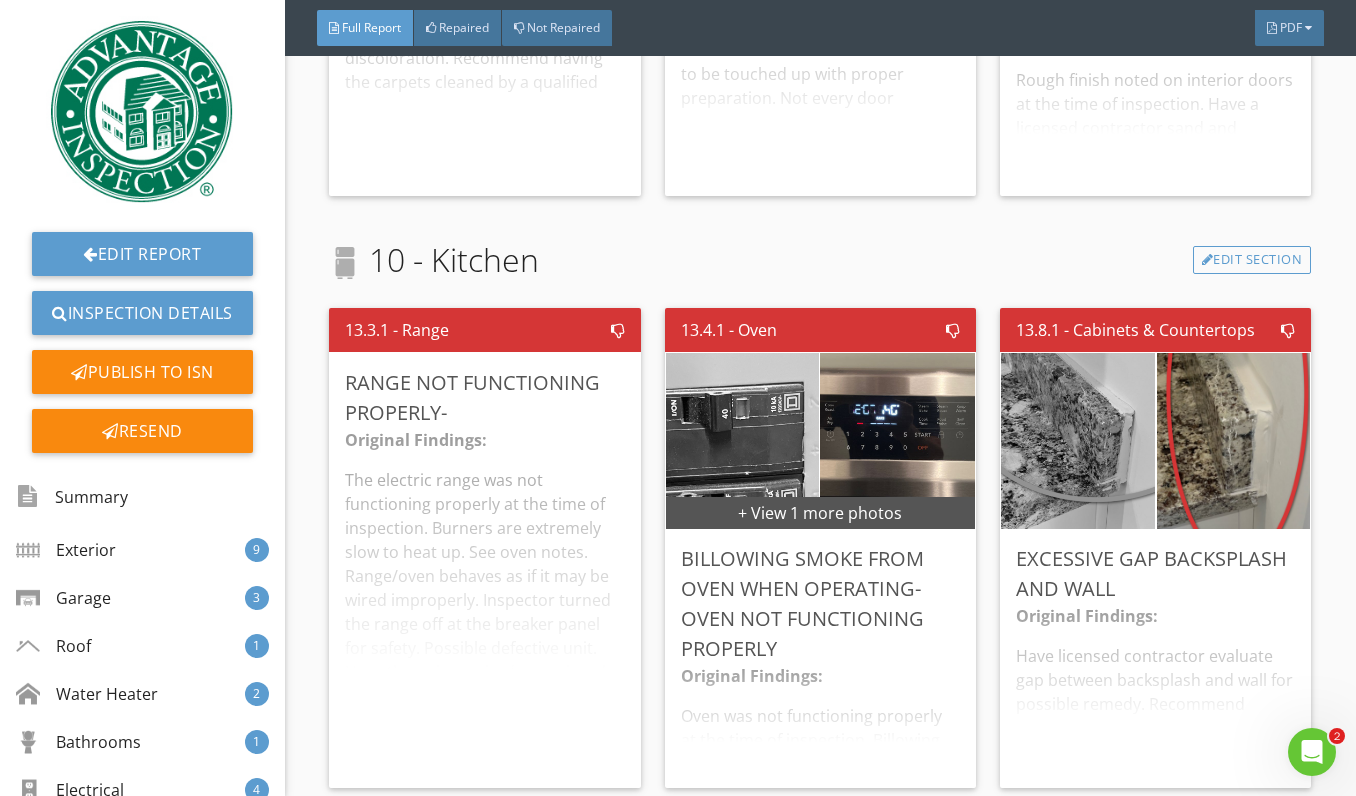 click at bounding box center (678, 398) 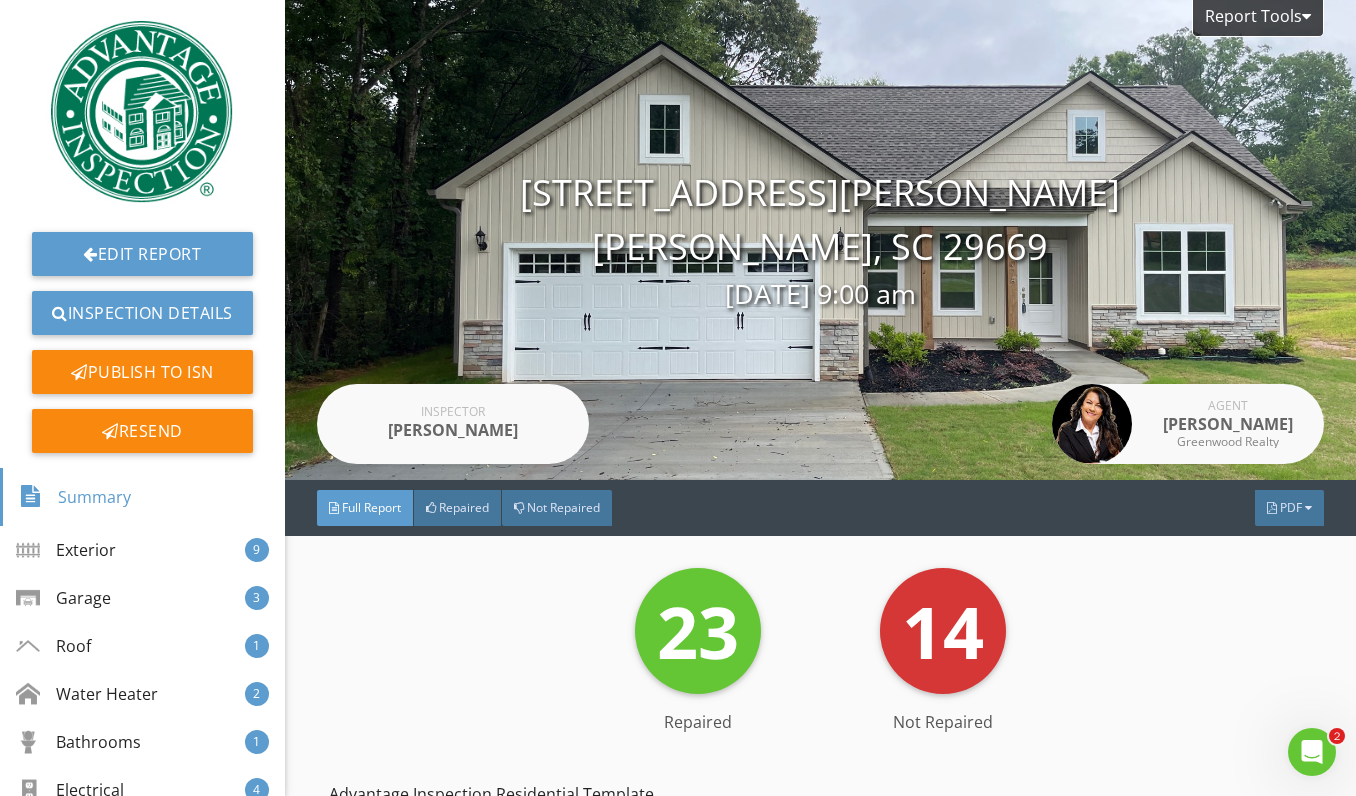 scroll, scrollTop: 0, scrollLeft: 0, axis: both 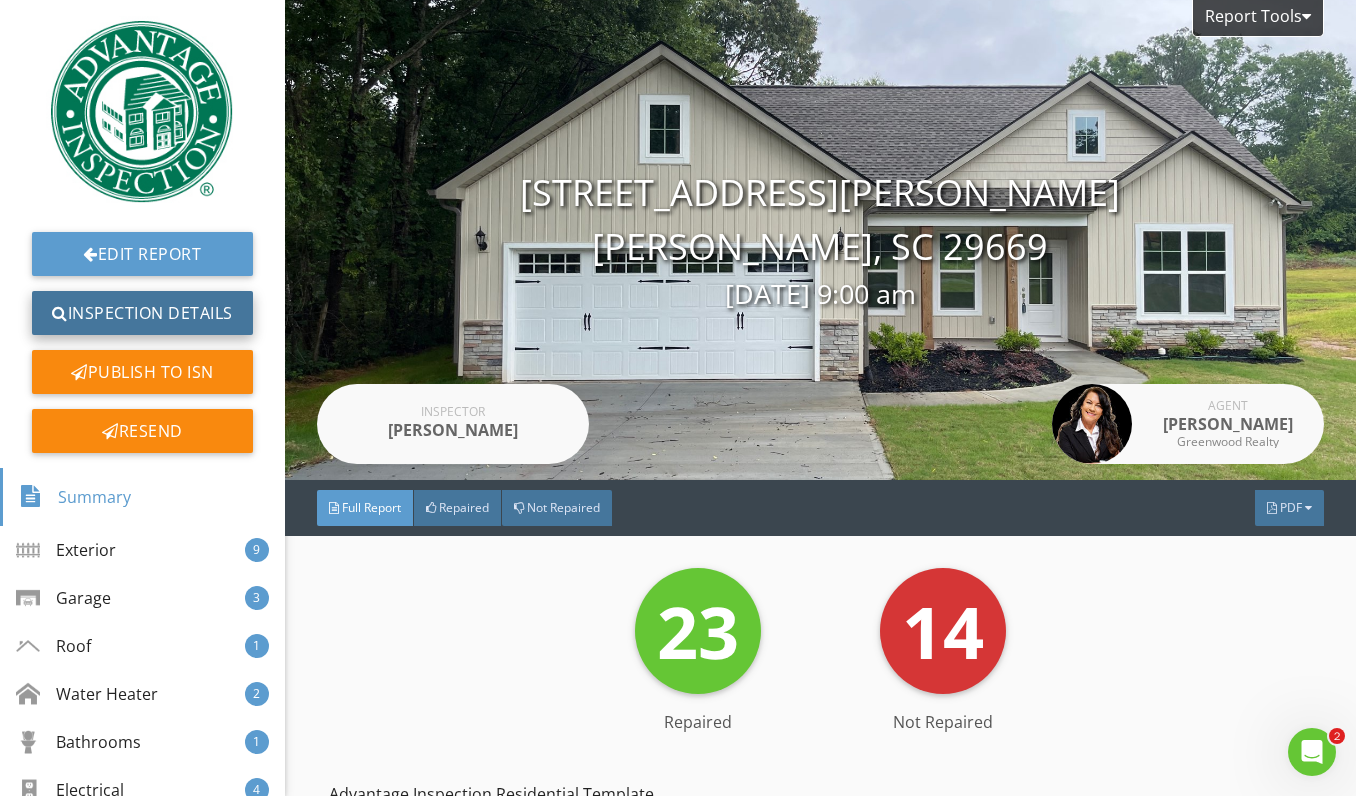 click on "Inspection Details" at bounding box center [142, 313] 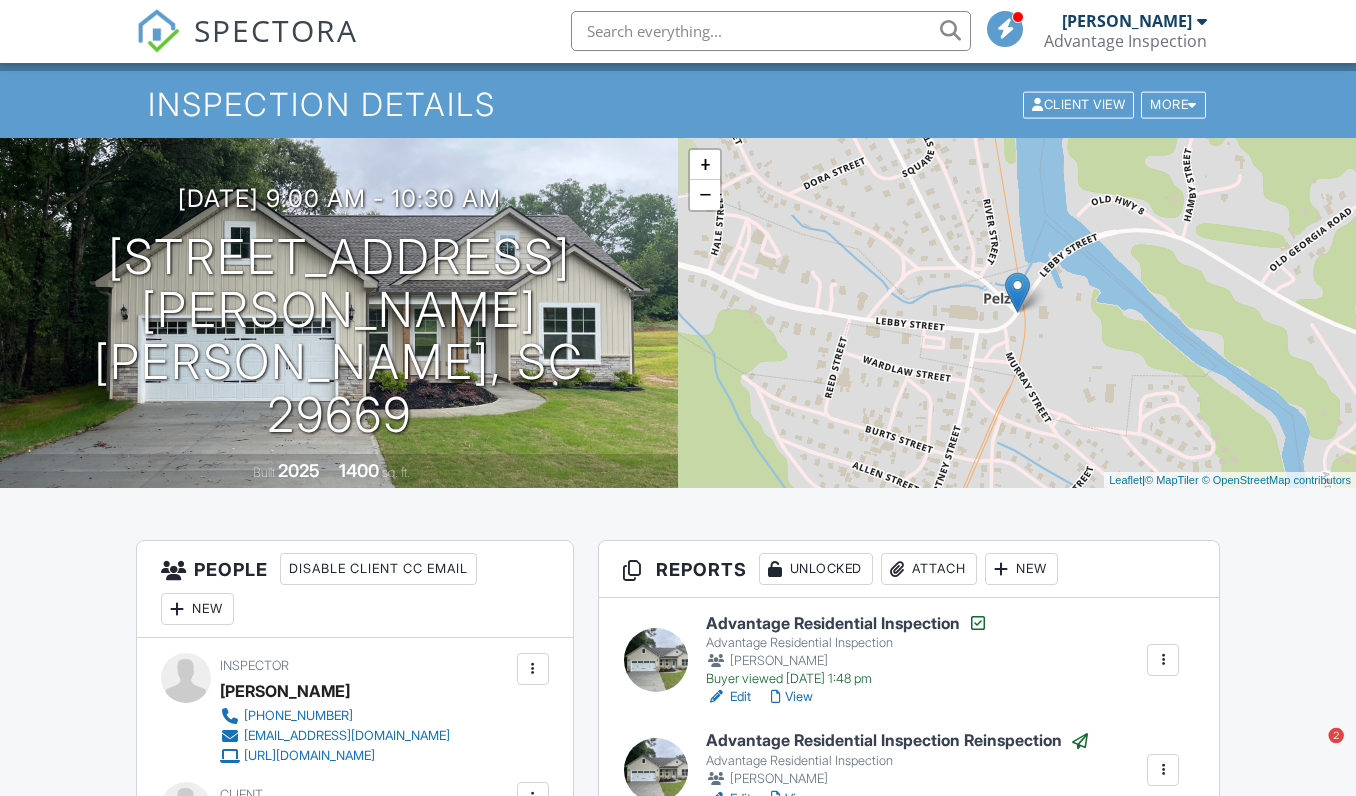 scroll, scrollTop: 148, scrollLeft: 0, axis: vertical 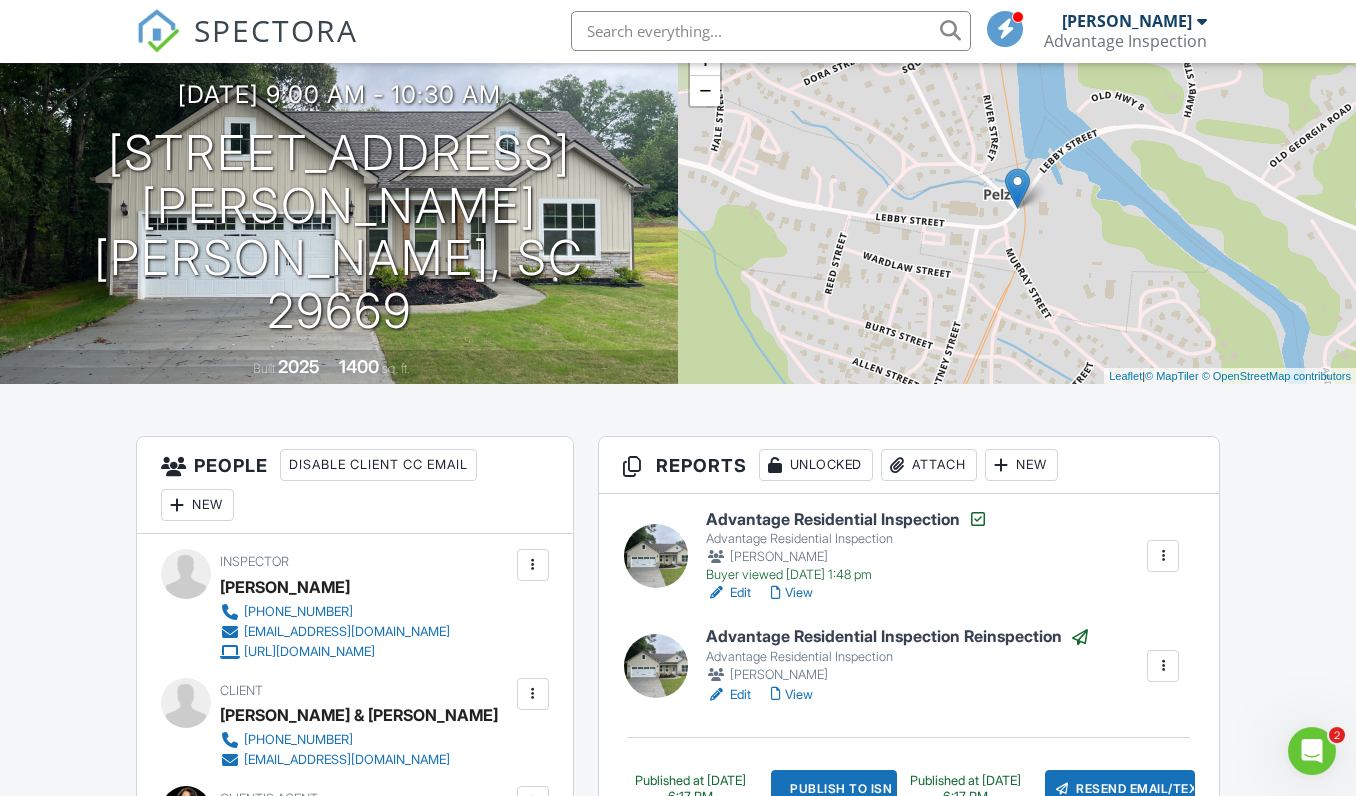 click on "View" at bounding box center [792, 696] 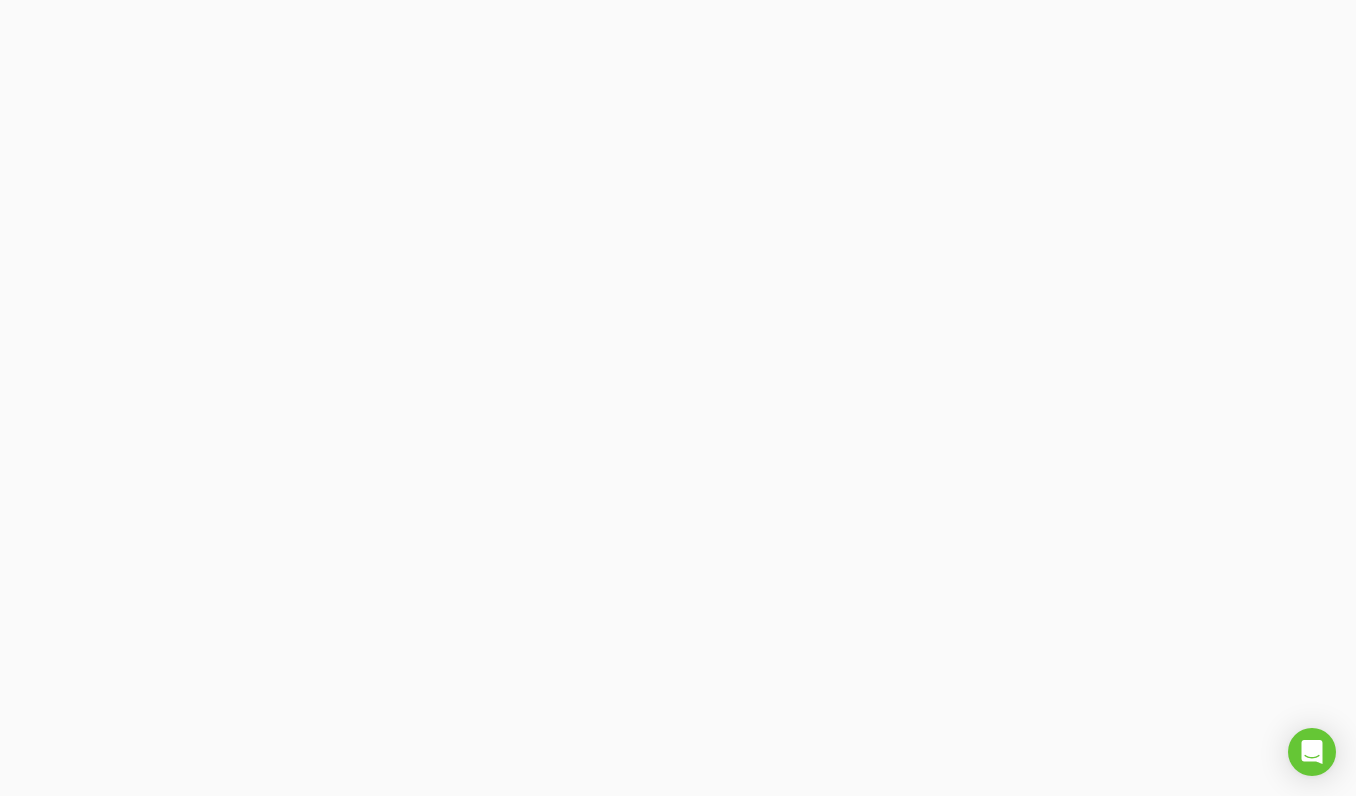 scroll, scrollTop: 0, scrollLeft: 0, axis: both 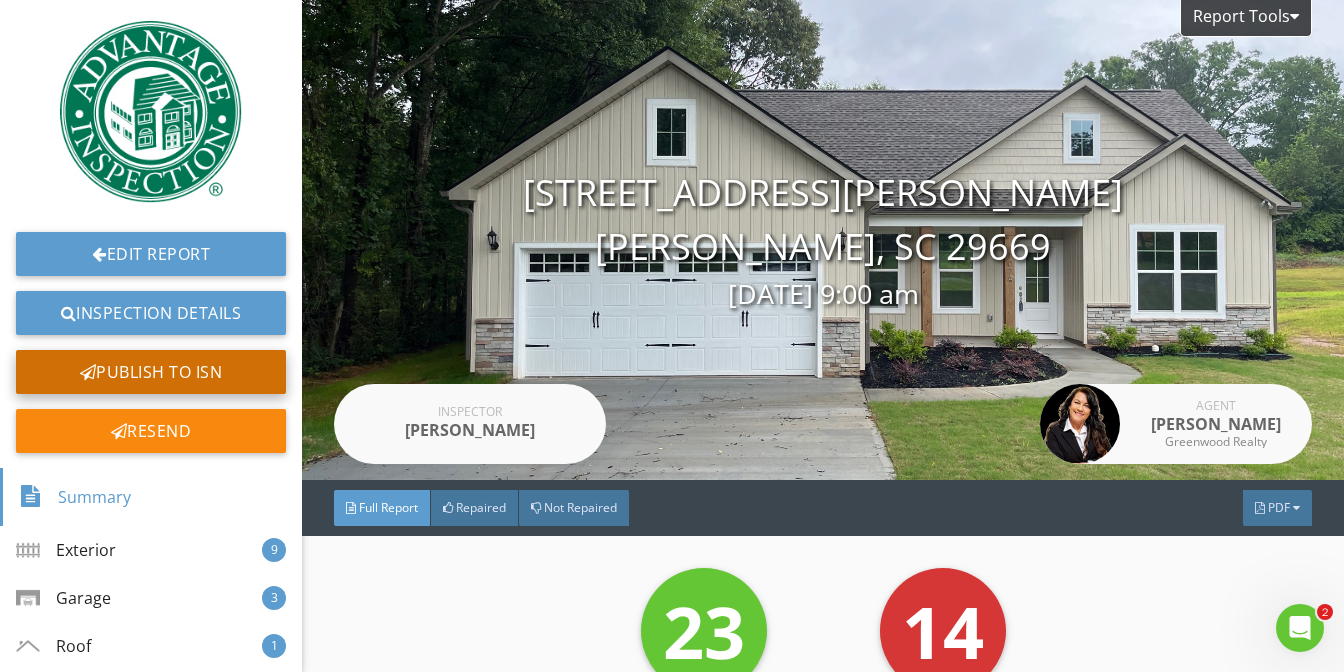 click on "Publish to ISN" at bounding box center [151, 372] 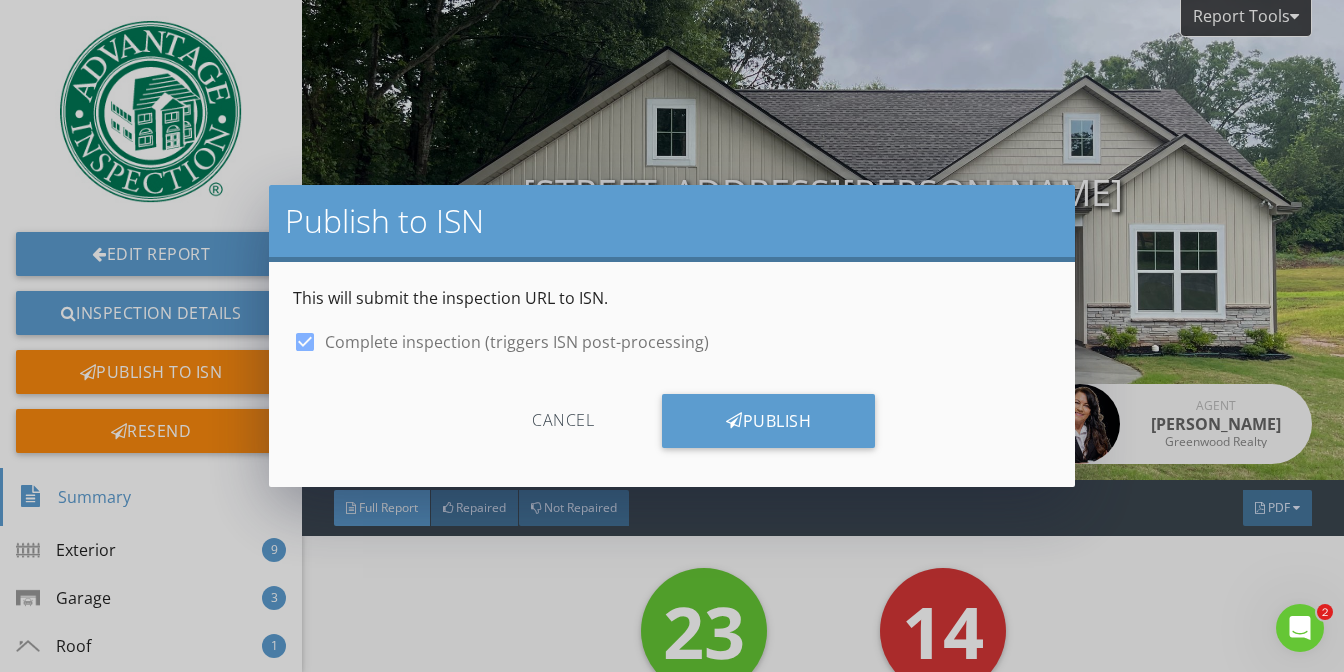 click on "Cancel" at bounding box center (563, 421) 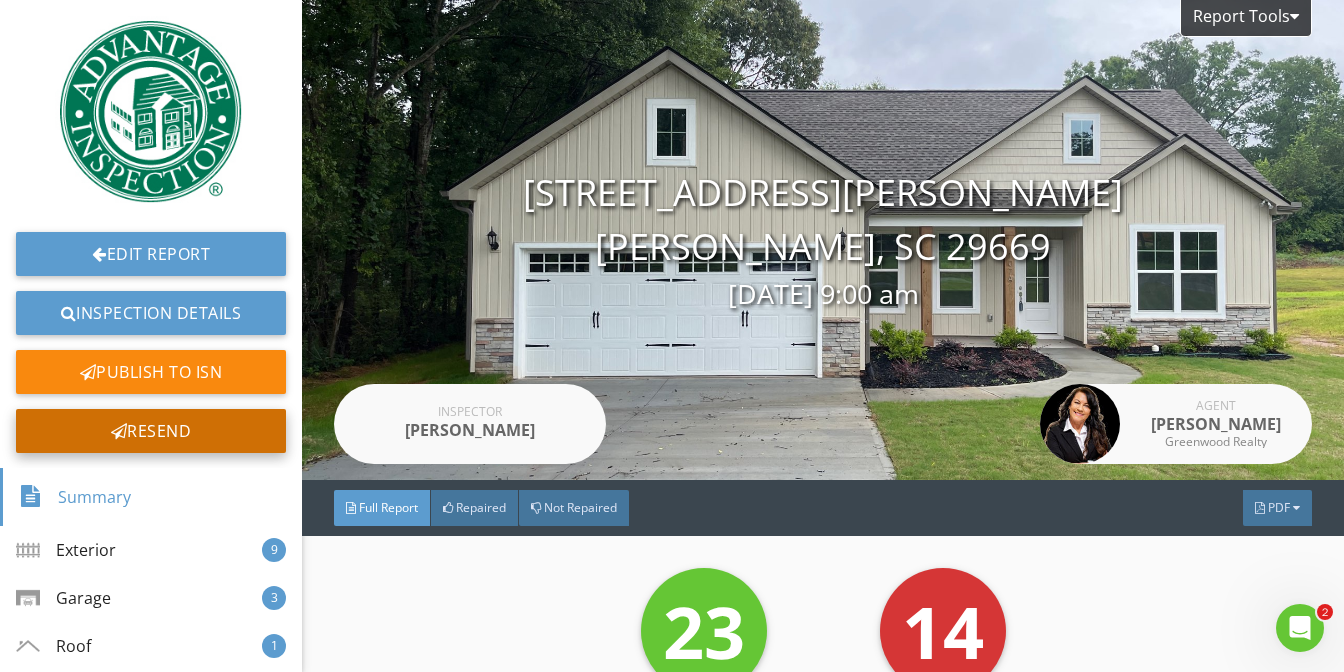 click on "Resend" at bounding box center [151, 431] 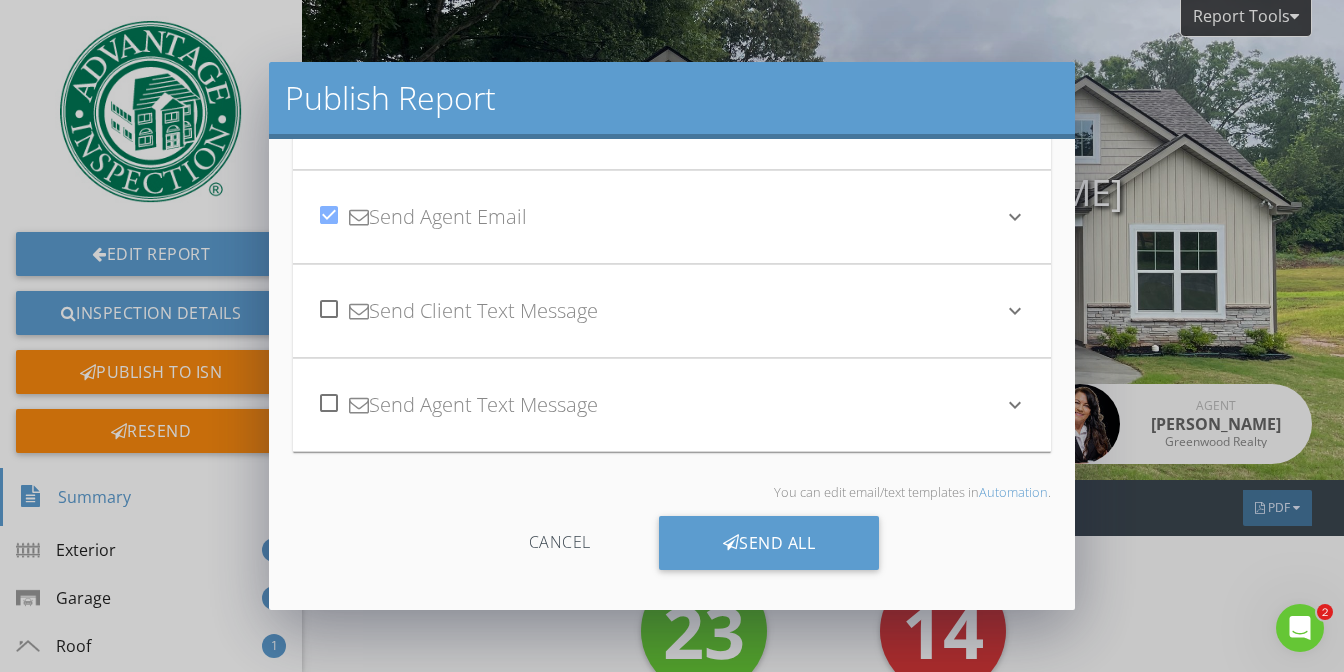 scroll, scrollTop: 118, scrollLeft: 0, axis: vertical 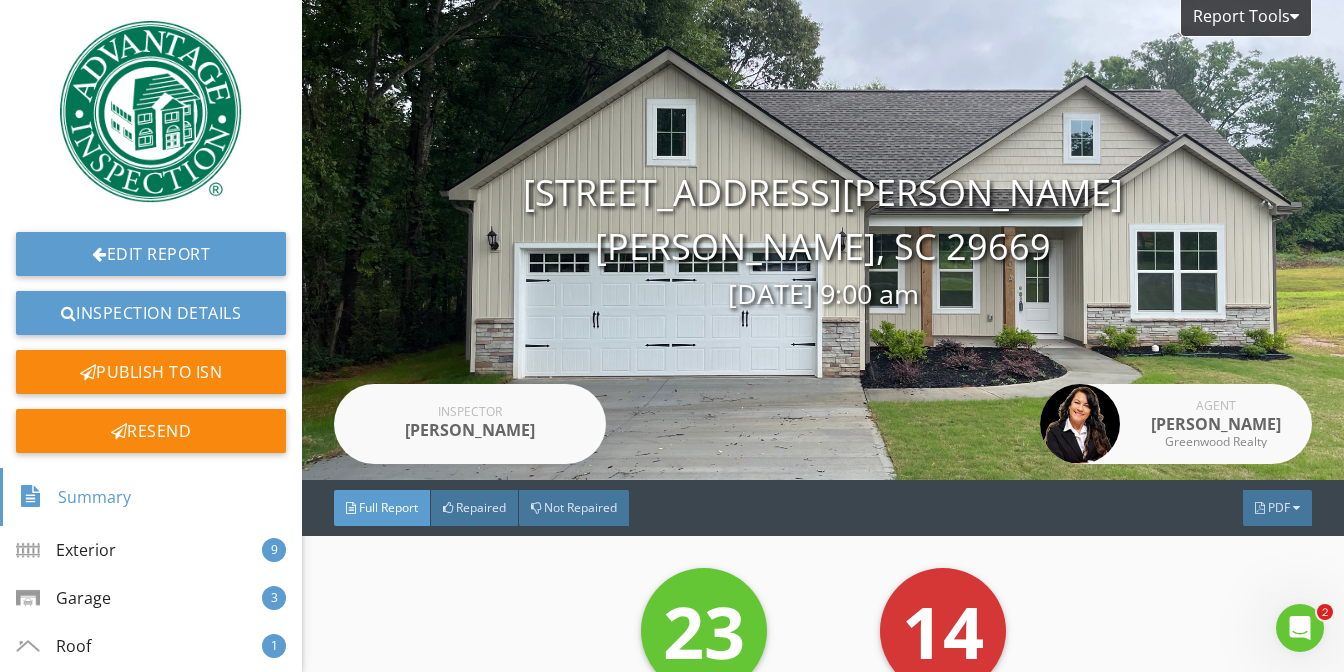 click at bounding box center (672, 336) 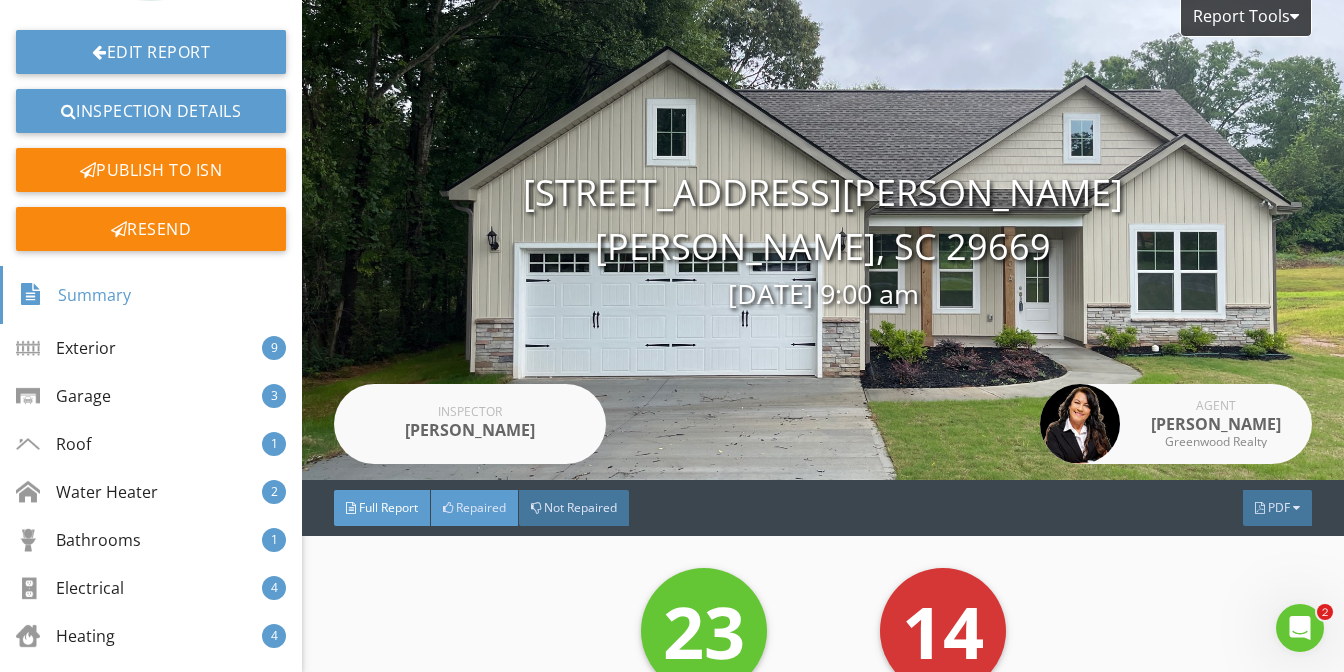 scroll, scrollTop: 208, scrollLeft: 0, axis: vertical 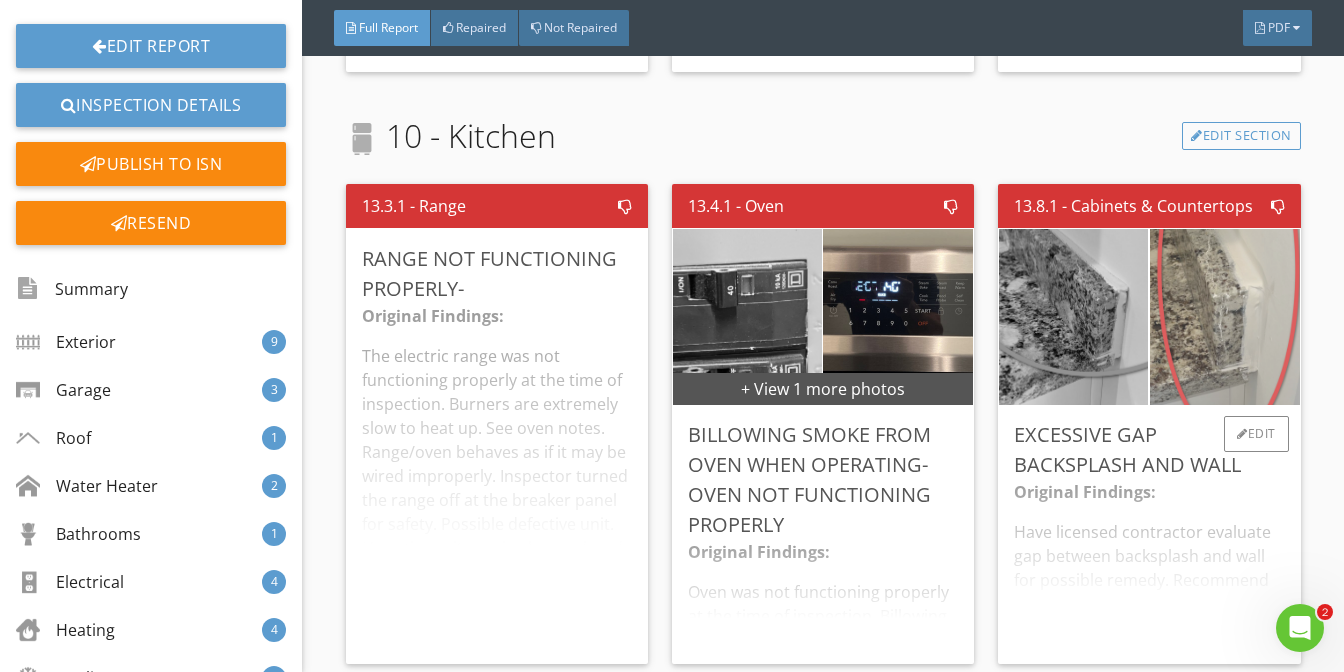 click at bounding box center [1225, 317] 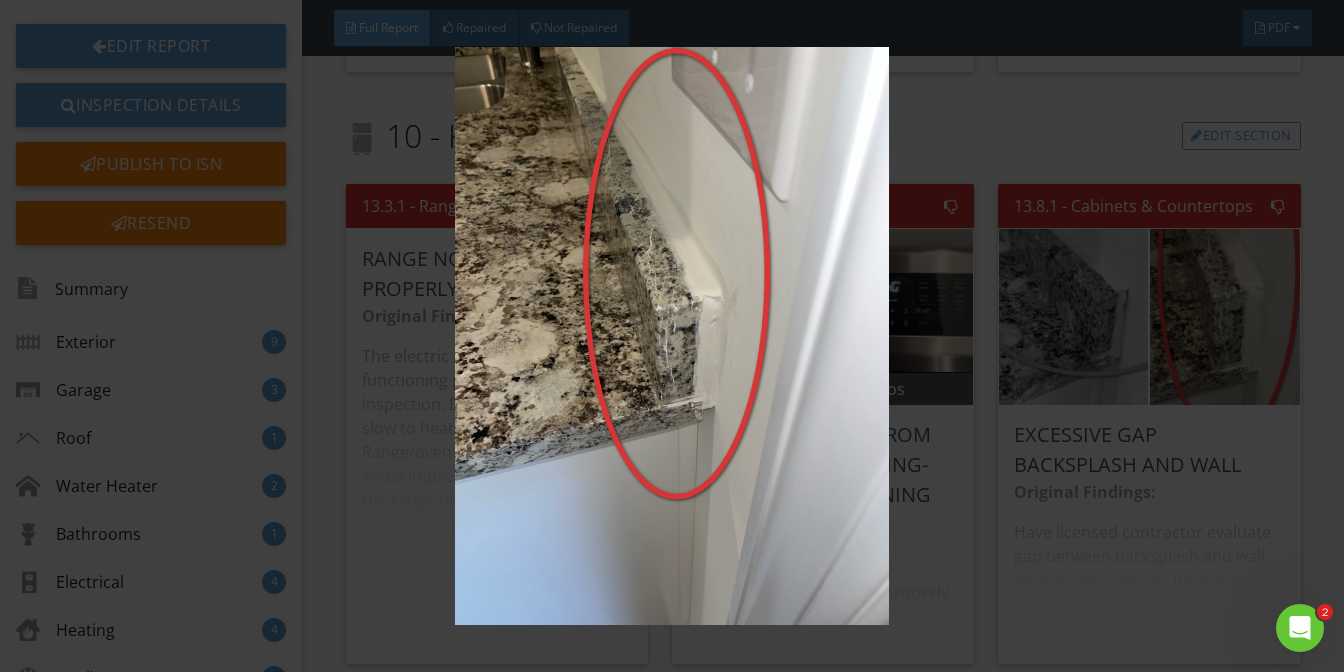 click at bounding box center (672, 336) 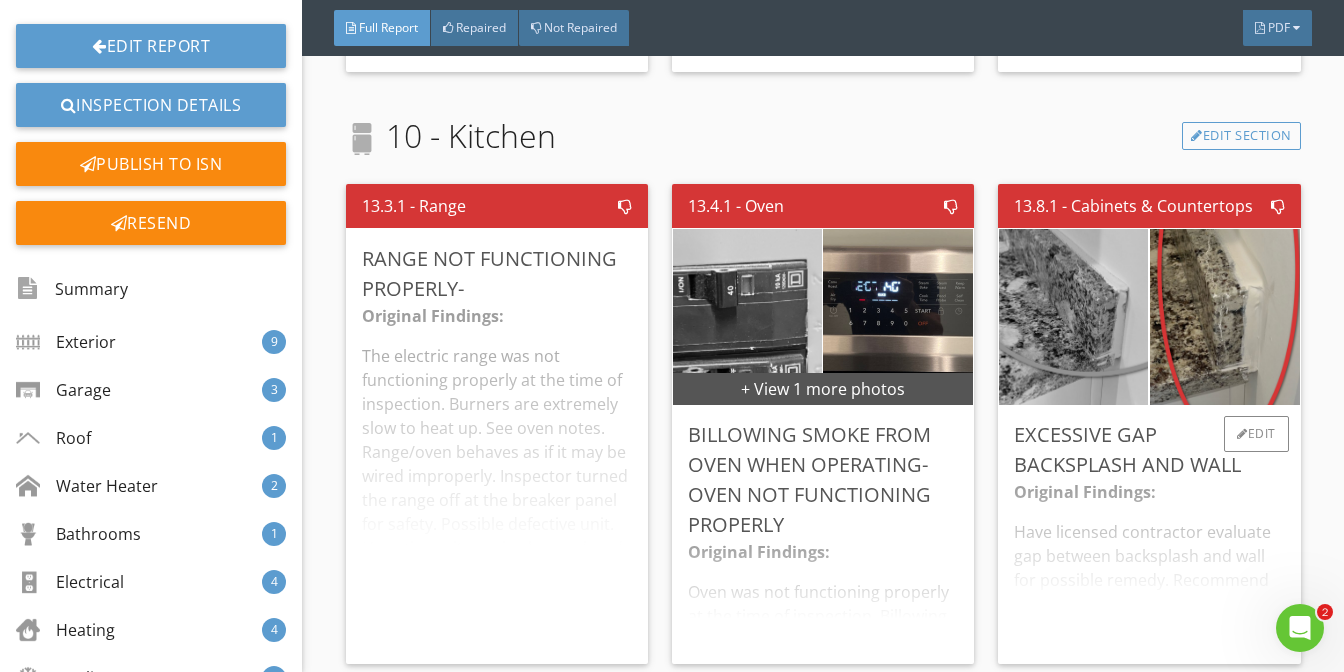 click on "Original Findings: Have licensed contractor evaluate gap between backsplash and wall for possible remedy. Recommend sealing gap between the kitchen backsplash and wall to prevent water penetration. Excessive gap remains between backsplash and wall. Repair Incomplete" at bounding box center (1149, 564) 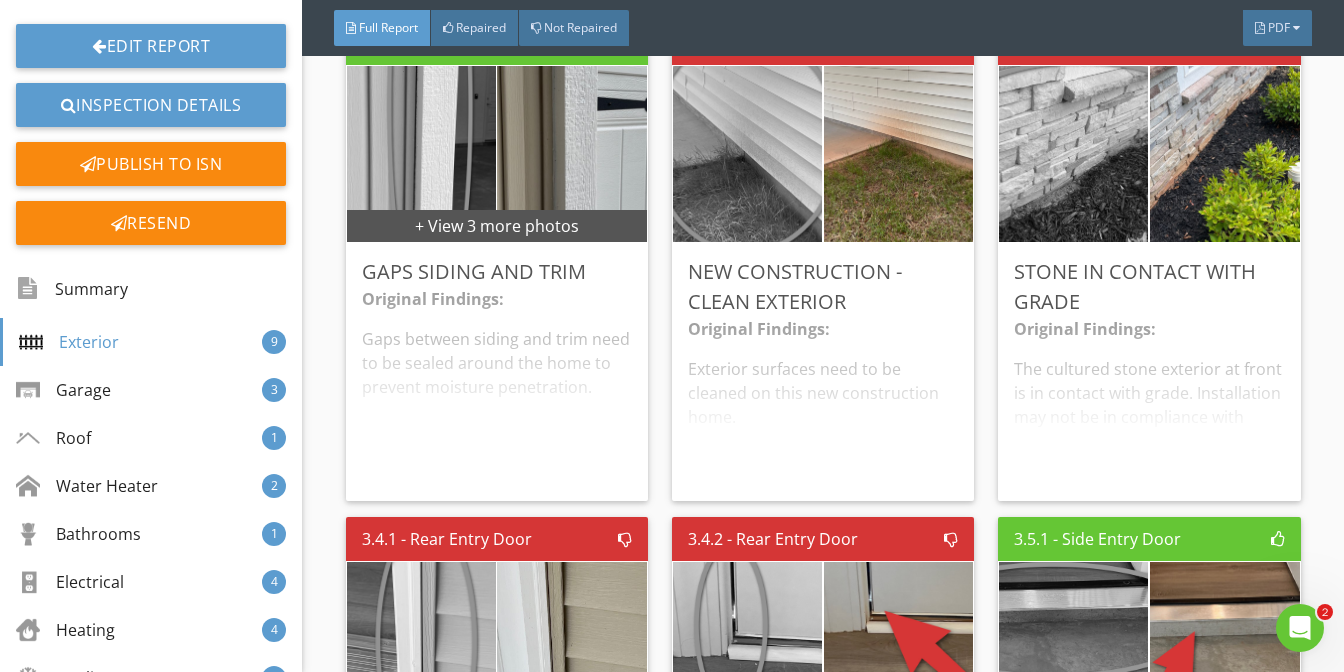 scroll, scrollTop: 983, scrollLeft: 0, axis: vertical 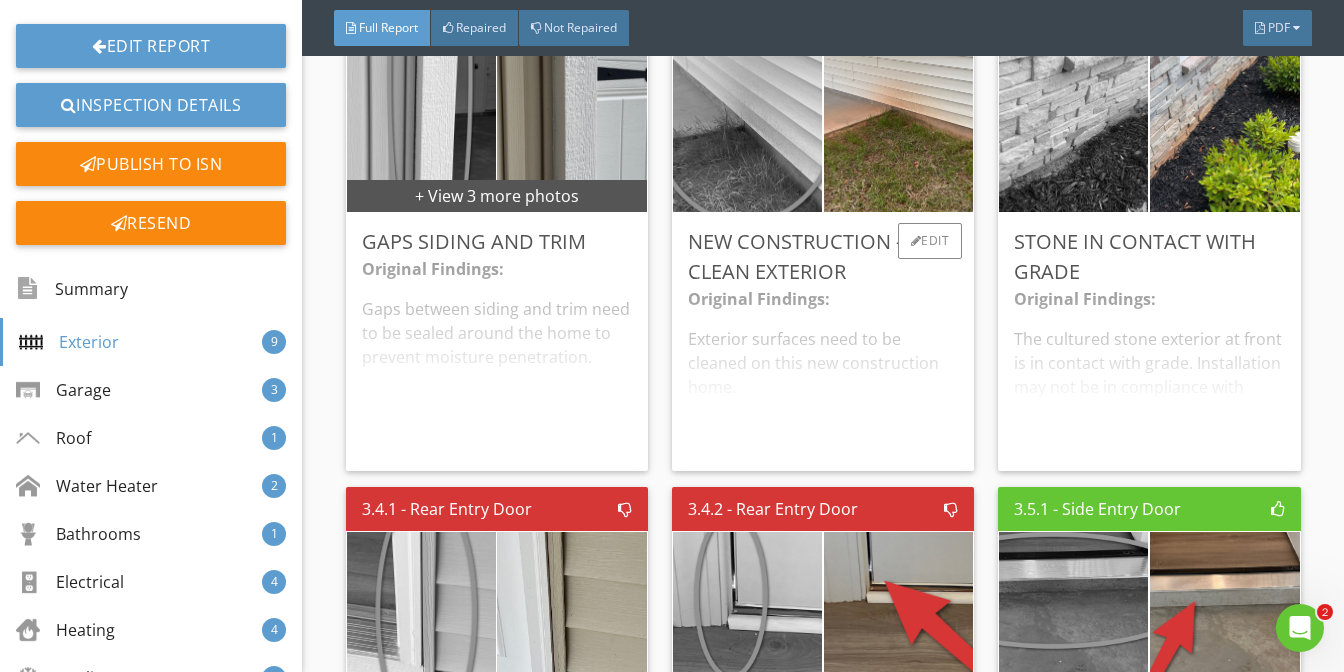 click on "Original Findings: Exterior surfaces need to be cleaned on this new construction home. Portions of the home's exterior still need to be cleaned. Repair Incomplete" at bounding box center [823, 371] 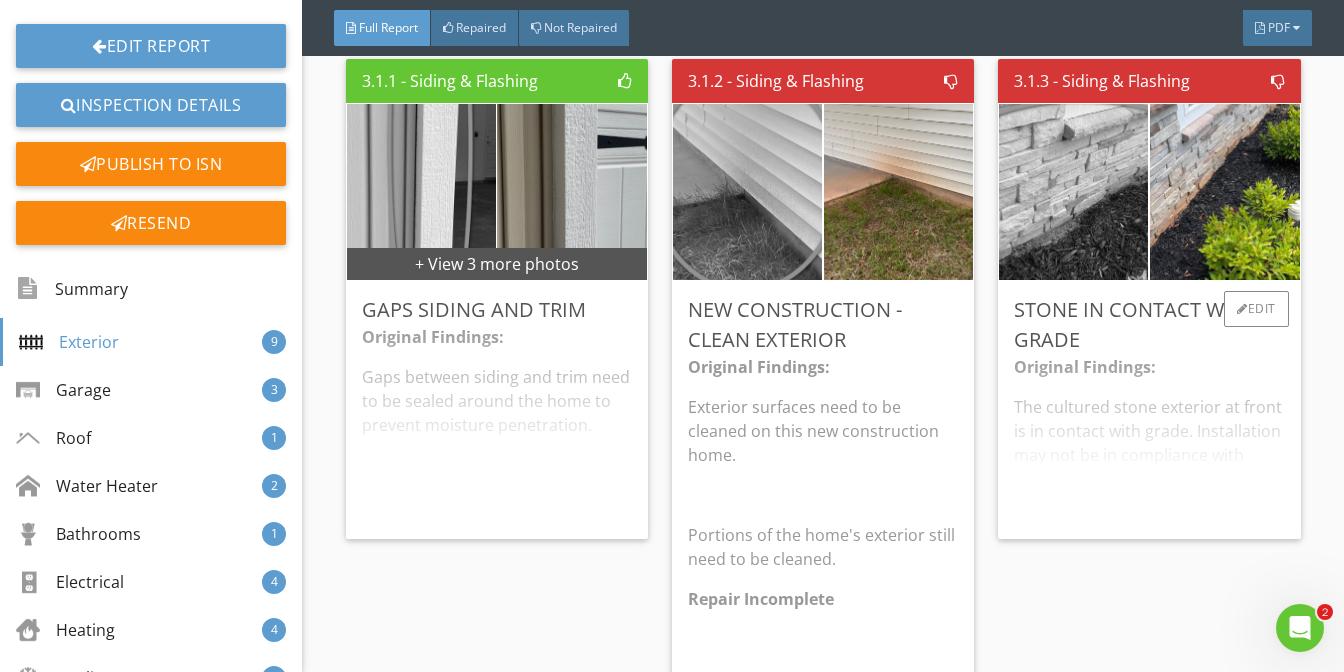 scroll, scrollTop: 914, scrollLeft: 0, axis: vertical 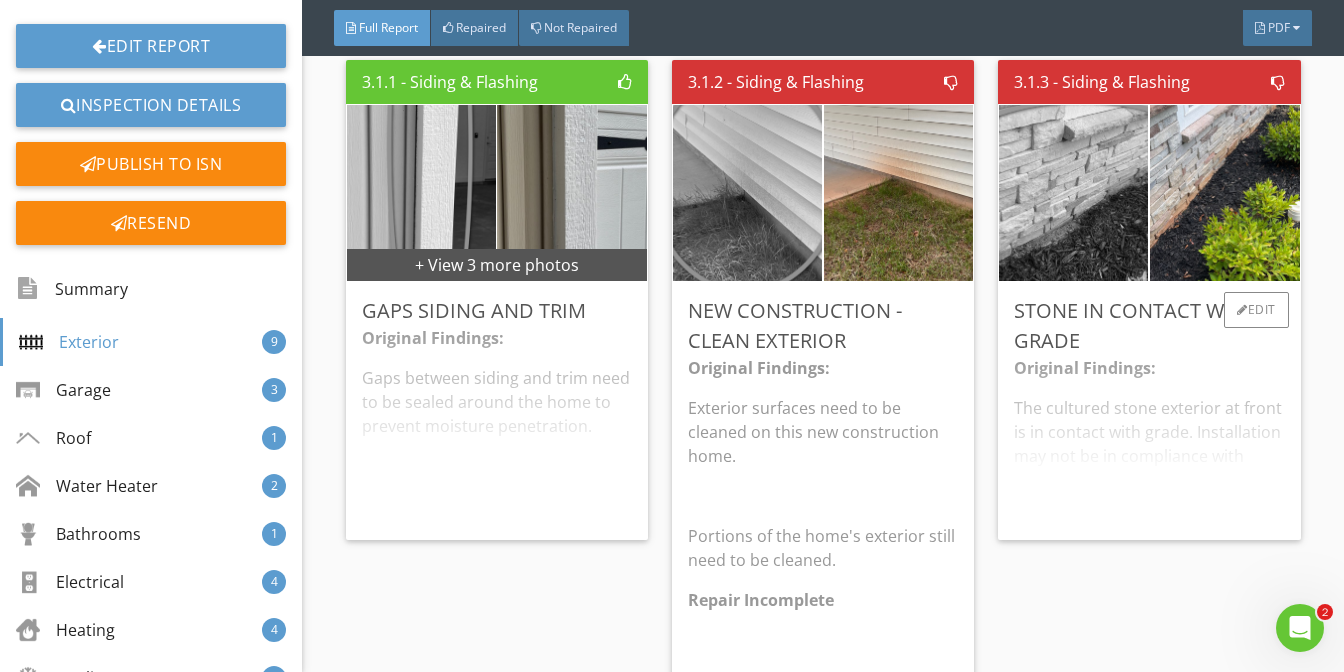 click on "Original Findings: The cultured stone exterior at front is in contact with grade. Installation may not be in compliance with manufacturers directions. Could result in decay or moisture intrusion. Have further evaluated and corrected as needed by contractor. Repair Incomplete" at bounding box center (1149, 440) 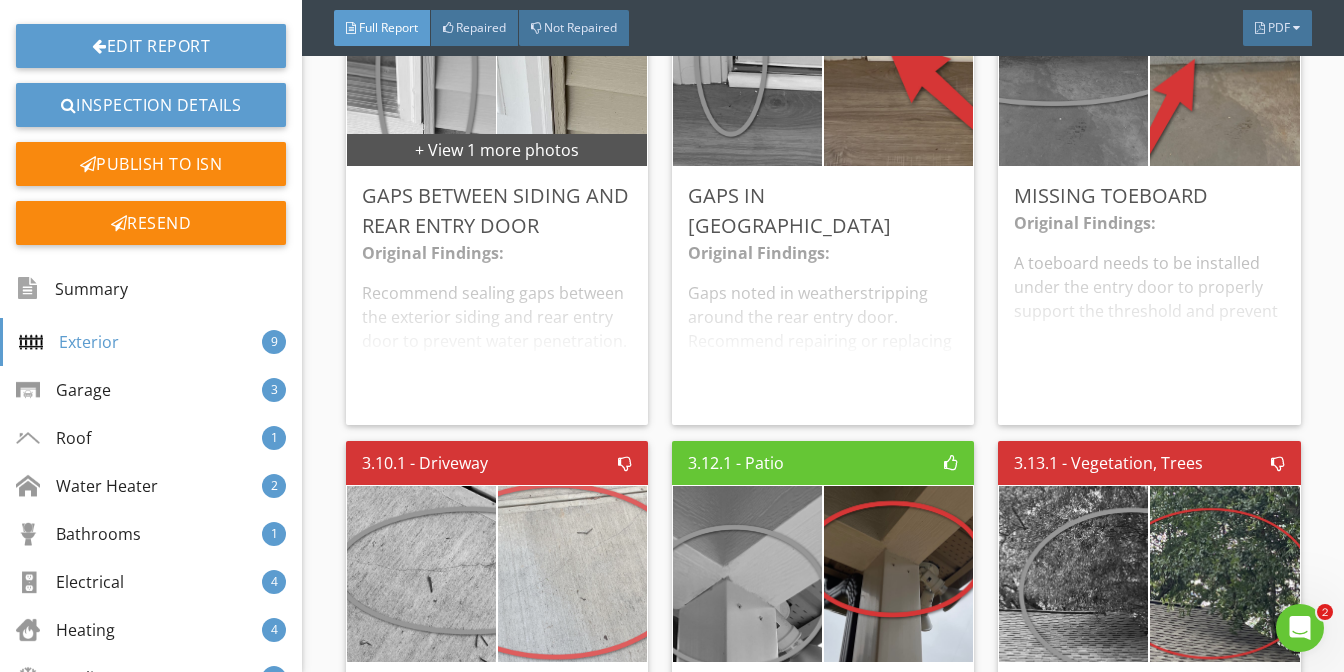 scroll, scrollTop: 1750, scrollLeft: 0, axis: vertical 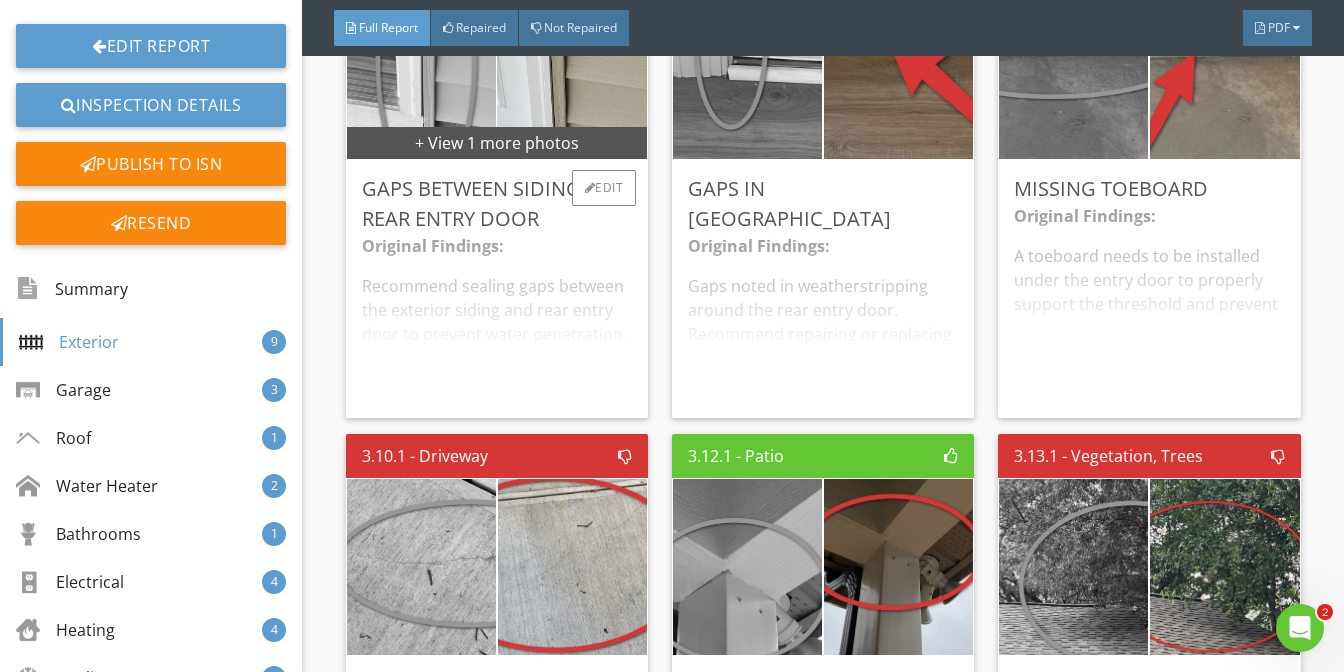 click on "Original Findings: Recommend sealing gaps between the exterior siding and rear entry door to prevent water penetration. Repair Incomplete" at bounding box center (497, 318) 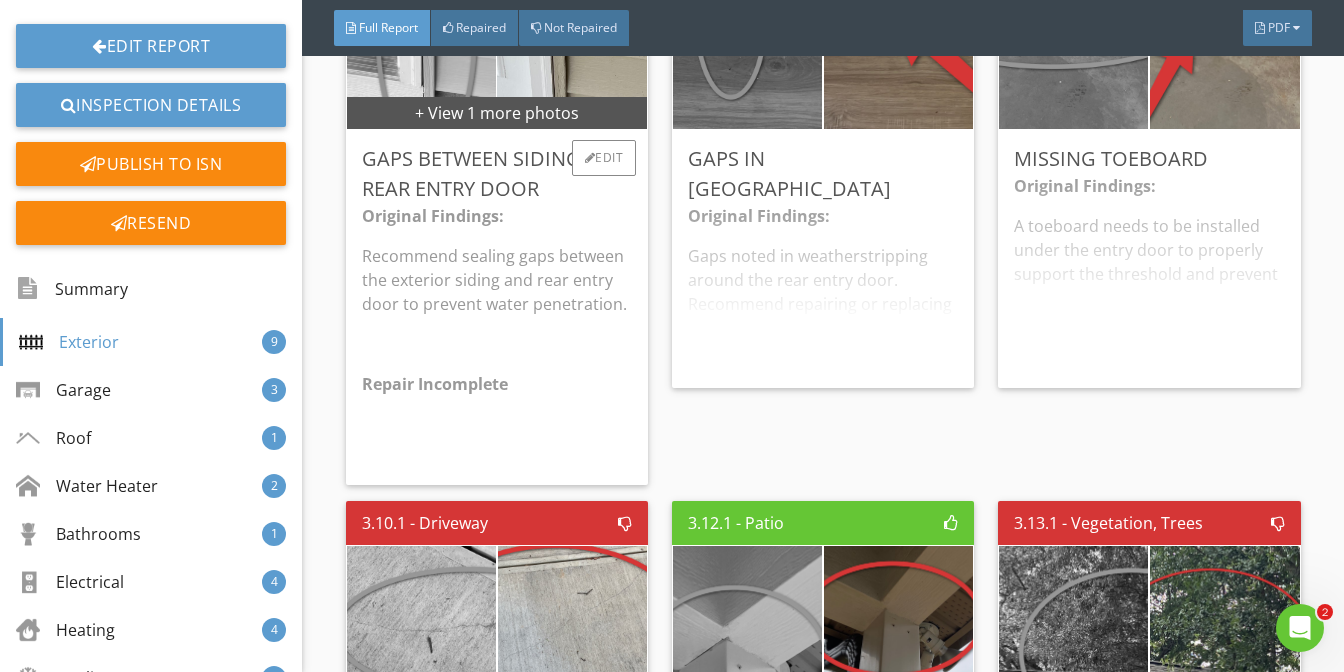 scroll, scrollTop: 1782, scrollLeft: 0, axis: vertical 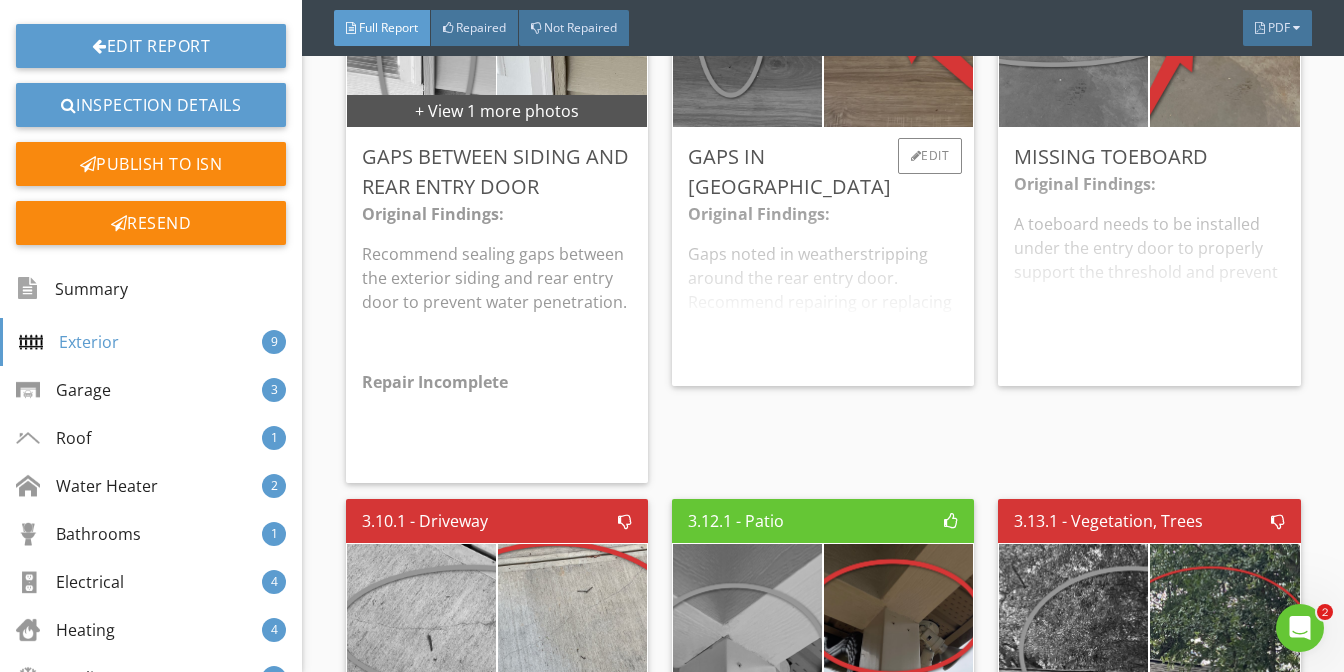 click on "Original Findings: Gaps noted in weatherstripping around the rear entry door. Recommend repairing or replacing the damaged weatherstripping. Repair Incomplete" at bounding box center (823, 286) 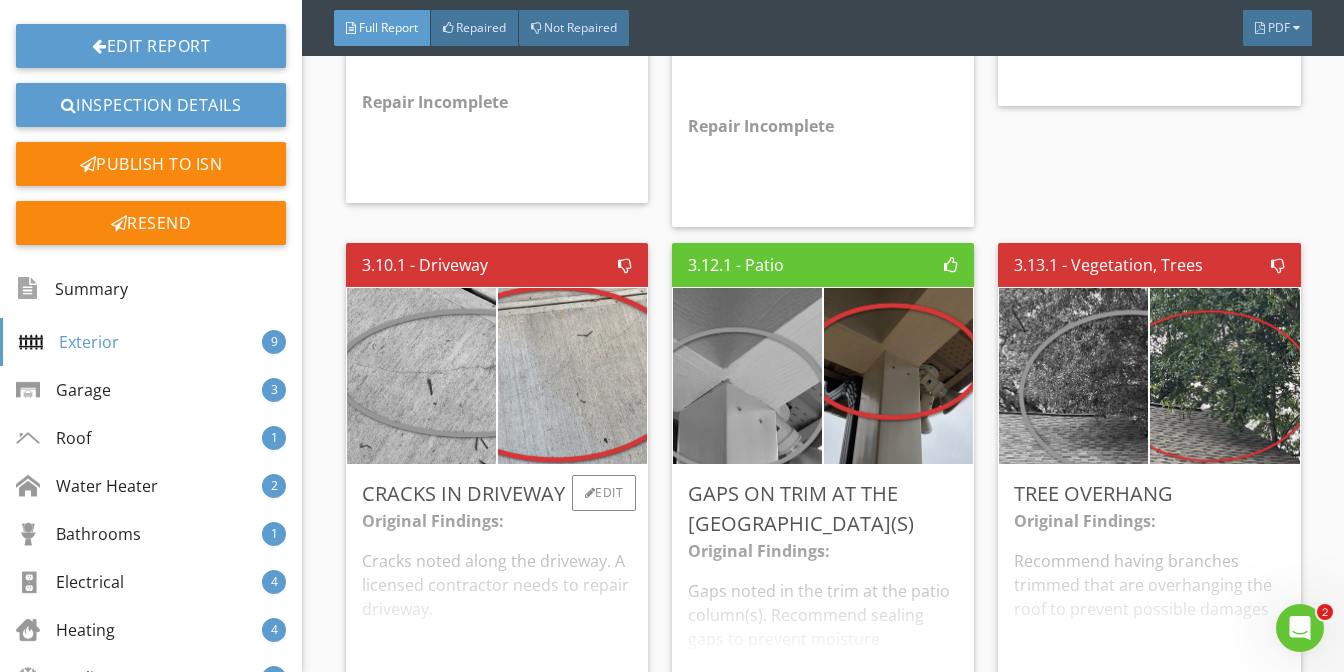 click on "Original Findings: Cracks noted along the driveway. A licensed contractor needs to repair driveway. Repair Incomplete" at bounding box center (497, 608) 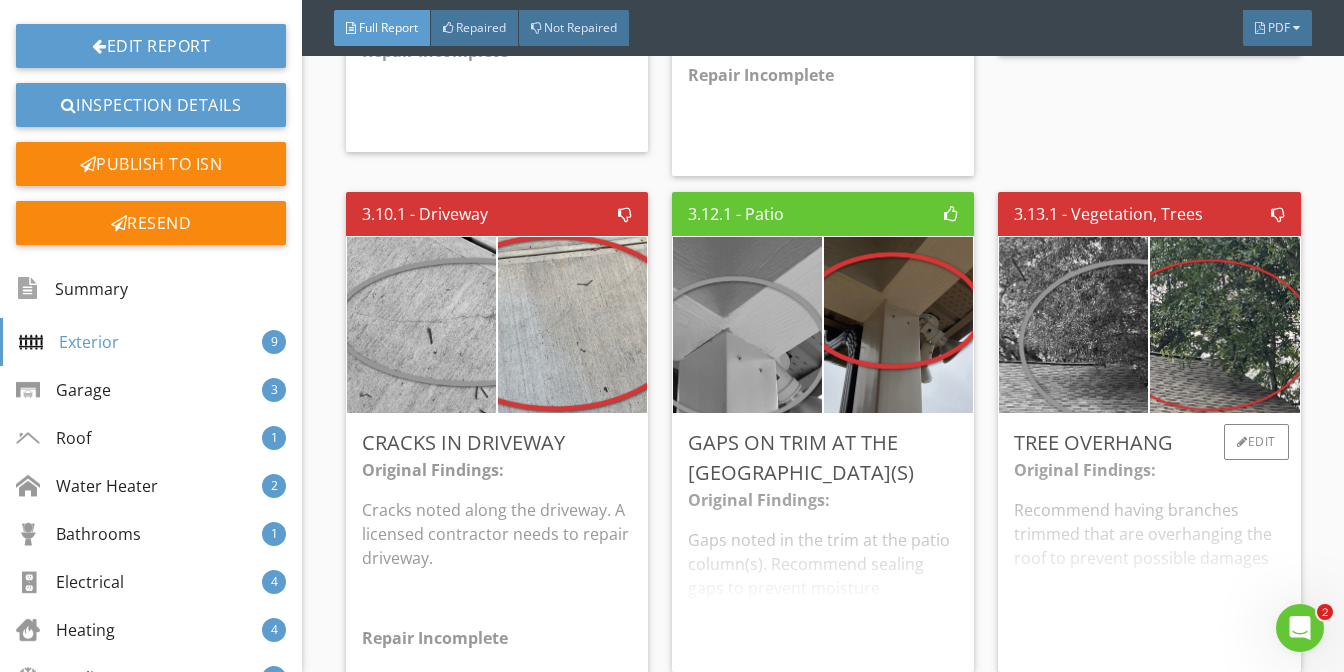 scroll, scrollTop: 2098, scrollLeft: 0, axis: vertical 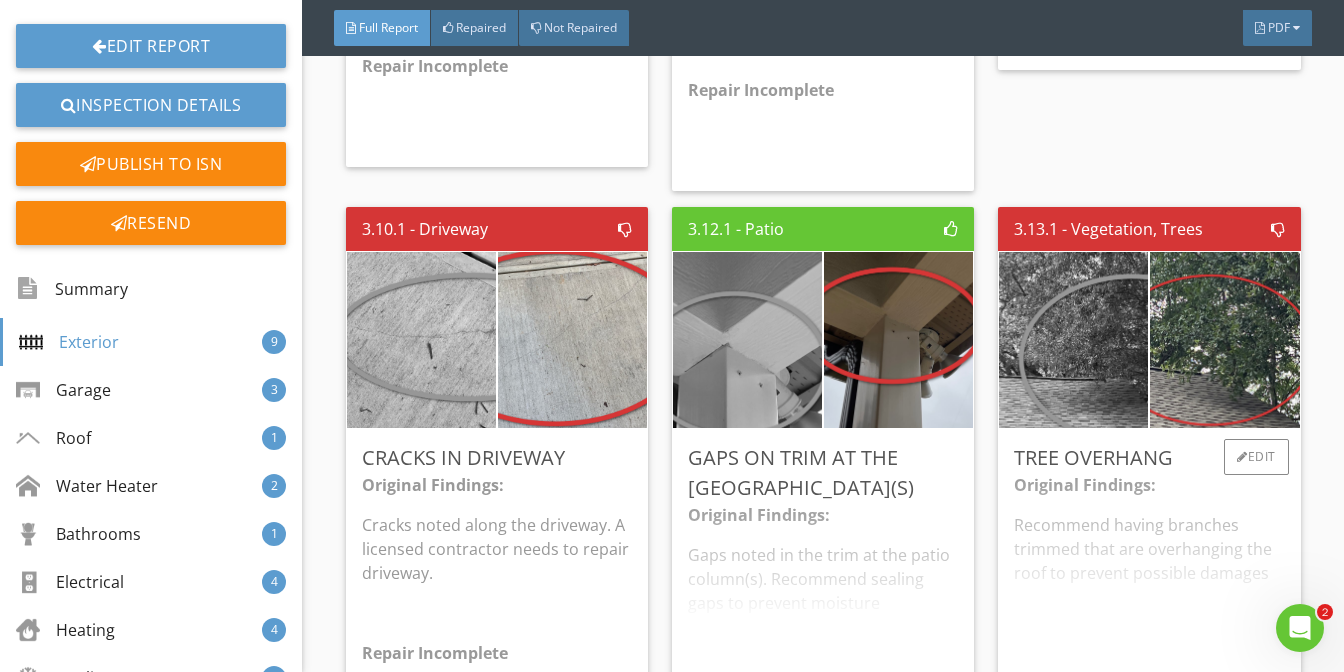 click on "Original Findings: Recommend having branches trimmed that are overhanging the roof to prevent possible damages to roof covering  Repair Incomplete" at bounding box center (1149, 572) 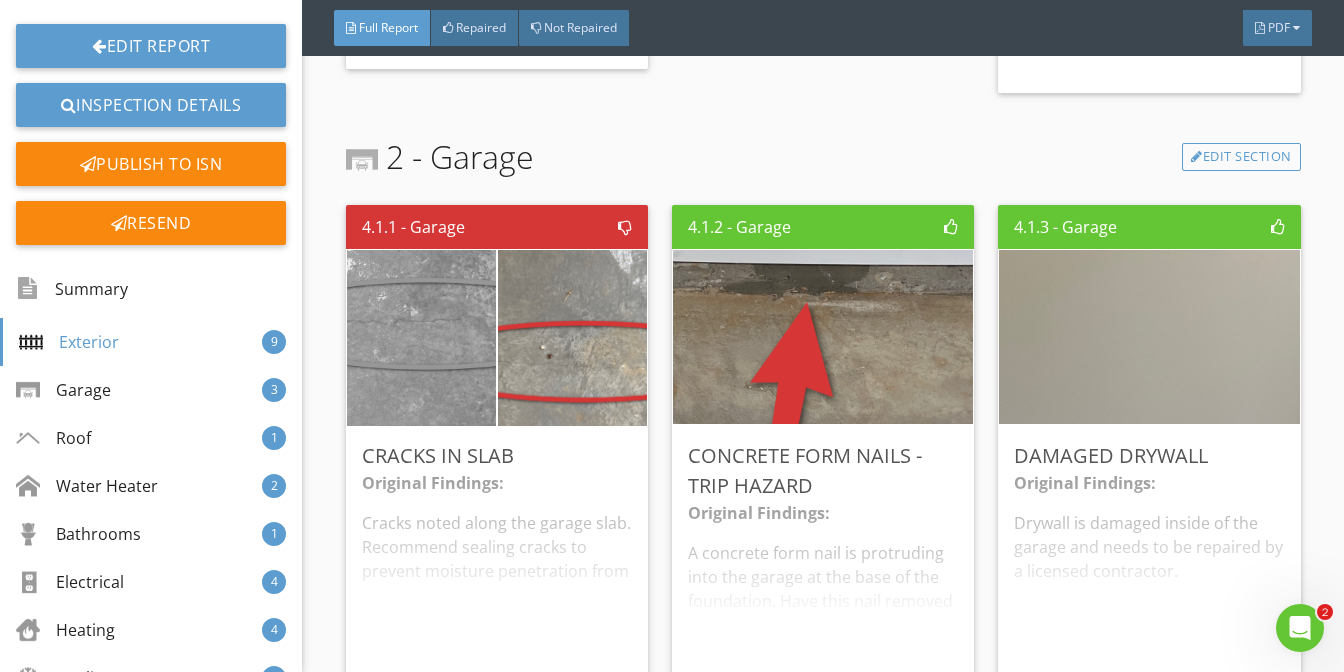 scroll, scrollTop: 2839, scrollLeft: 0, axis: vertical 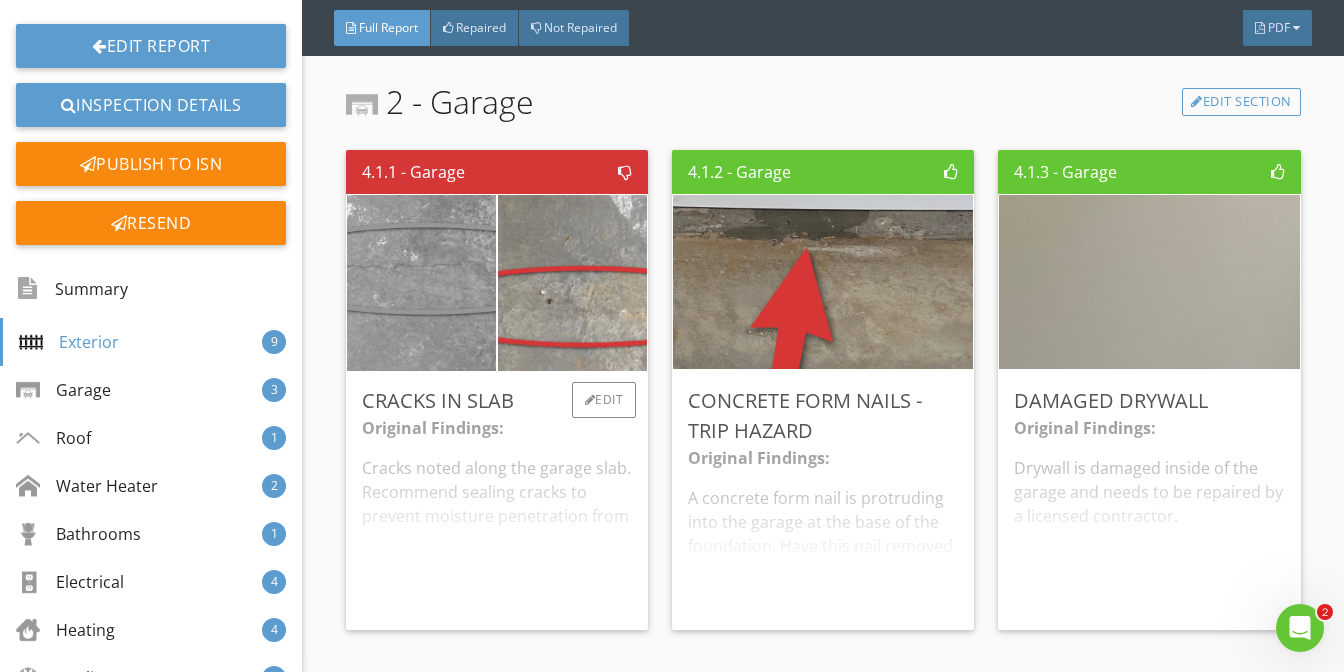 click on "Original Findings: Cracks noted along the garage slab. Recommend sealing cracks to prevent moisture penetration from wet vehicles entering the garage.  Repair Incomplete" at bounding box center (497, 515) 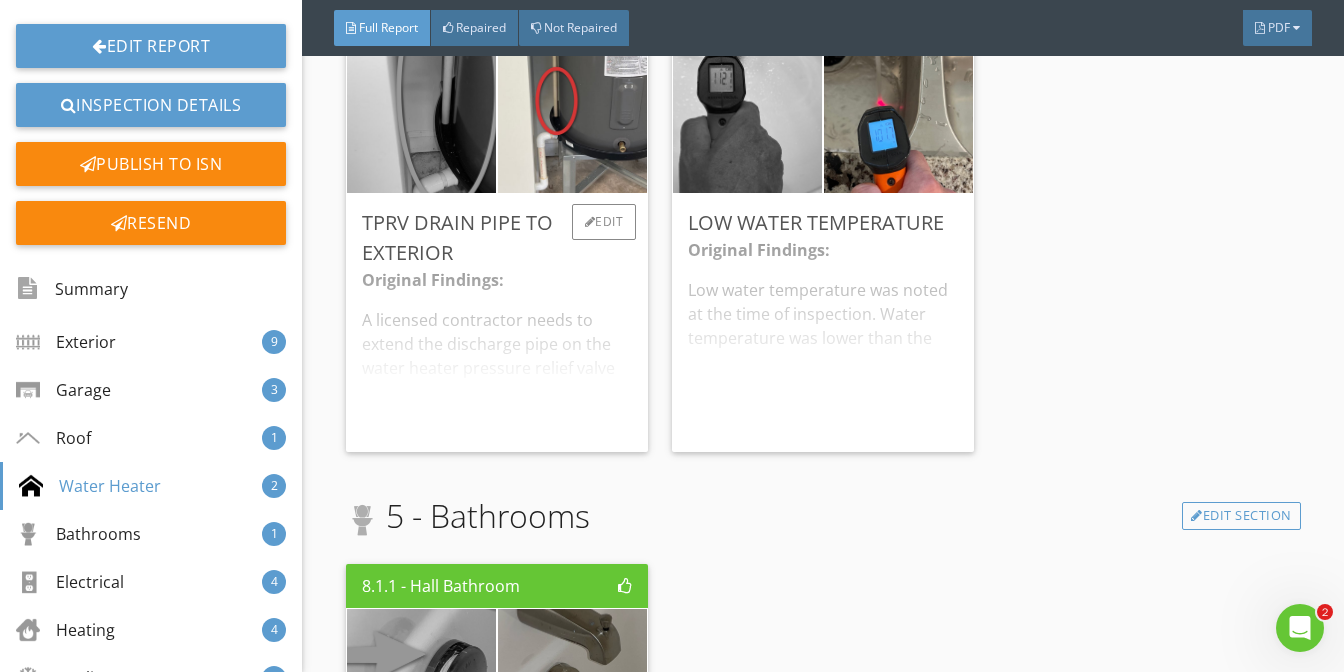 scroll, scrollTop: 4298, scrollLeft: 0, axis: vertical 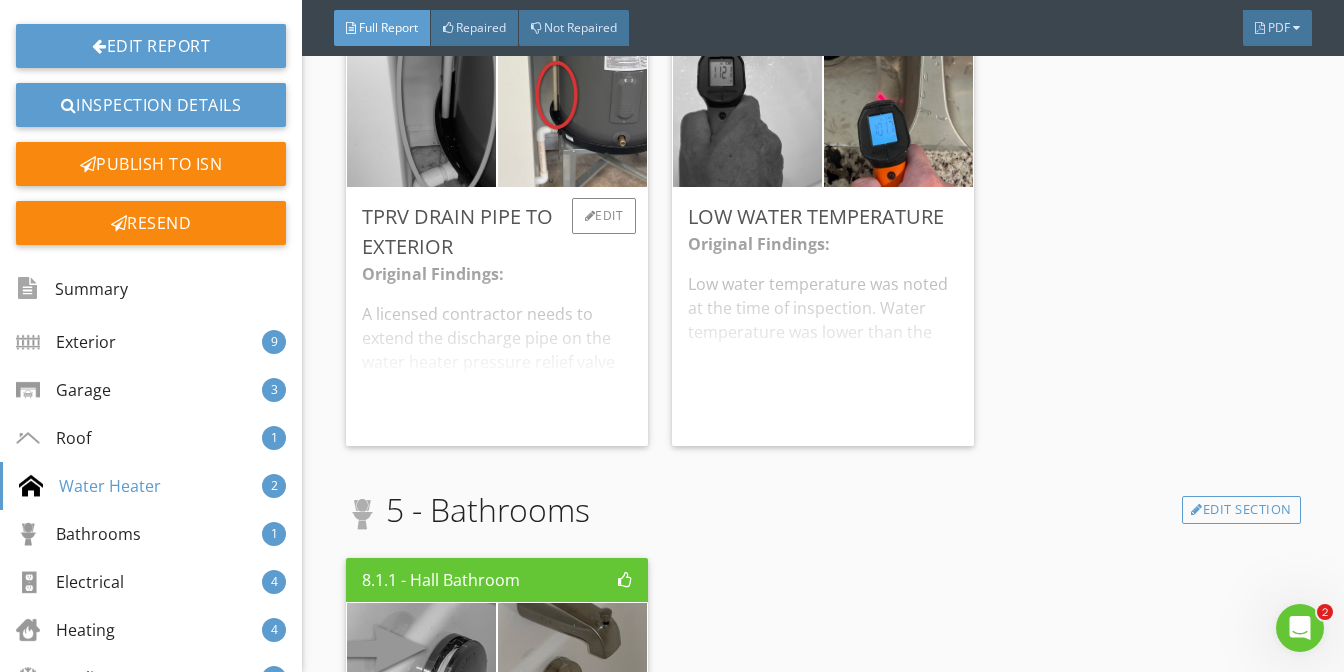click on "Original Findings: A licensed contractor needs to extend the discharge pipe on the water heater pressure relief valve to the exterior of the house within 6" of the ground. Repair Incomplete" at bounding box center [497, 346] 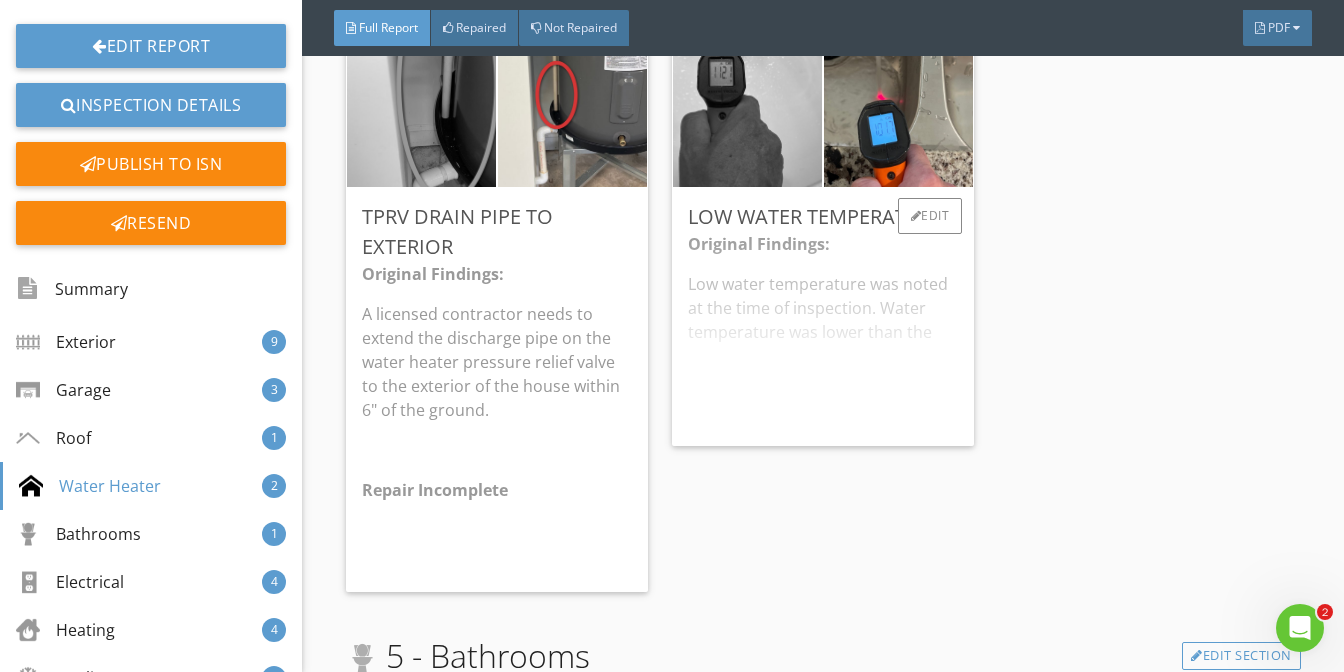 click on "Original Findings: Low water temperature was noted at the time of inspection. Water temperature was lower than the current standard of 120 degrees and can allow bacteria to grow inside the water heater. Recommend raising the water heater temperature to prevent bacteria growth inside the tank. Repair Incomplete" at bounding box center (823, 331) 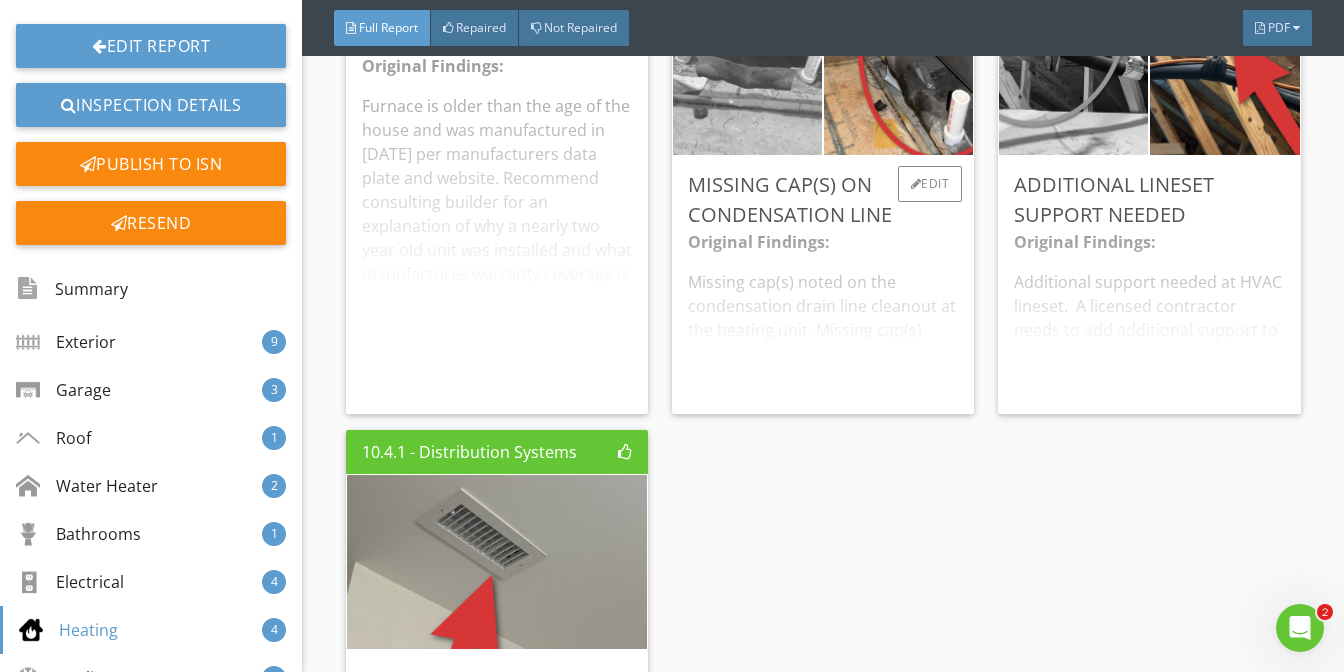 scroll, scrollTop: 6842, scrollLeft: 0, axis: vertical 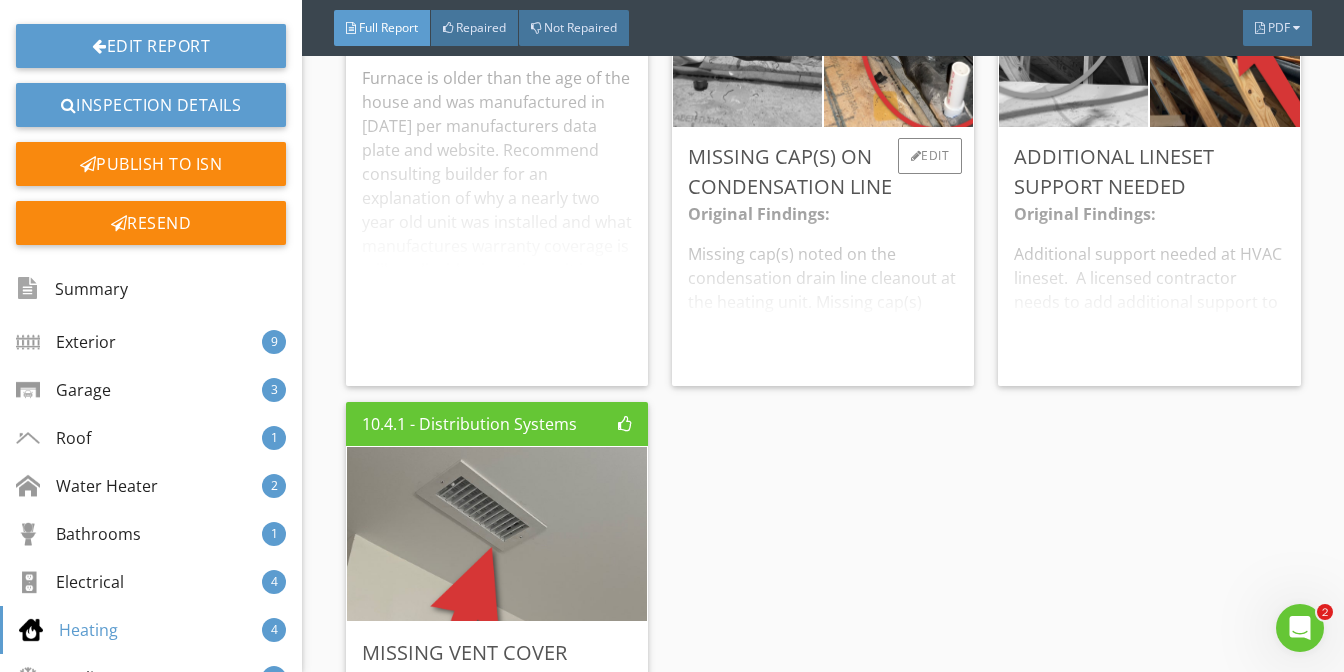 click on "Original Findings: Missing cap(s) noted on the condensation drain line cleanout at the heating unit. Missing cap(s) need to be replaced. Repair Incomplete" at bounding box center [823, 286] 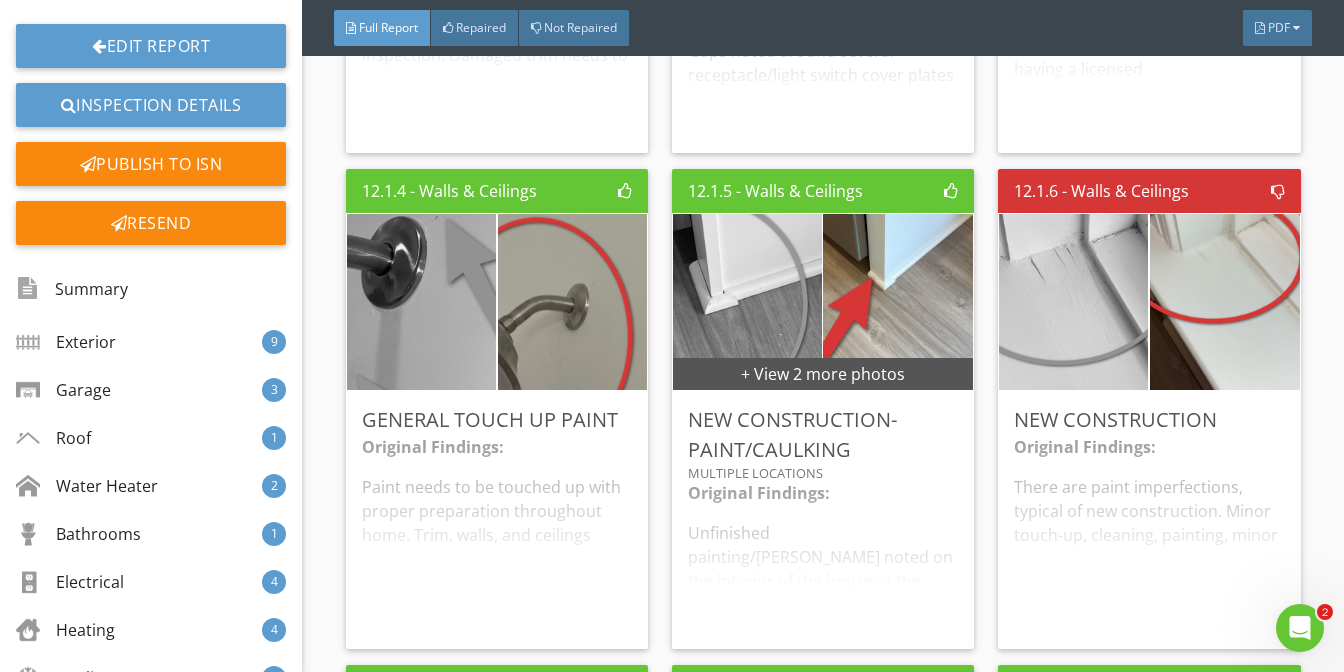 scroll, scrollTop: 8972, scrollLeft: 0, axis: vertical 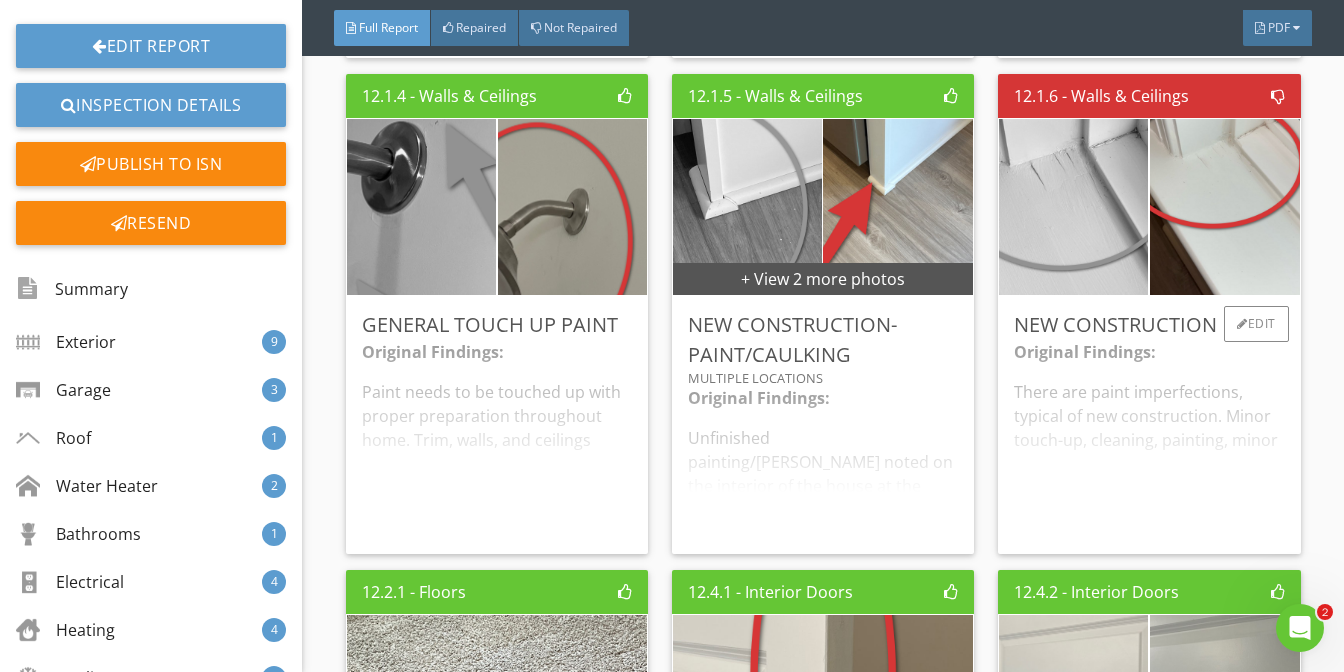 click on "Original Findings: There are paint imperfections, typical of new construction. Minor touch-up, cleaning, painting, minor drywall repair, is needed in several areas. Some areas may have been noted with blue painters tape, all areas of defects may not have been identified by tape or photos under this defect. Have builder review interior and punchlist items as needed. Repair Incomplete" at bounding box center (1149, 439) 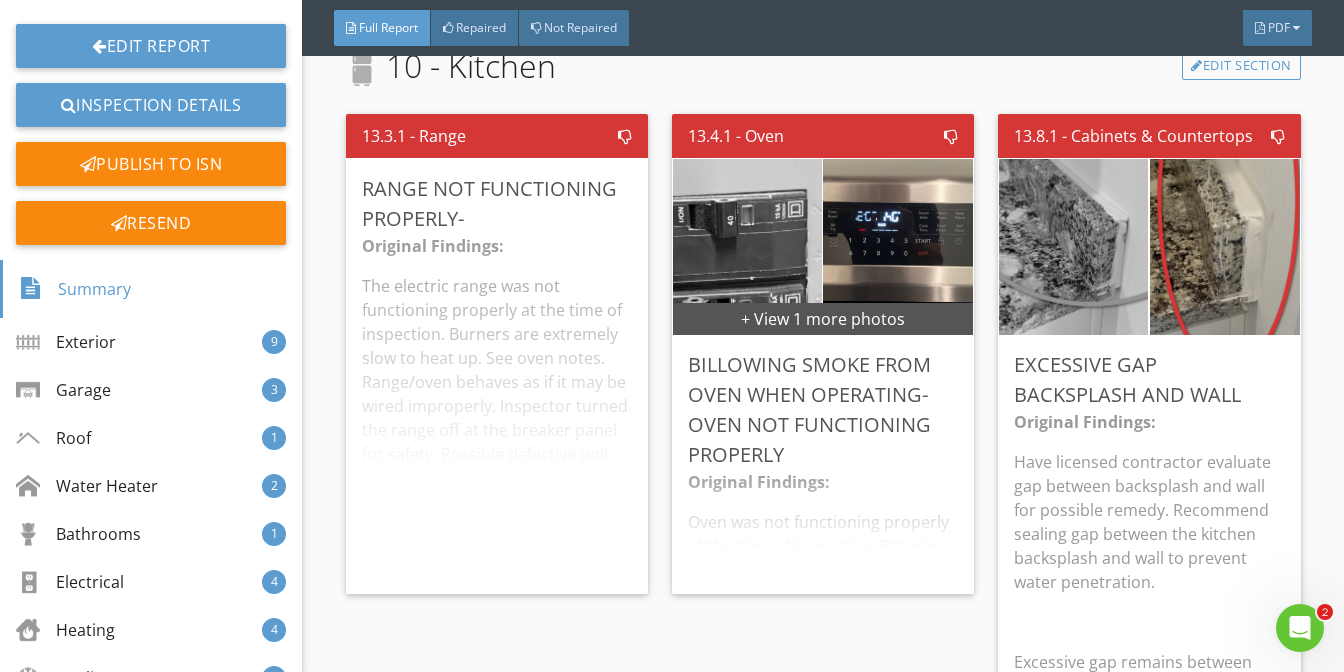 scroll, scrollTop: 10283, scrollLeft: 0, axis: vertical 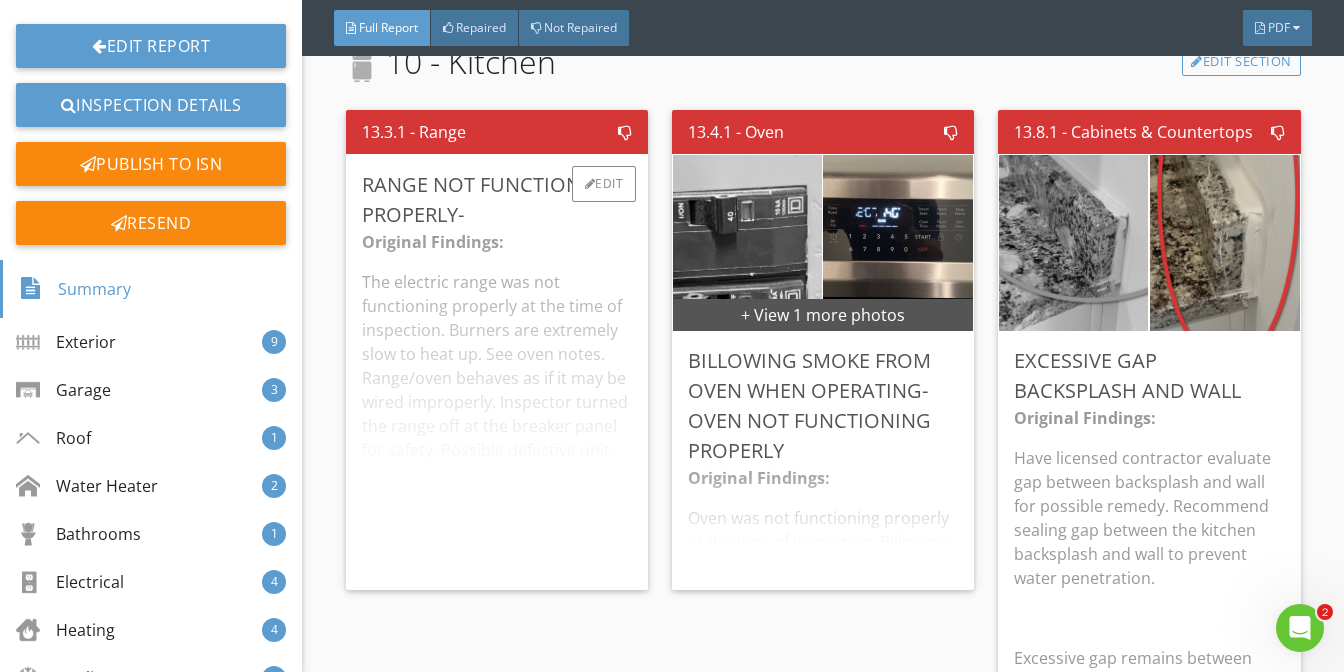 click on "Original Findings: The electric range was not functioning properly at the time of inspection. Burners are extremely slow to heat up. See oven notes. Range/oven behaves as if it may be wired improperly. Inspector turned the range off at the breaker panel for safety. Possible defective unit. Have the unit repaired or replaced by licensed contractor. Range is still not functioning properly. Burners do not heat up properly. This unit should be replaced. Repair Incomplete" at bounding box center (497, 402) 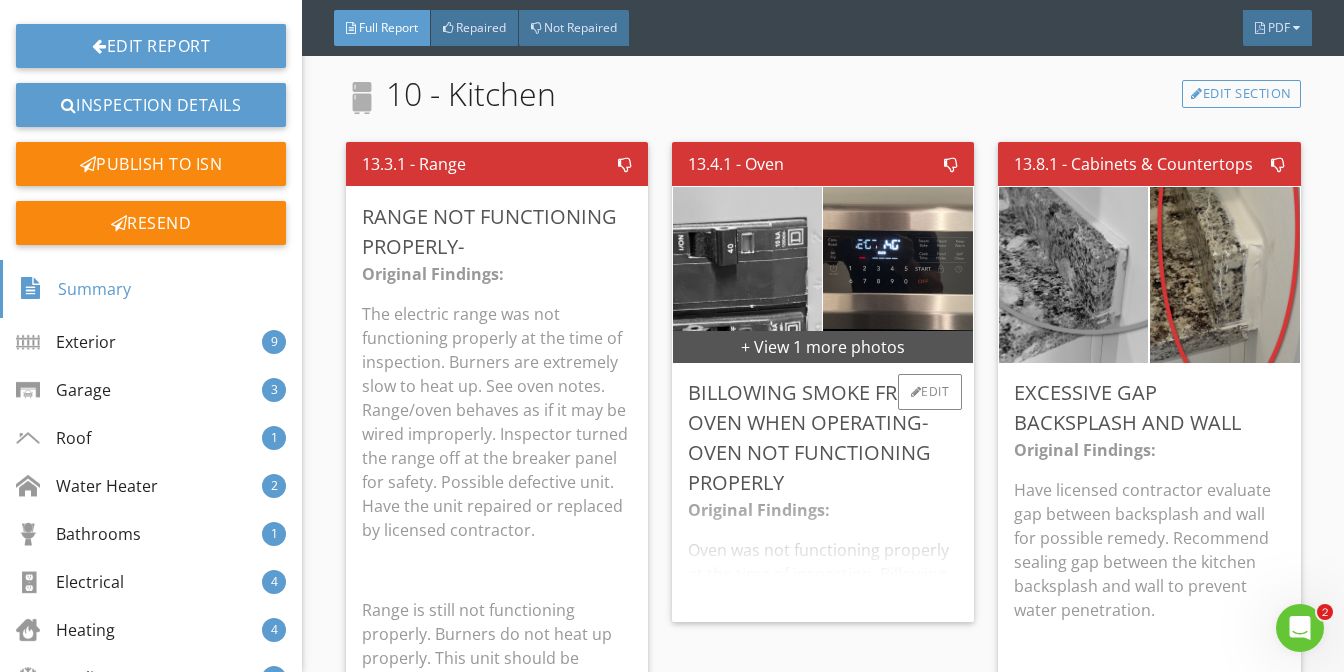 scroll, scrollTop: 10254, scrollLeft: 0, axis: vertical 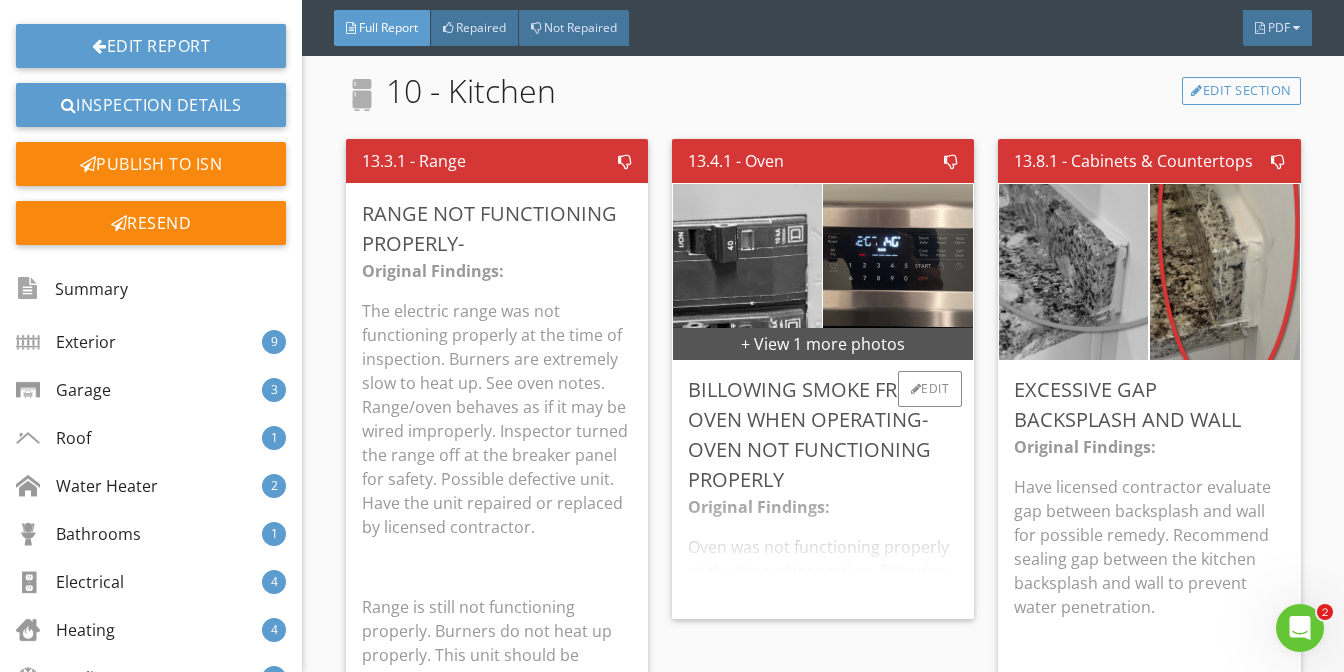 click on "Billowing smoke from oven when operating- Oven Not Functioning Properly" at bounding box center [823, 435] 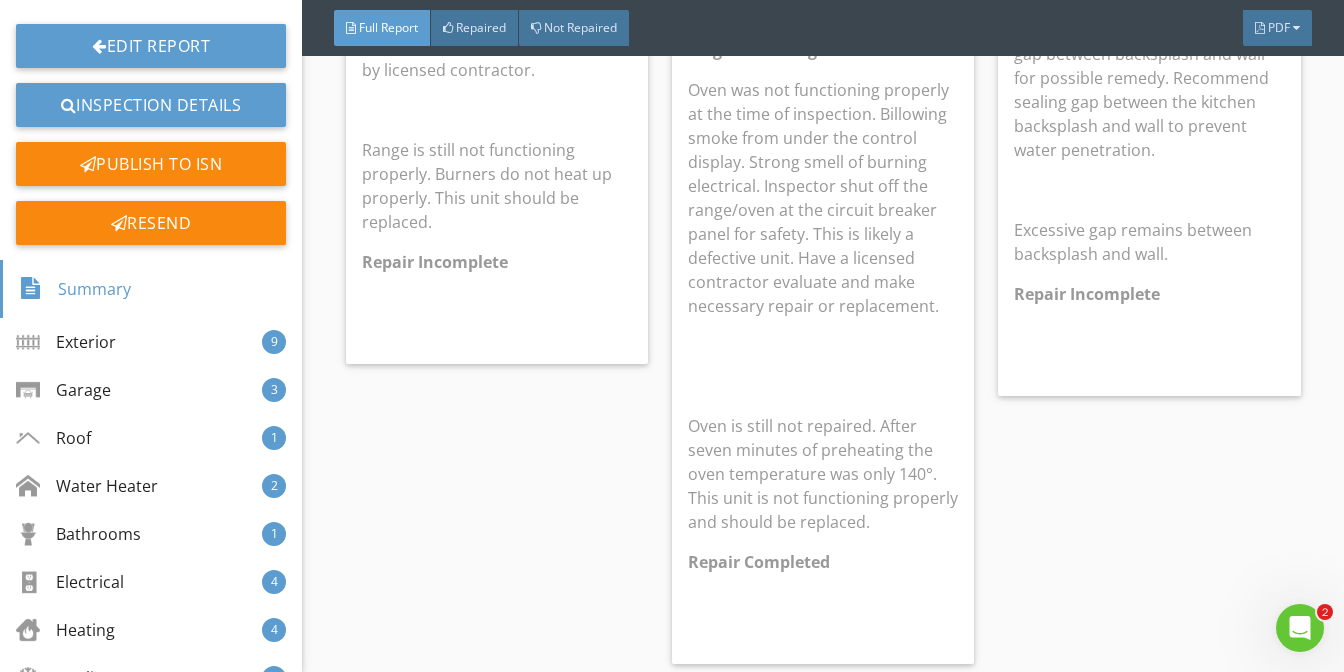 scroll, scrollTop: 10711, scrollLeft: 0, axis: vertical 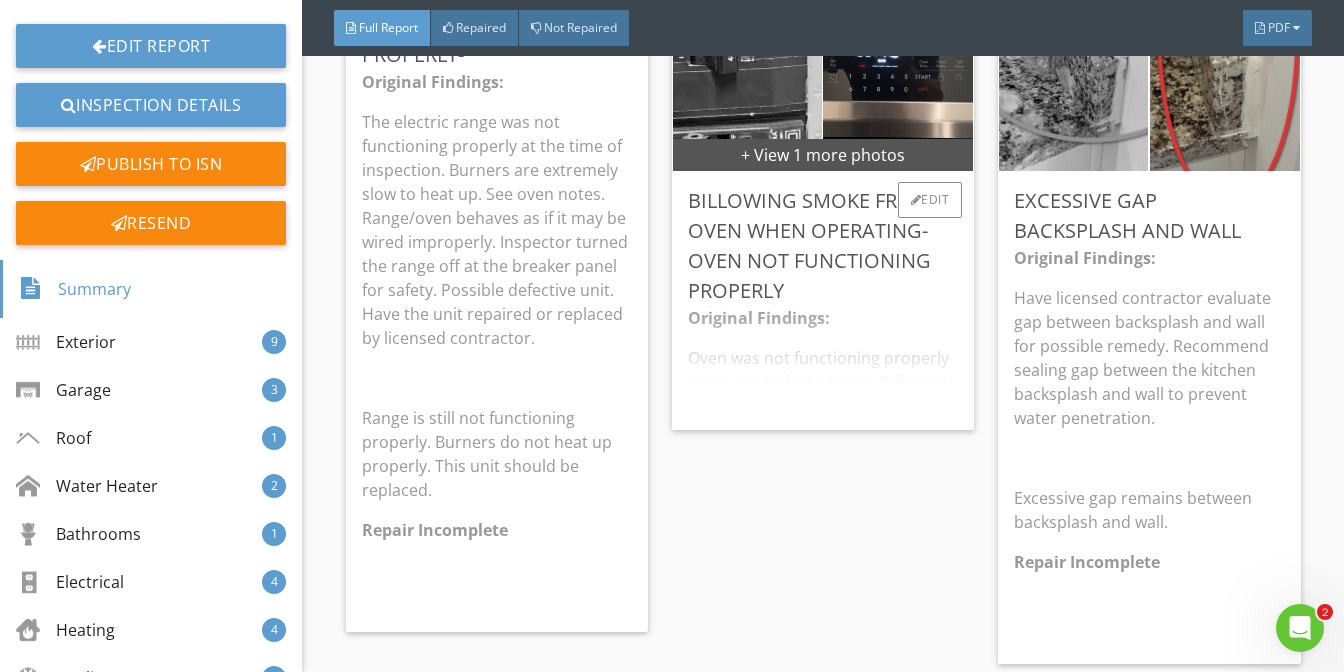 click on "Original Findings: Oven was not functioning properly at the time of inspection. Billowing smoke from under the control display. Strong smell of burning electrical. Inspector shut off the range/oven at the circuit breaker panel for safety. This is likely a defective unit. Have a licensed contractor evaluate and make necessary repair or replacement.  Oven is still not repaired. After seven minutes of preheating the oven temperature was only 140°. This unit is not functioning properly and should be replaced. Repair Completed" at bounding box center (823, 362) 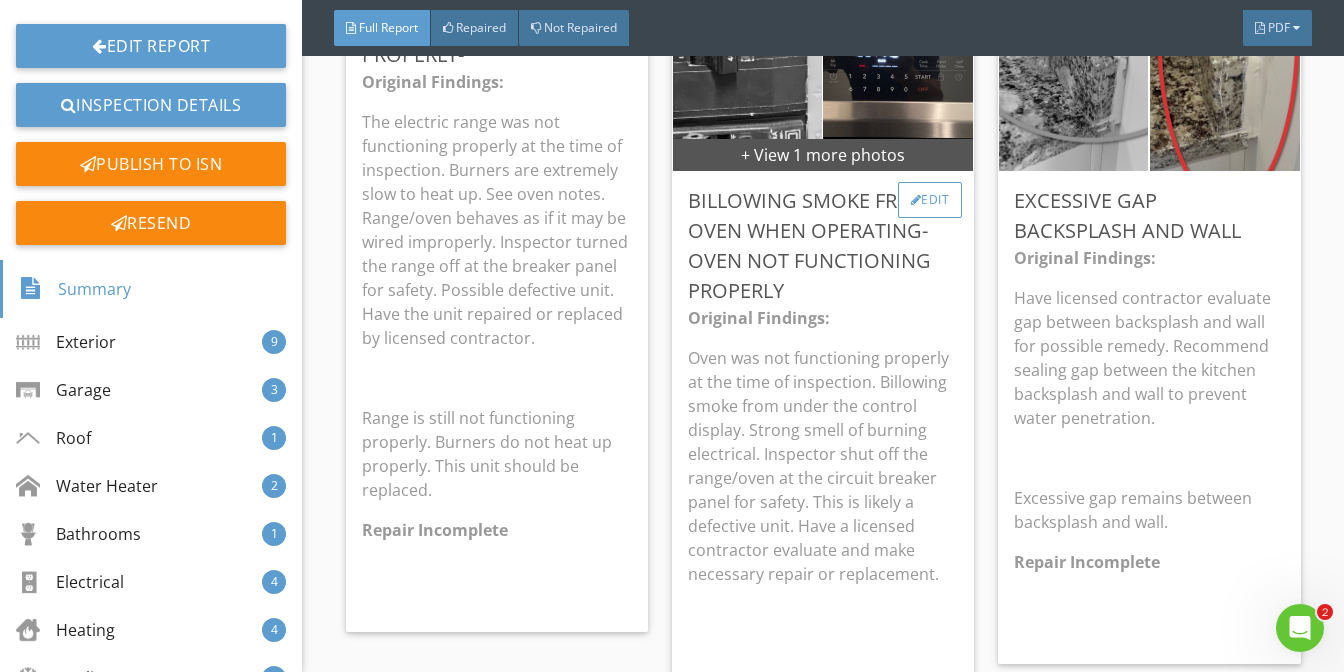 click on "Edit" at bounding box center [930, 200] 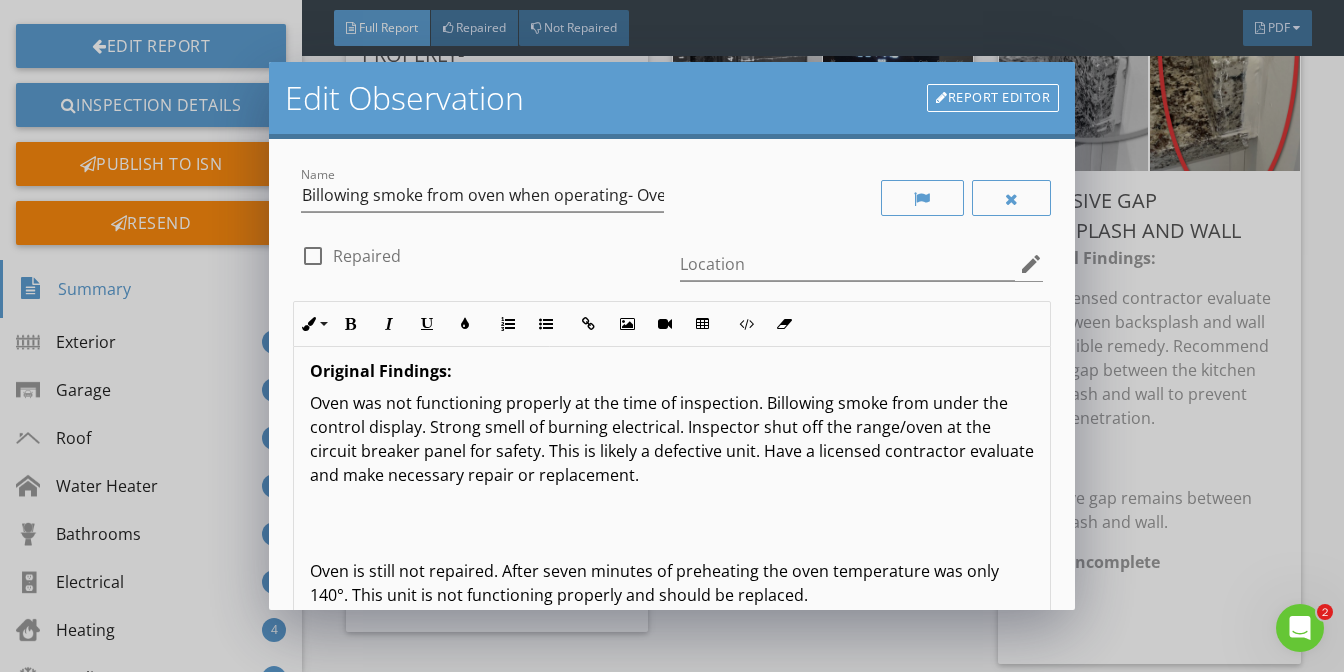 scroll, scrollTop: 12, scrollLeft: 0, axis: vertical 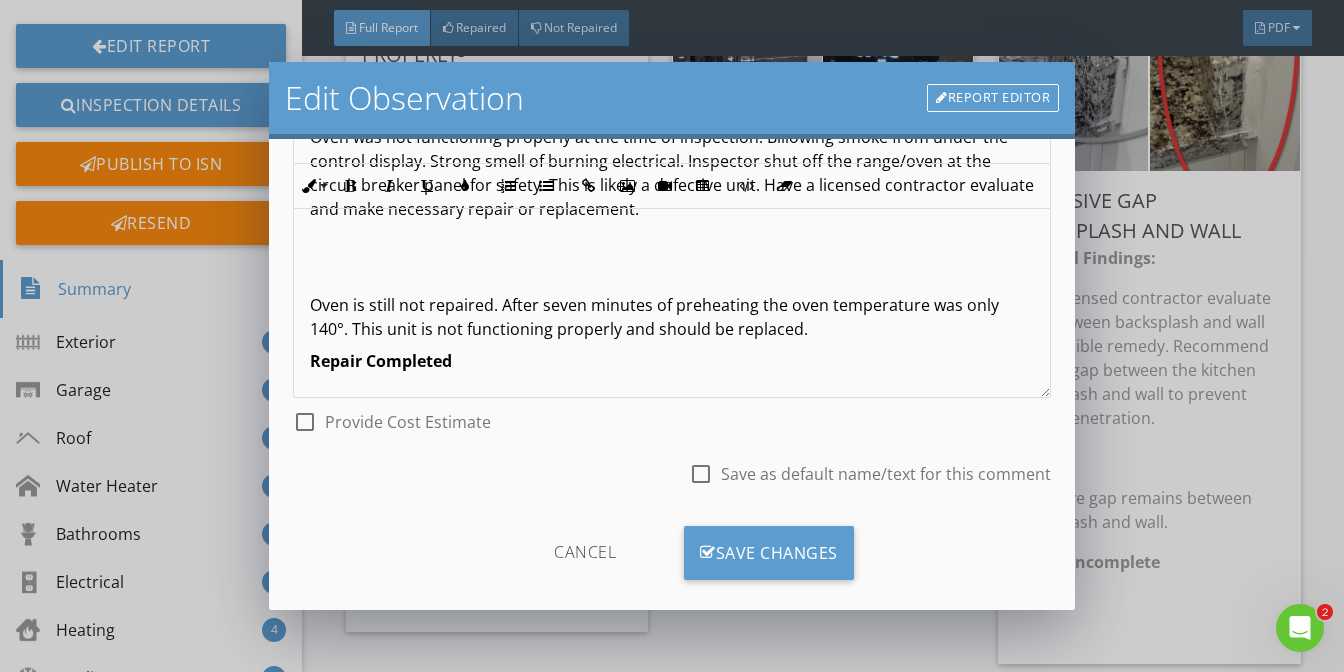 click on "Repair Completed" at bounding box center [381, 361] 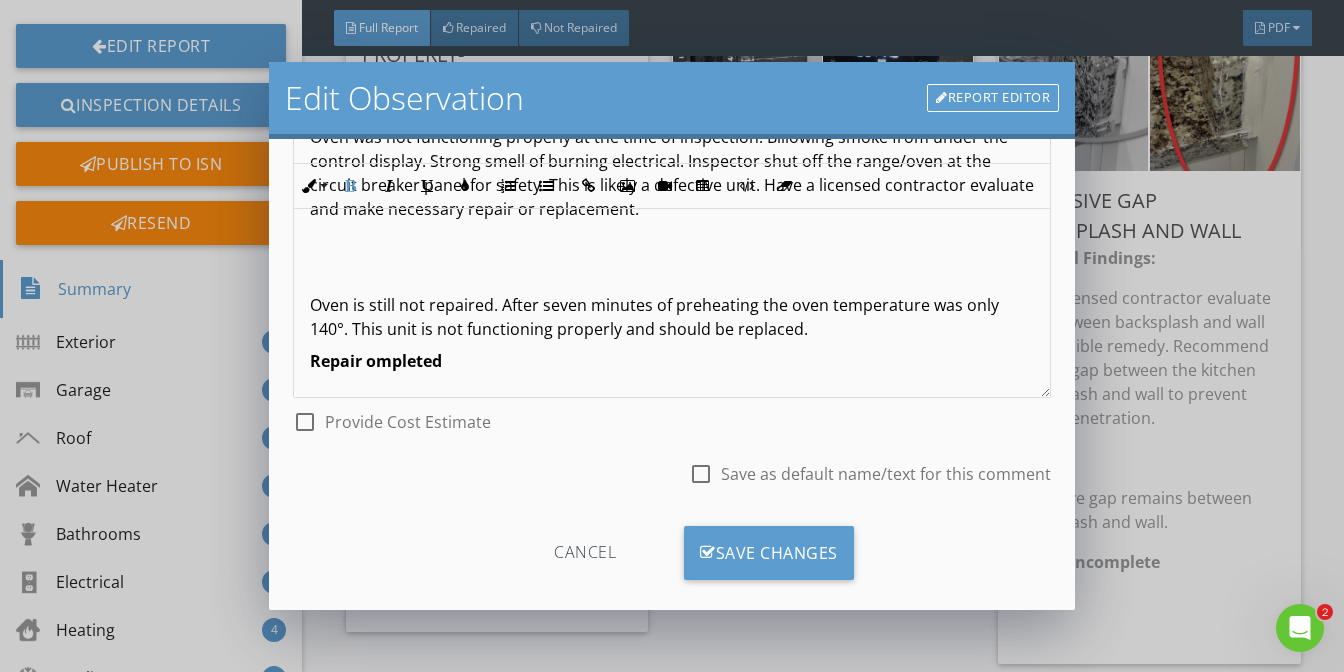 type 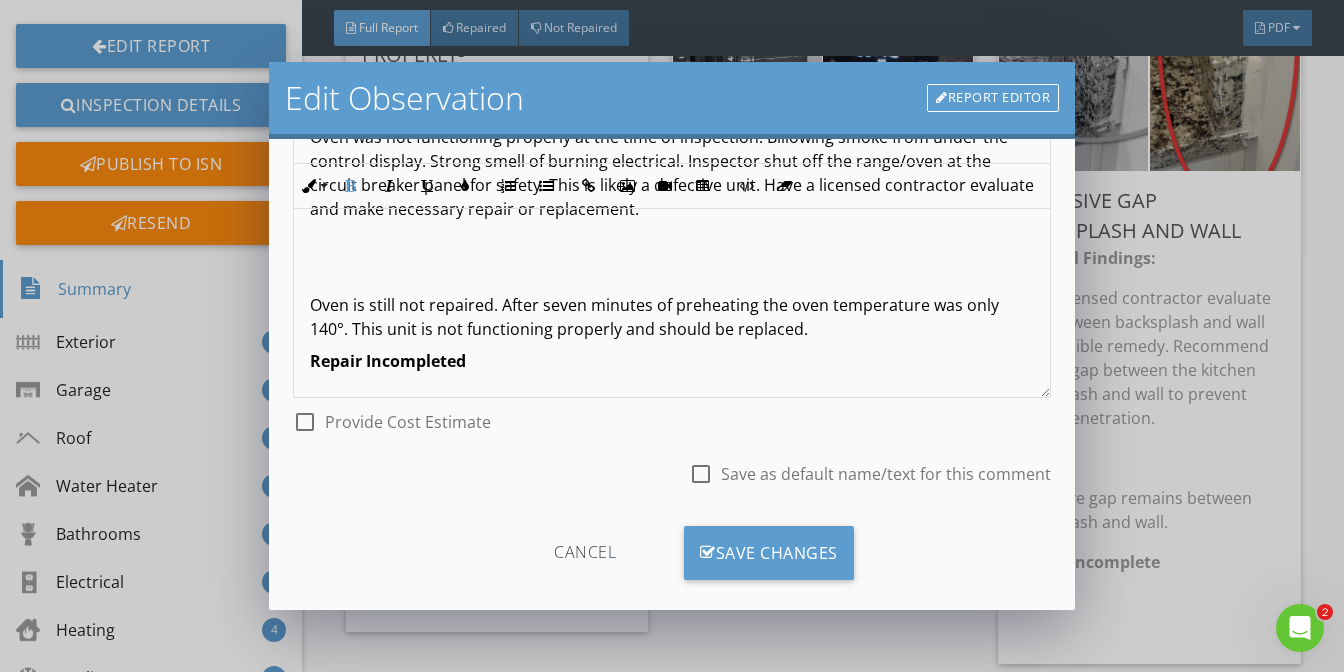 click on "Repair Incompleted" at bounding box center (672, 361) 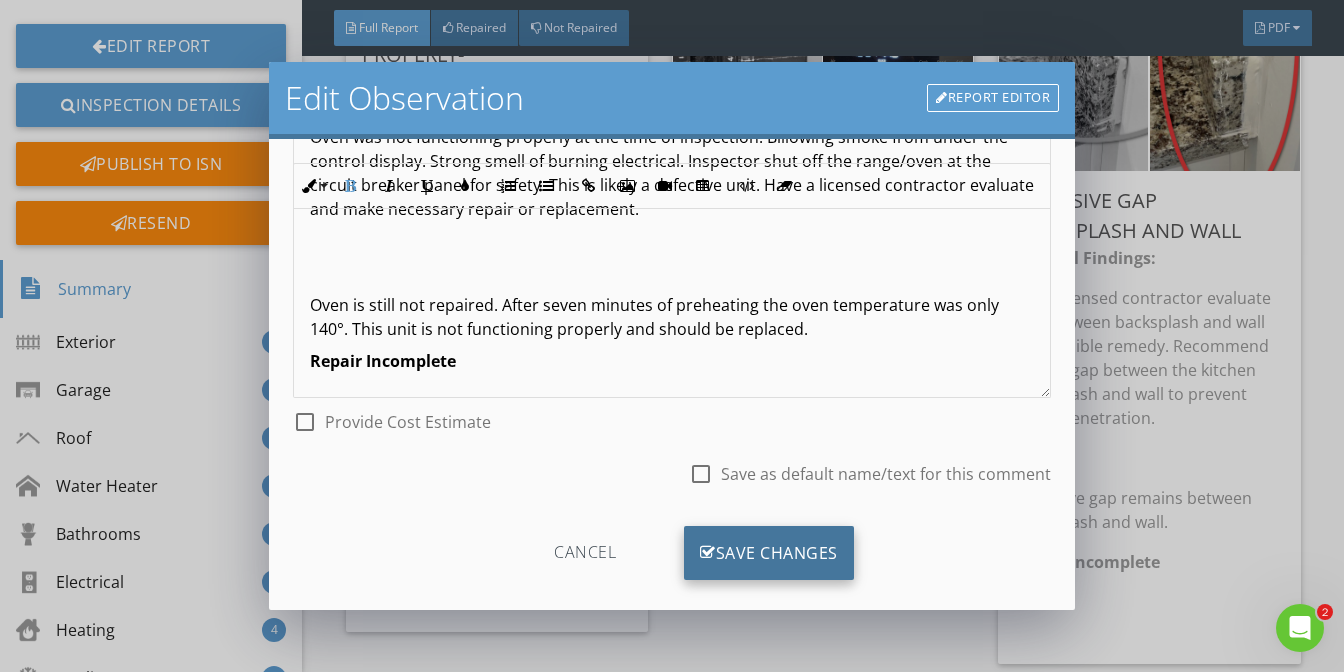 click on "Save Changes" at bounding box center (769, 553) 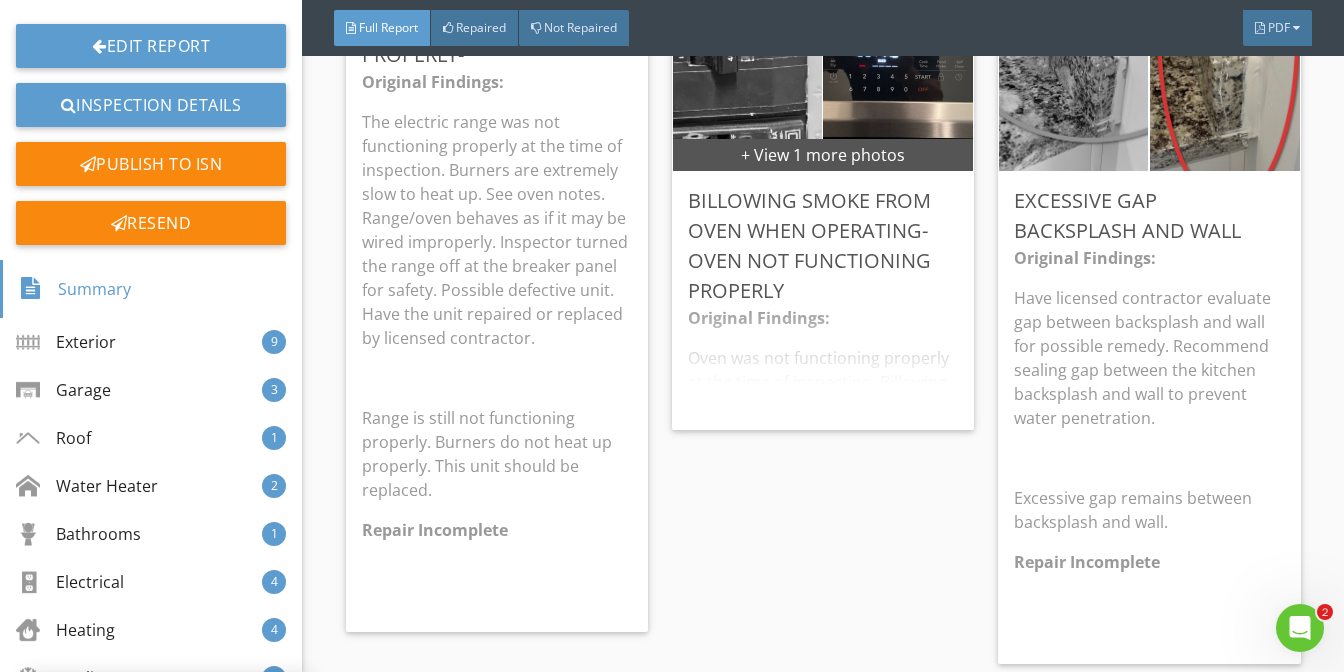 scroll, scrollTop: 55, scrollLeft: 0, axis: vertical 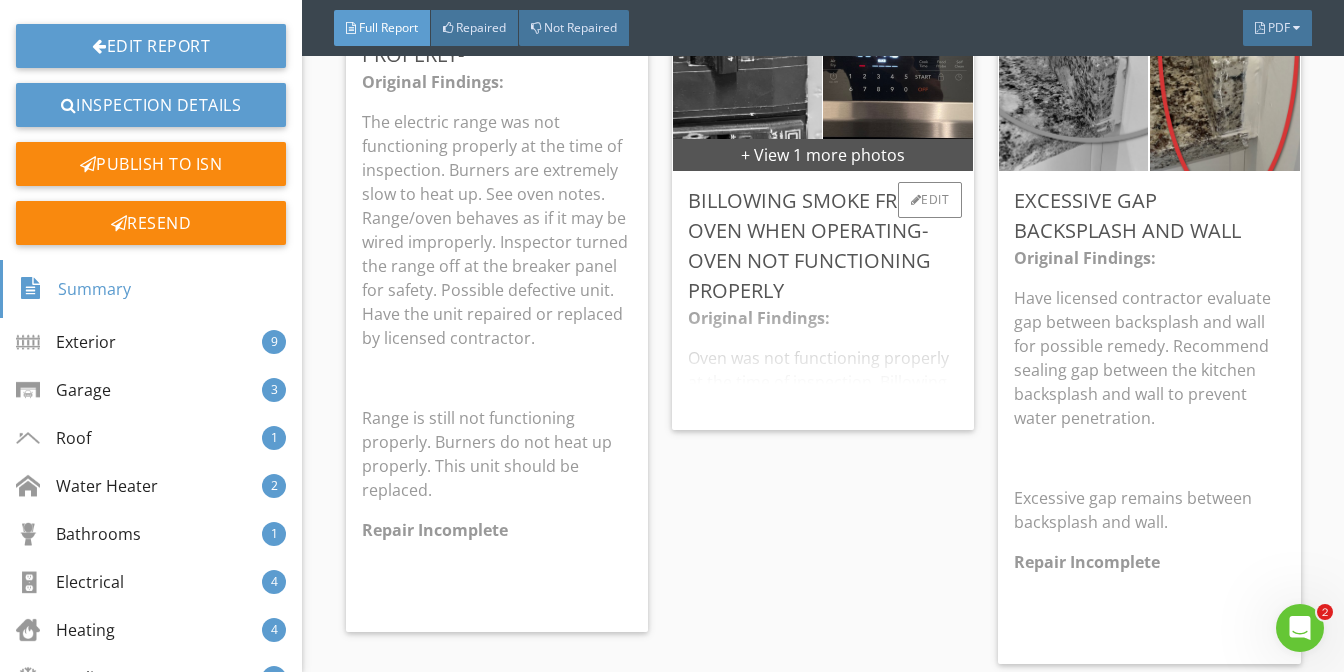click on "Original Findings: Oven was not functioning properly at the time of inspection. Billowing smoke from under the control display. Strong smell of burning electrical. Inspector shut off the range/oven at the circuit breaker panel for safety. This is likely a defective unit. Have a licensed contractor evaluate and make necessary repair or replacement.  Oven is still not repaired. After seven minutes of preheating the oven temperature was only 140°. This unit is not functioning properly and should be replaced. Repair Incomplete" at bounding box center (823, 362) 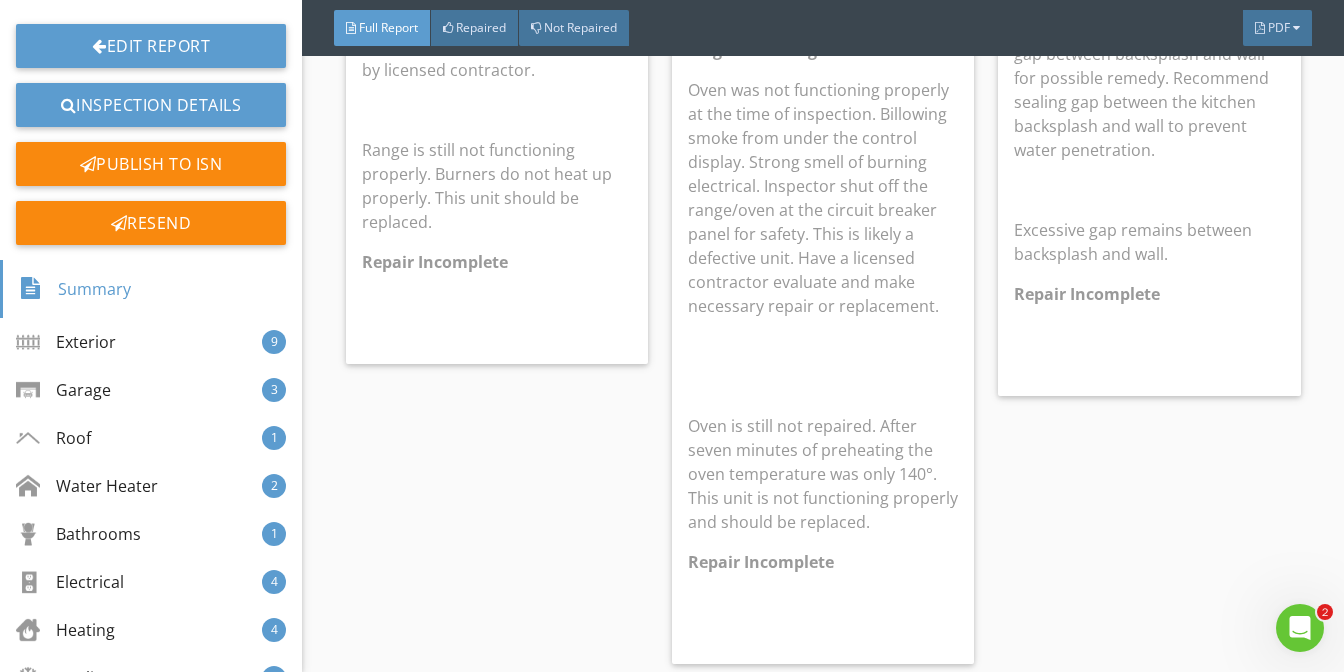 scroll, scrollTop: 10711, scrollLeft: 0, axis: vertical 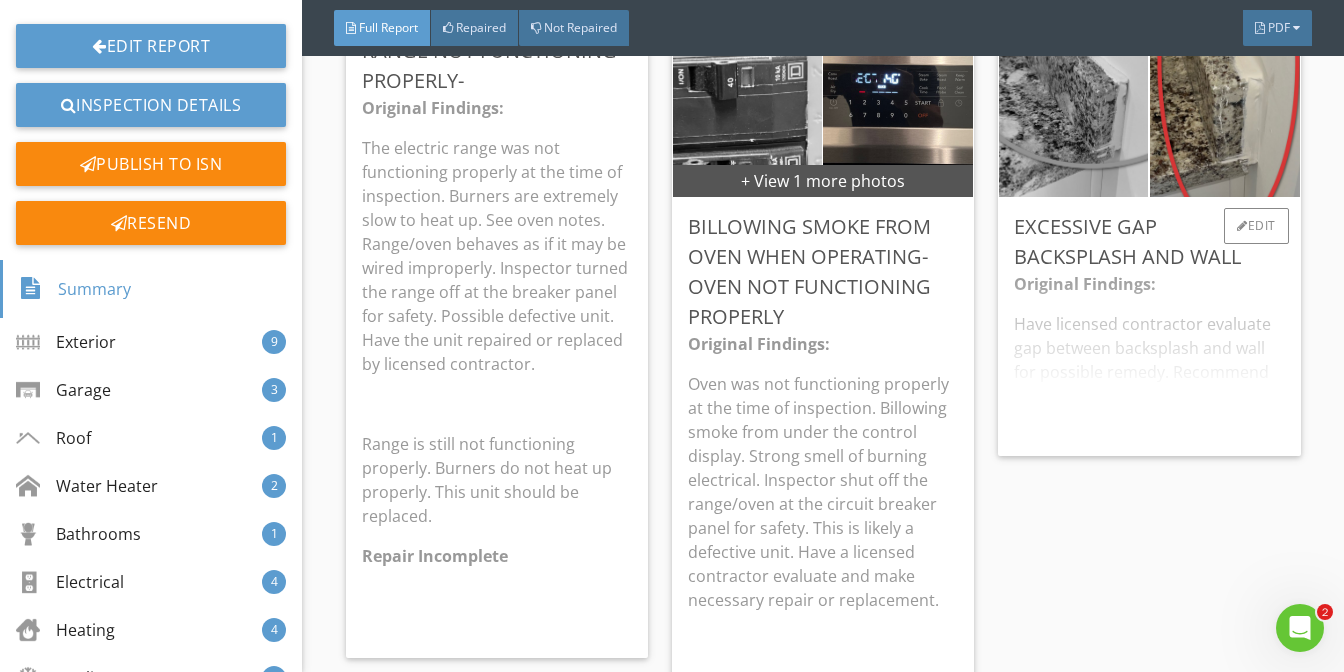 click on "Original Findings: Have licensed contractor evaluate gap between backsplash and wall for possible remedy. Recommend sealing gap between the kitchen backsplash and wall to prevent water penetration. Excessive gap remains between backsplash and wall. Repair Incomplete" at bounding box center (1149, 356) 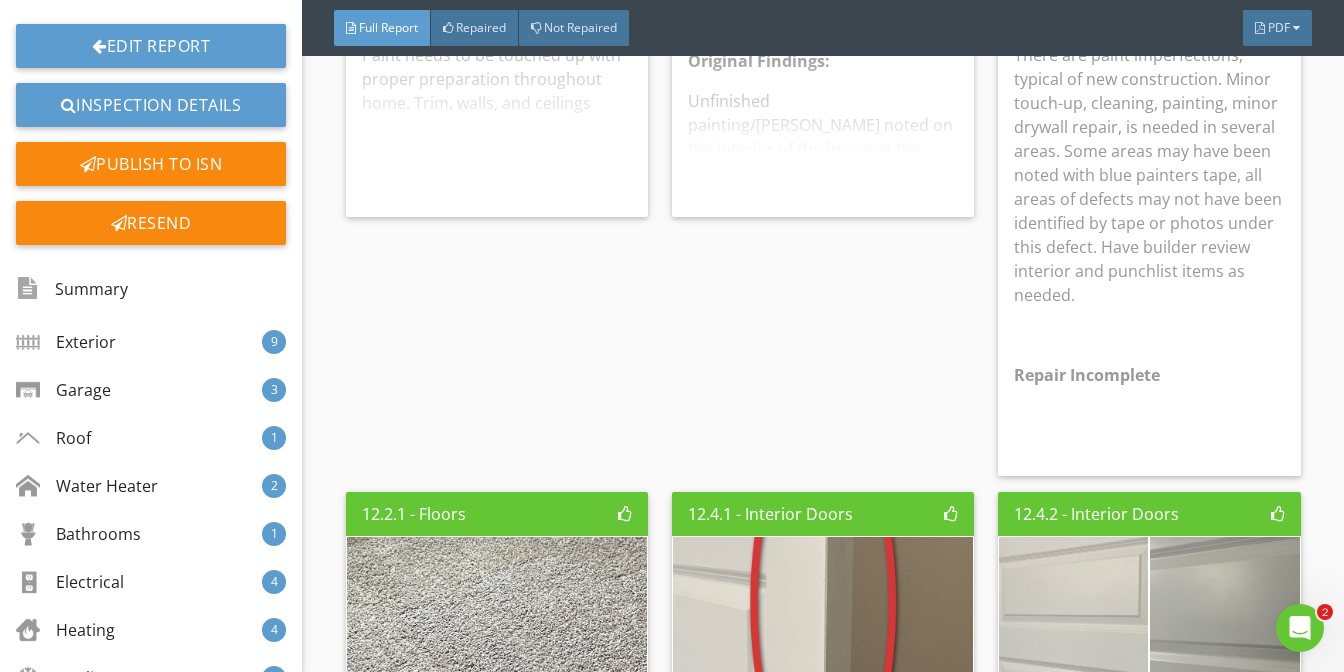 scroll, scrollTop: 9266, scrollLeft: 0, axis: vertical 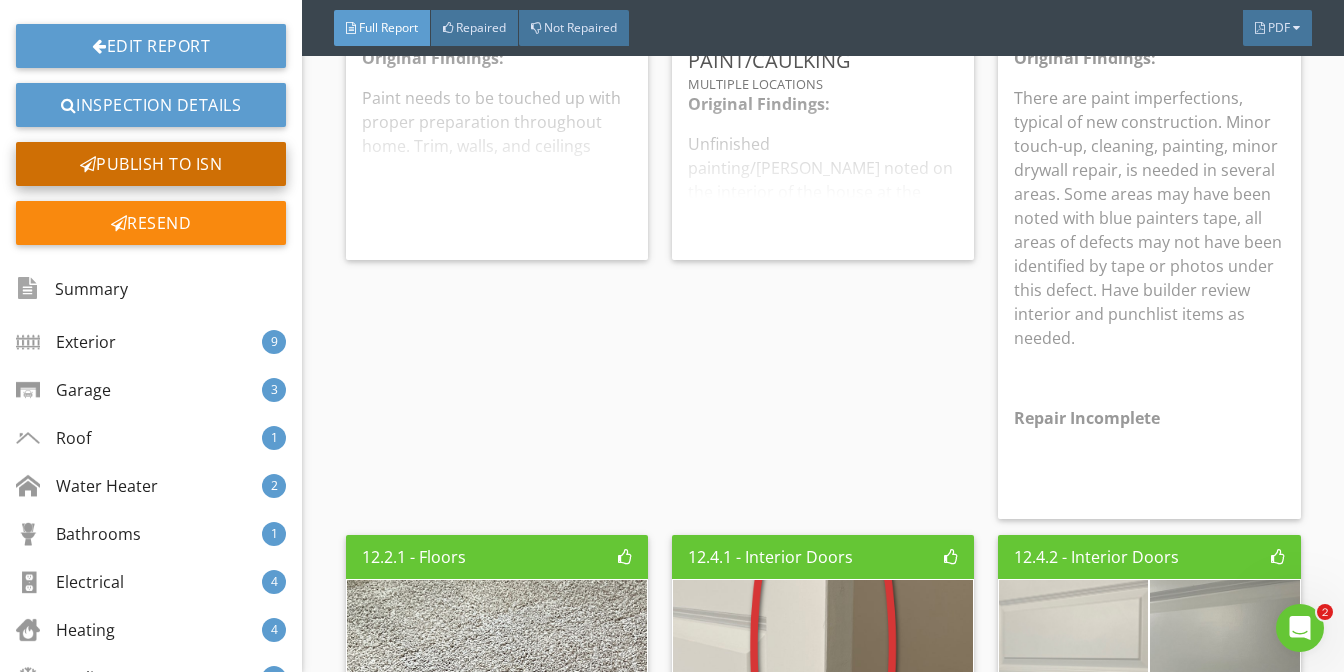 click on "Publish to ISN" at bounding box center [151, 164] 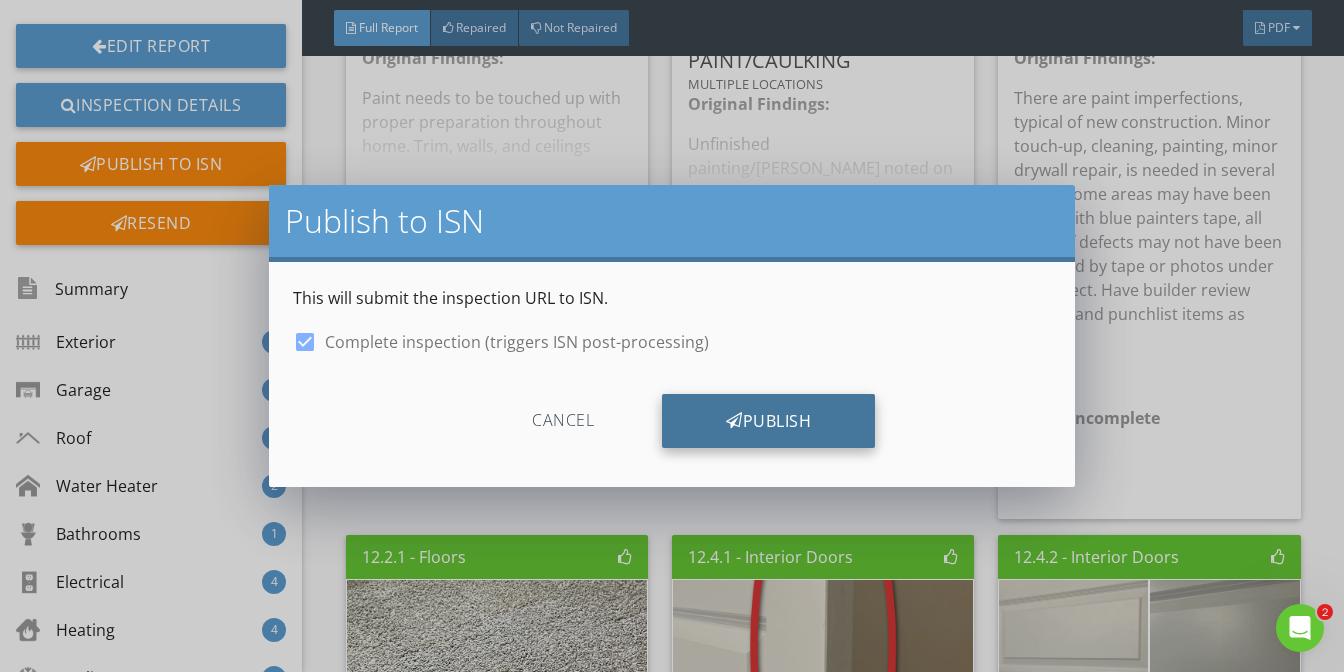 click on "Publish" at bounding box center [768, 421] 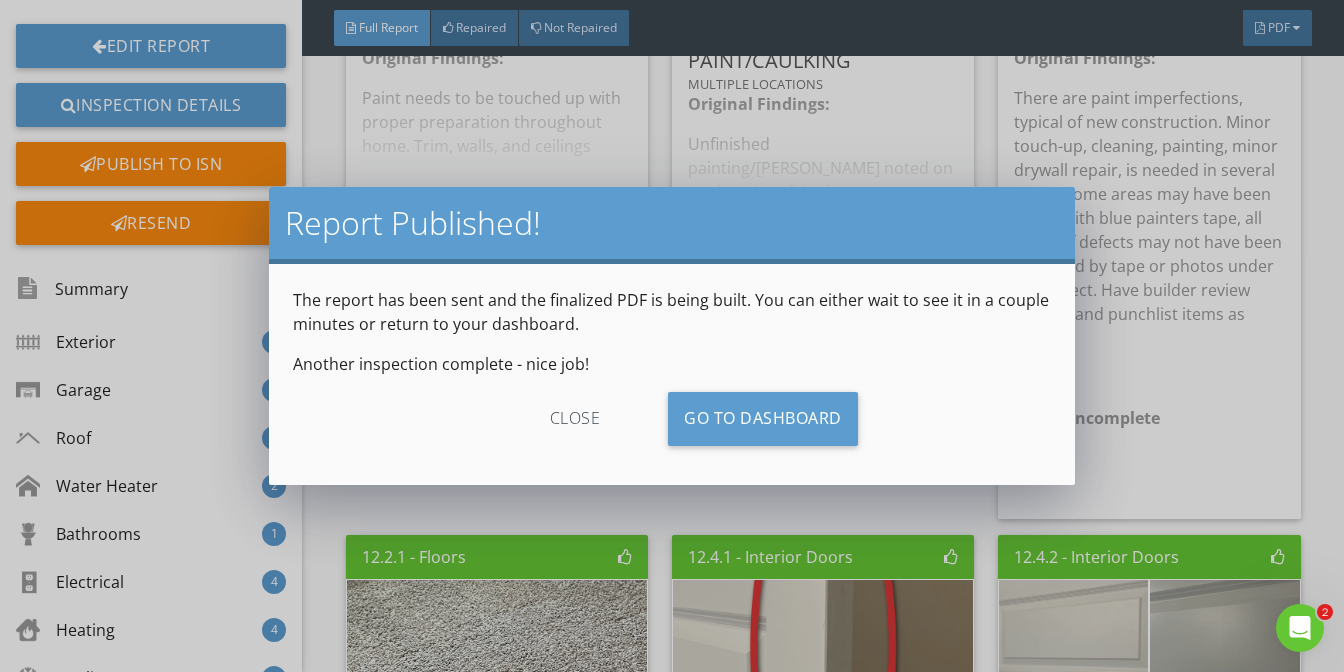 click on "close" at bounding box center (575, 419) 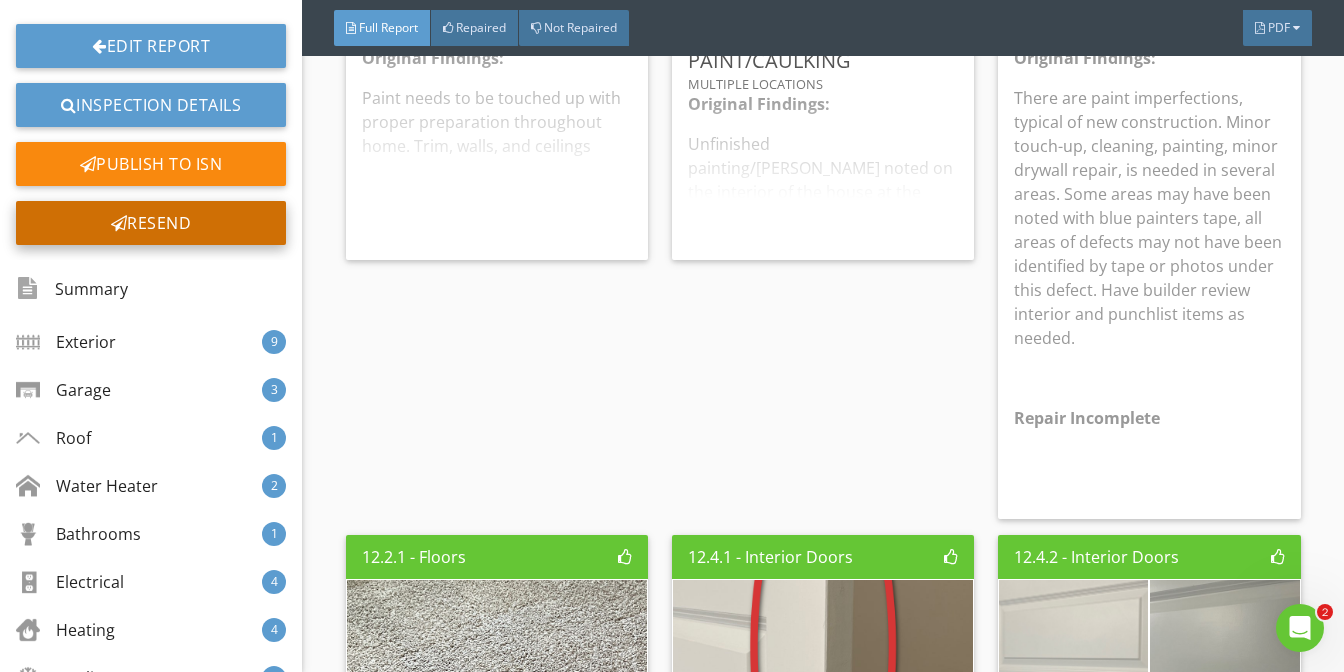 click on "Resend" at bounding box center (151, 223) 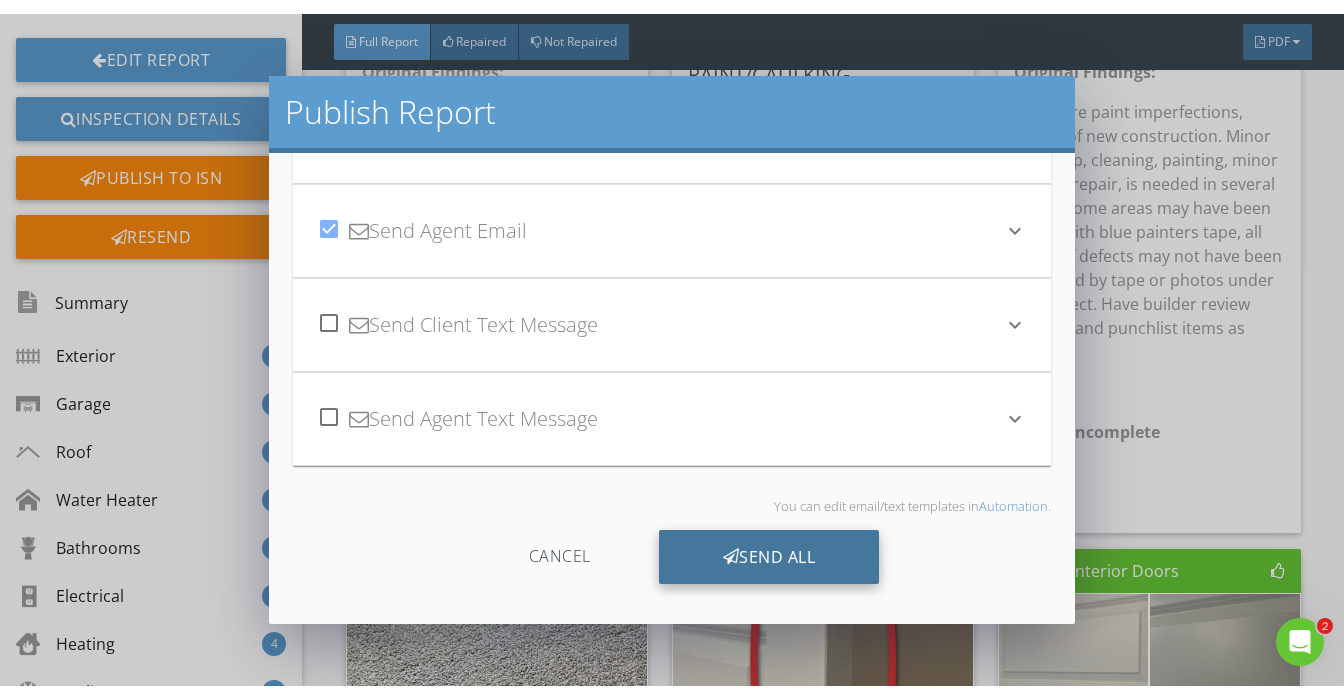 scroll, scrollTop: 118, scrollLeft: 0, axis: vertical 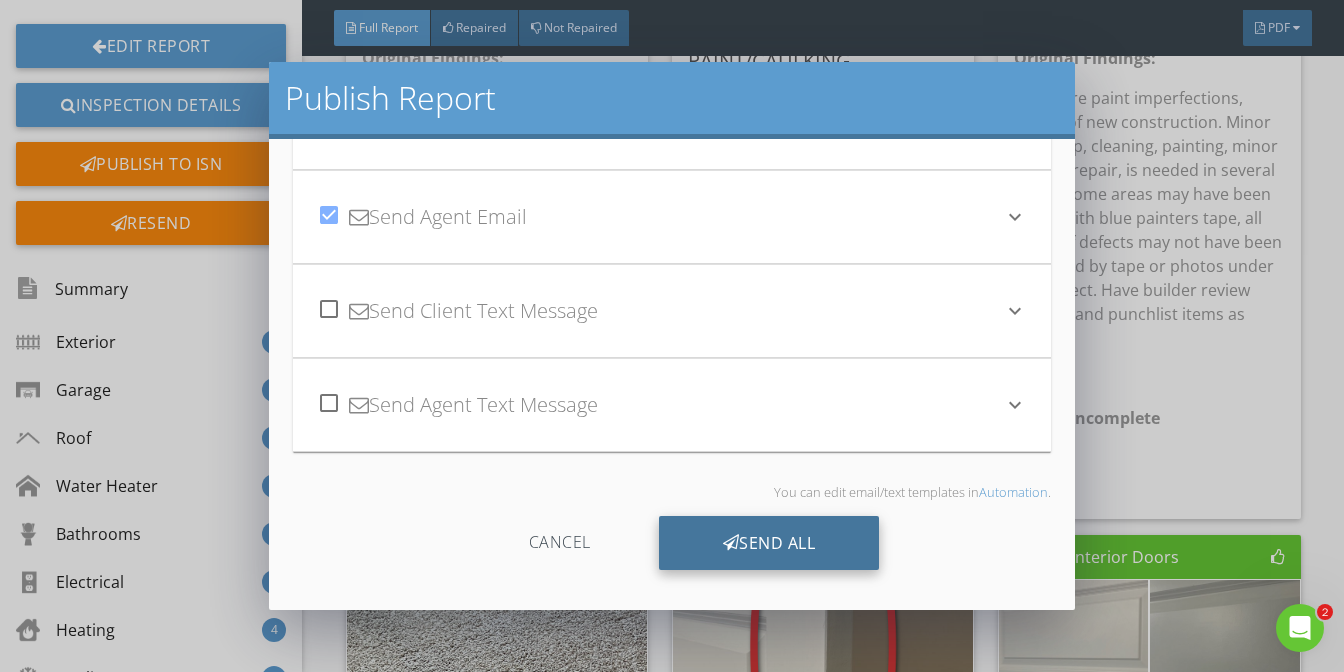 click on "Send All" at bounding box center (769, 543) 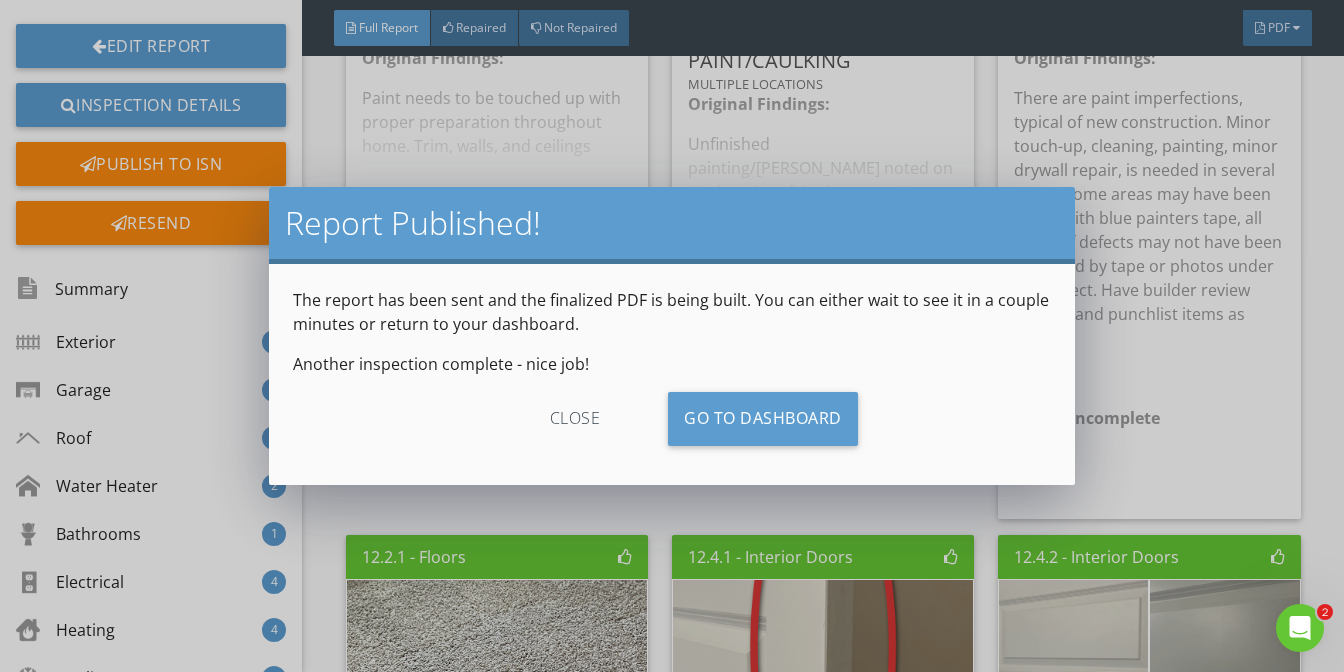 click on "close" at bounding box center [575, 419] 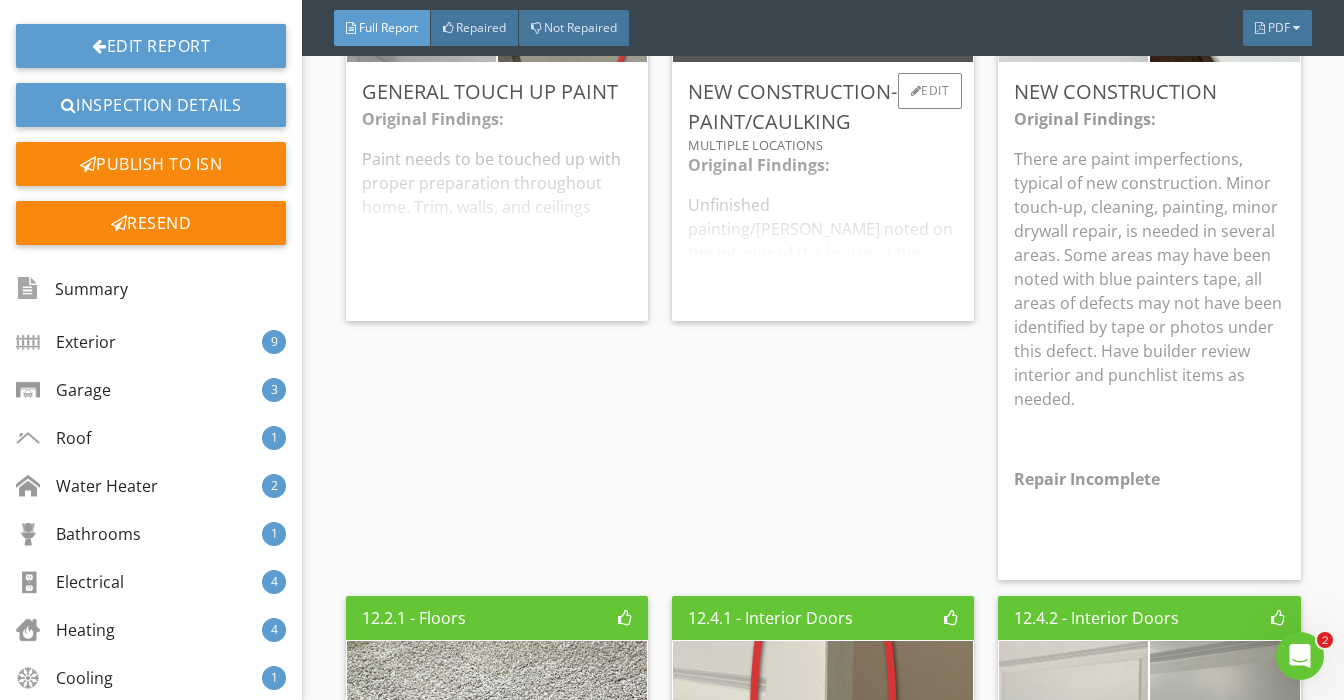 scroll, scrollTop: 9198, scrollLeft: 0, axis: vertical 